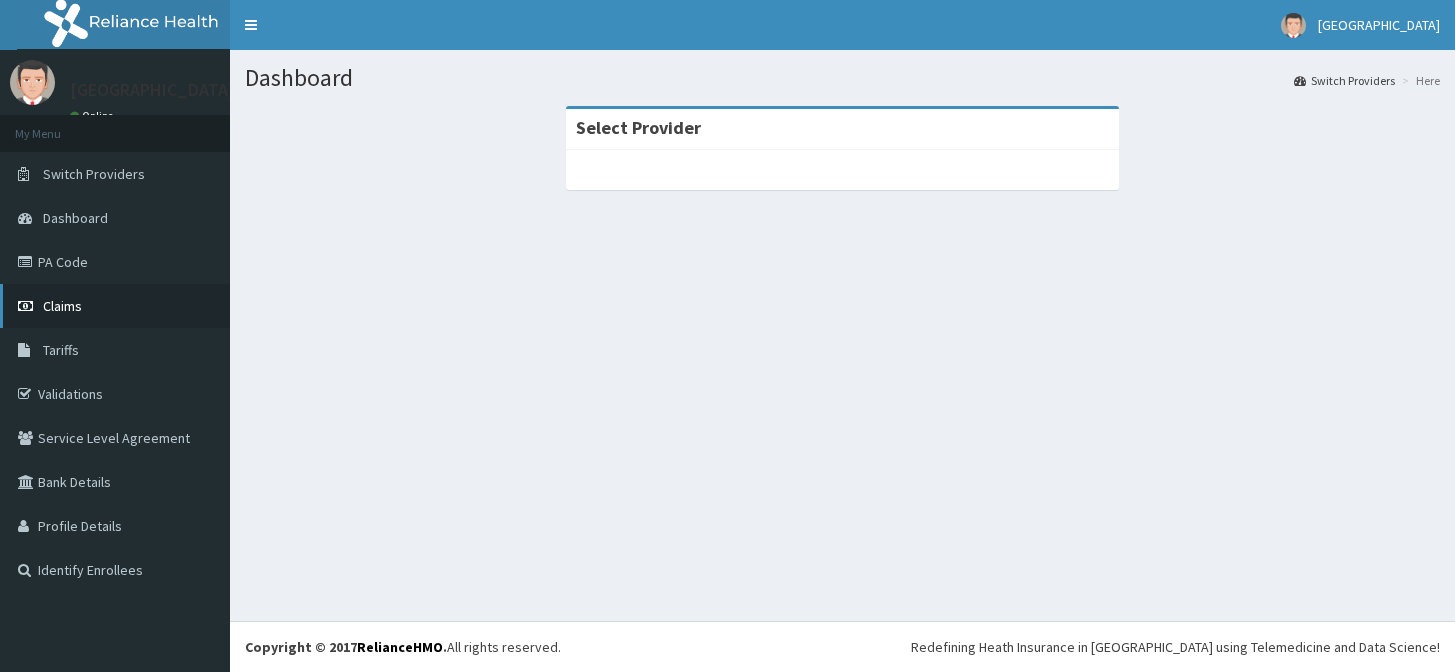 scroll, scrollTop: 0, scrollLeft: 0, axis: both 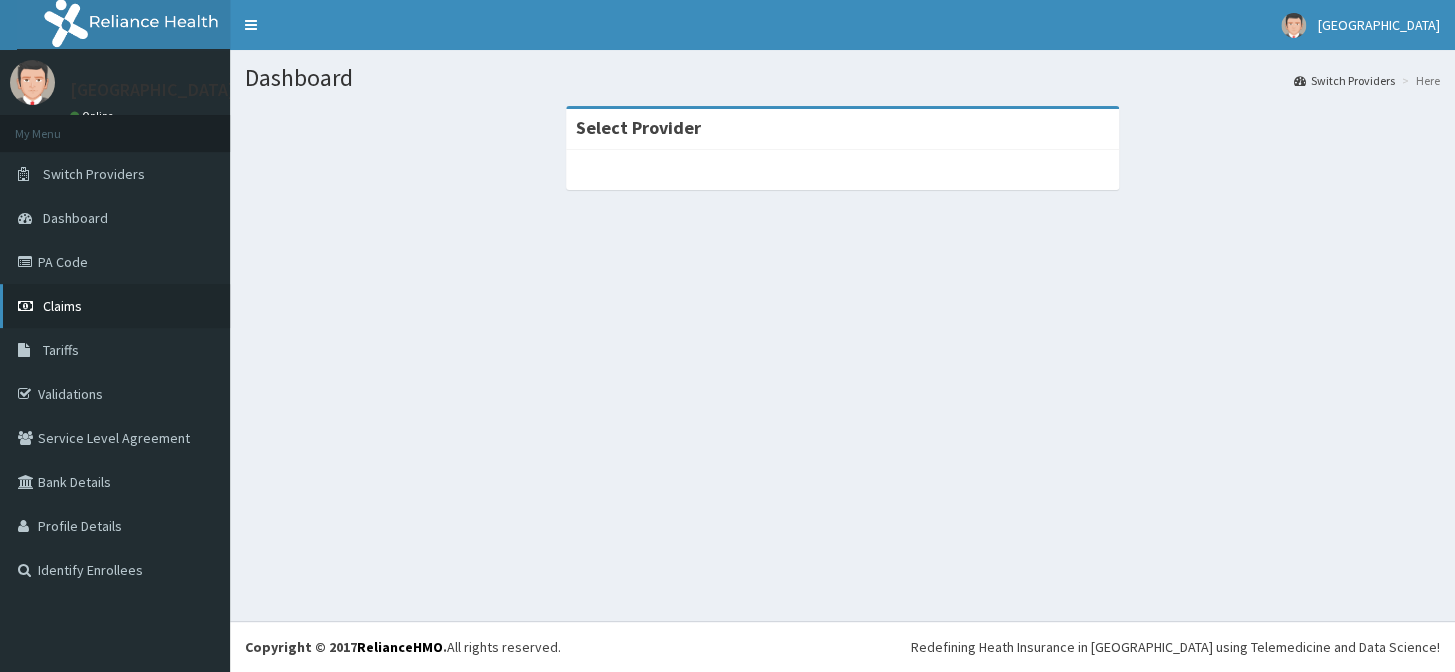click on "Claims" at bounding box center (115, 306) 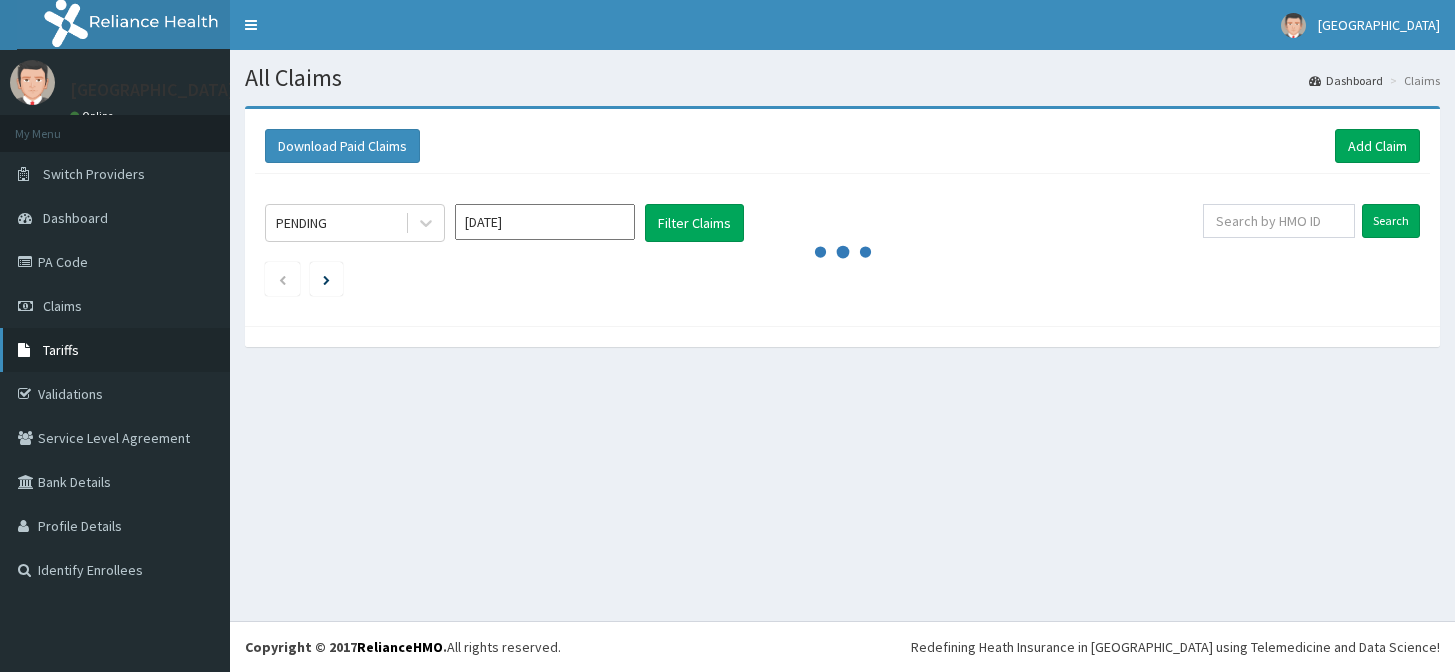 scroll, scrollTop: 0, scrollLeft: 0, axis: both 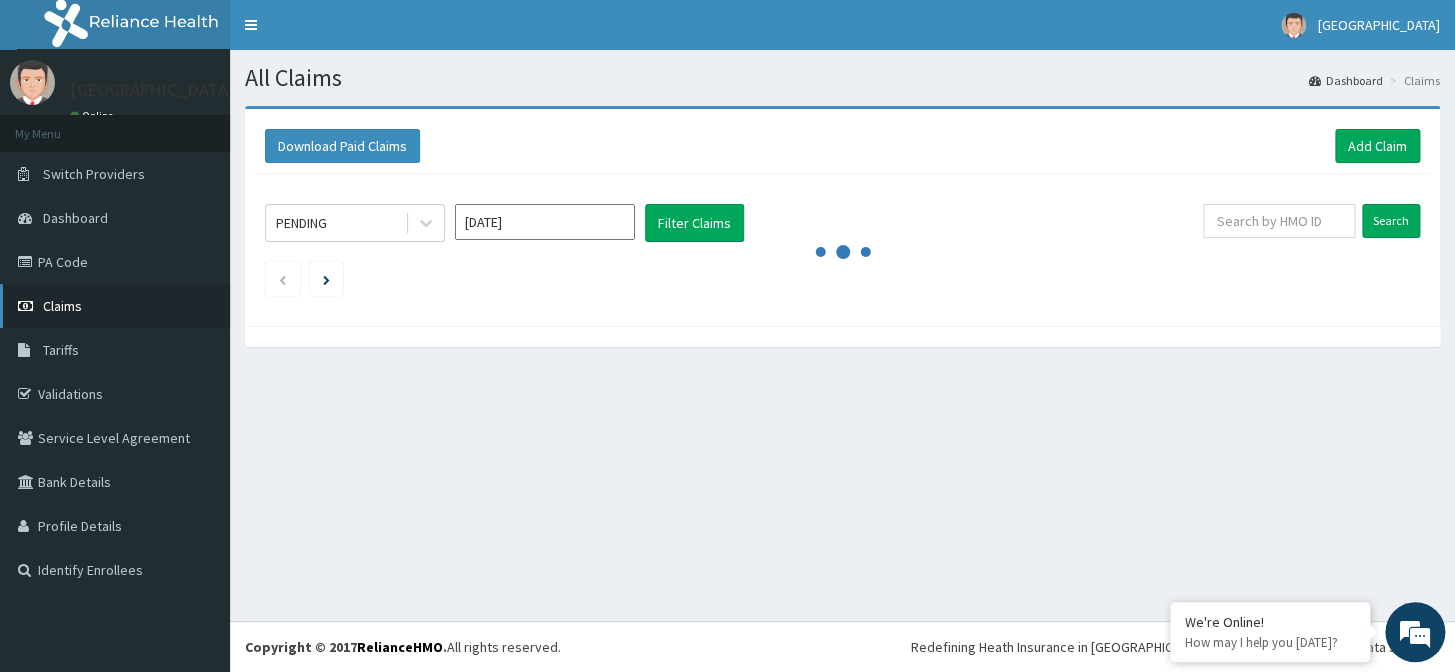 click on "Claims" at bounding box center [115, 306] 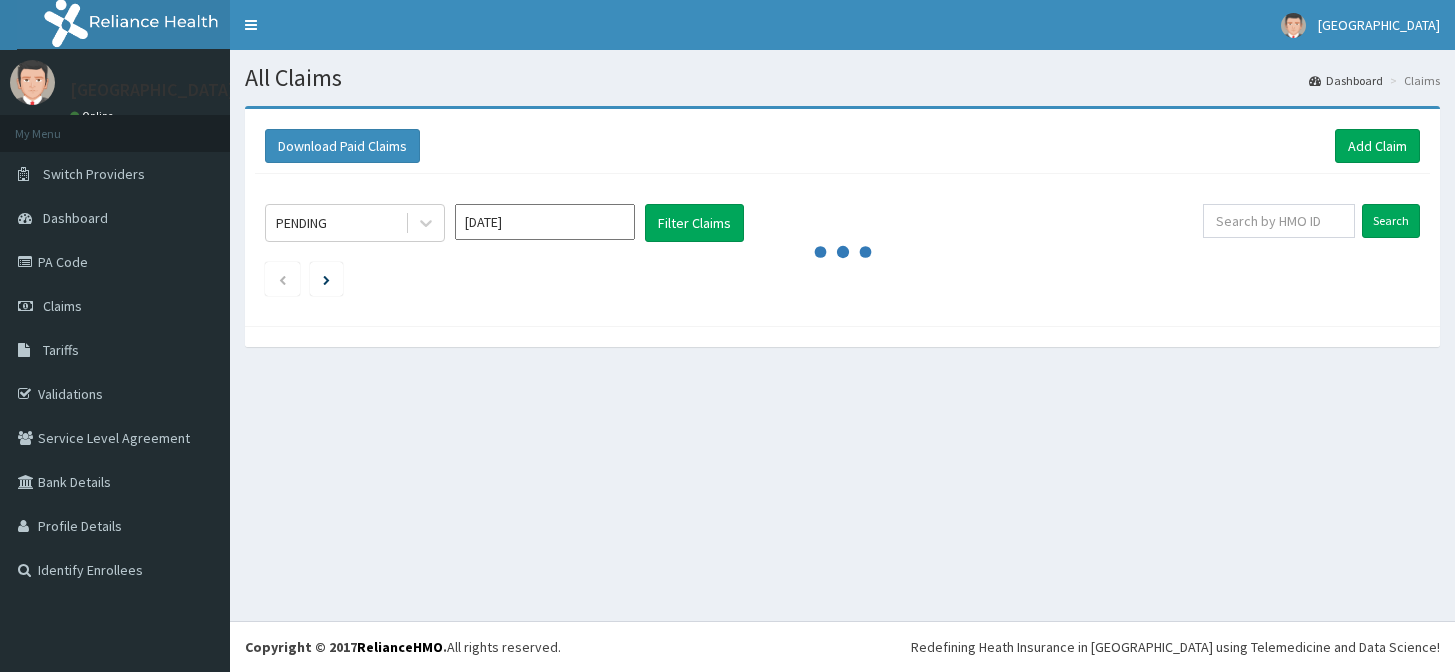 scroll, scrollTop: 0, scrollLeft: 0, axis: both 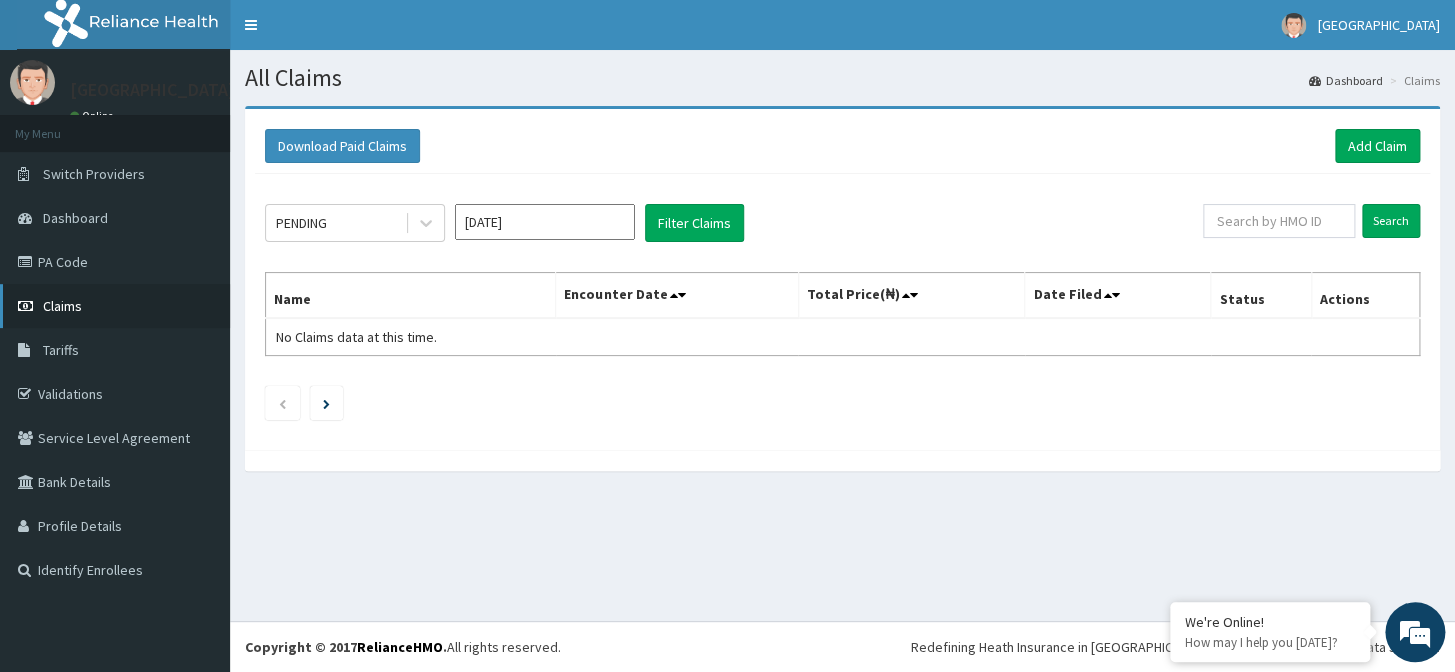 click on "Claims" at bounding box center (115, 306) 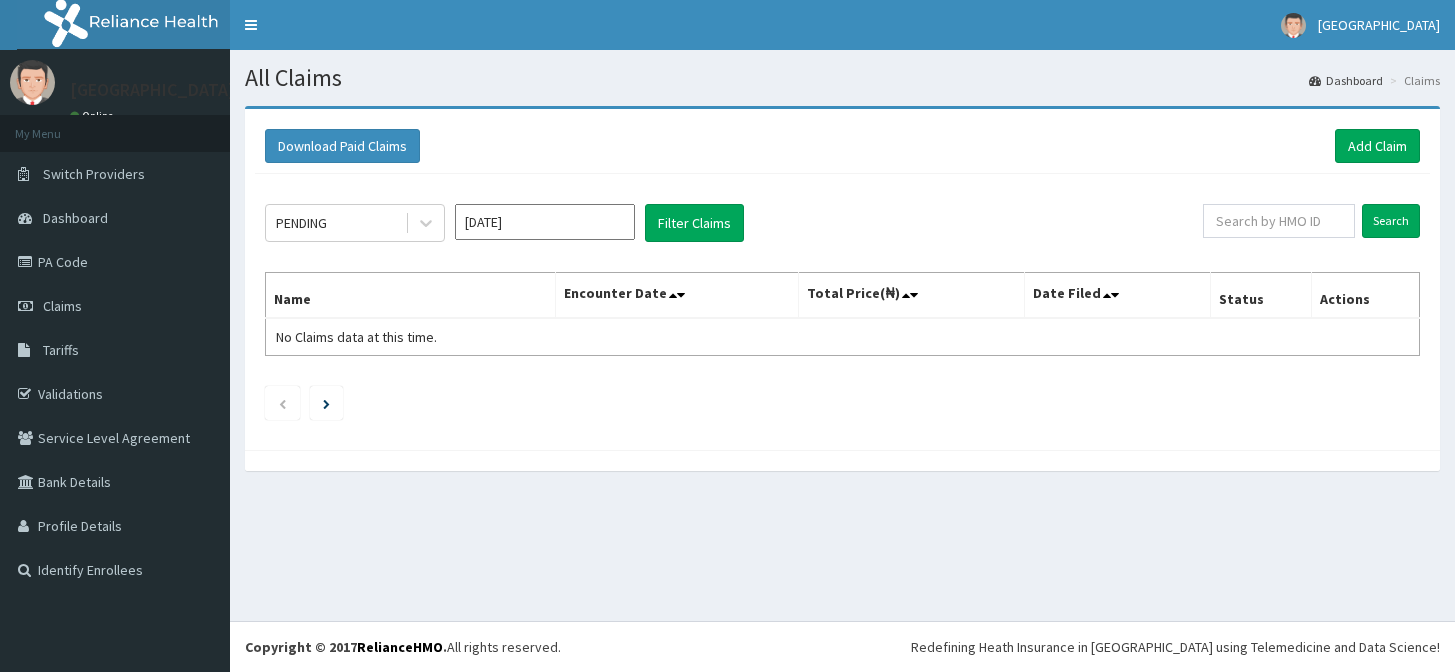 scroll, scrollTop: 0, scrollLeft: 0, axis: both 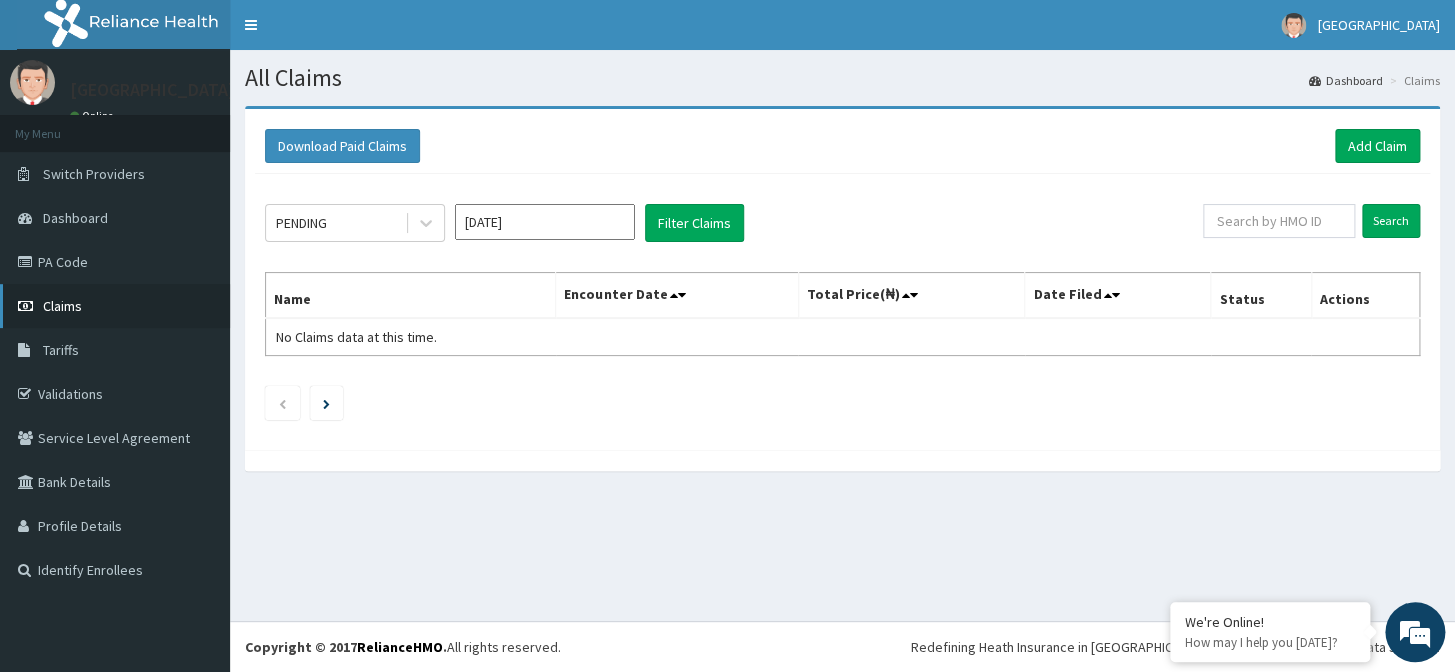 click on "Claims" at bounding box center [62, 306] 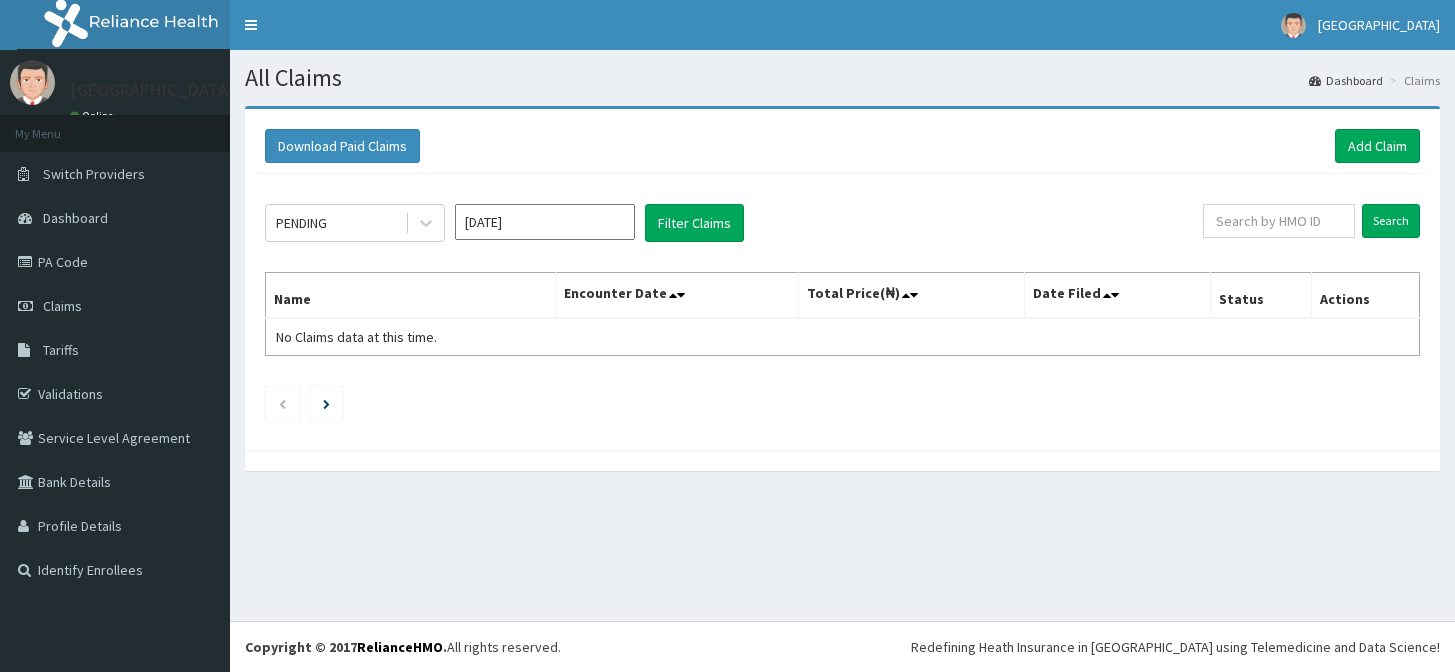 scroll, scrollTop: 0, scrollLeft: 0, axis: both 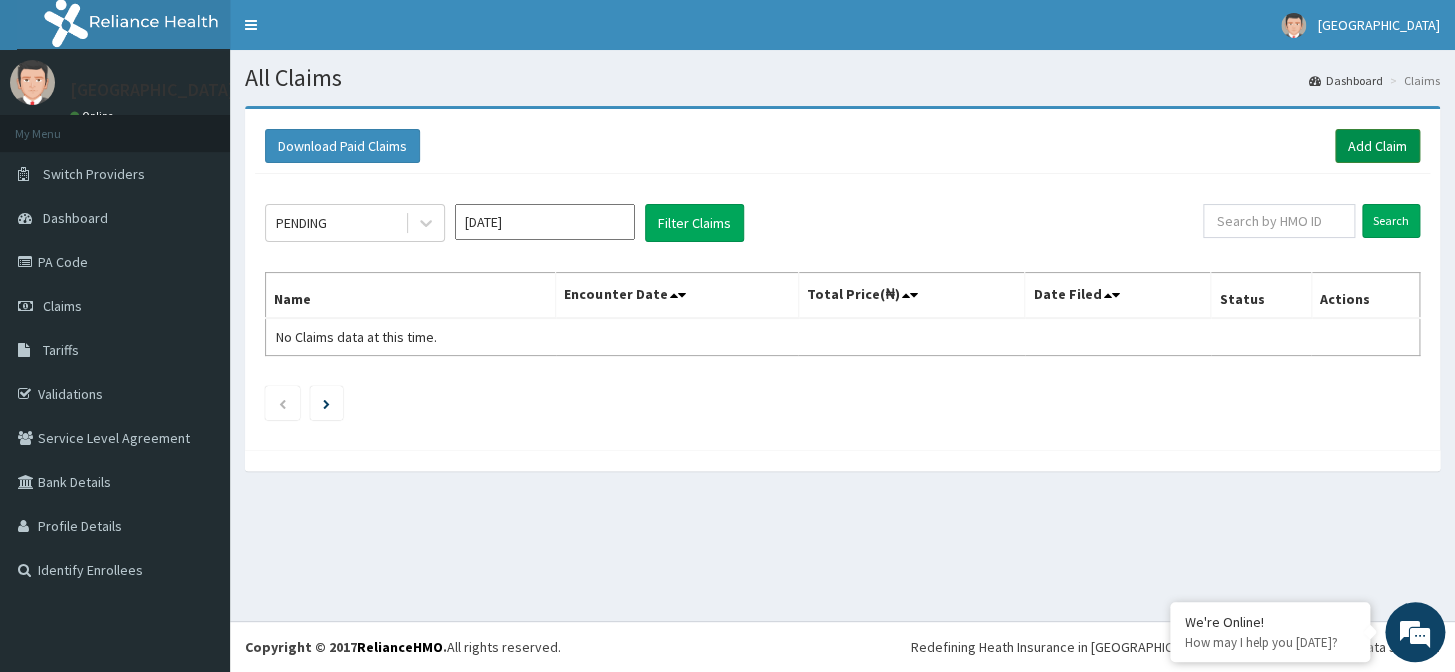 click on "Add Claim" at bounding box center [1377, 146] 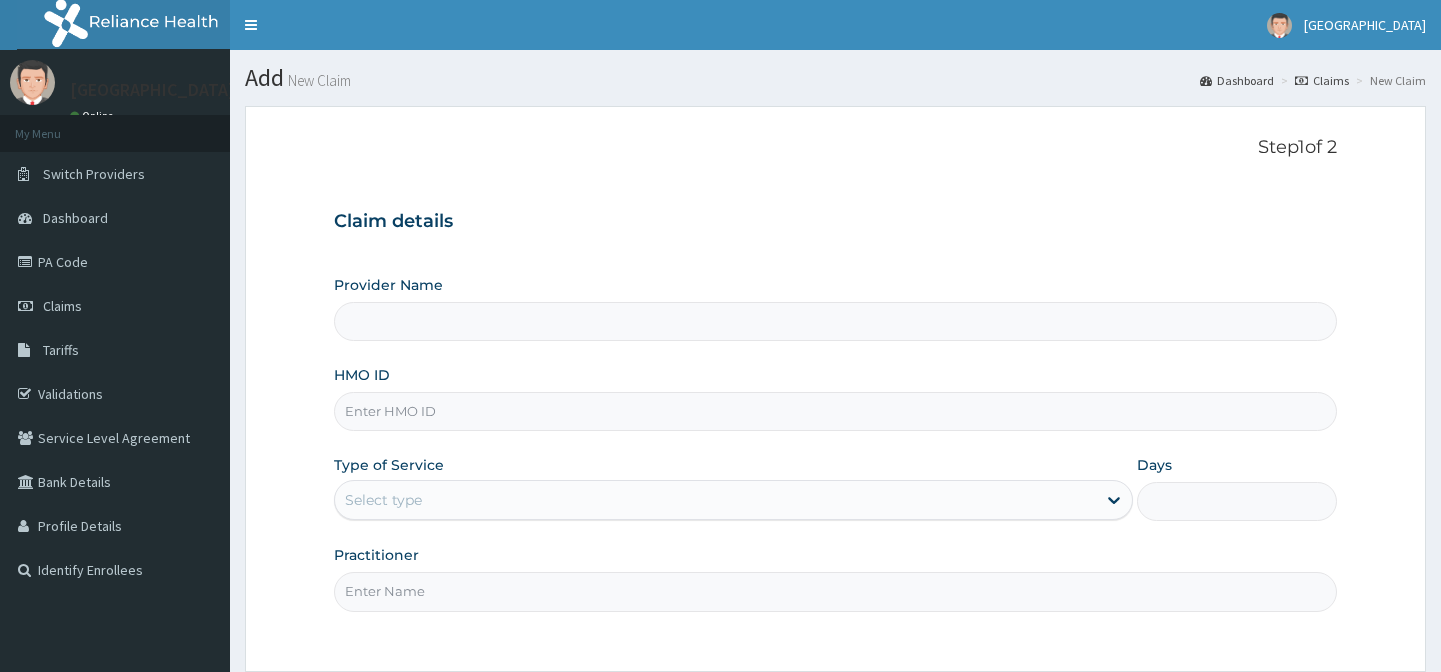 scroll, scrollTop: 0, scrollLeft: 0, axis: both 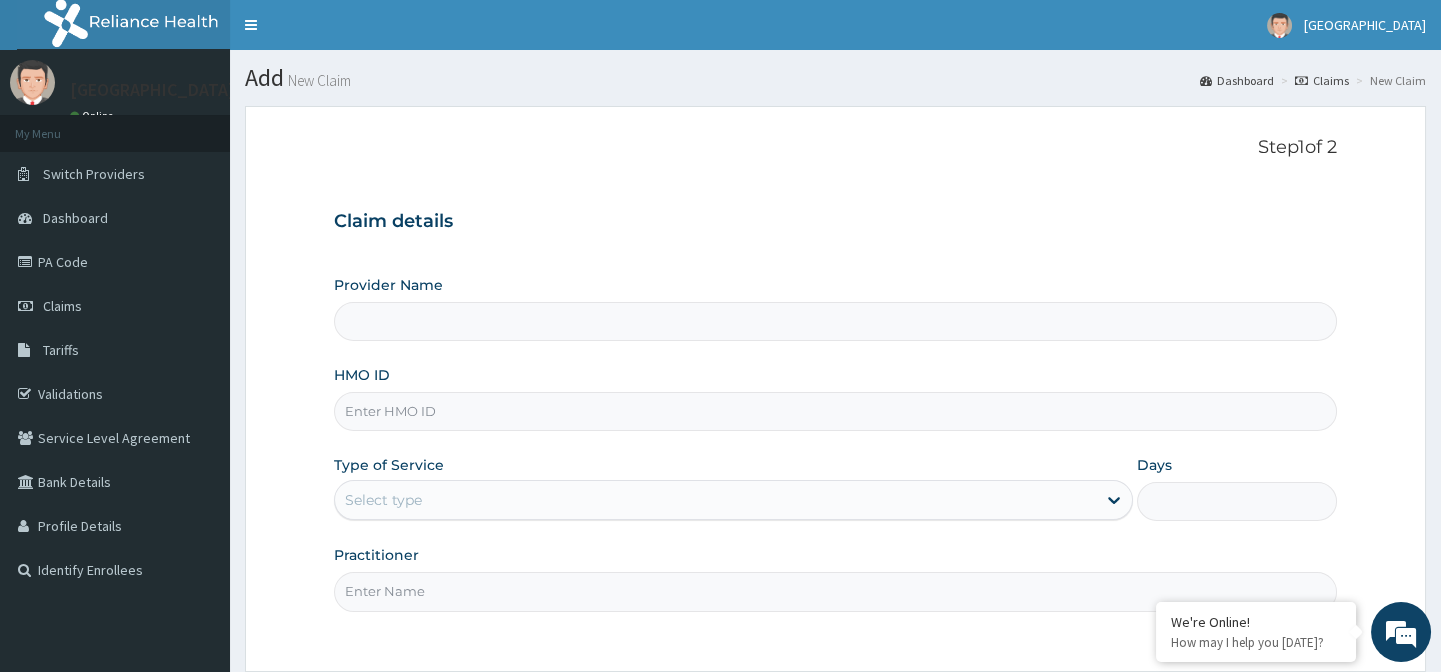 type on "[GEOGRAPHIC_DATA], [GEOGRAPHIC_DATA]" 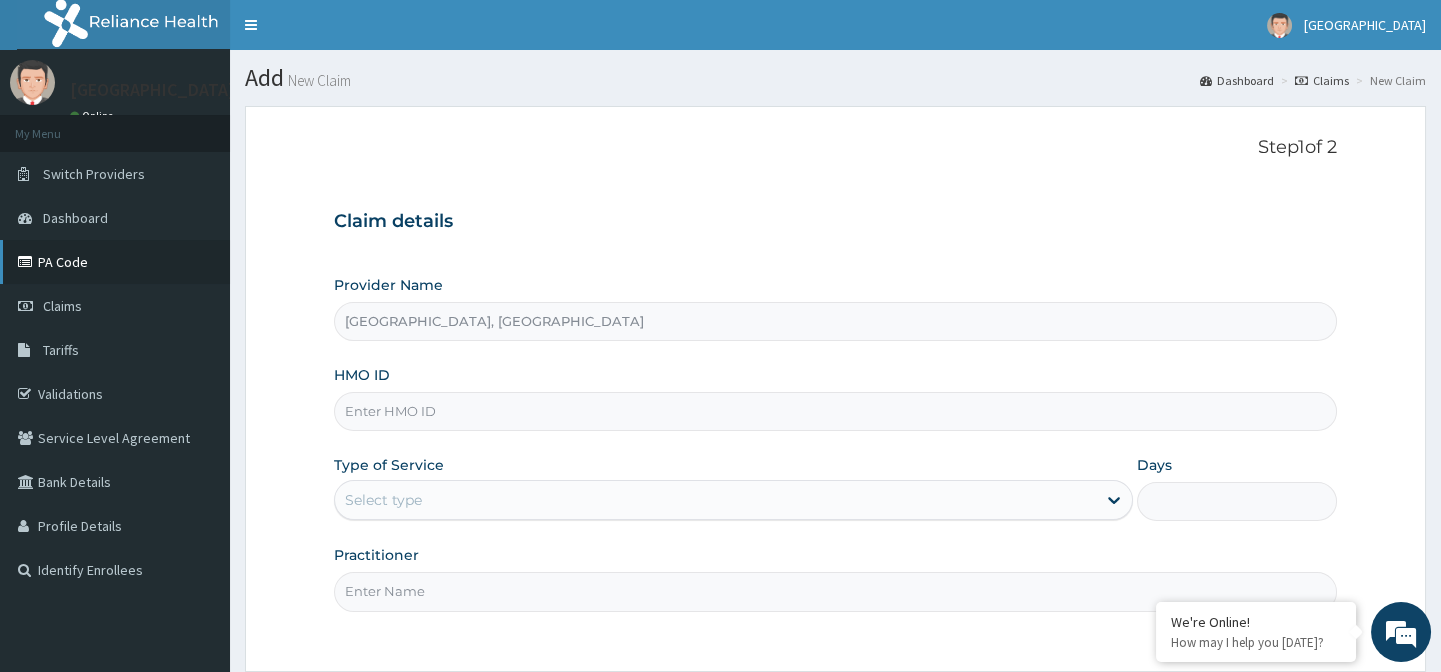 click on "PA Code" at bounding box center [115, 262] 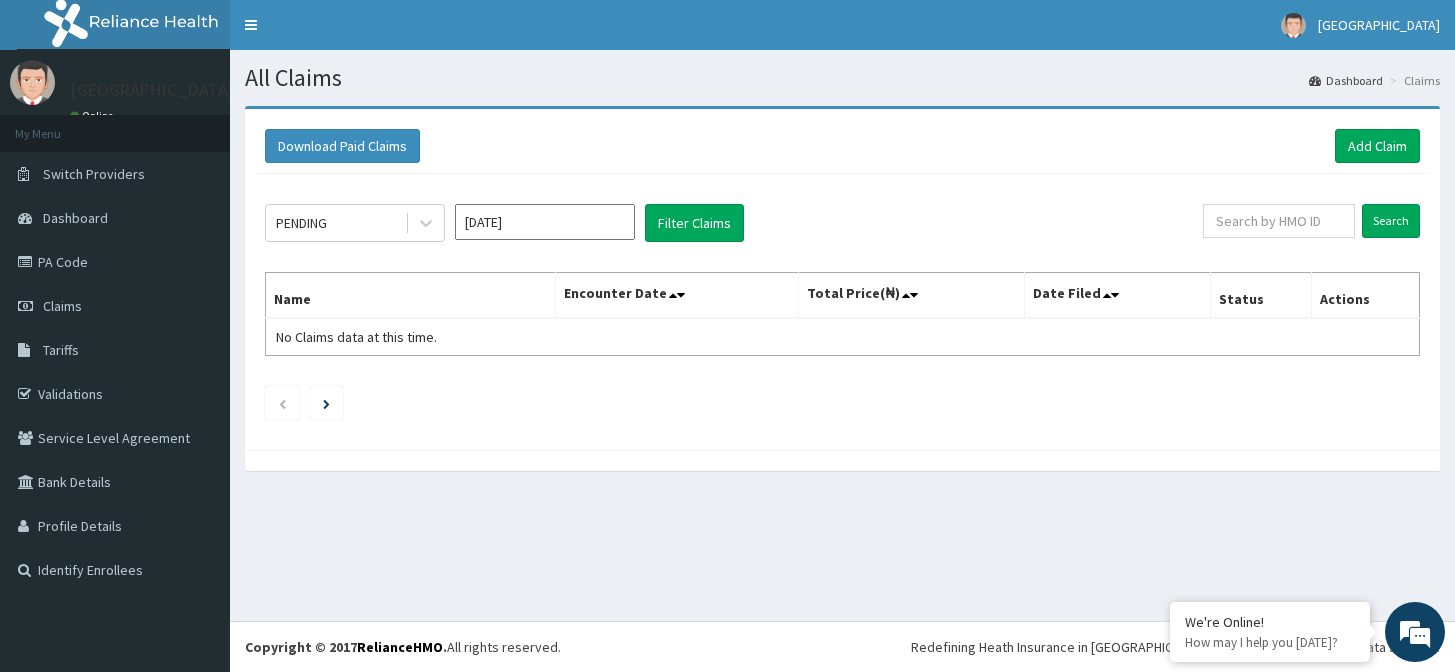 scroll, scrollTop: 0, scrollLeft: 0, axis: both 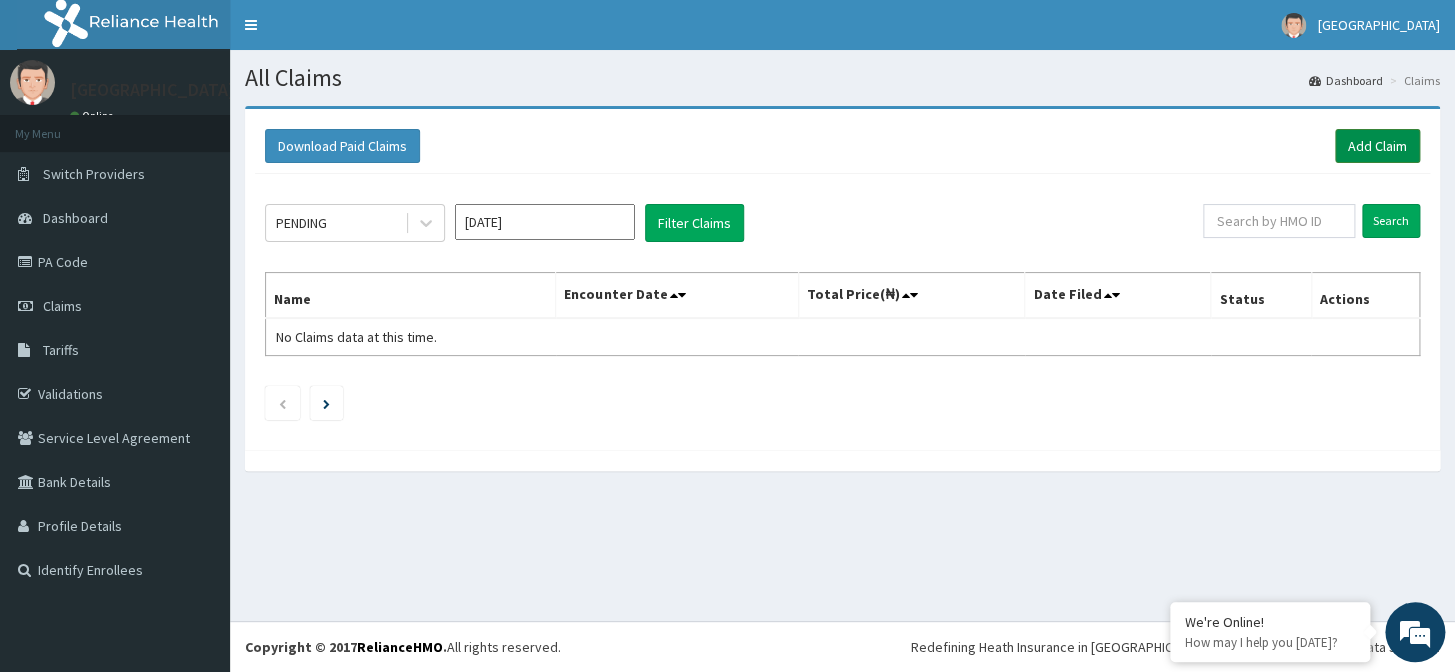 click on "Add Claim" at bounding box center (1377, 146) 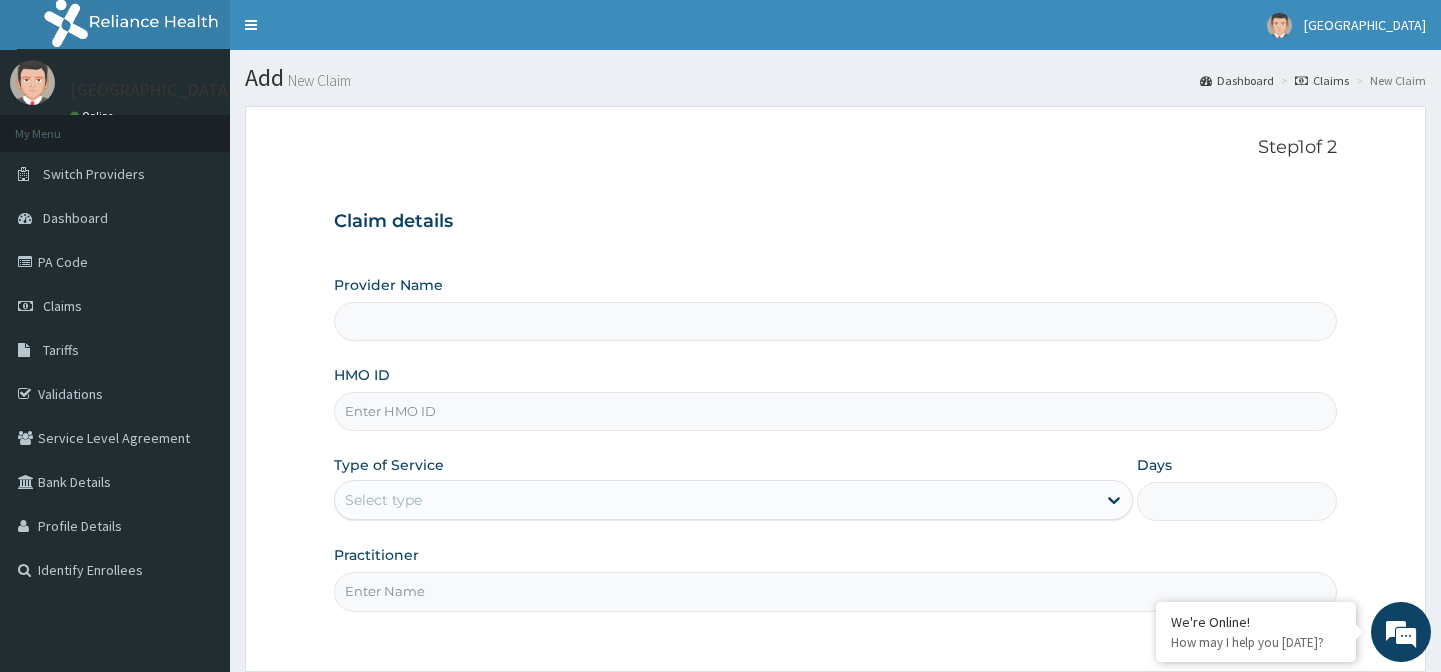 type on "[GEOGRAPHIC_DATA], [GEOGRAPHIC_DATA]" 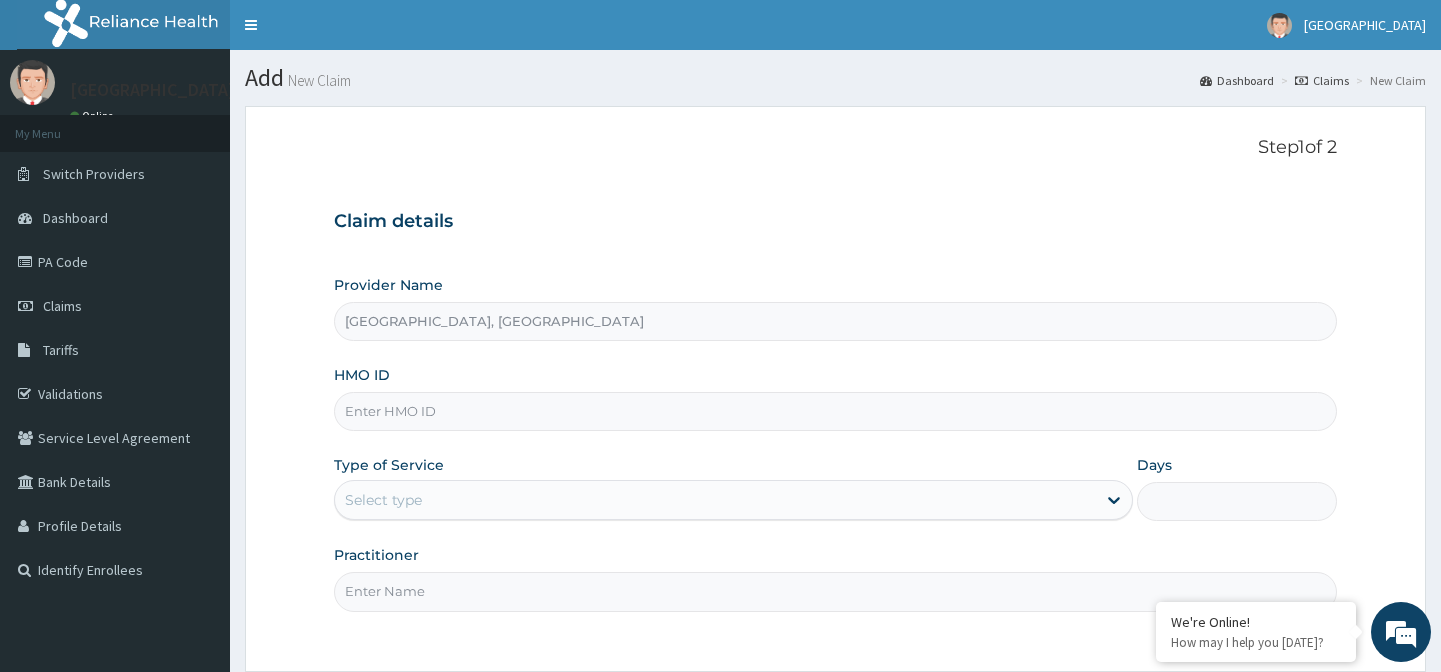 scroll, scrollTop: 0, scrollLeft: 0, axis: both 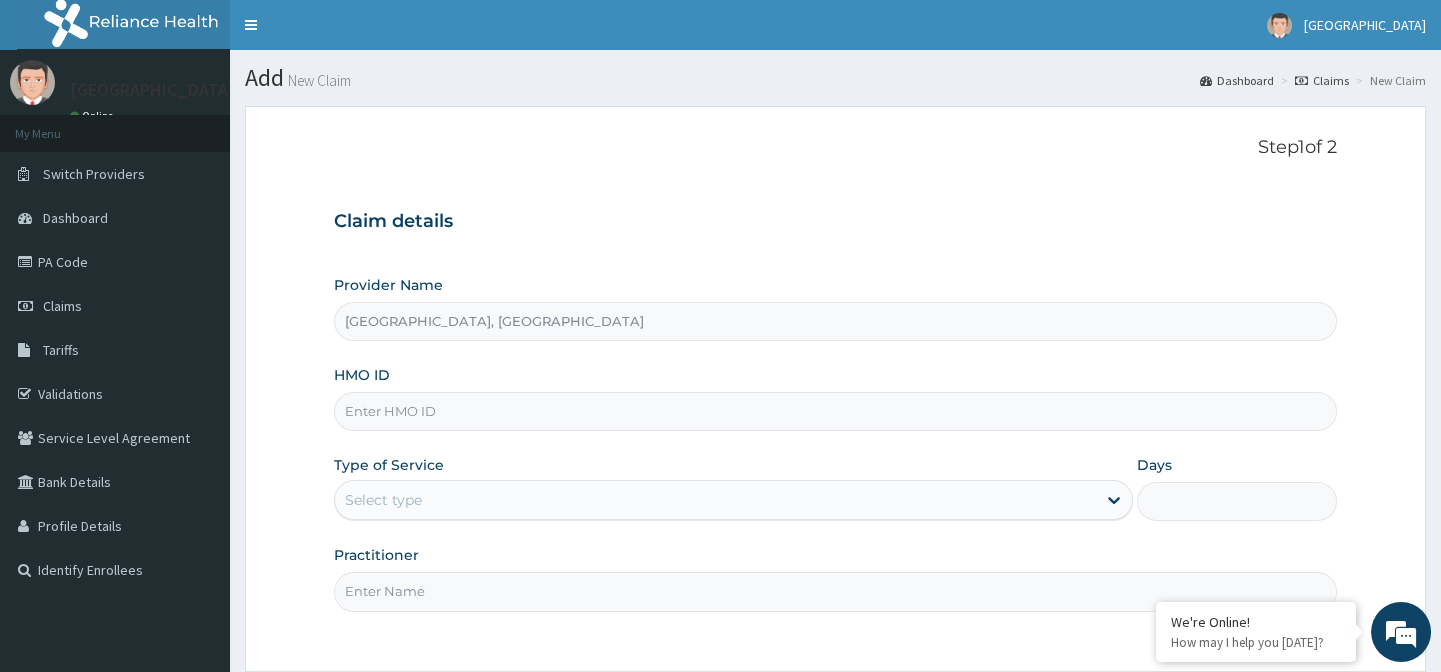 click on "HMO ID" at bounding box center (835, 411) 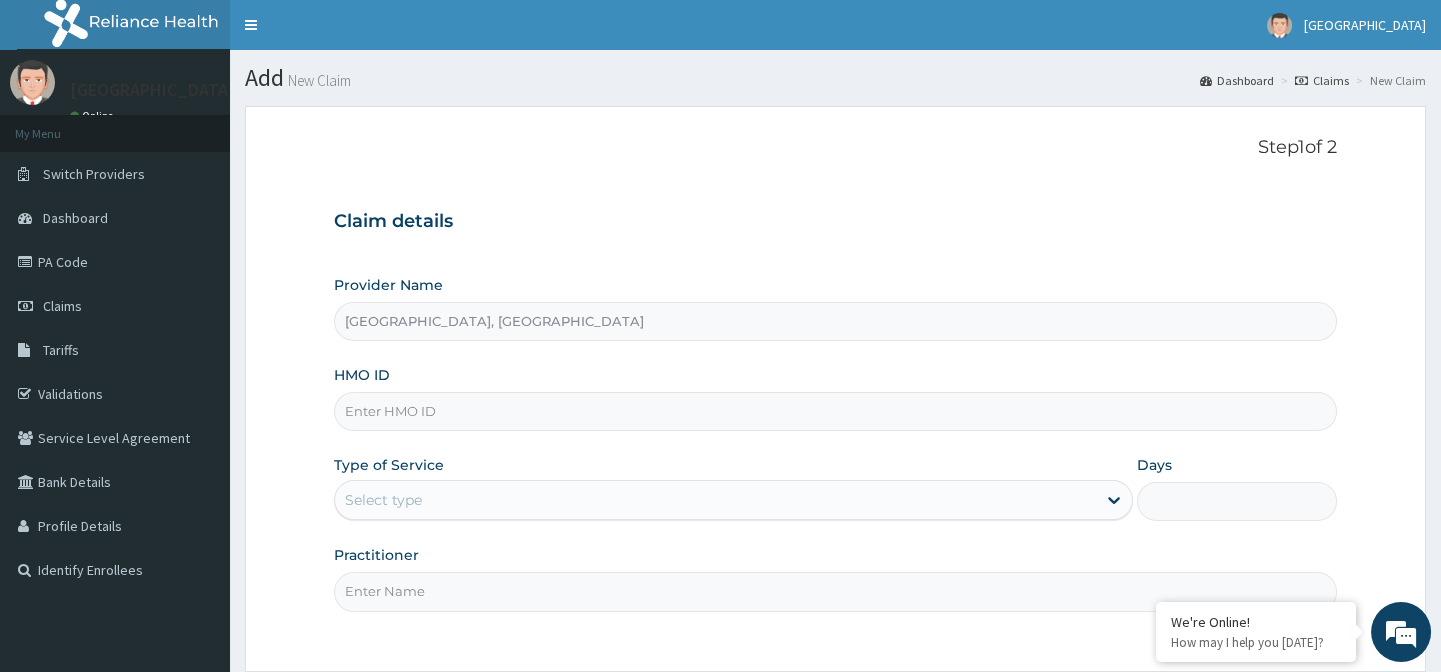 paste on "TLM/10025/A" 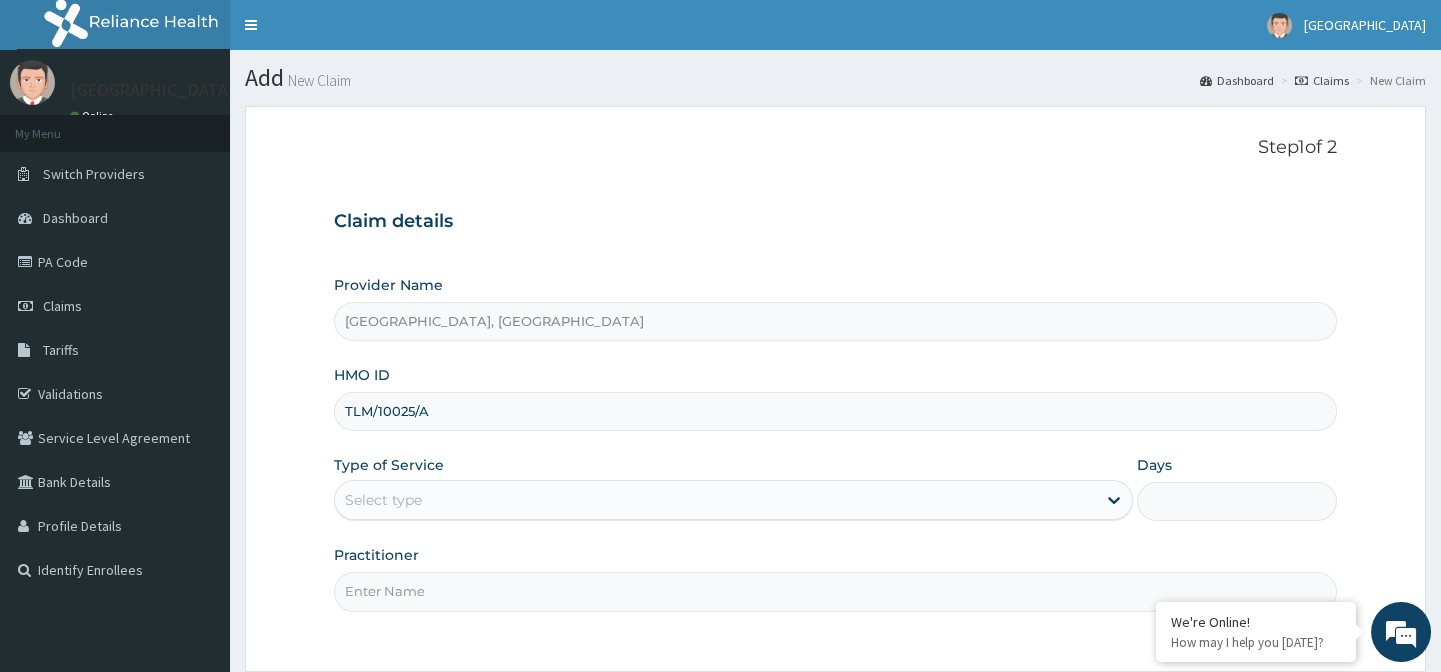 scroll, scrollTop: 0, scrollLeft: 0, axis: both 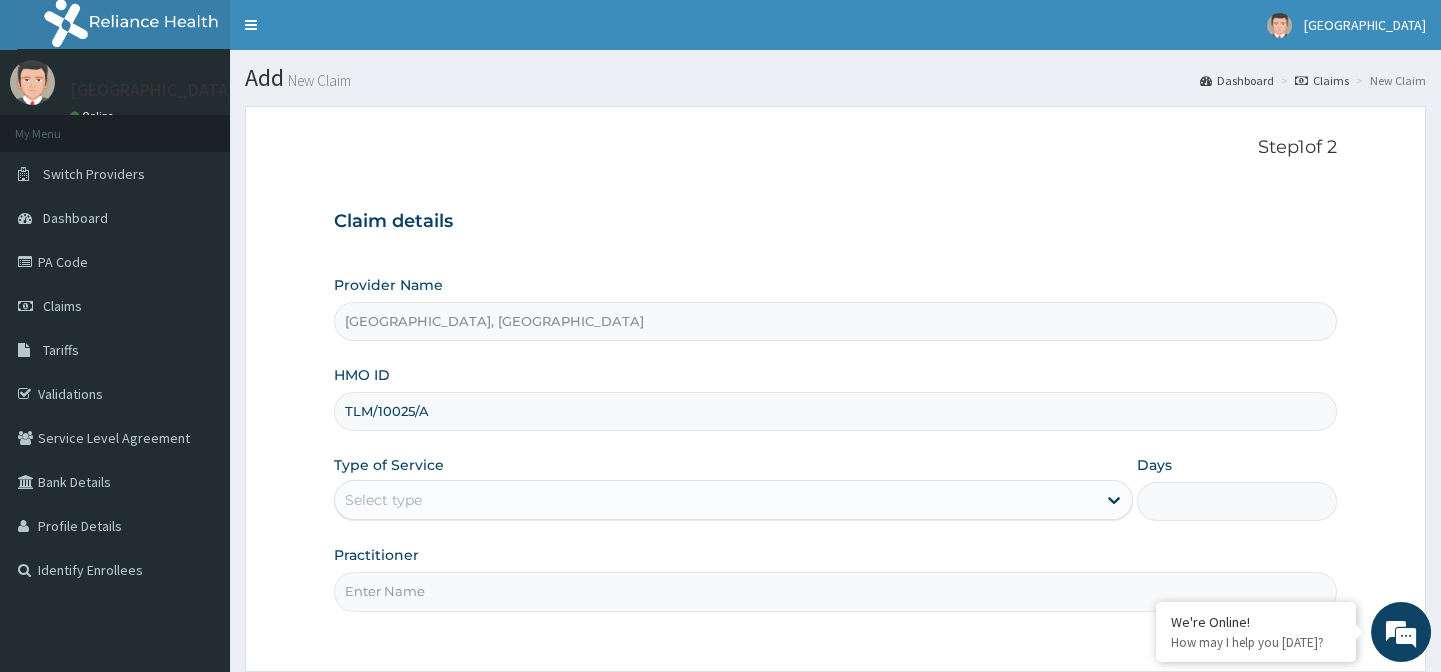 type on "TLM/10025/A" 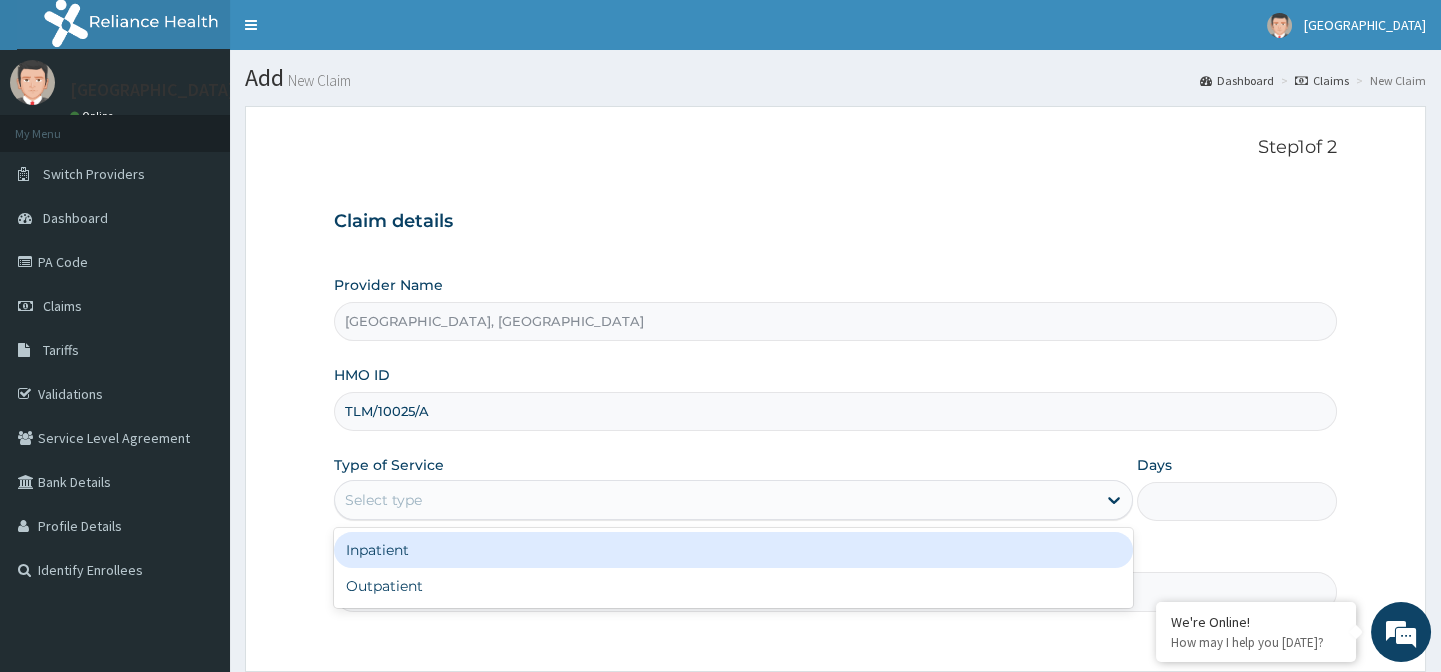 click on "Select type" at bounding box center [715, 500] 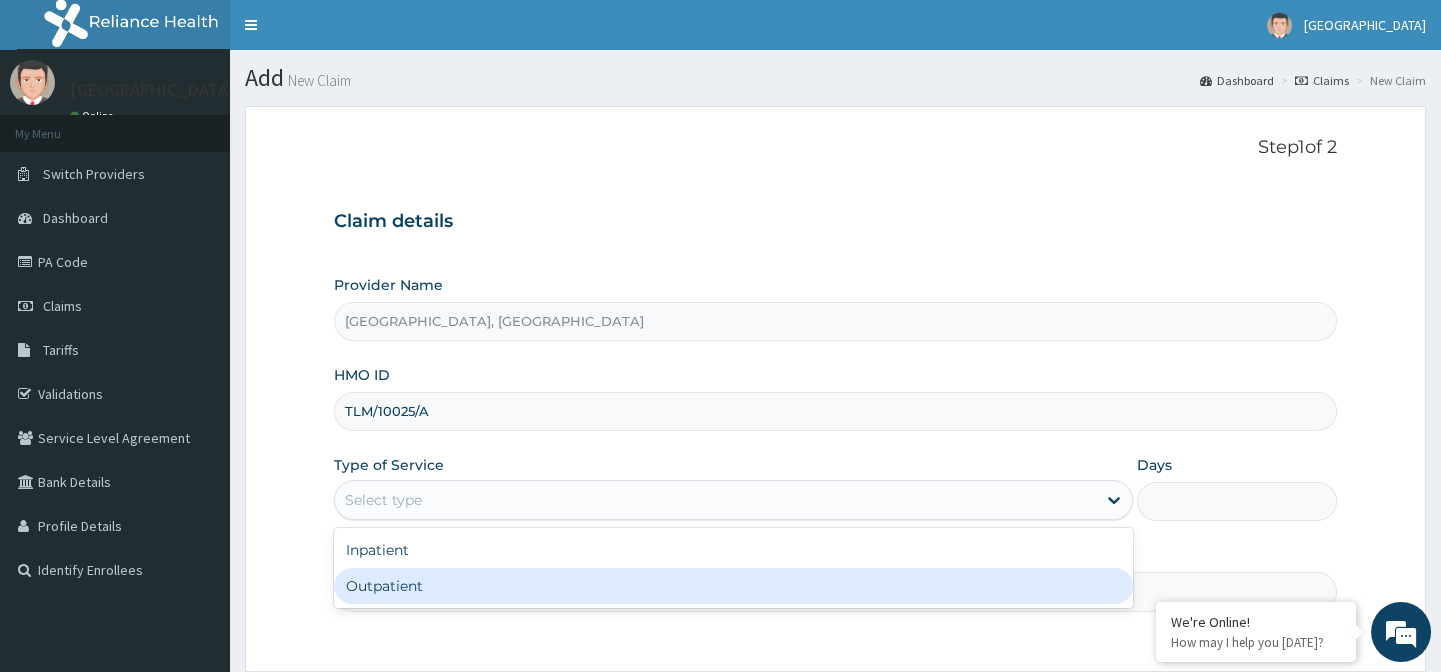 drag, startPoint x: 872, startPoint y: 594, endPoint x: 963, endPoint y: 511, distance: 123.16656 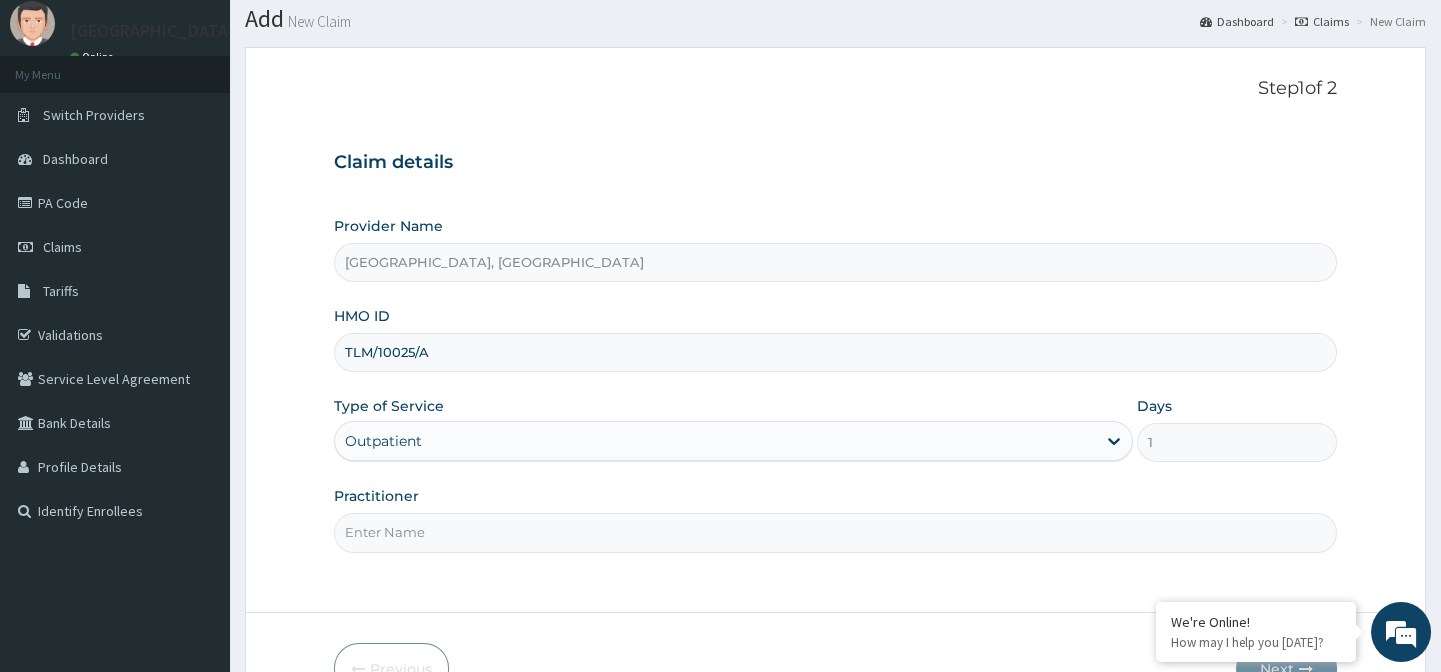 scroll, scrollTop: 90, scrollLeft: 0, axis: vertical 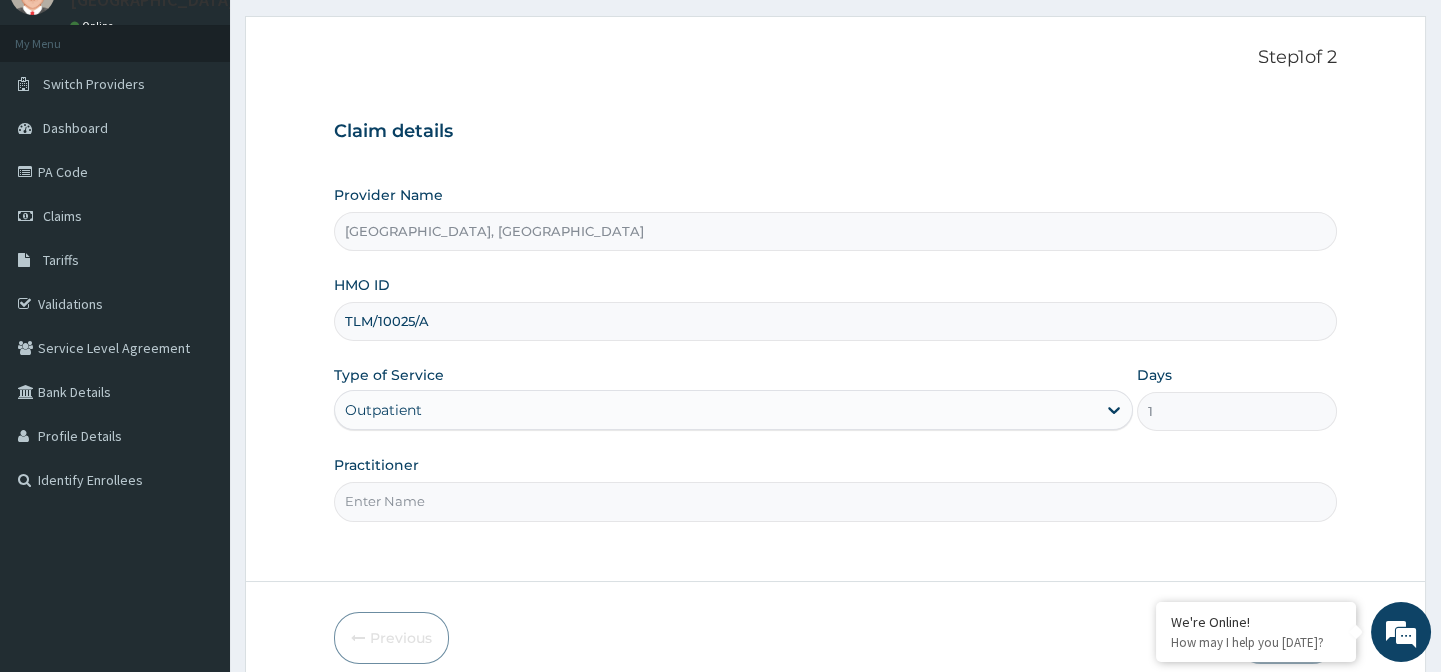 click on "Step  1  of 2 Claim details Provider Name Niger Hospital, Lokoja HMO ID TLM/10025/A Type of Service Outpatient Days 1 Practitioner" at bounding box center [835, 299] 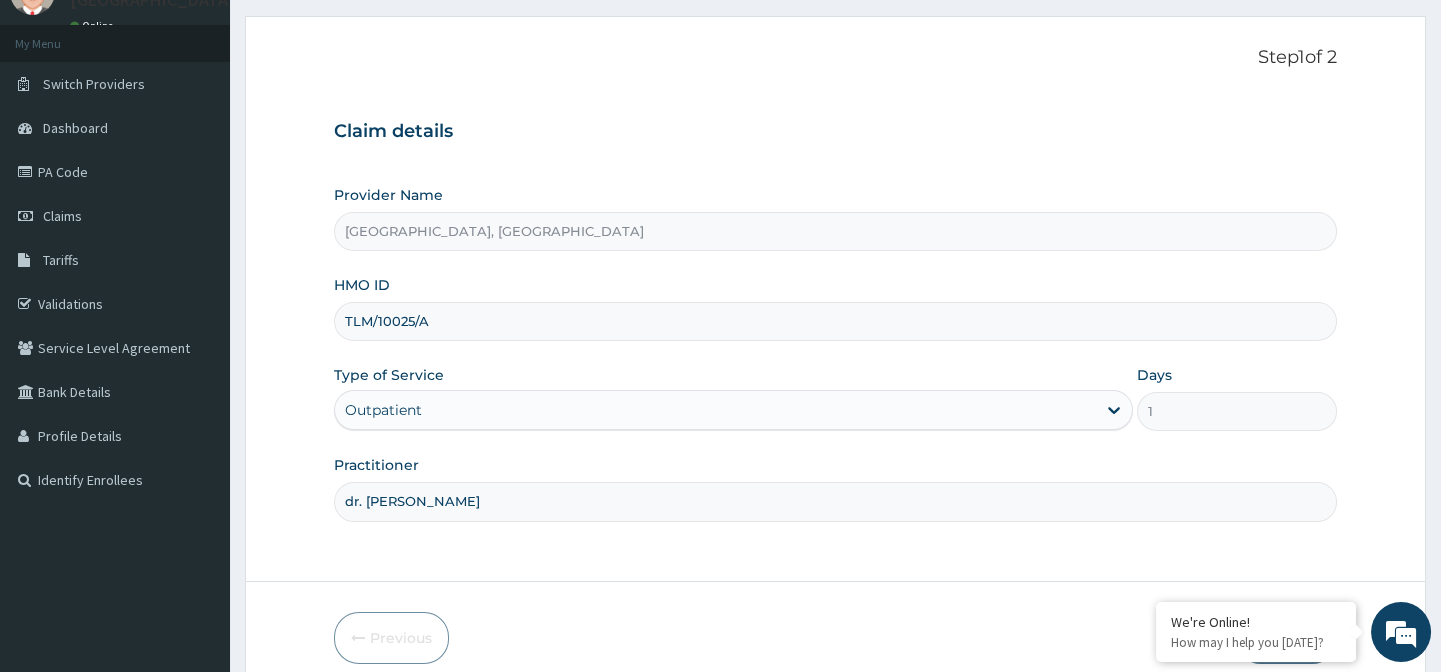 type on "DR. KEN" 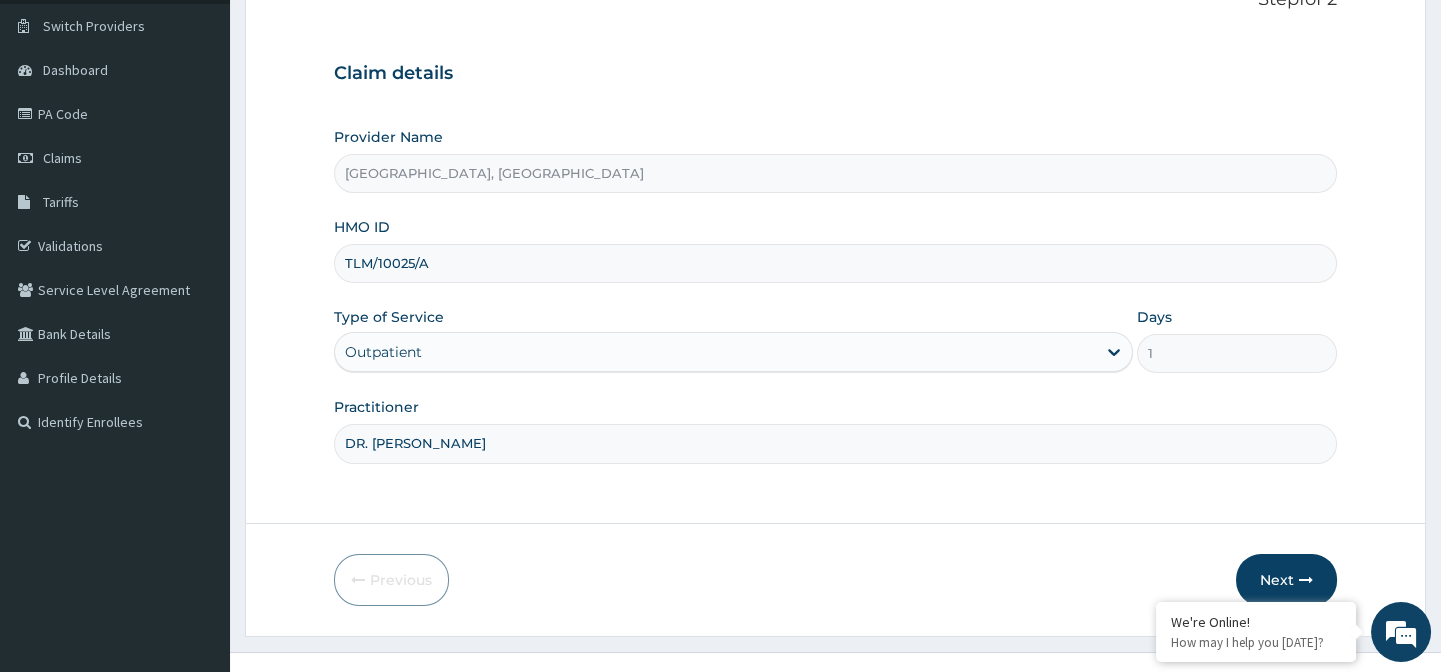 scroll, scrollTop: 179, scrollLeft: 0, axis: vertical 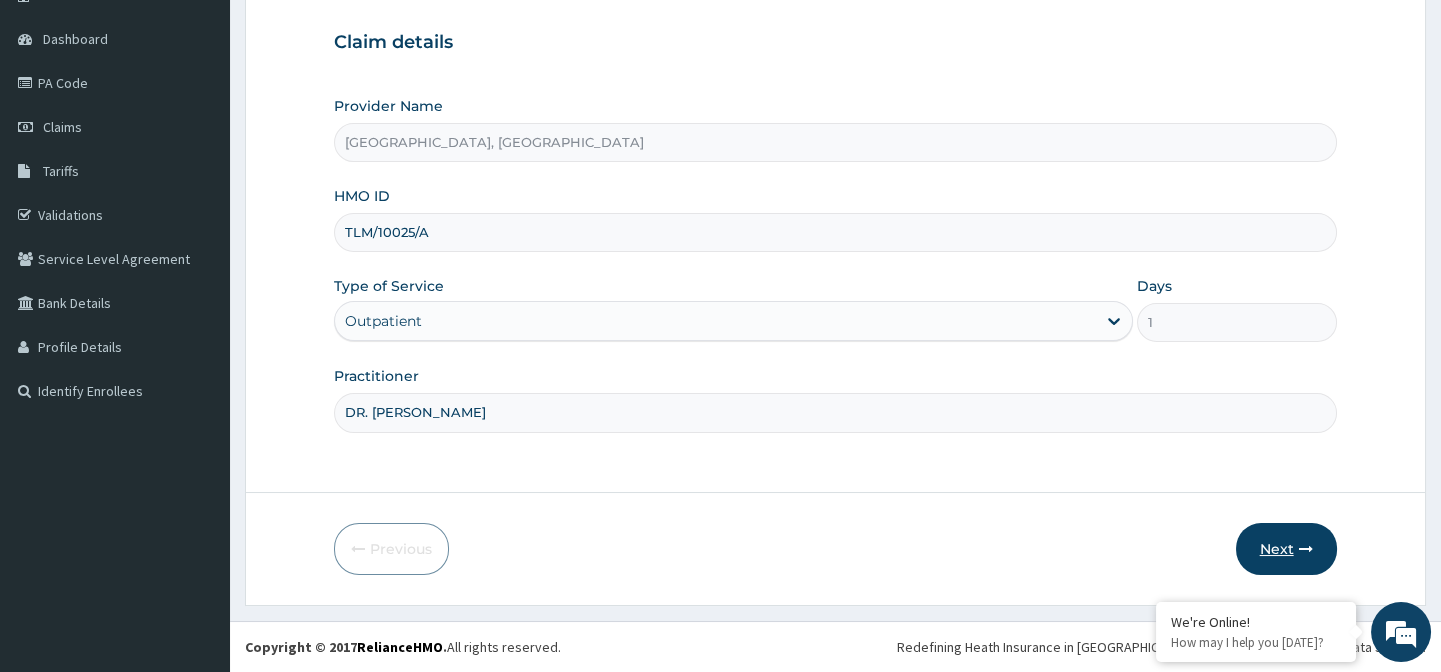 click on "Next" at bounding box center (1286, 549) 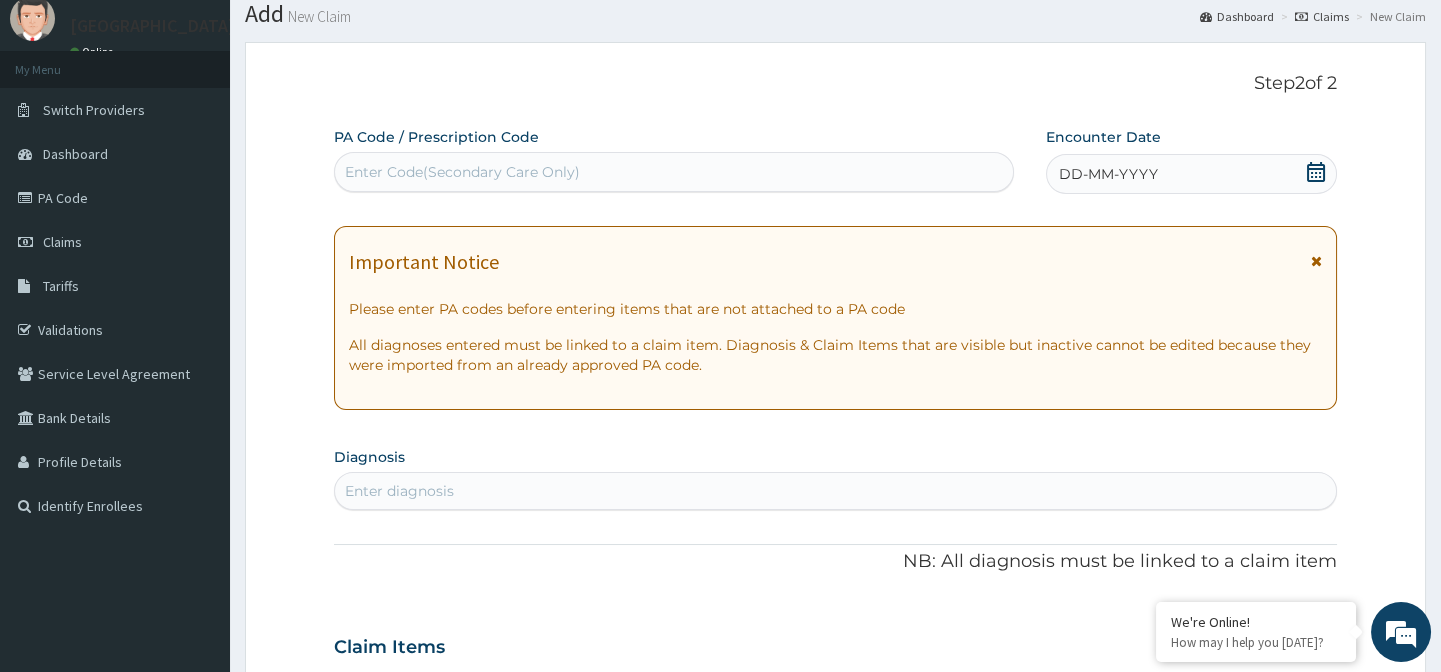 scroll, scrollTop: 0, scrollLeft: 0, axis: both 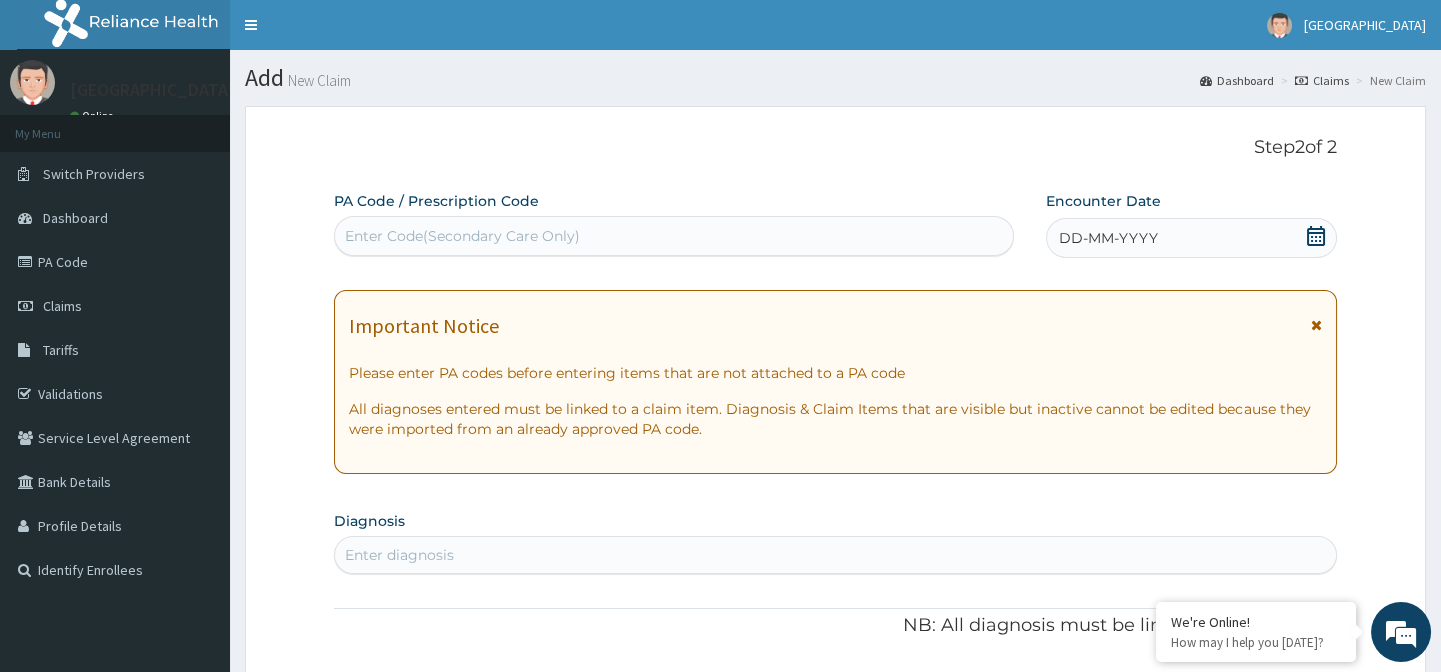 click 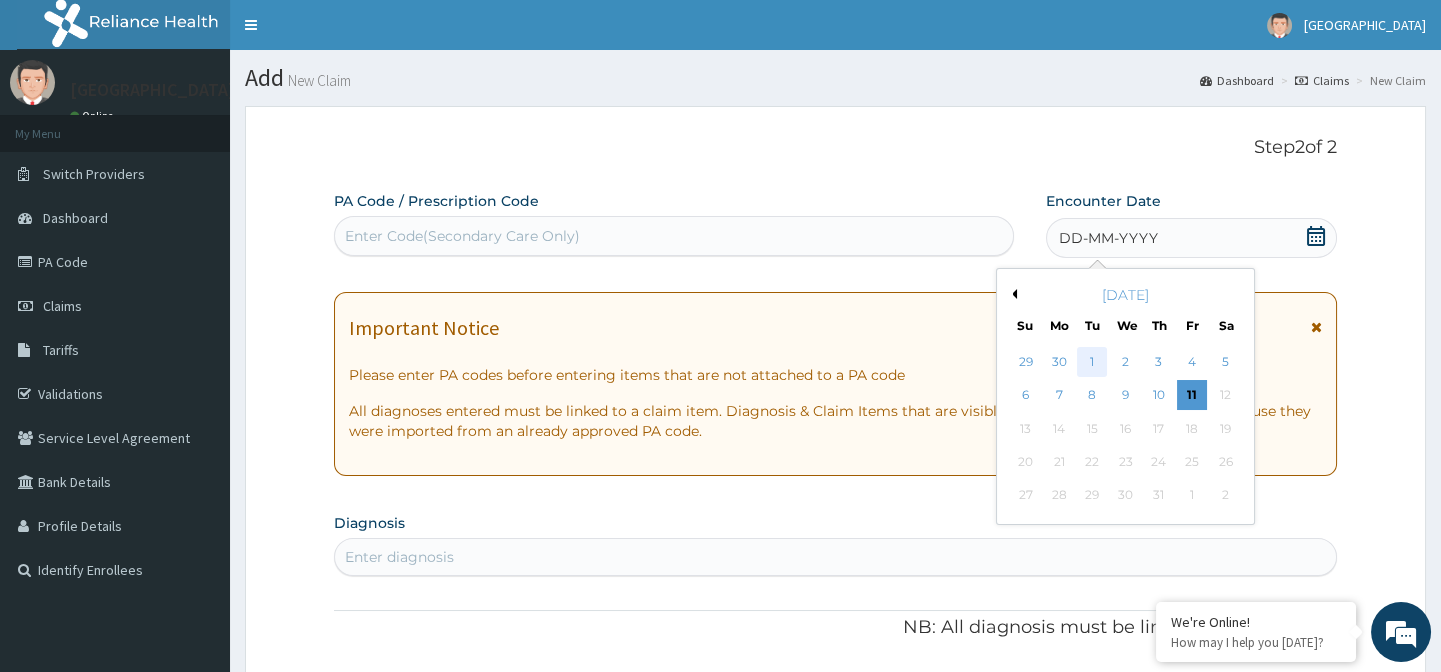 click on "1" at bounding box center [1092, 362] 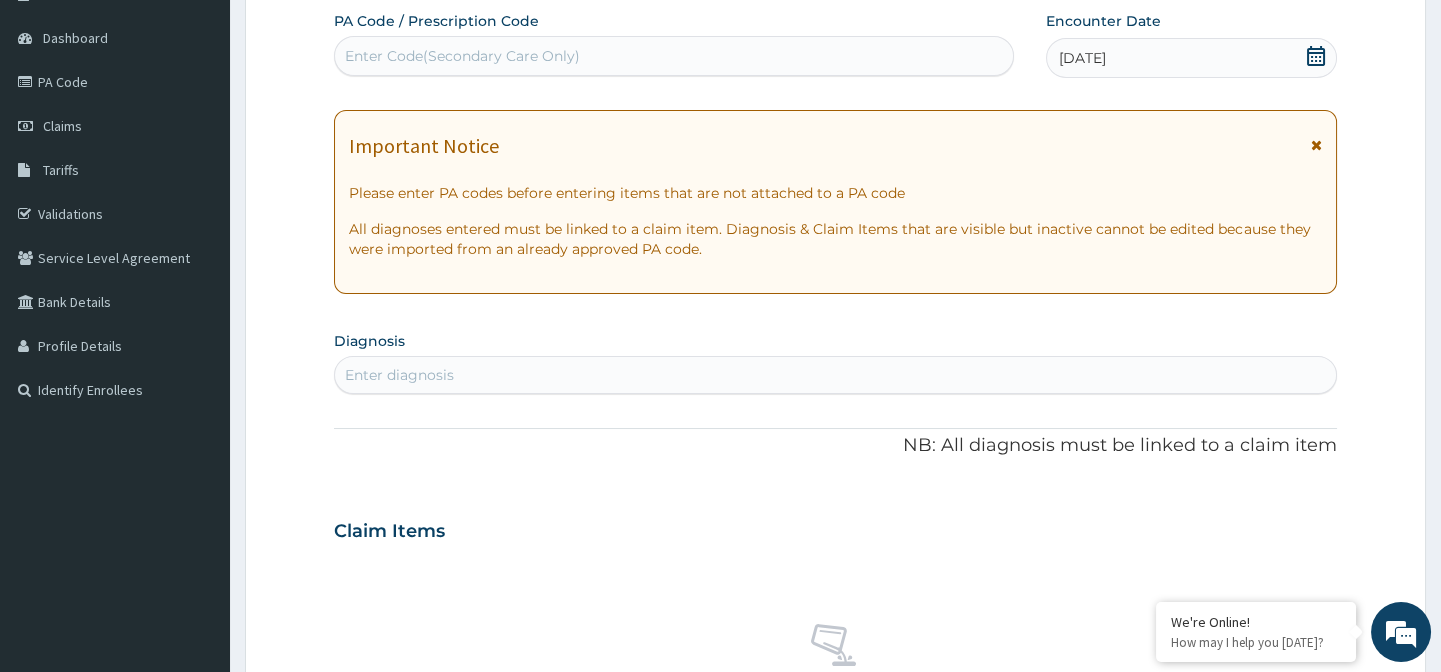 scroll, scrollTop: 181, scrollLeft: 0, axis: vertical 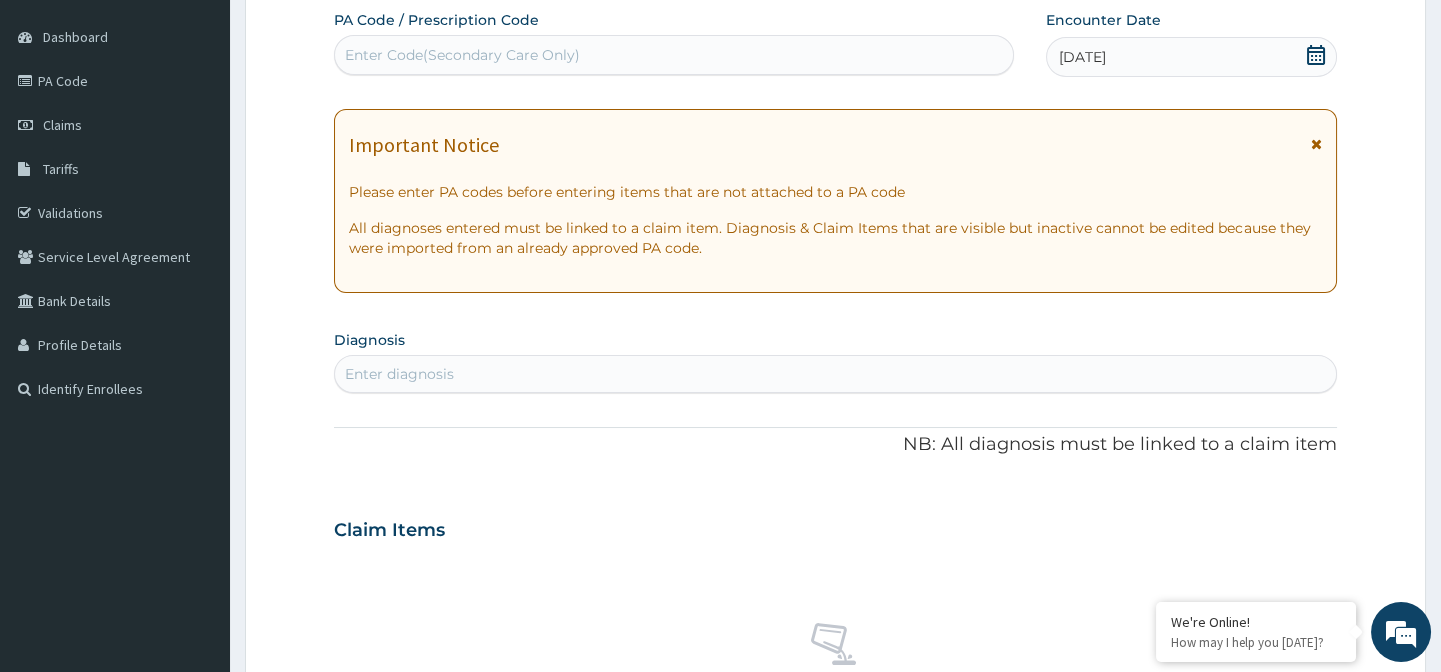 click on "Enter diagnosis" at bounding box center [835, 374] 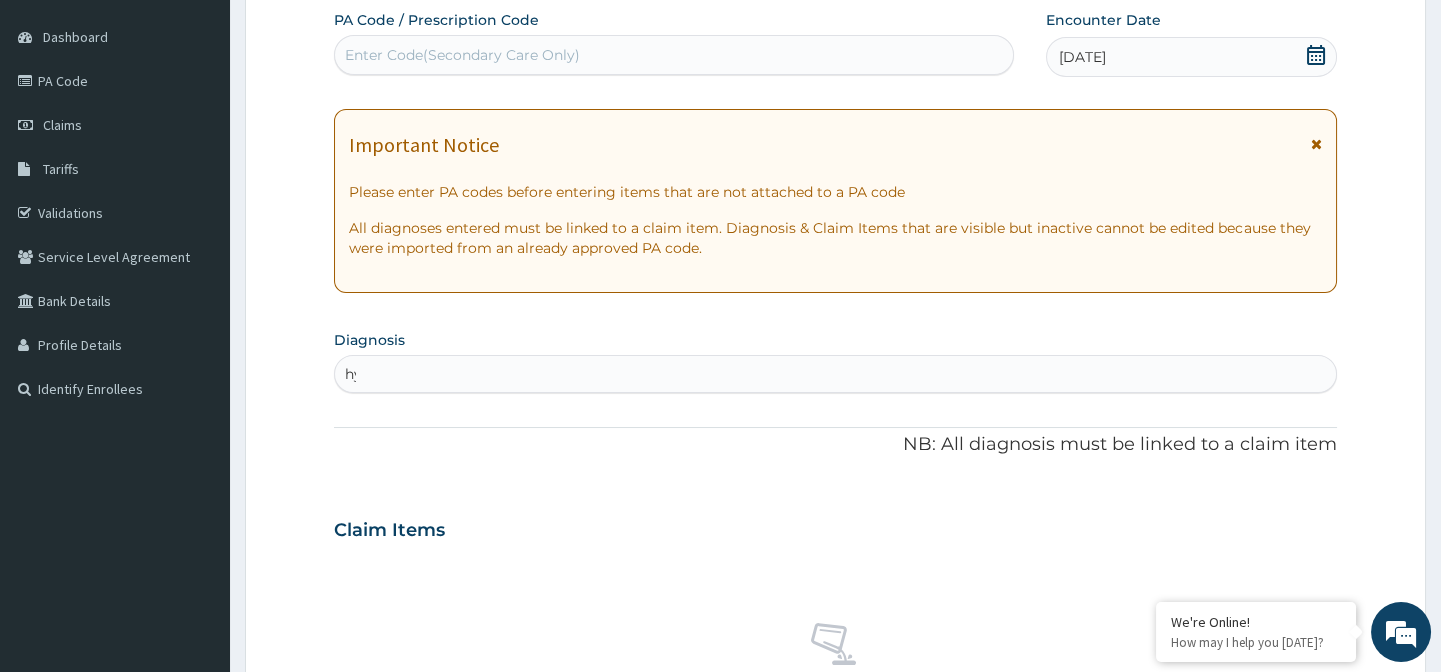 type on "h" 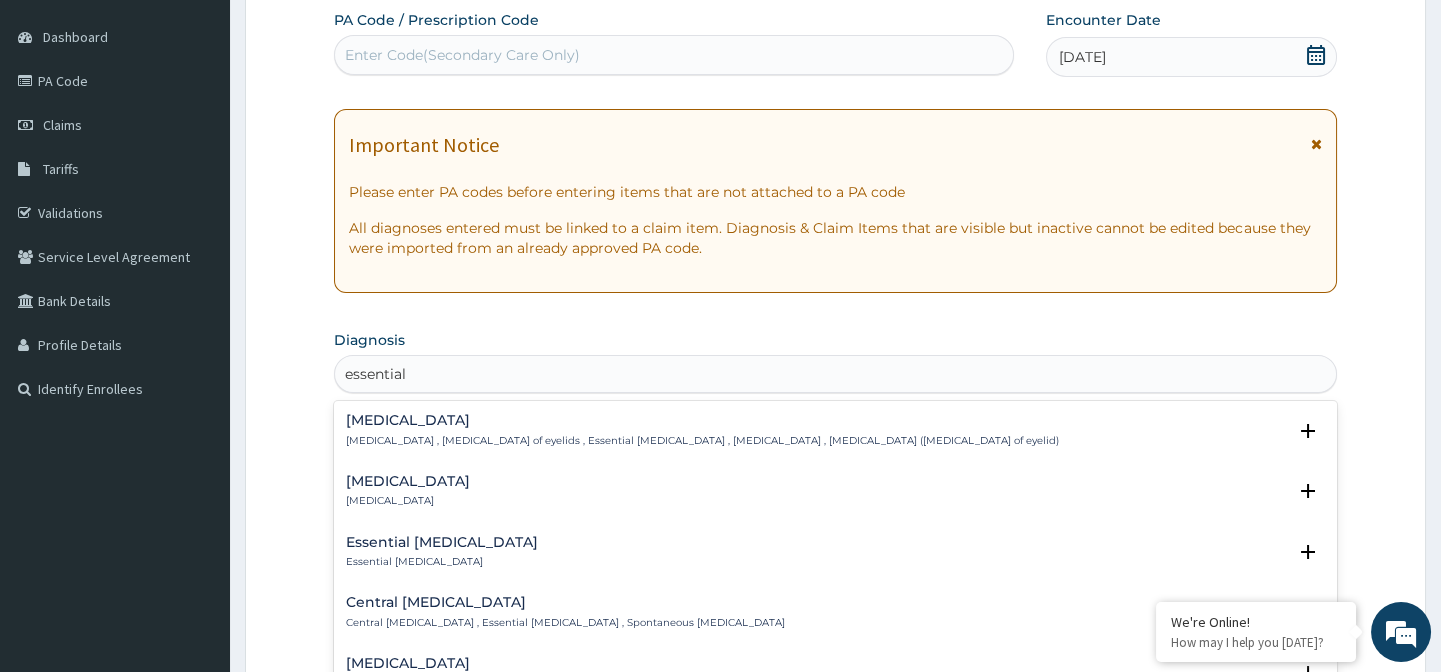 type on "essential h" 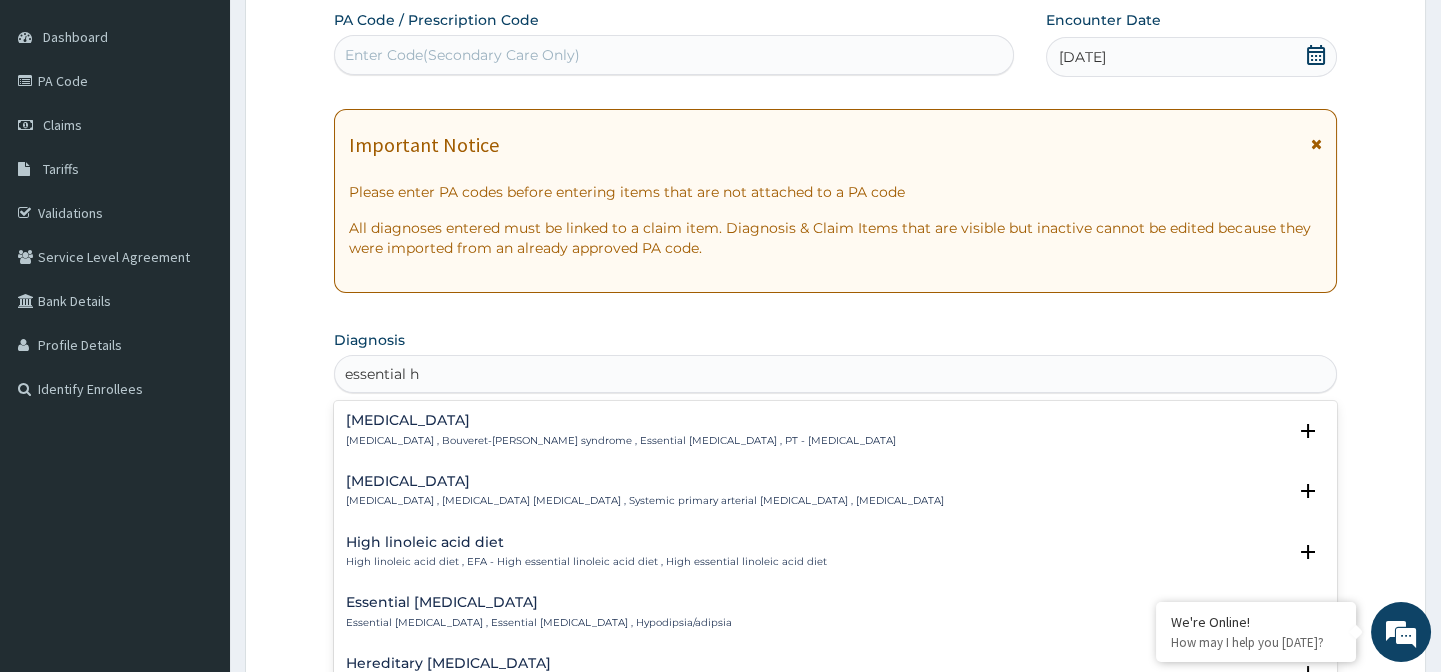 click on "Essential hypertension , Idiopathic hypertension , Systemic primary arterial hypertension , Primary hypertension" at bounding box center [645, 501] 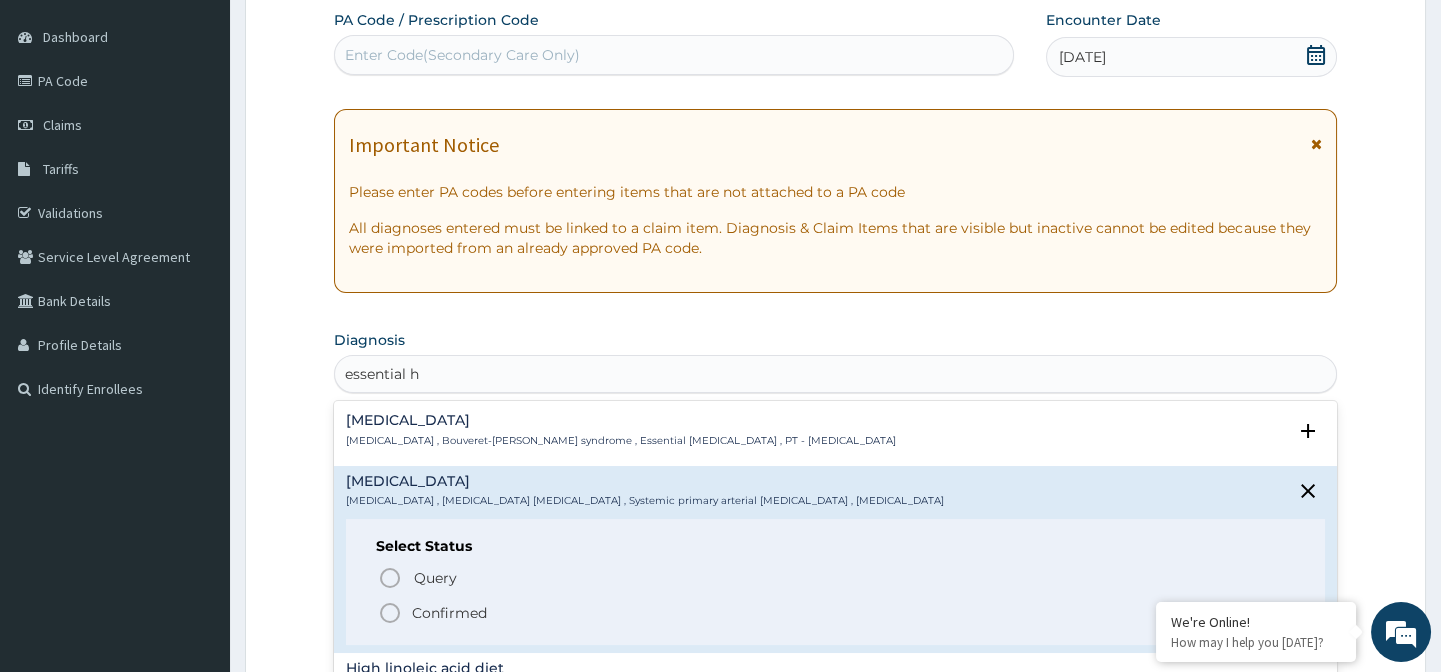 click on "Confirmed" at bounding box center (836, 613) 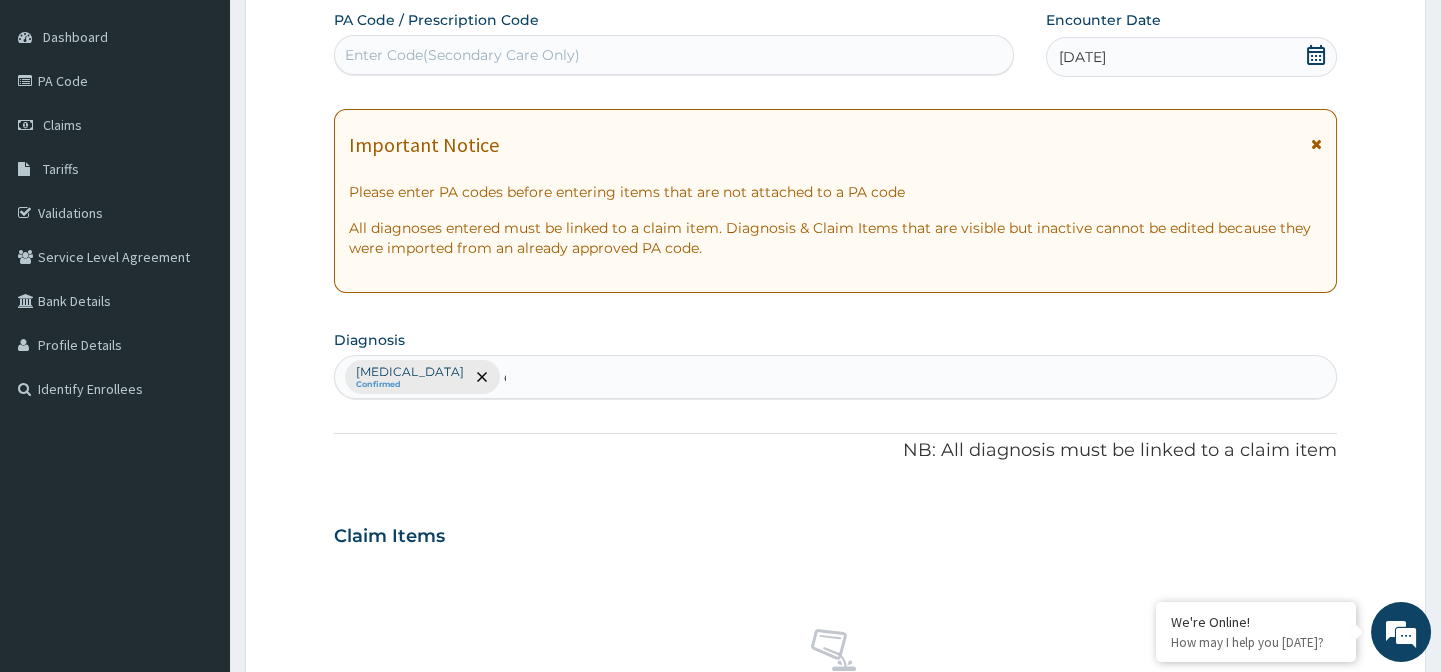 type 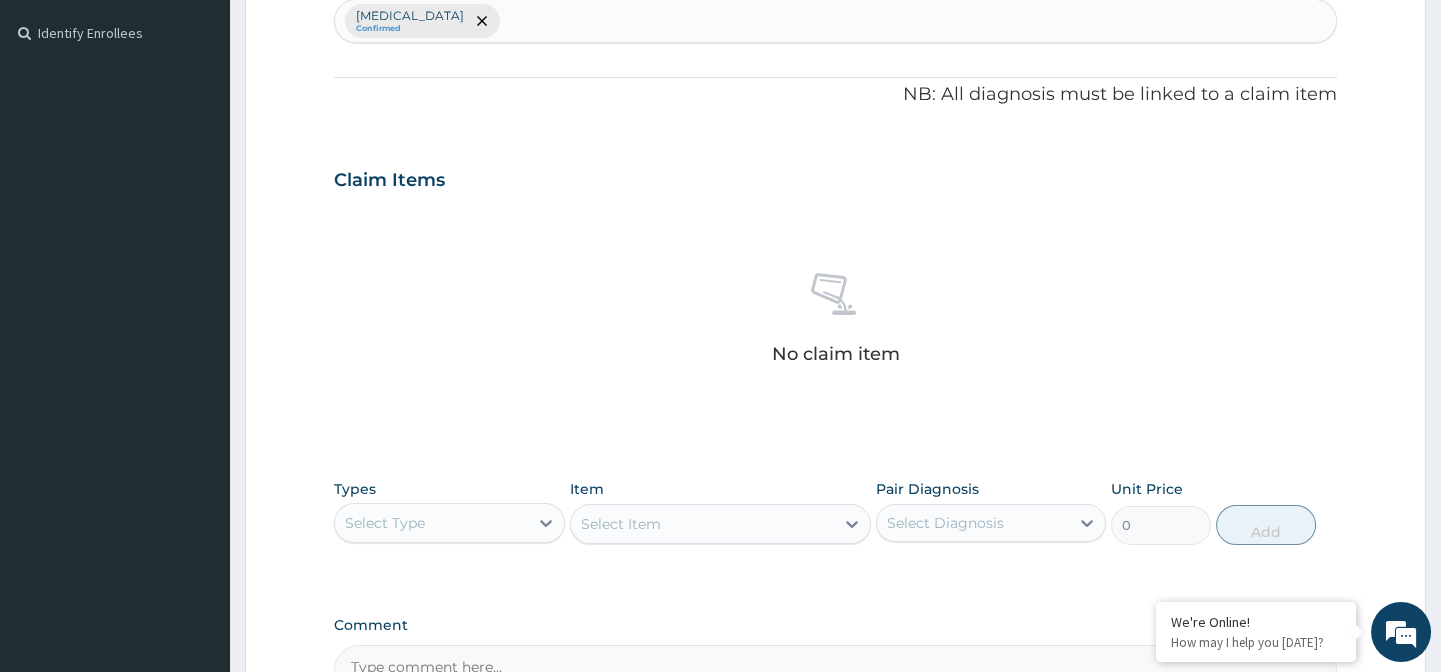 scroll, scrollTop: 545, scrollLeft: 0, axis: vertical 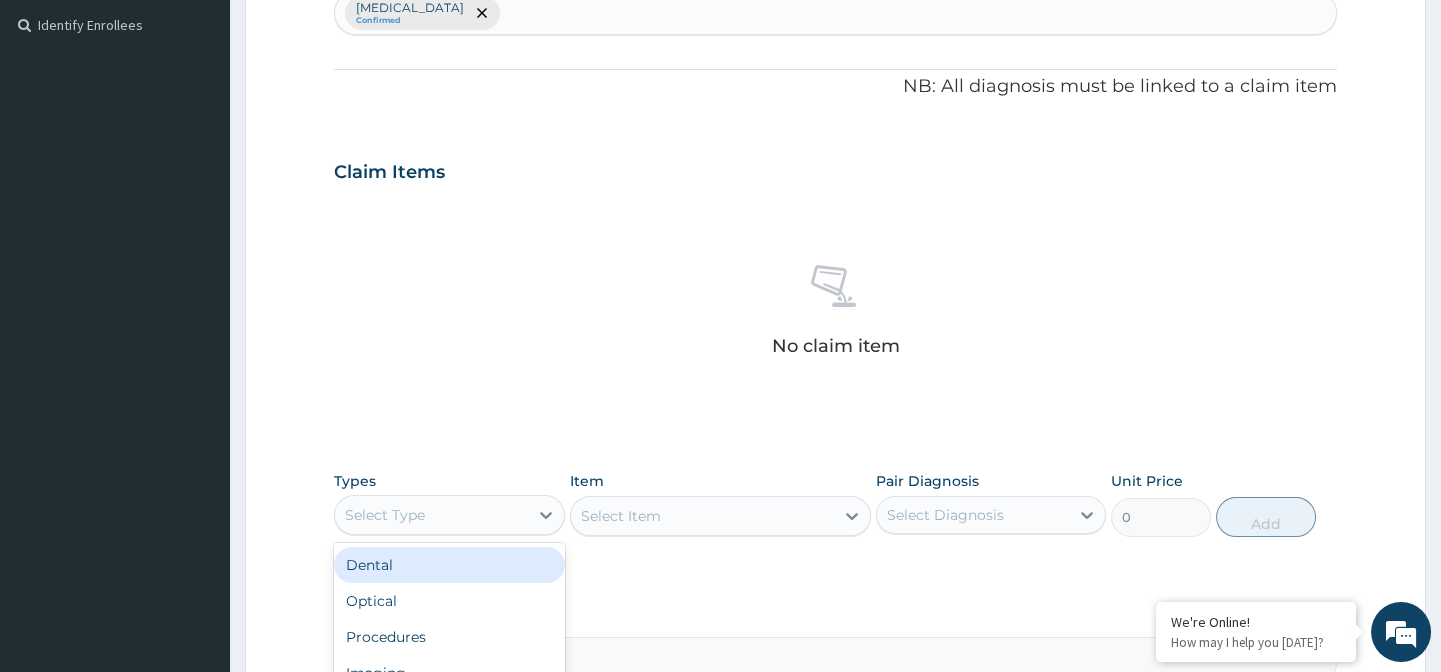 click on "Select Type" at bounding box center (431, 515) 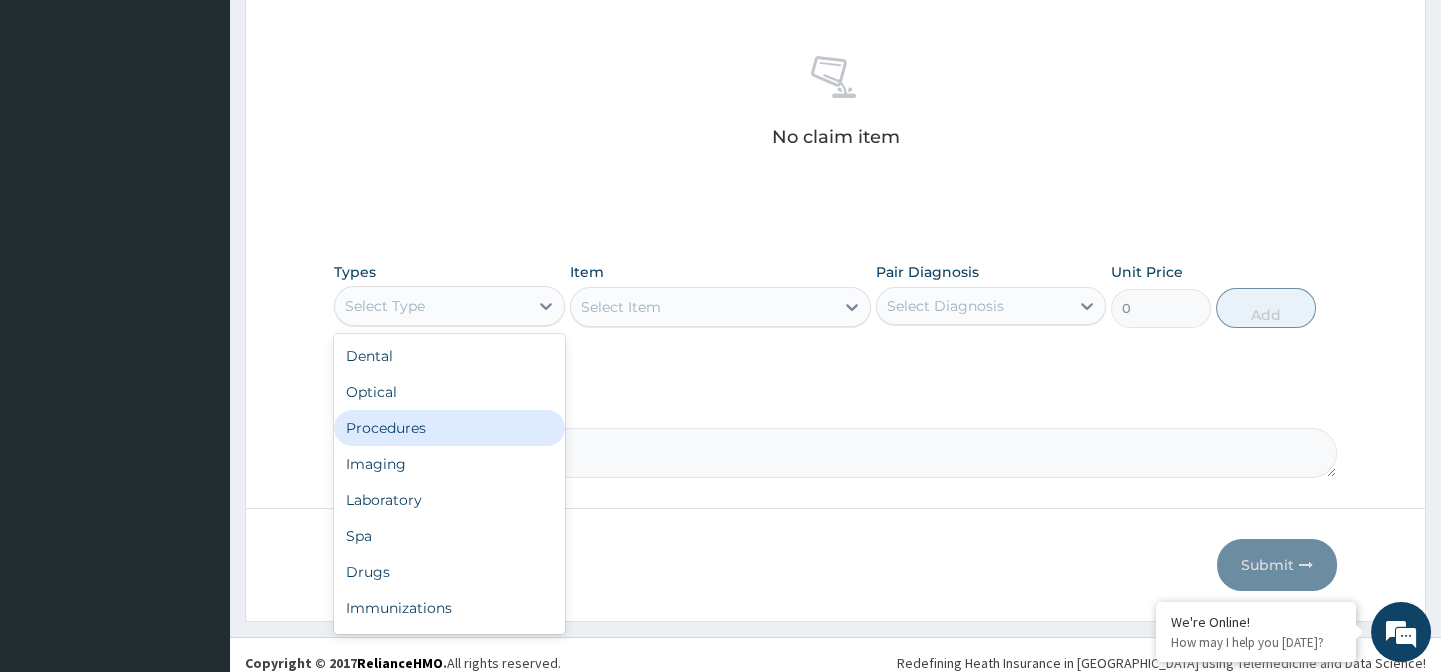 scroll, scrollTop: 769, scrollLeft: 0, axis: vertical 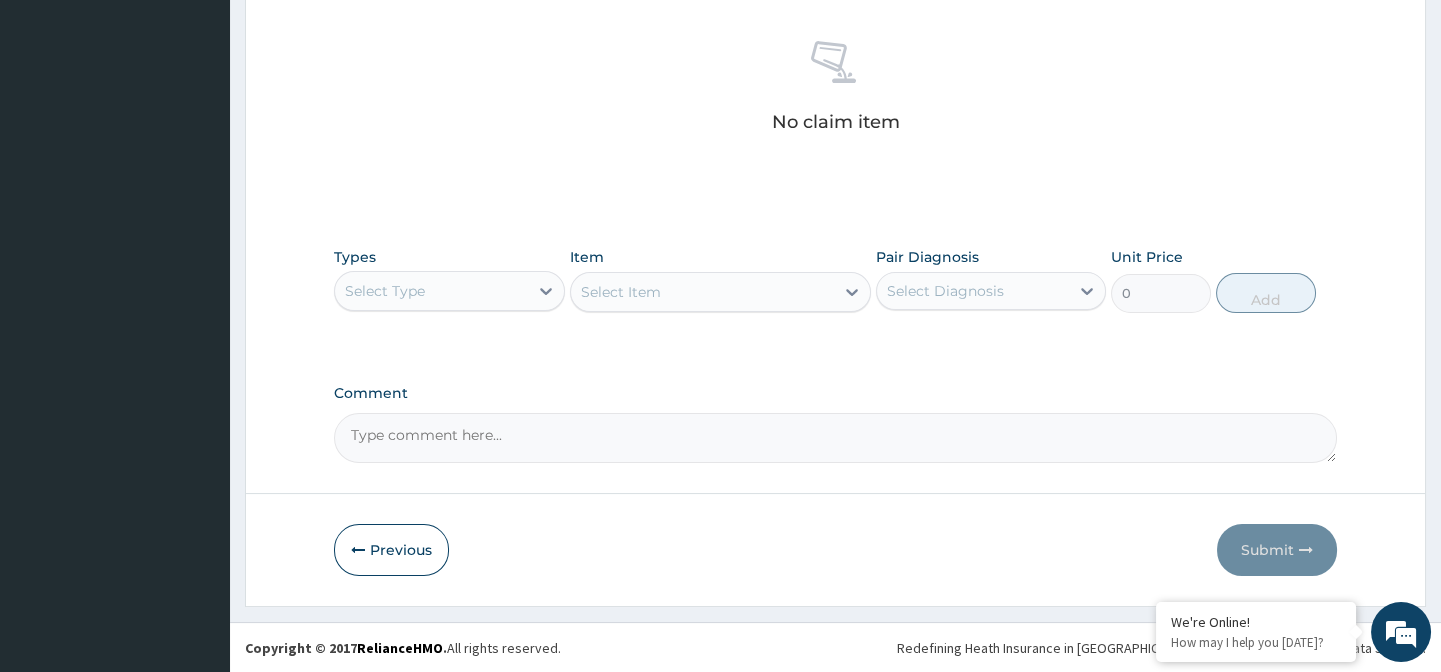 drag, startPoint x: 777, startPoint y: 160, endPoint x: 744, endPoint y: 184, distance: 40.804413 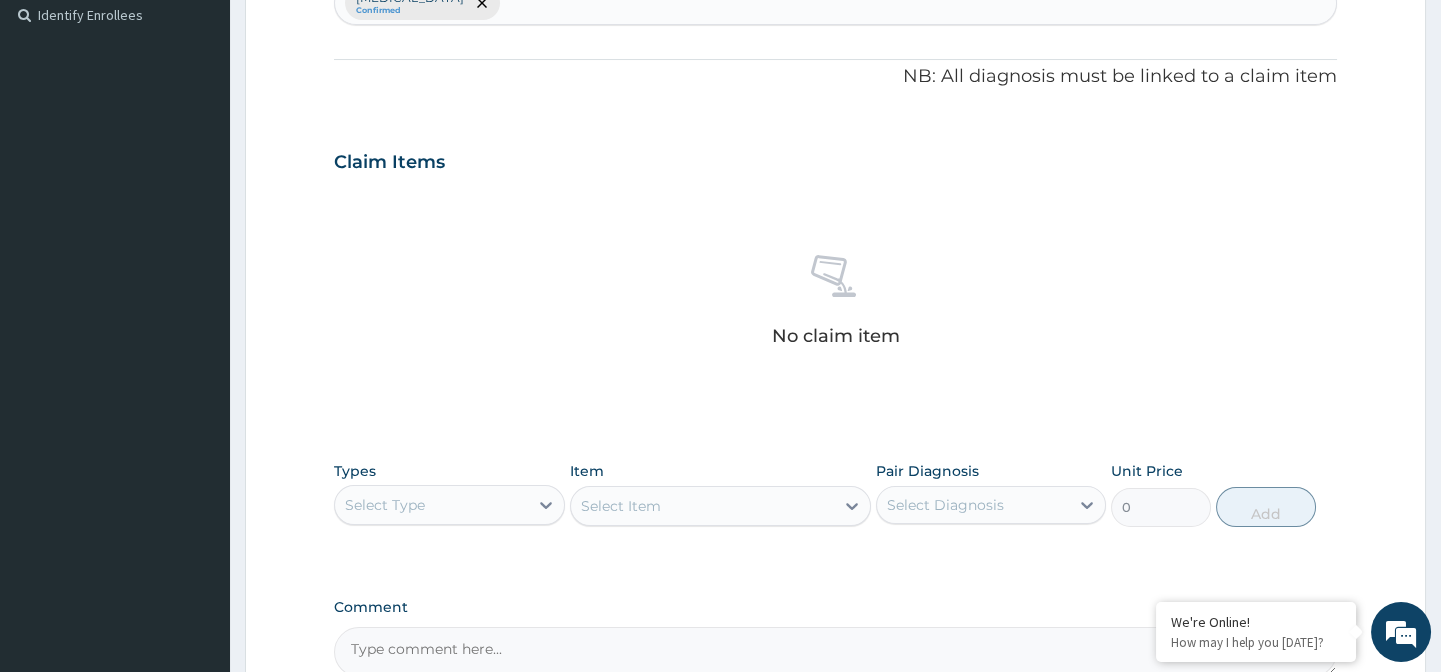 scroll, scrollTop: 587, scrollLeft: 0, axis: vertical 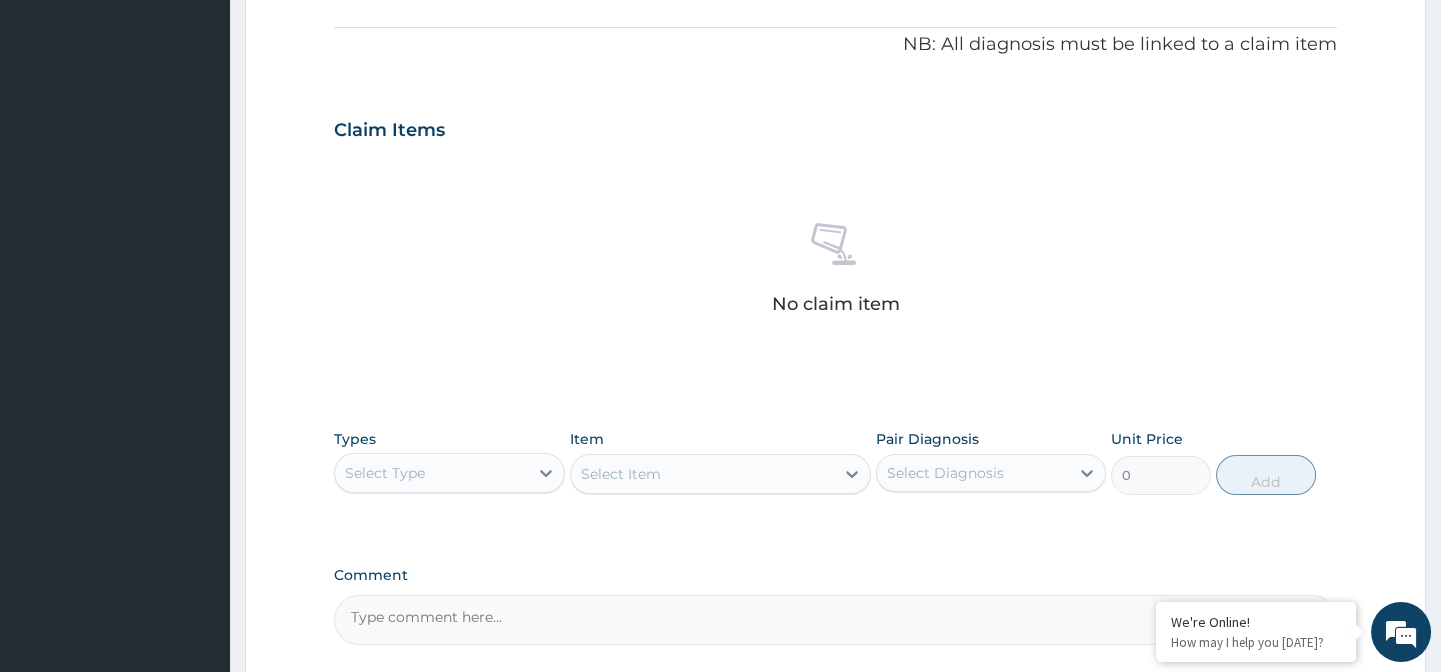 click on "Select Type" at bounding box center [431, 473] 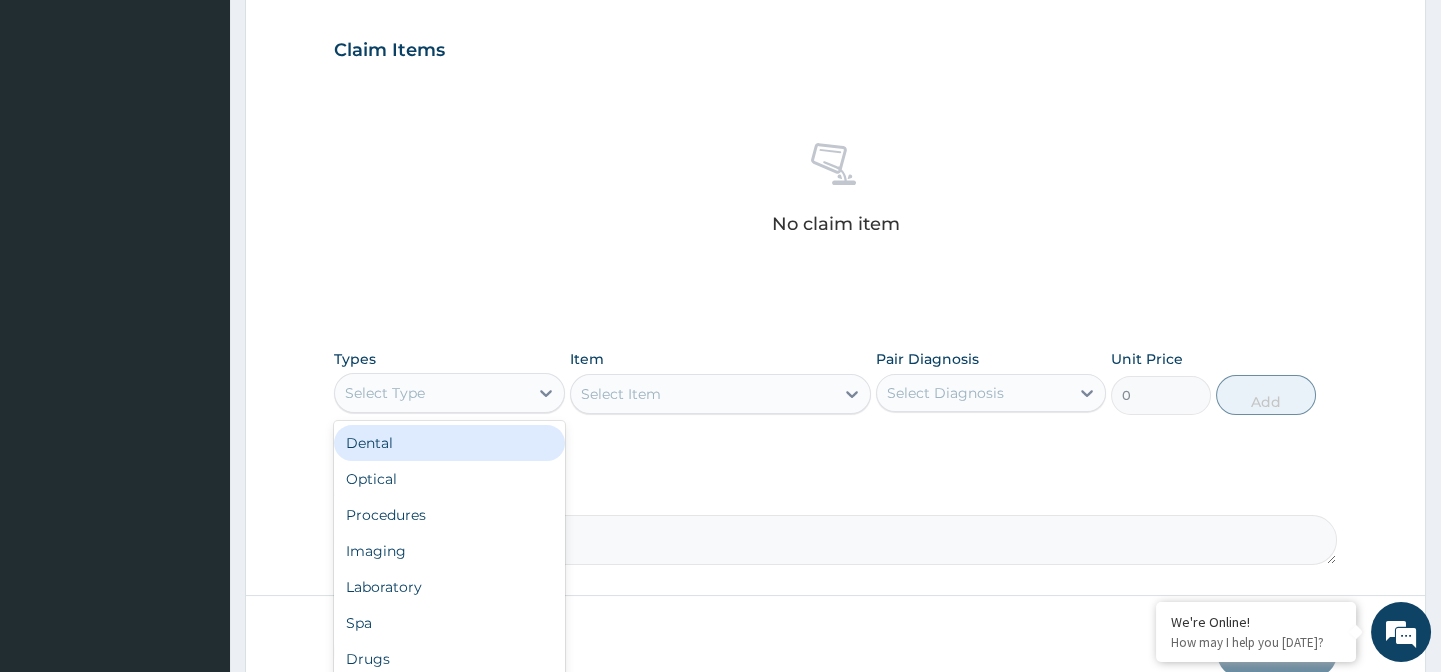 scroll, scrollTop: 769, scrollLeft: 0, axis: vertical 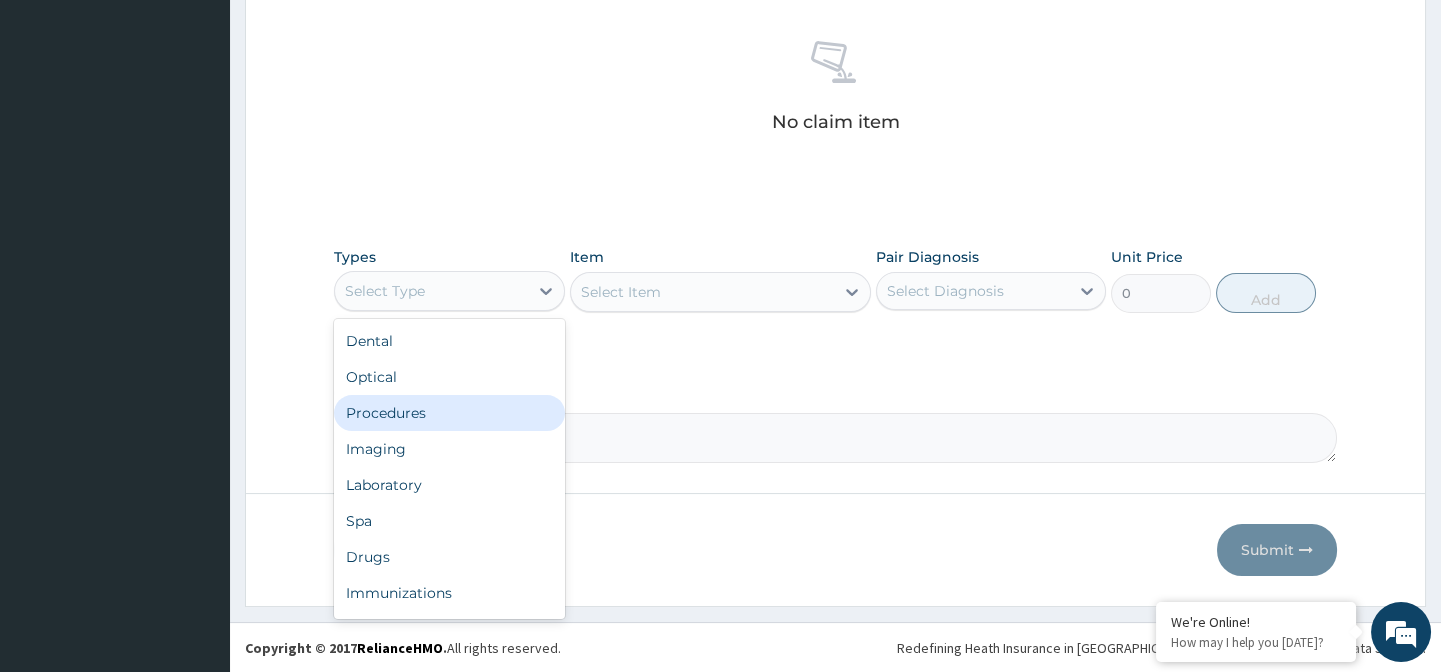 click on "Procedures" at bounding box center [449, 413] 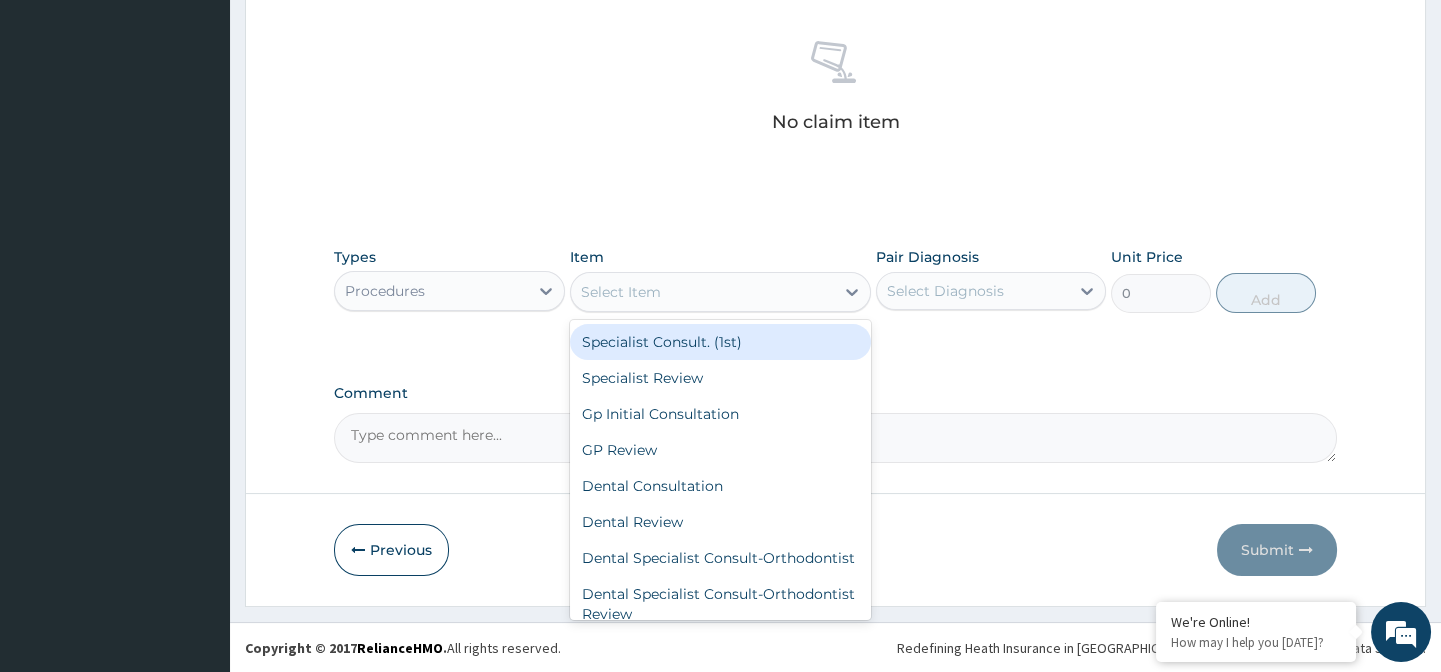 click on "Select Item" at bounding box center (702, 292) 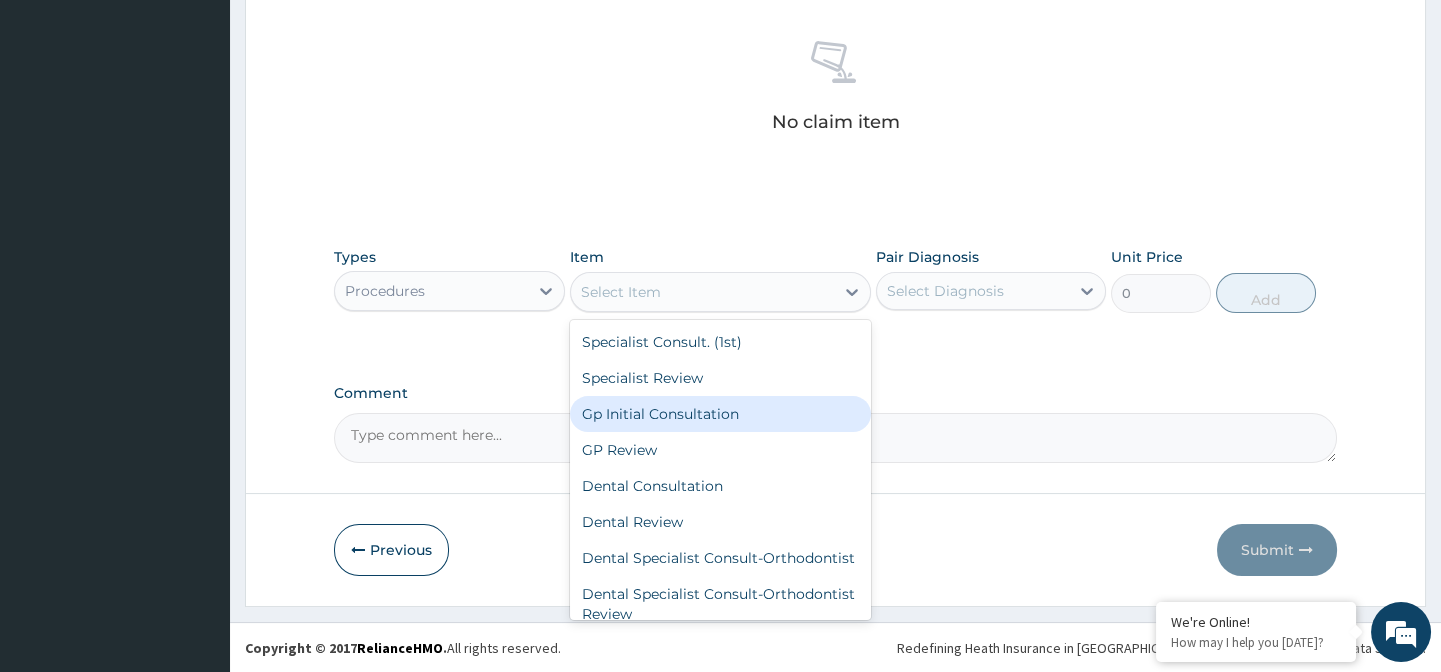 click on "Gp Initial Consultation" at bounding box center [720, 414] 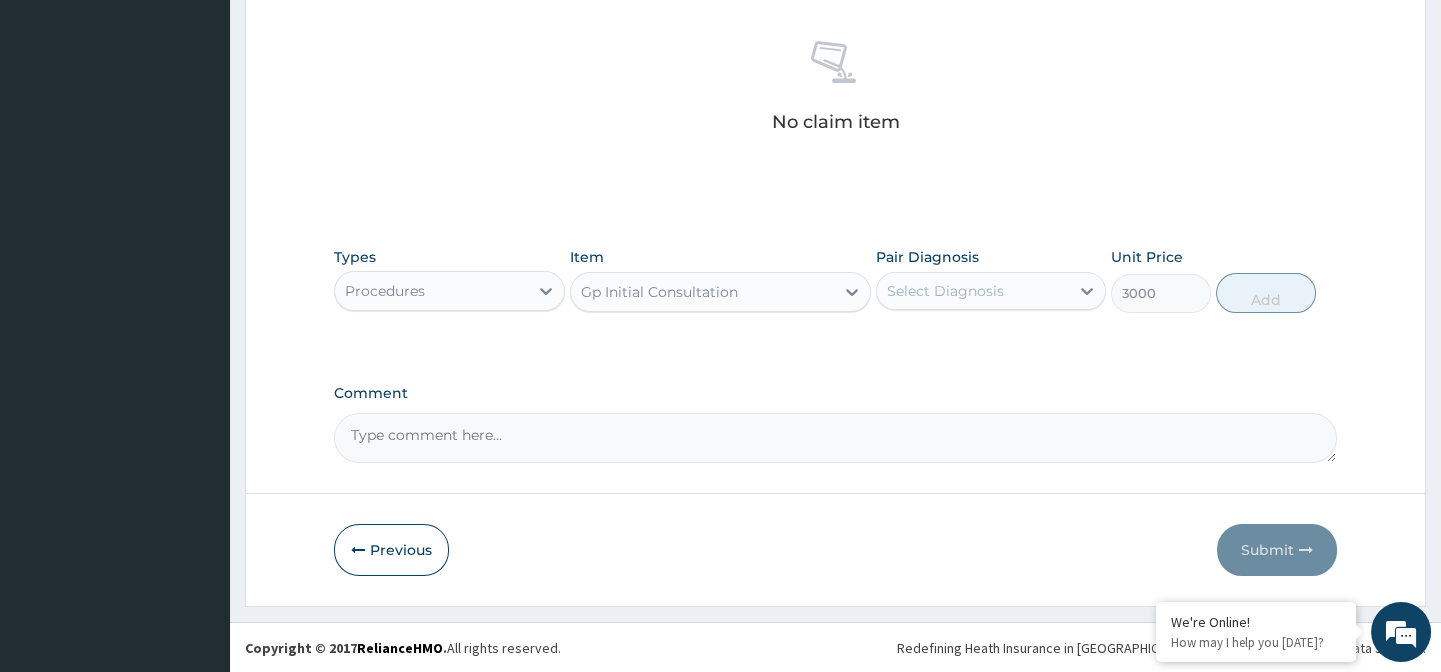type on "3000" 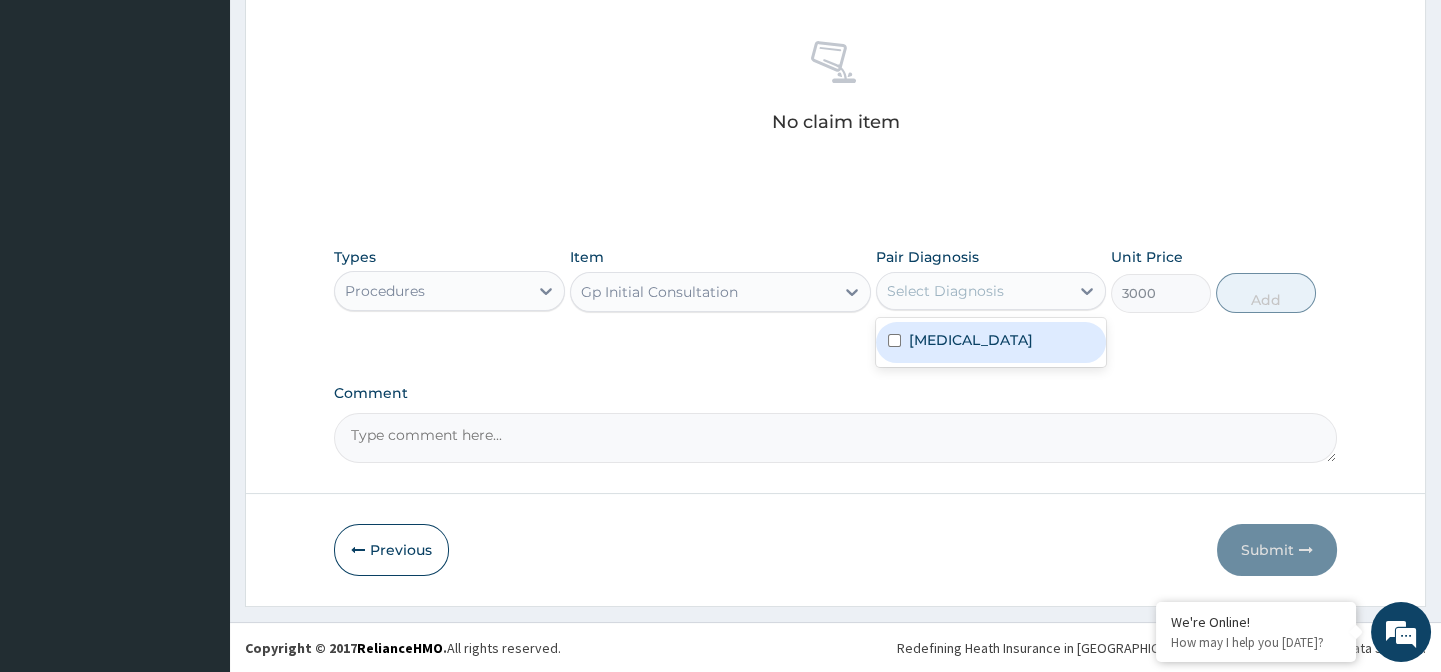 click on "Select Diagnosis" at bounding box center [945, 291] 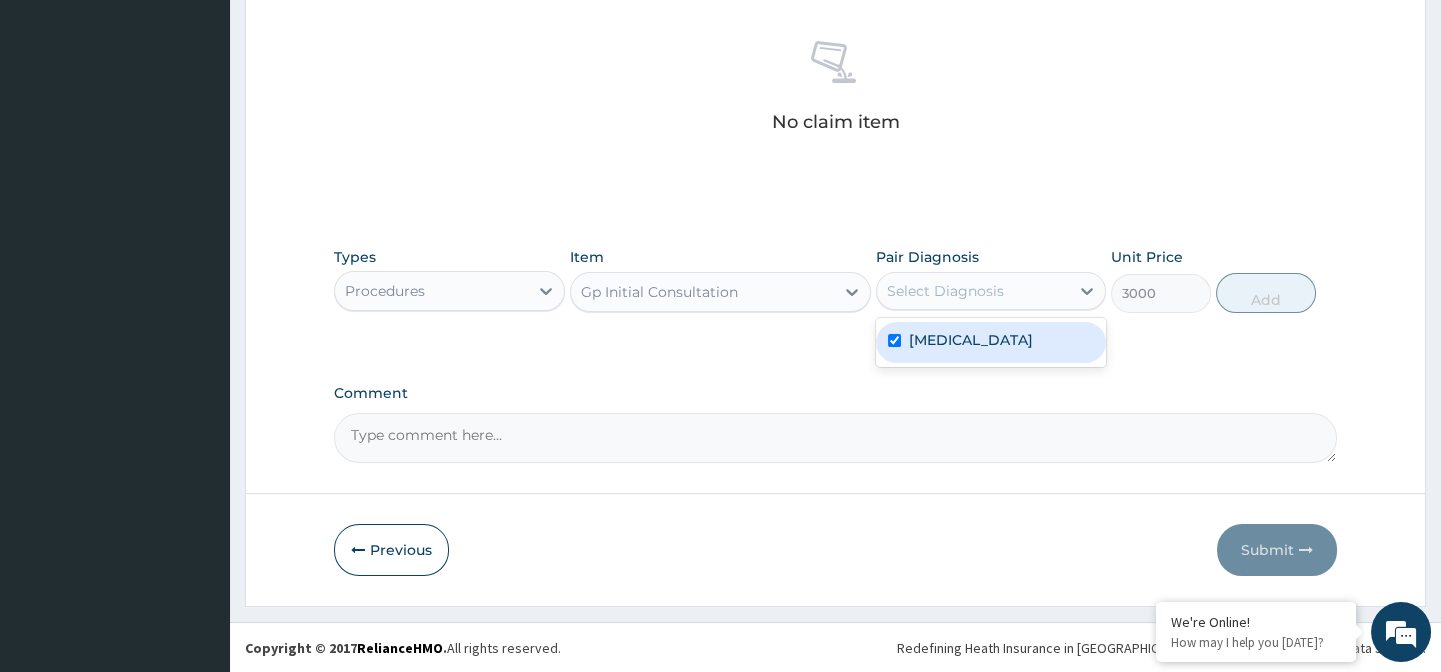 checkbox on "true" 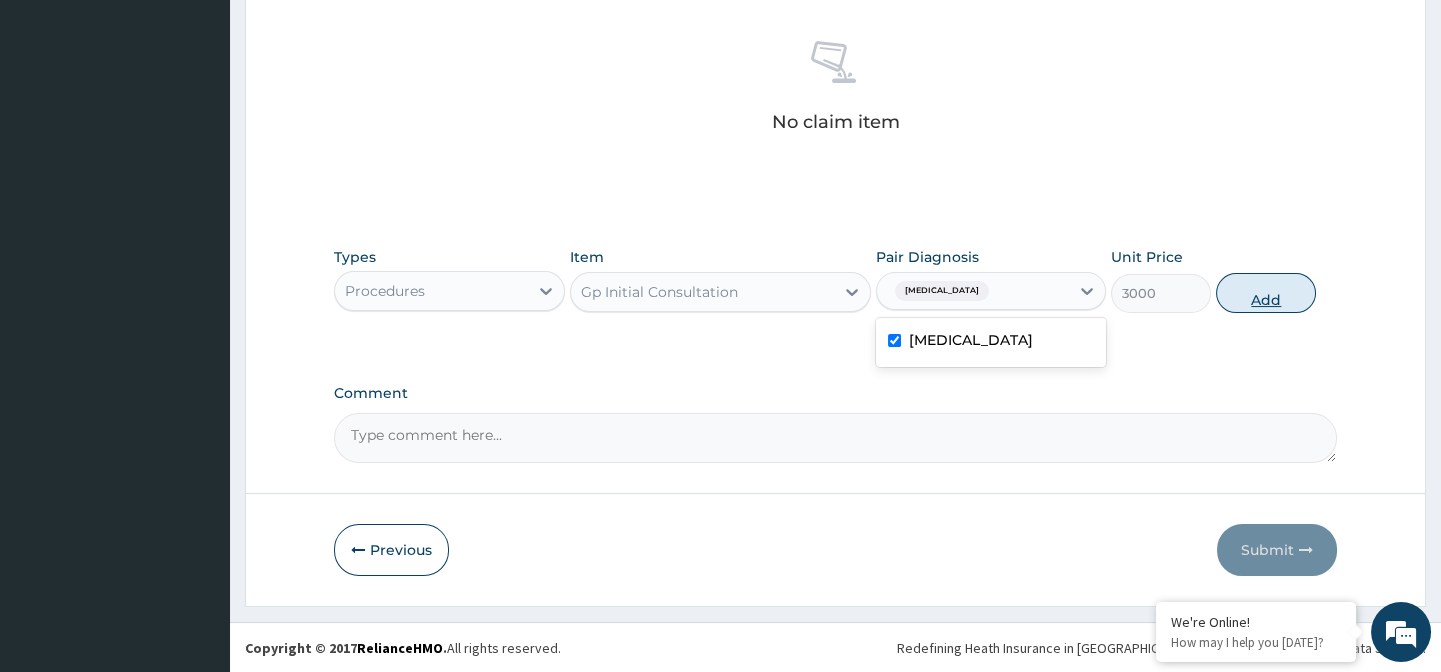 click on "Add" at bounding box center (1266, 293) 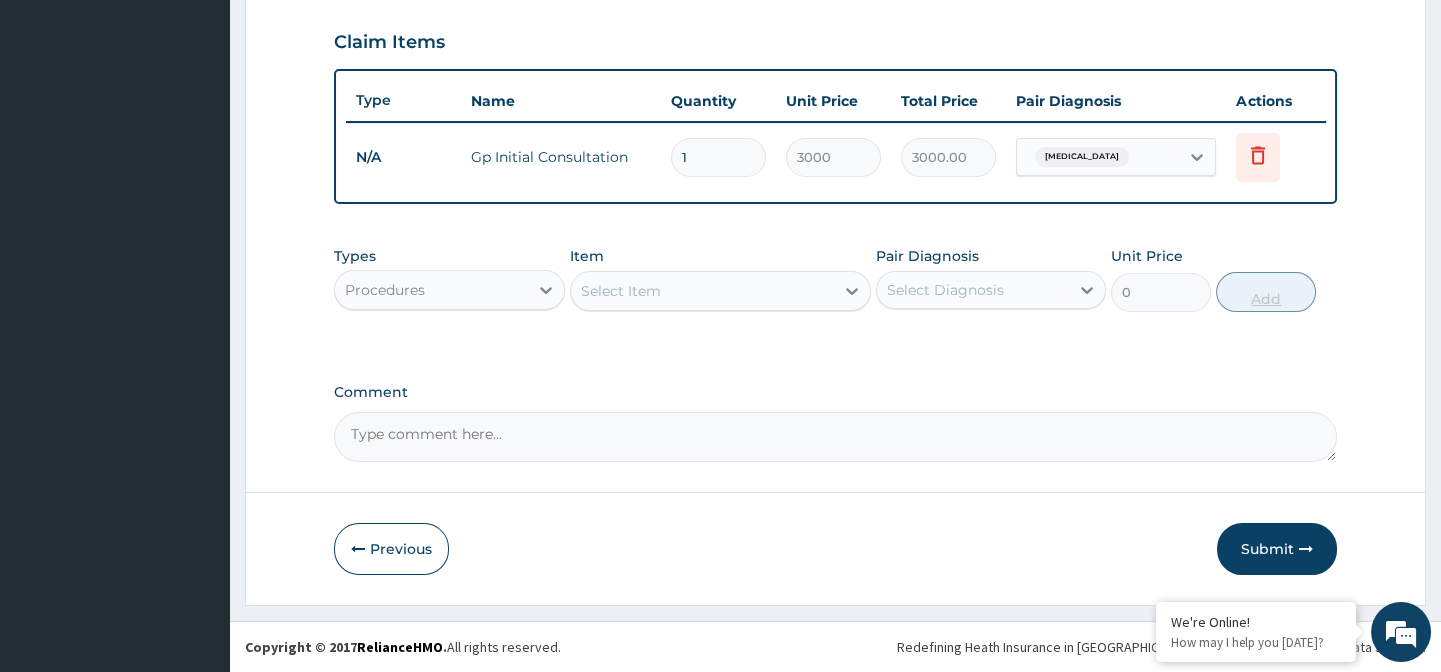 scroll, scrollTop: 687, scrollLeft: 0, axis: vertical 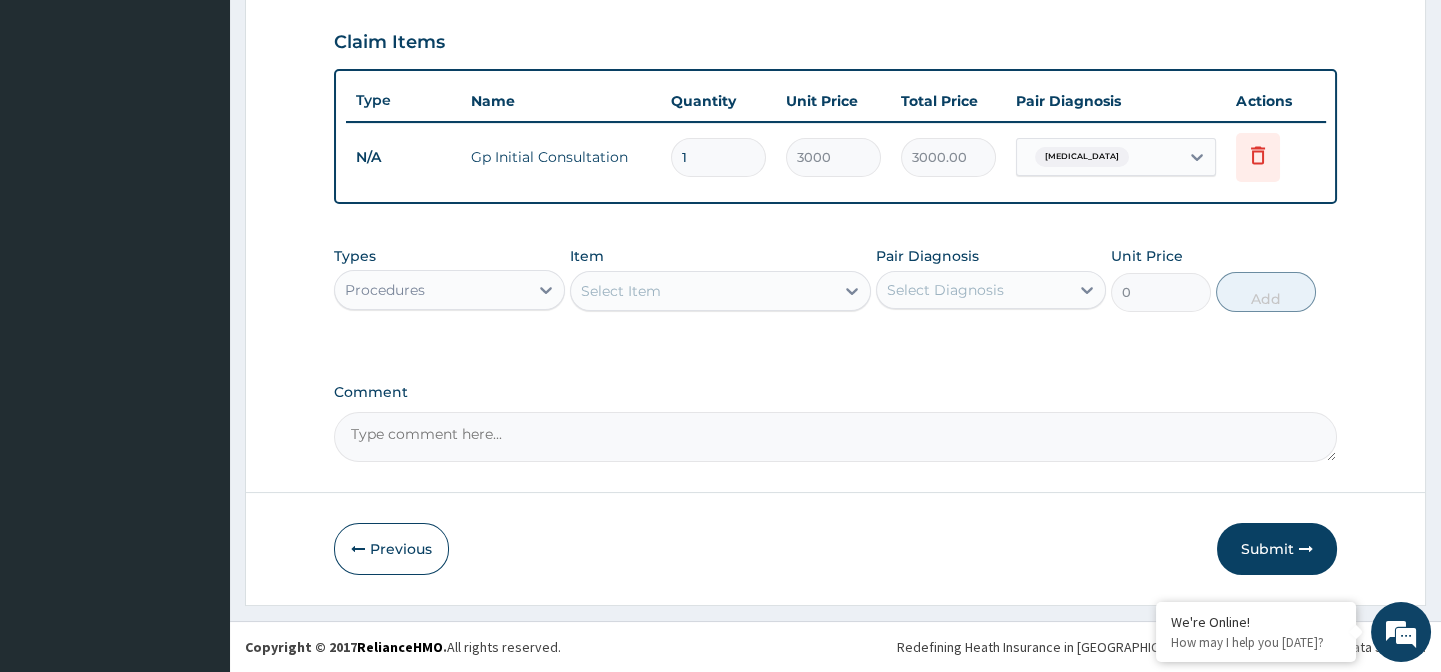 click on "Procedures" at bounding box center (431, 290) 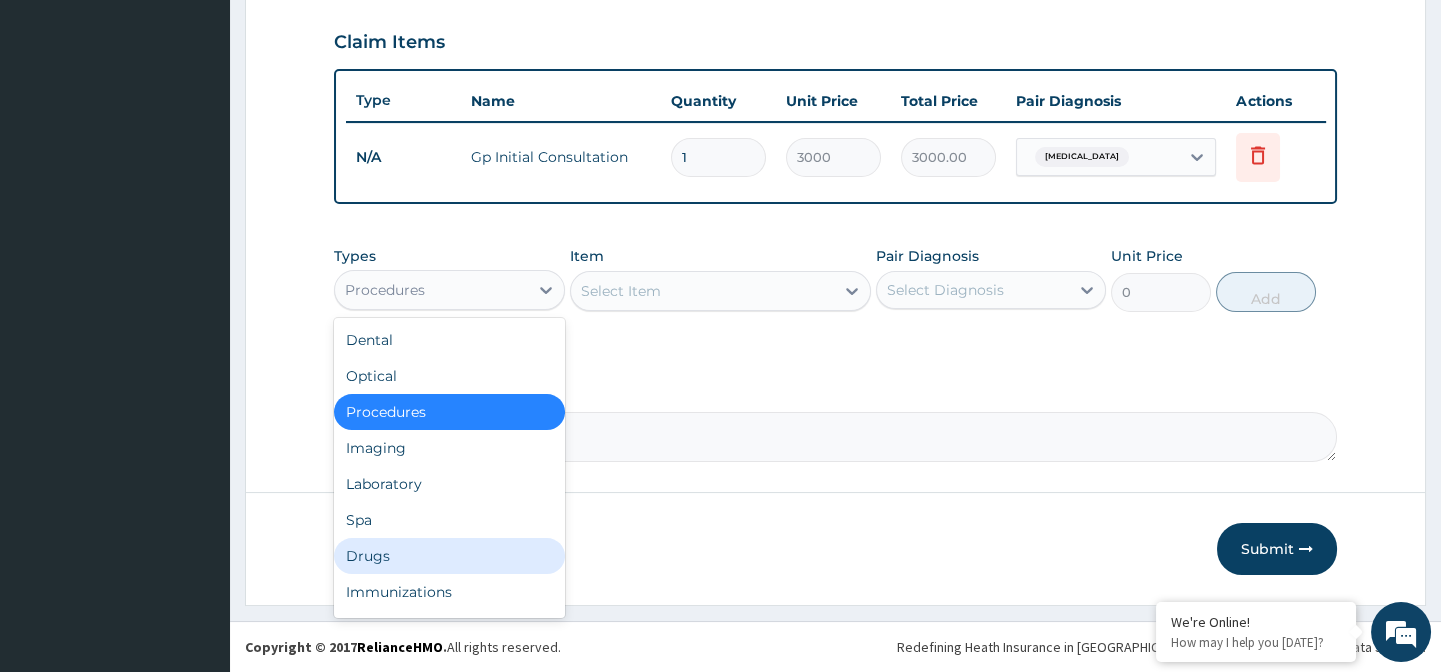 click on "Drugs" at bounding box center [449, 556] 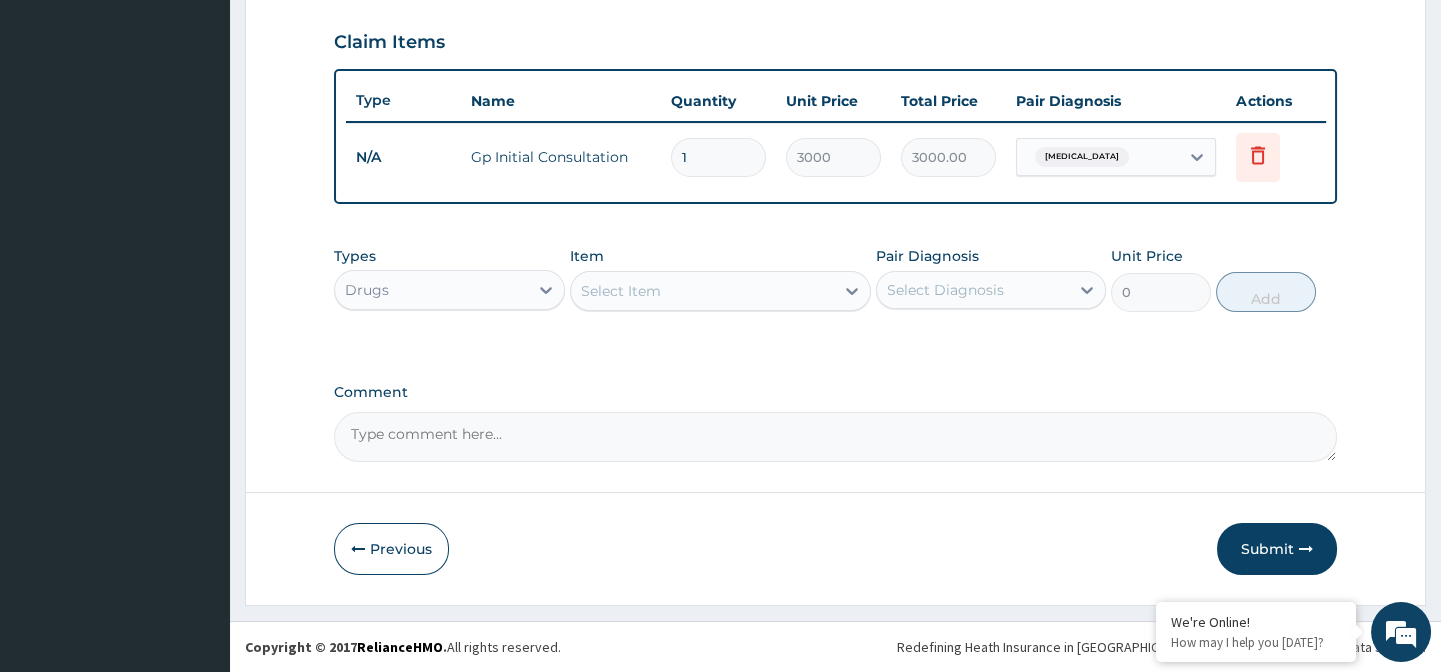 click on "Select Item" at bounding box center (702, 291) 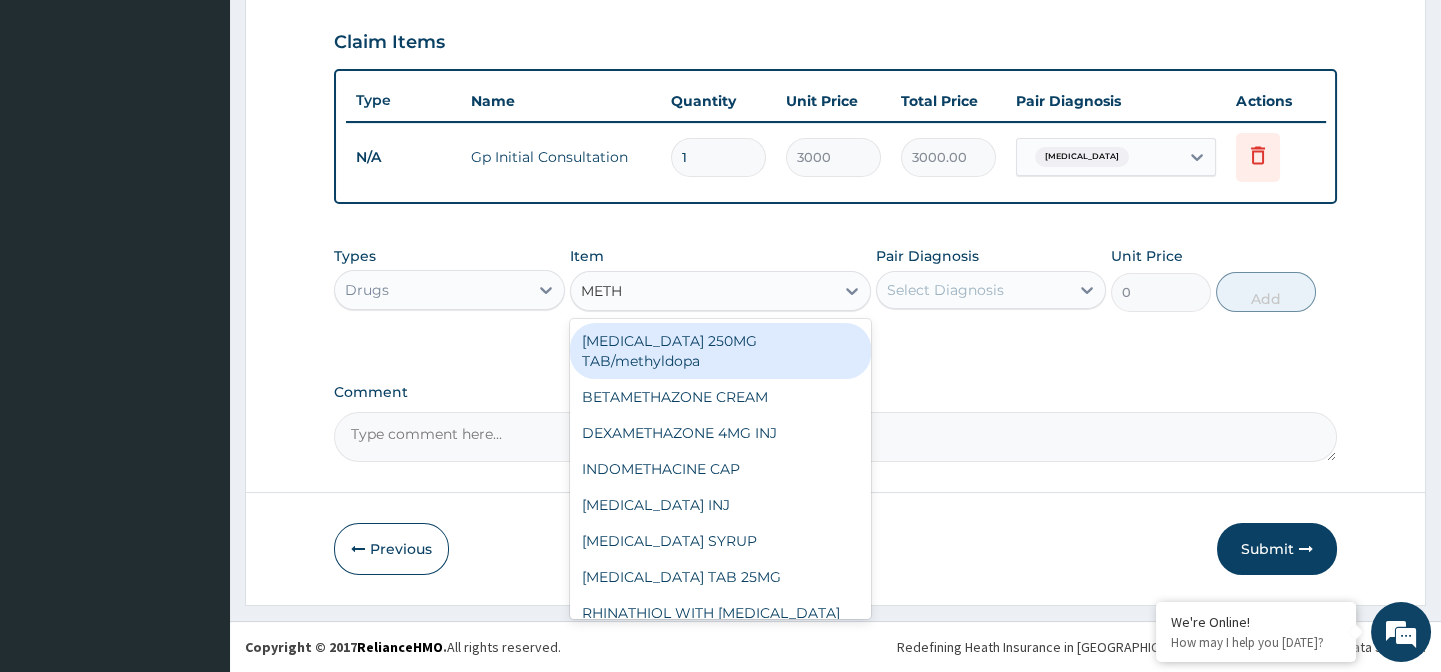 type on "METHY" 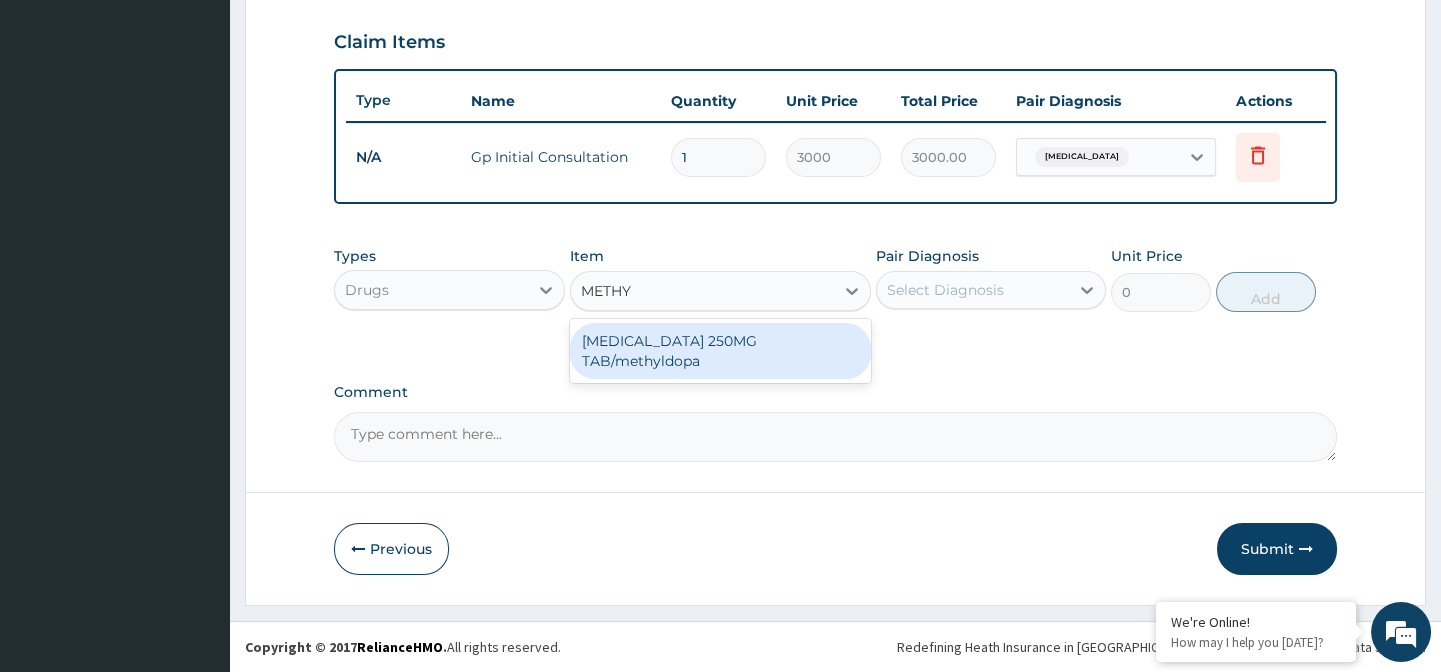 type on "120" 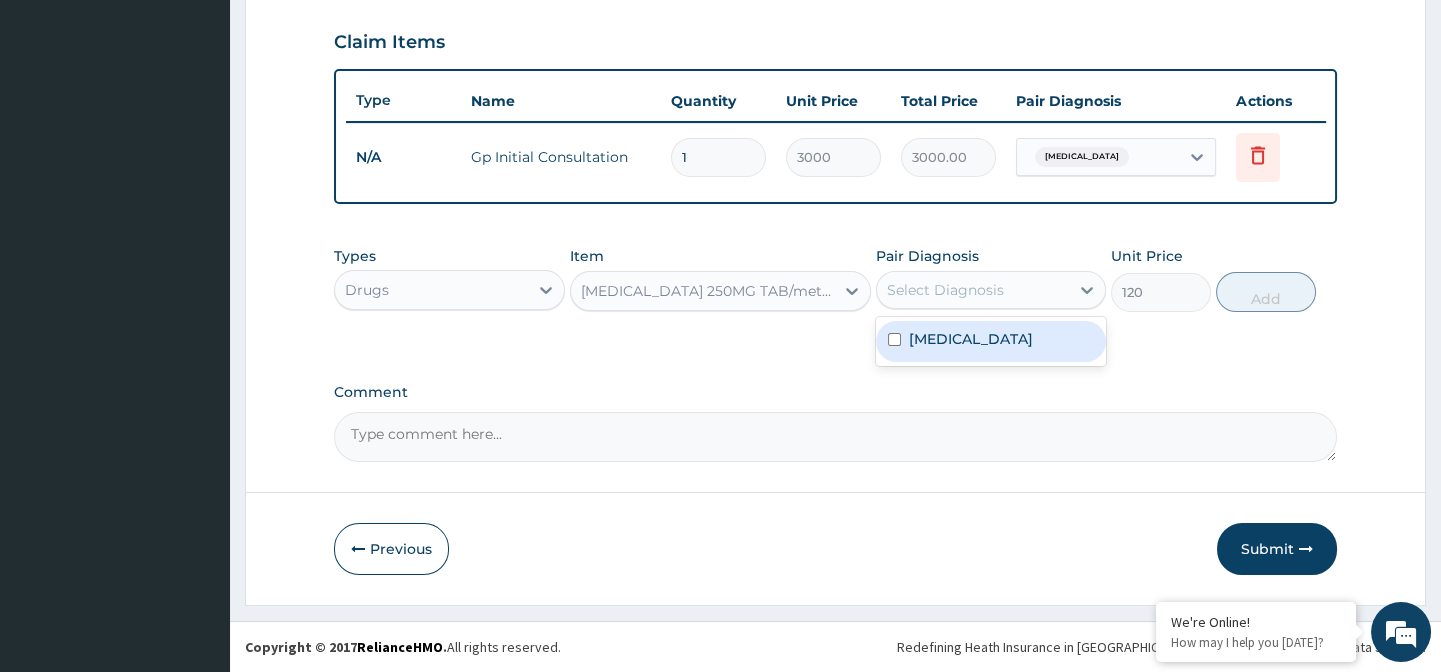 click on "Select Diagnosis" at bounding box center (973, 290) 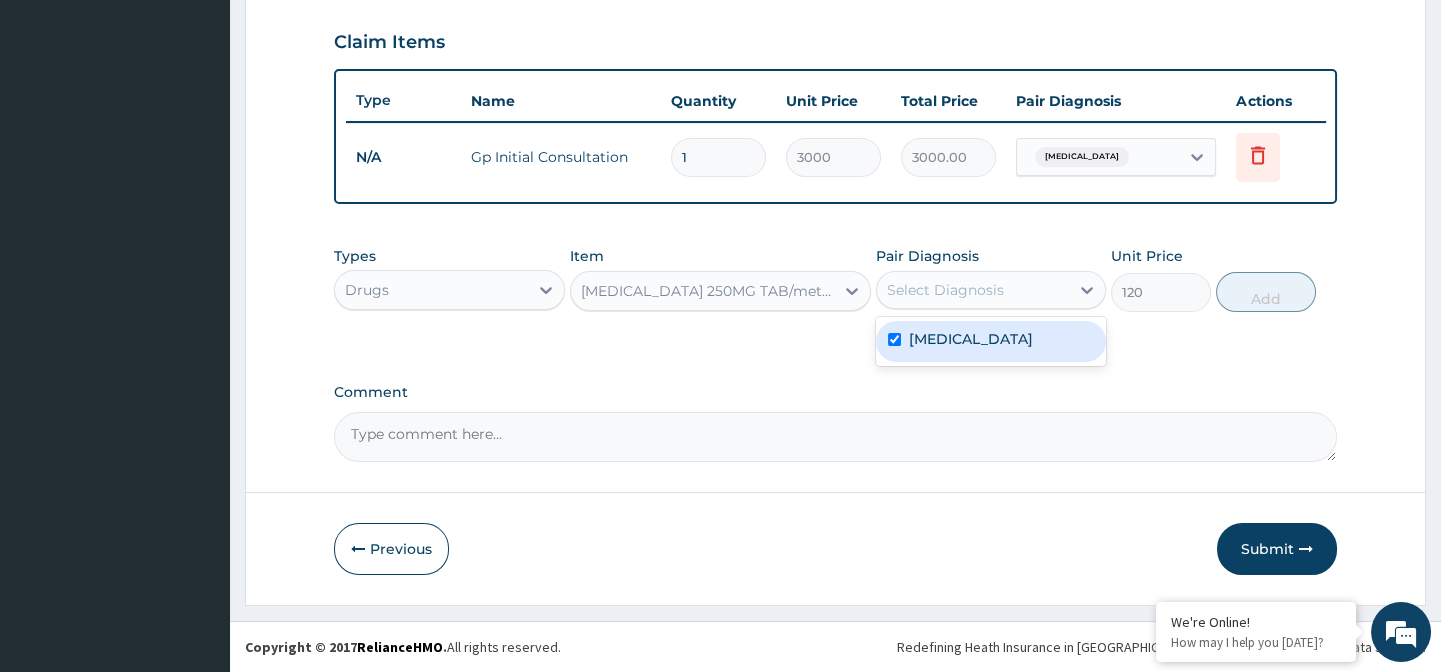 checkbox on "true" 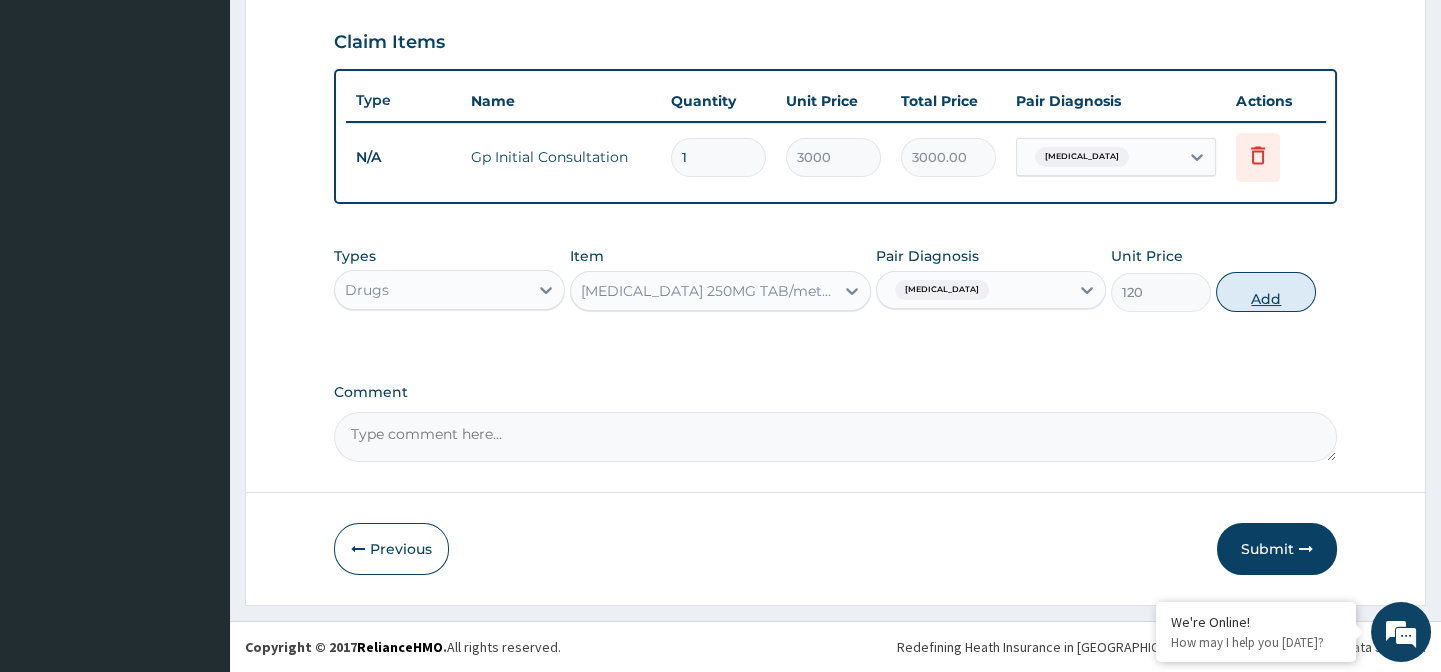 click on "Add" at bounding box center [1266, 292] 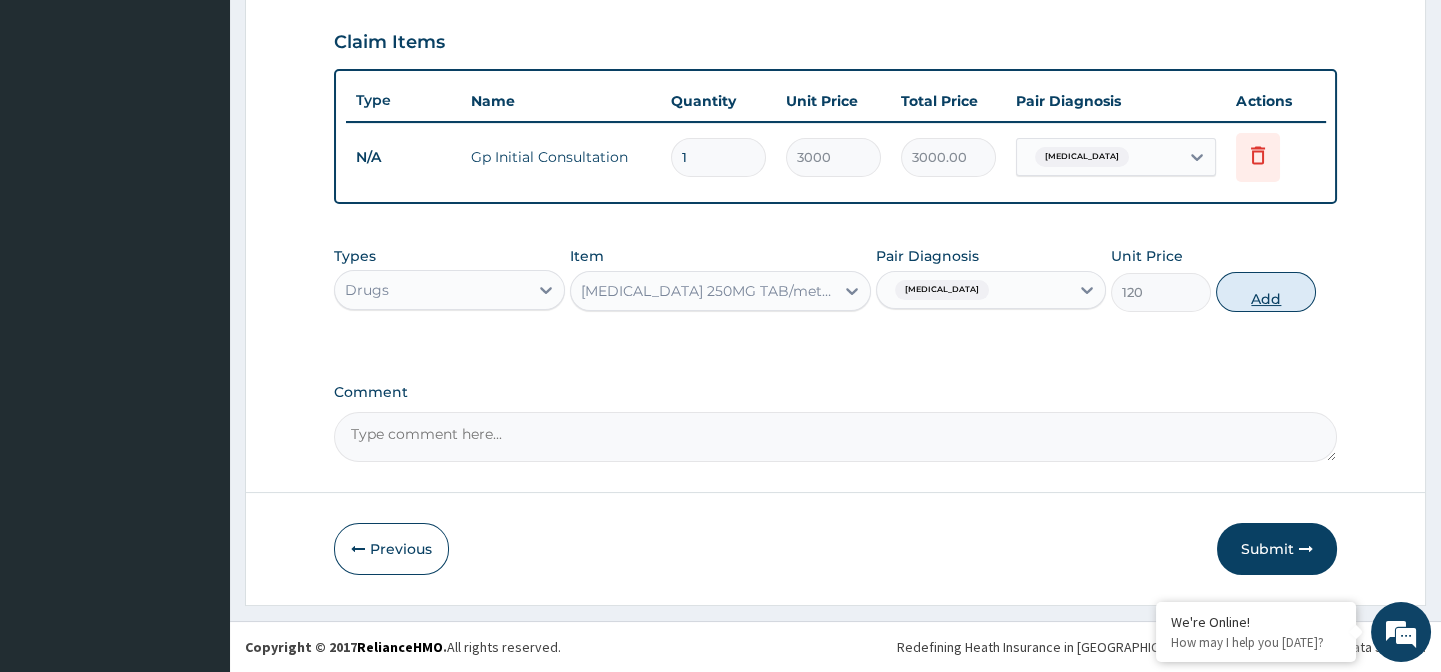 type on "0" 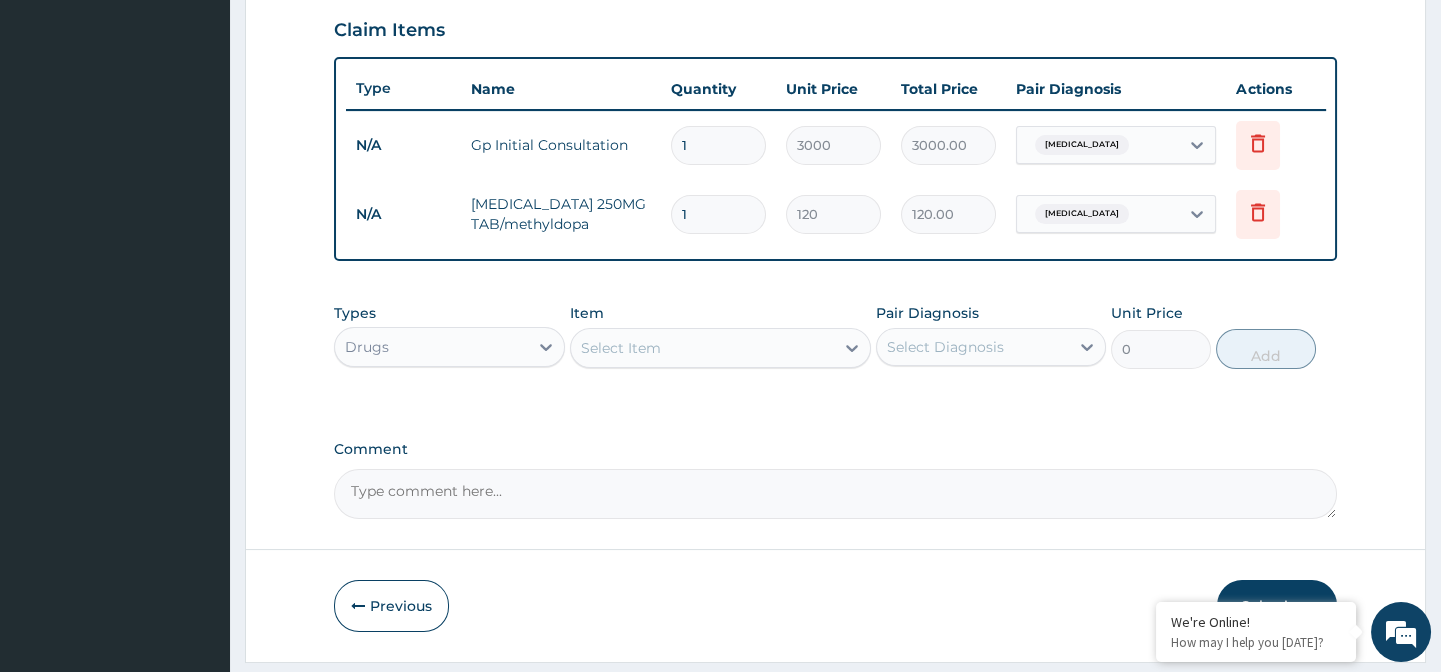 click on "1" at bounding box center [718, 214] 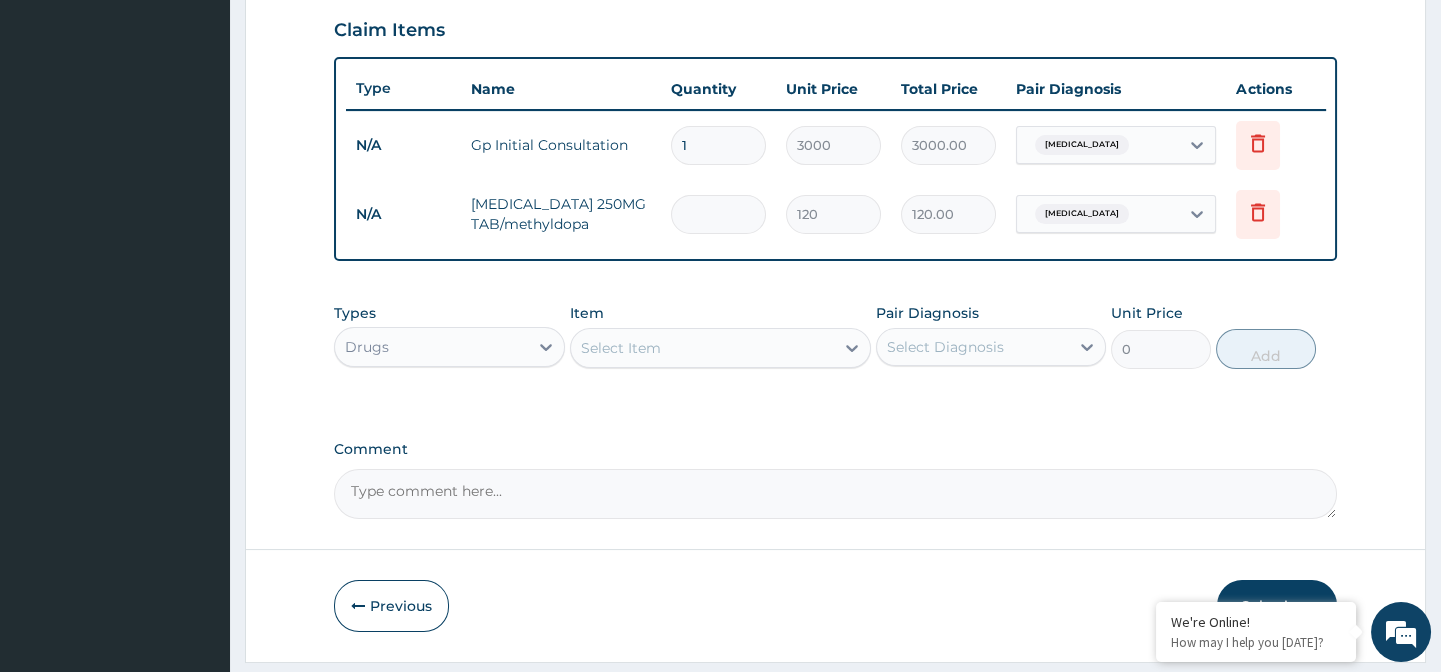 type on "0.00" 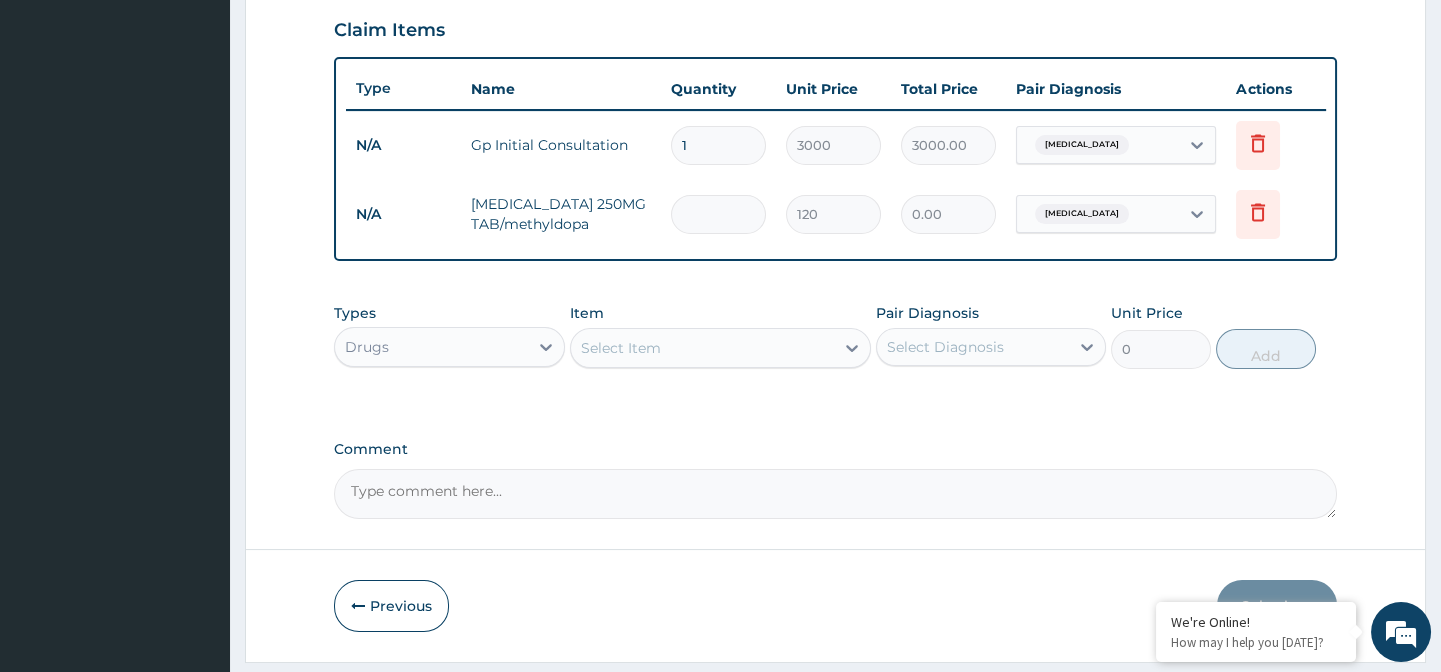type on "3" 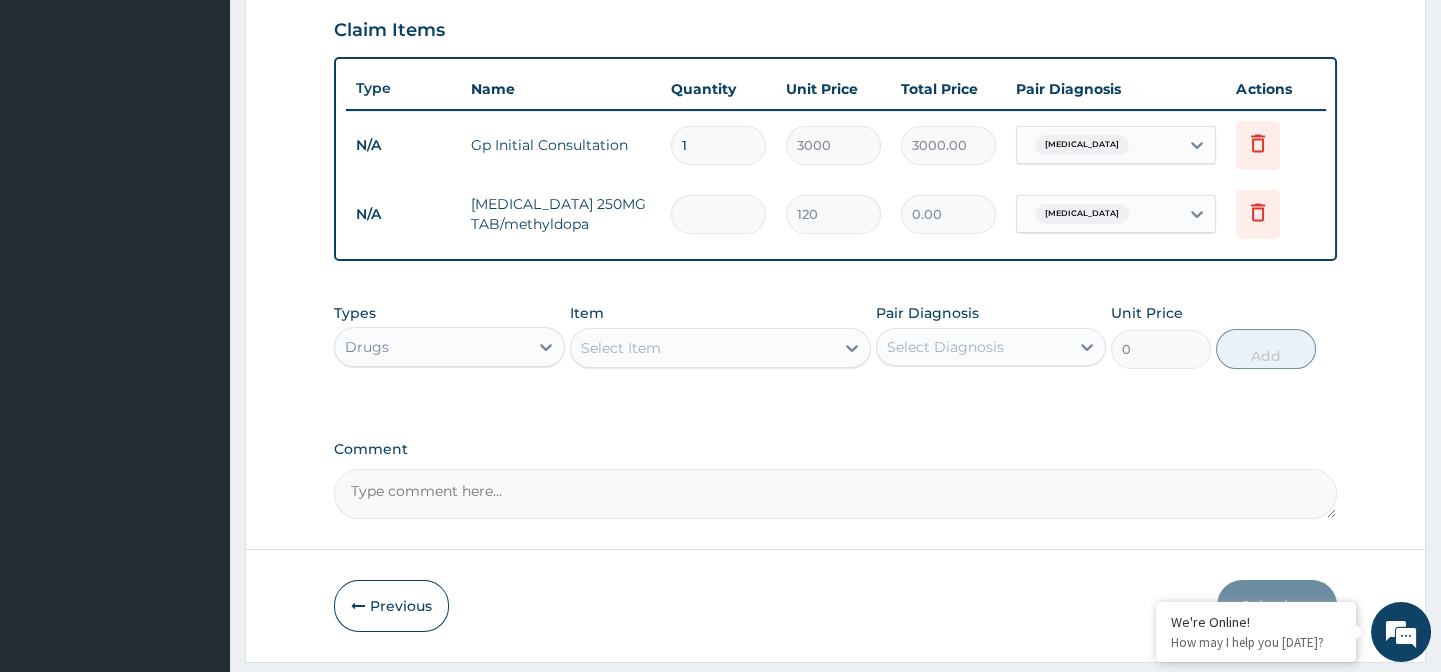 type on "360.00" 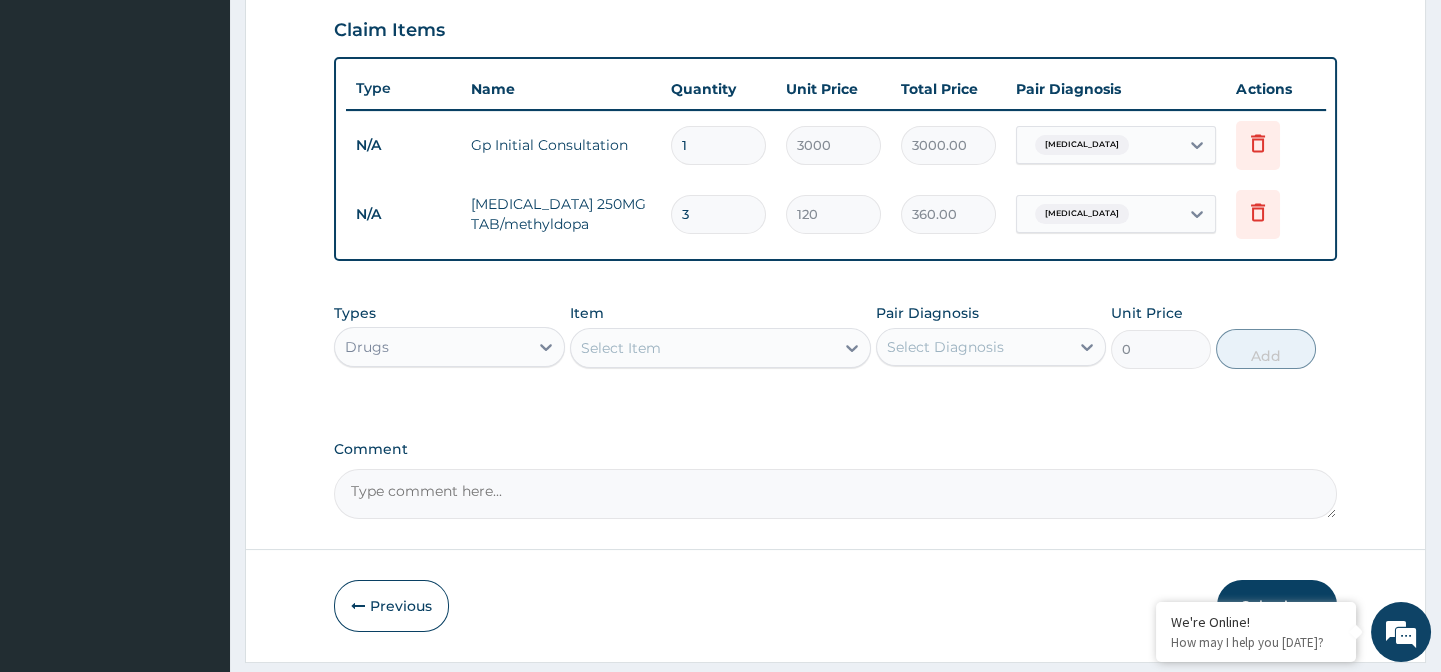 type on "30" 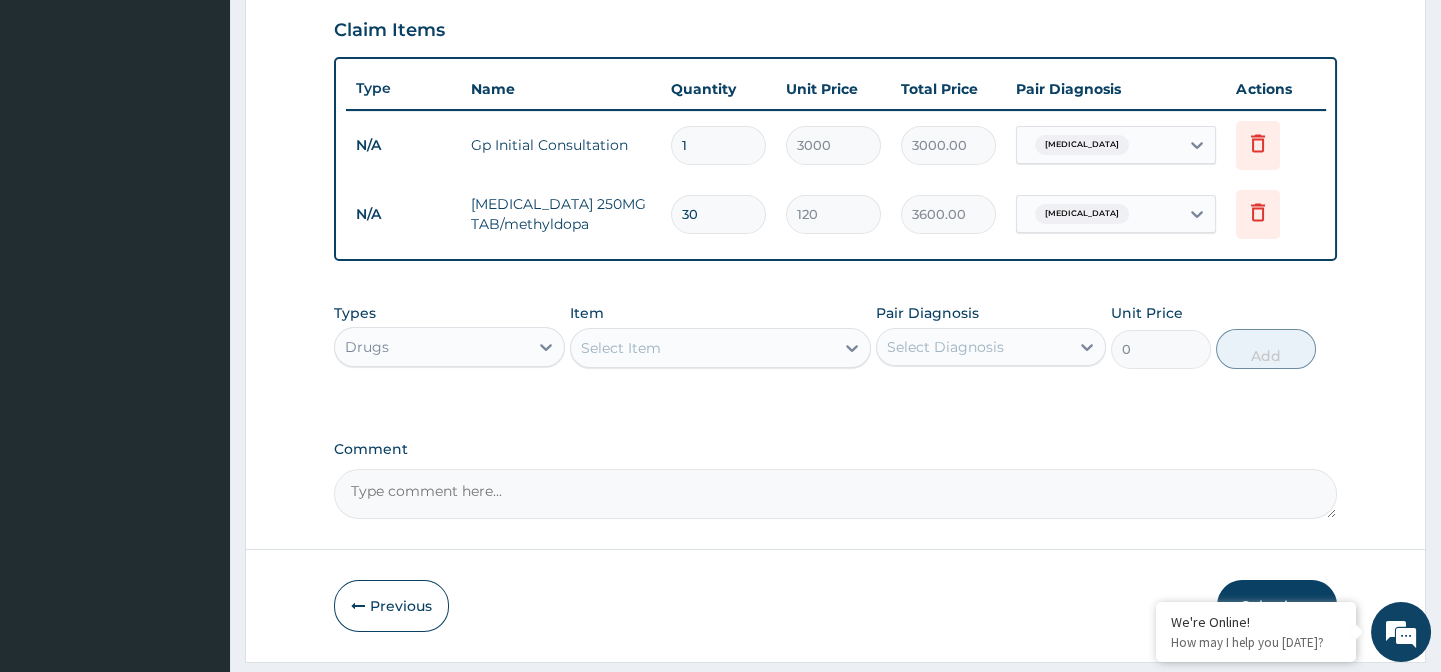 type on "3" 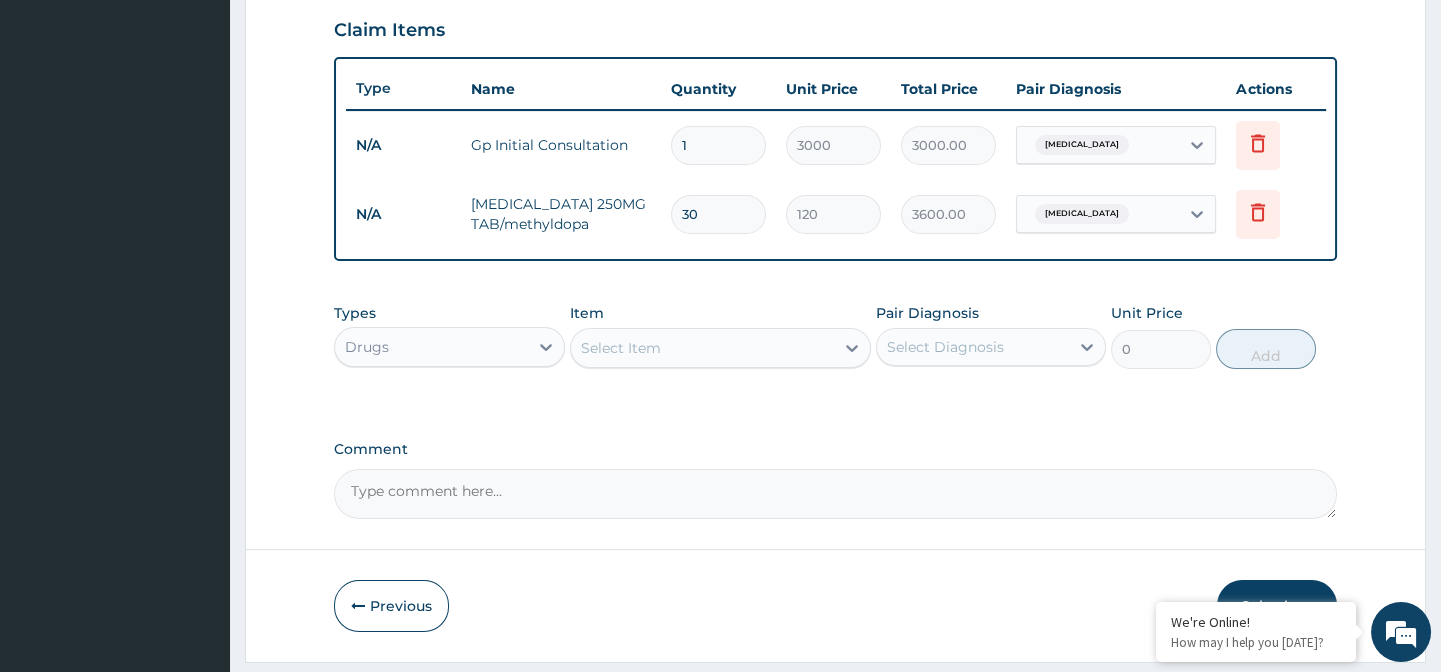 type on "360.00" 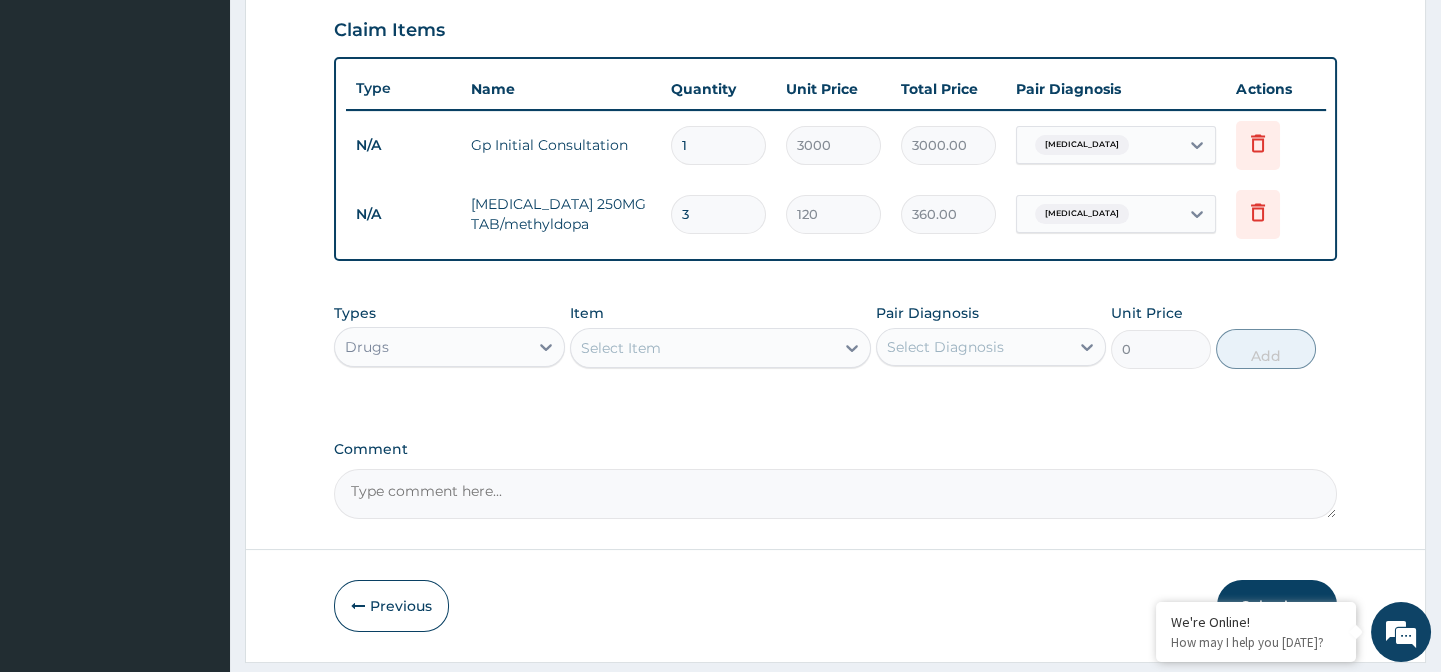 type 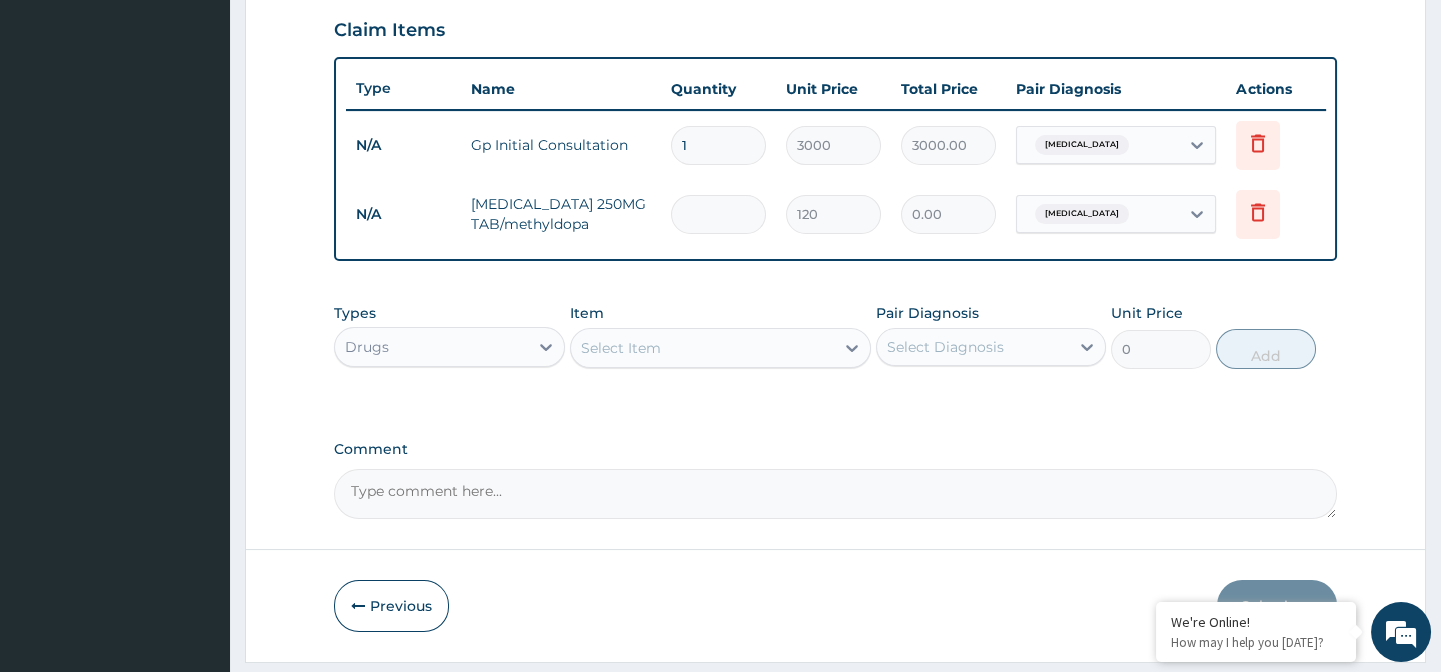 type on "2" 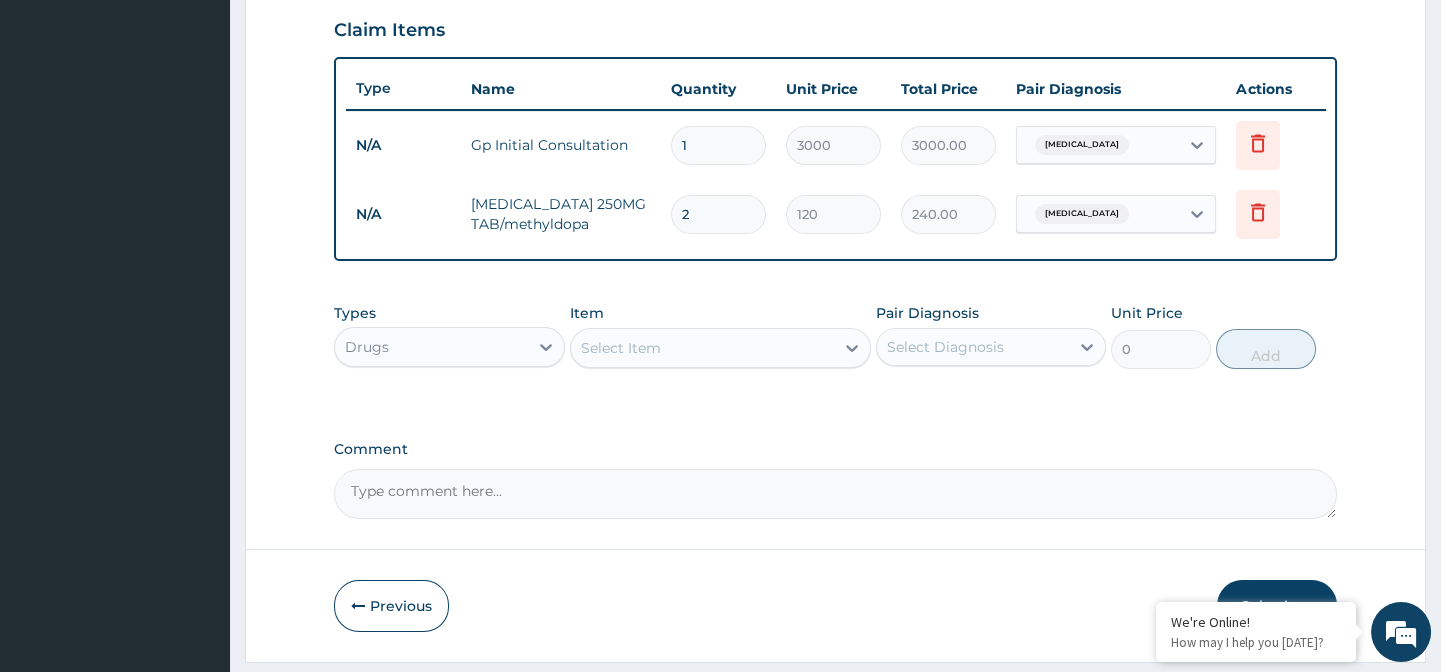 type on "28" 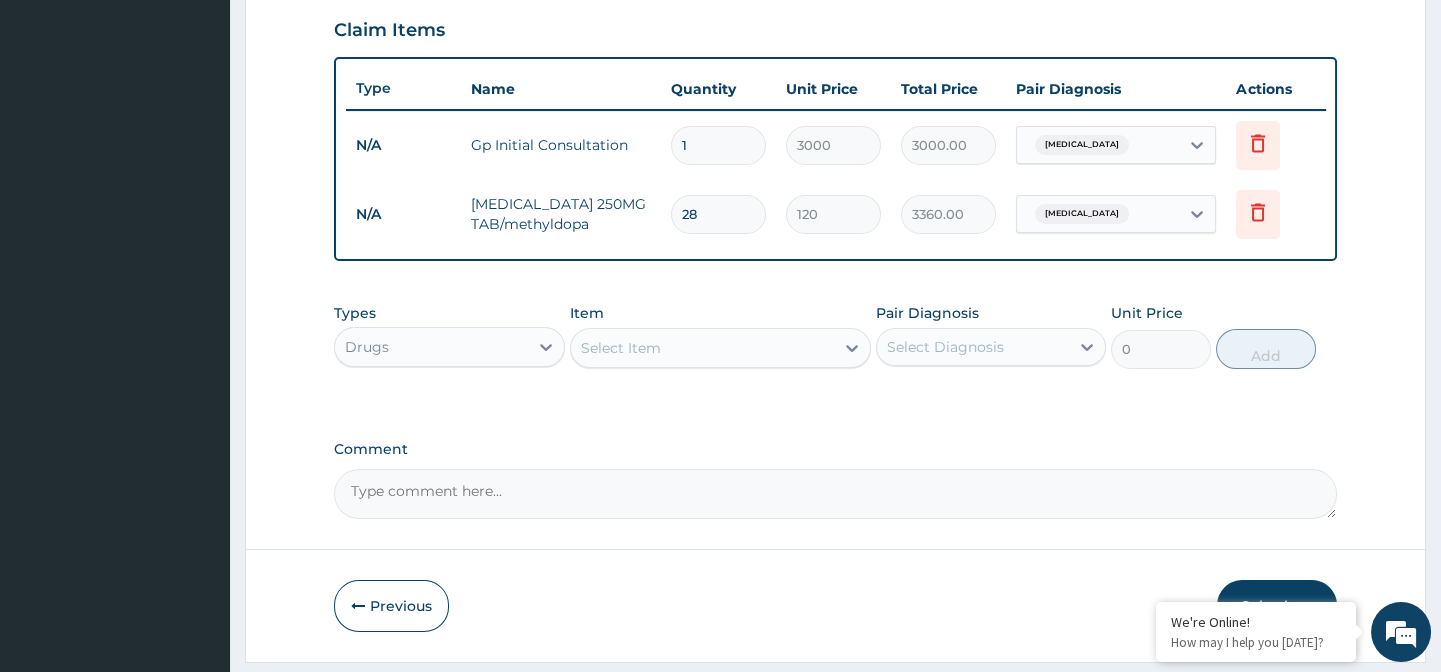 type on "25" 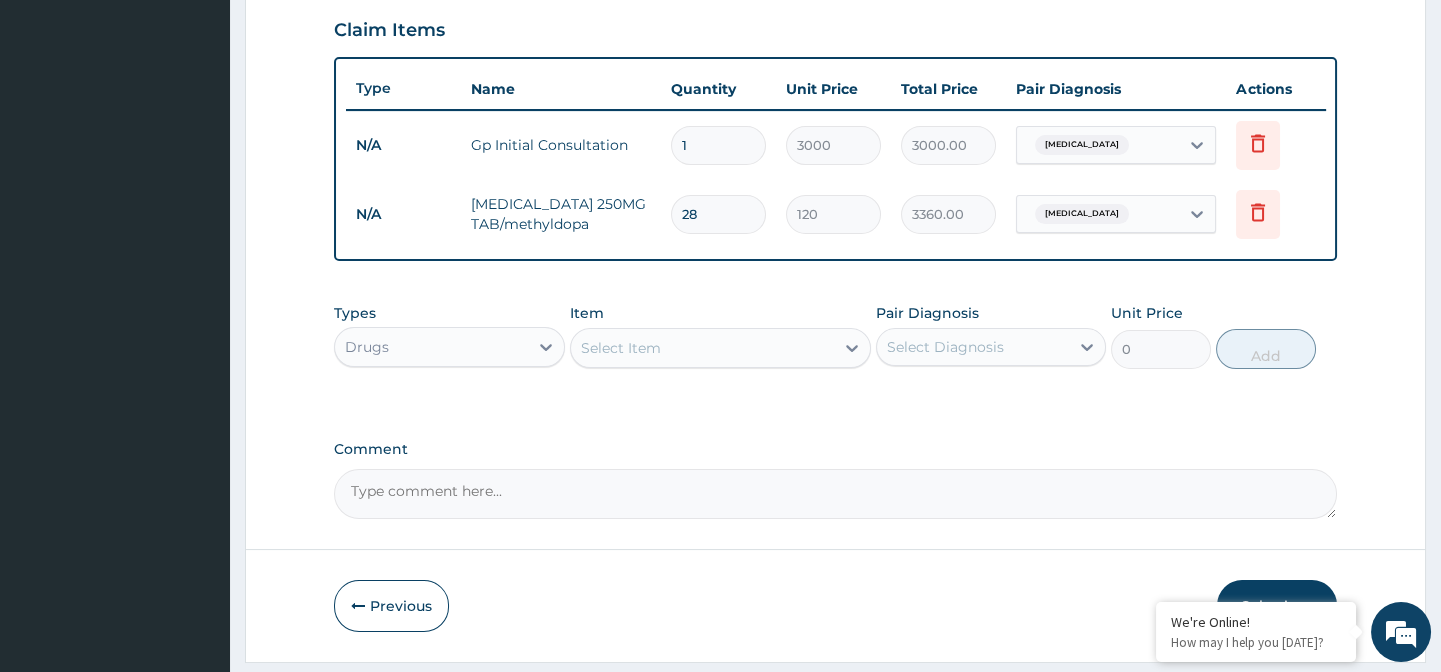 type on "3000.00" 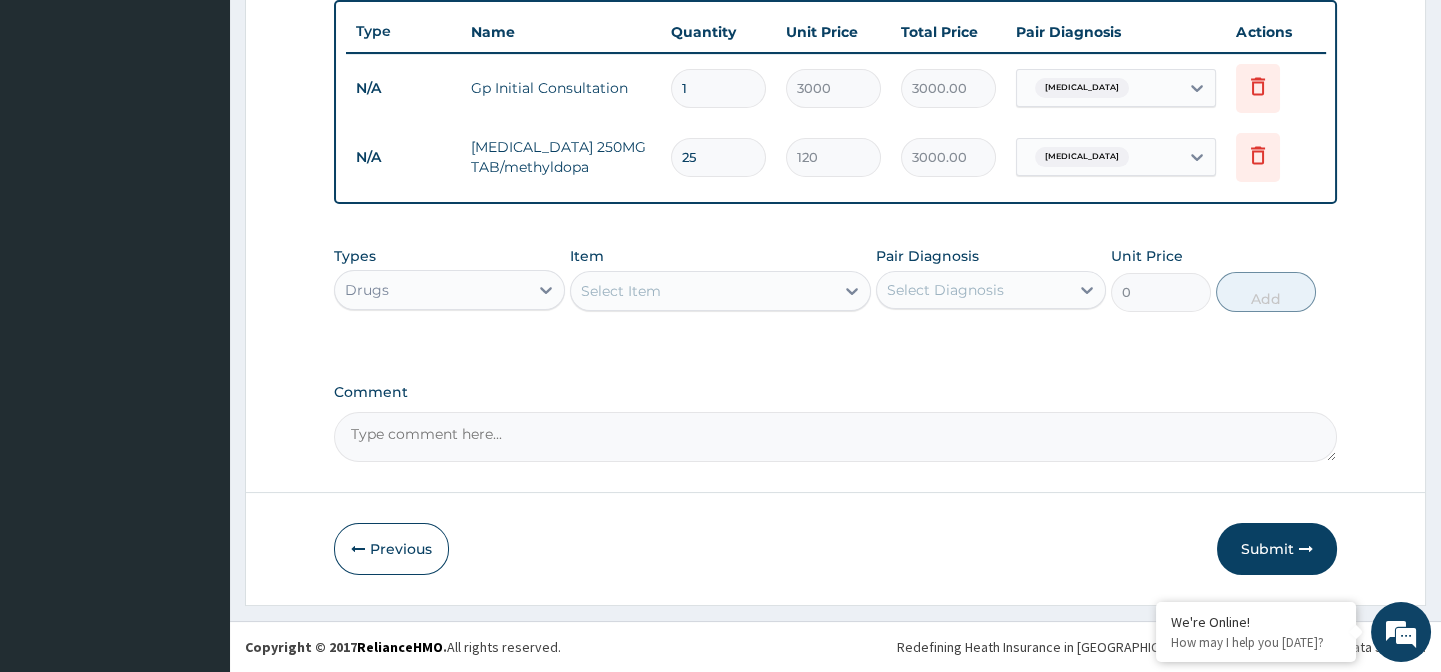 scroll, scrollTop: 757, scrollLeft: 0, axis: vertical 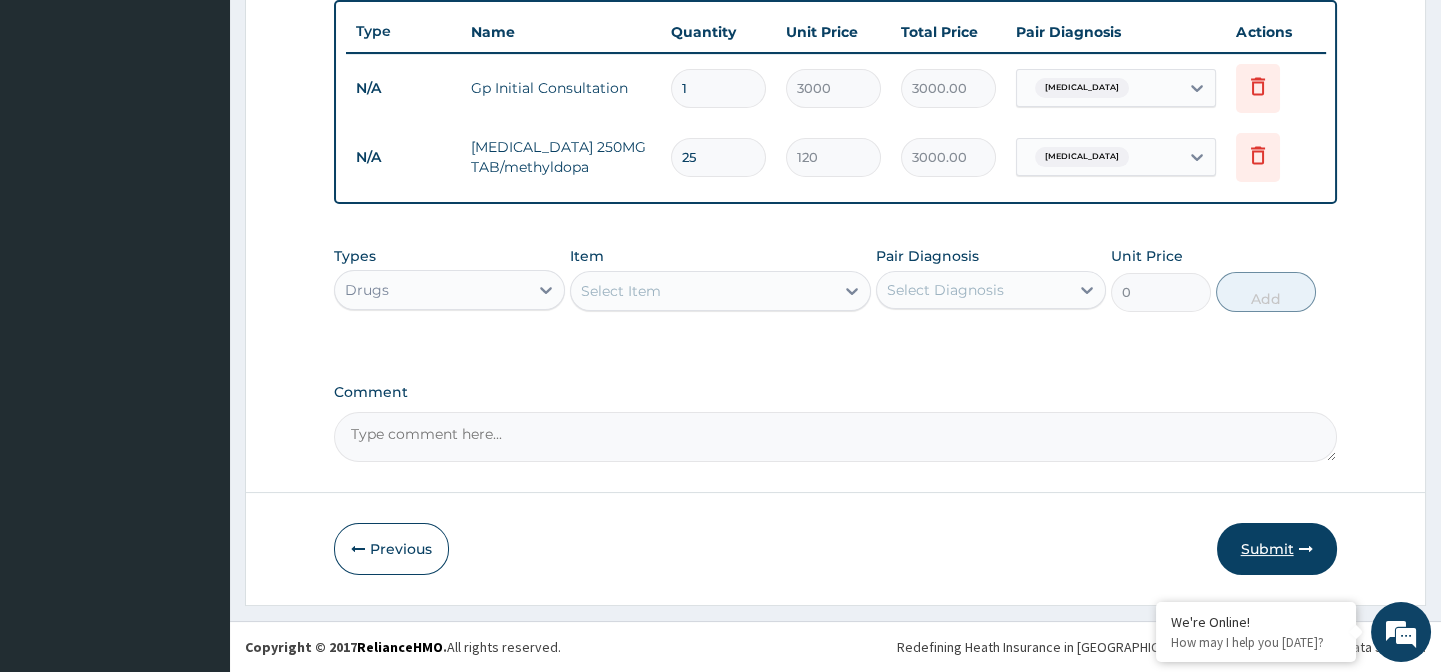 type on "25" 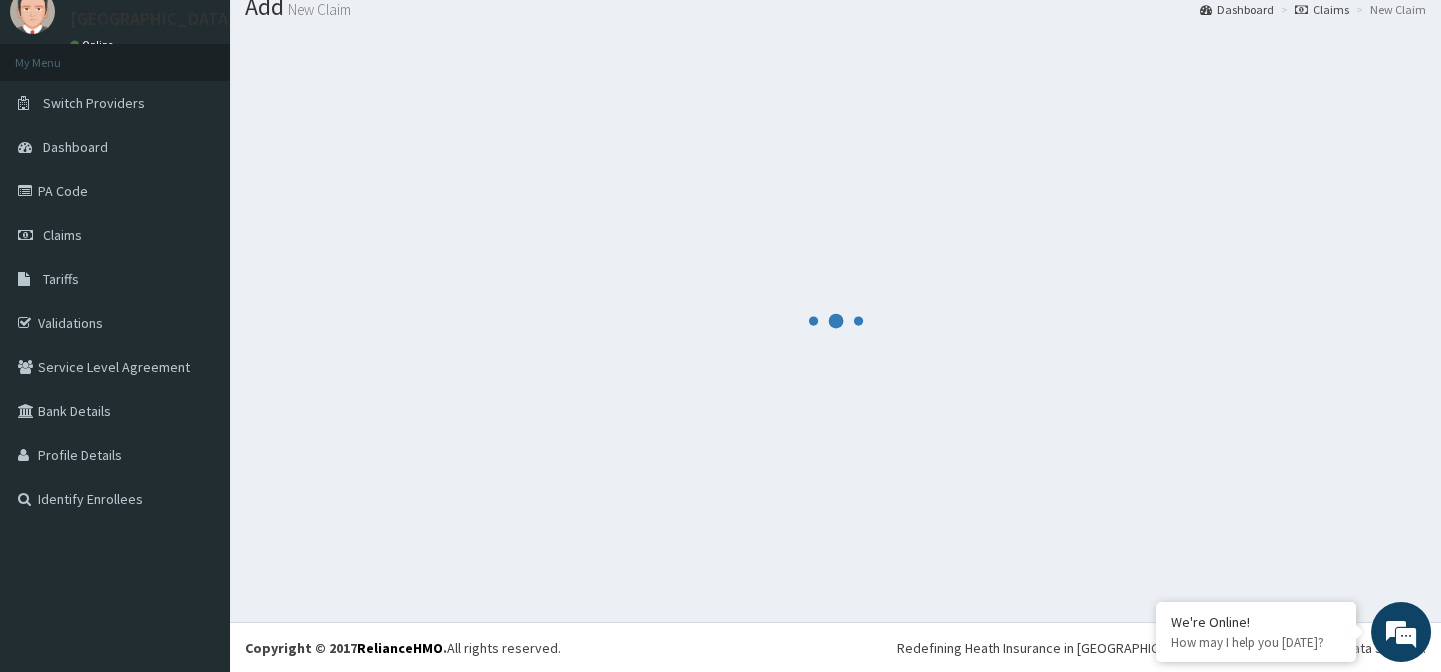 scroll, scrollTop: 757, scrollLeft: 0, axis: vertical 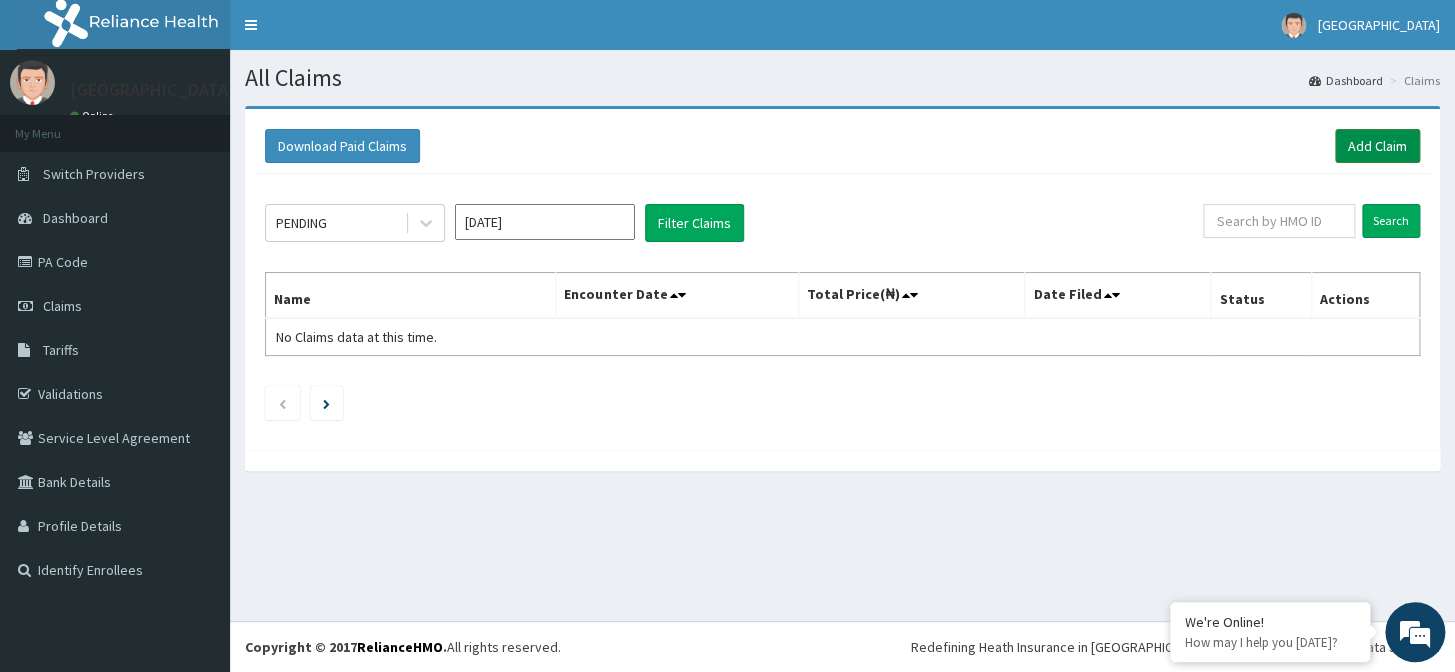 click on "Add Claim" at bounding box center [1377, 146] 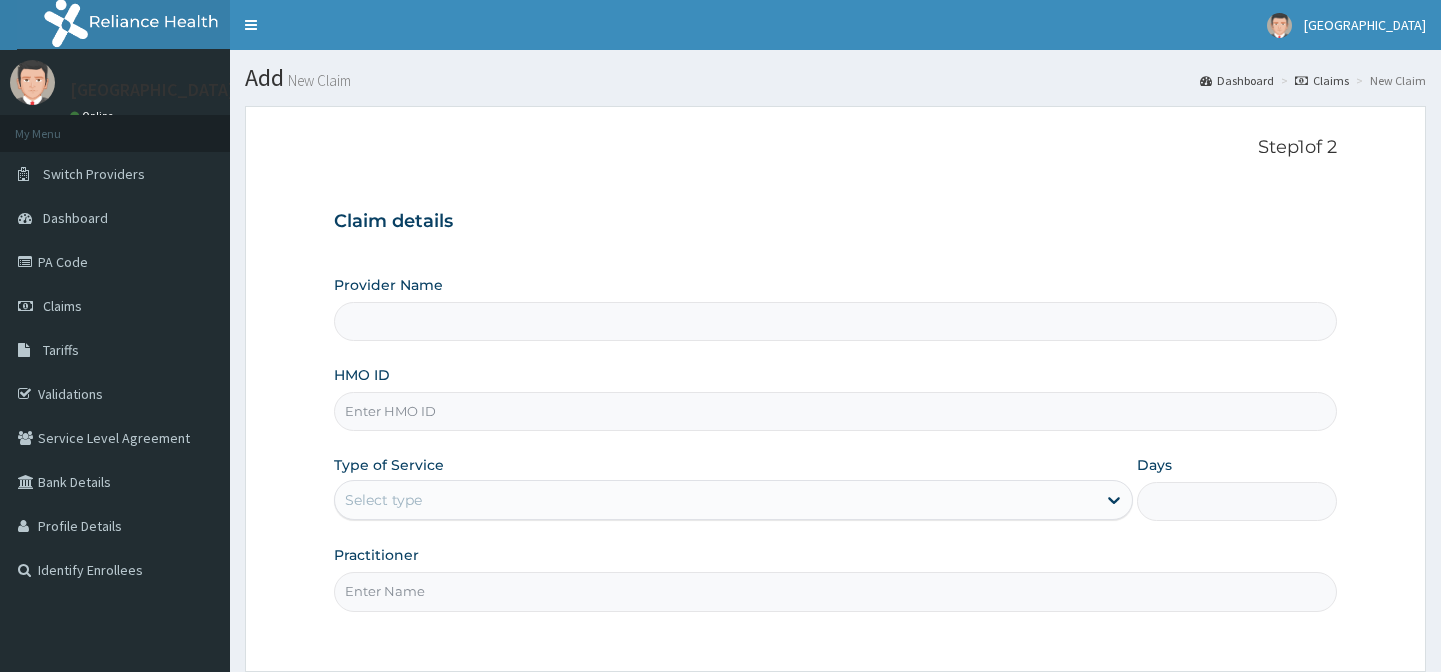 scroll, scrollTop: 0, scrollLeft: 0, axis: both 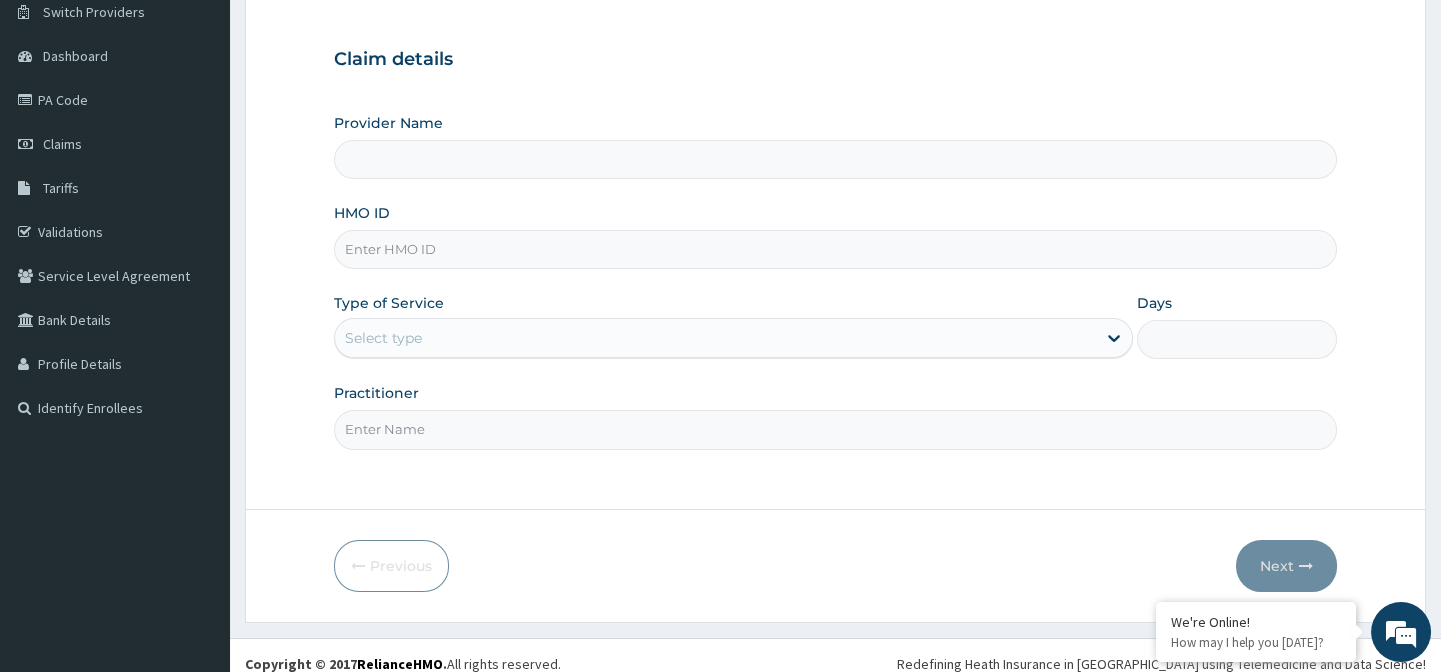 type on "[GEOGRAPHIC_DATA], [GEOGRAPHIC_DATA]" 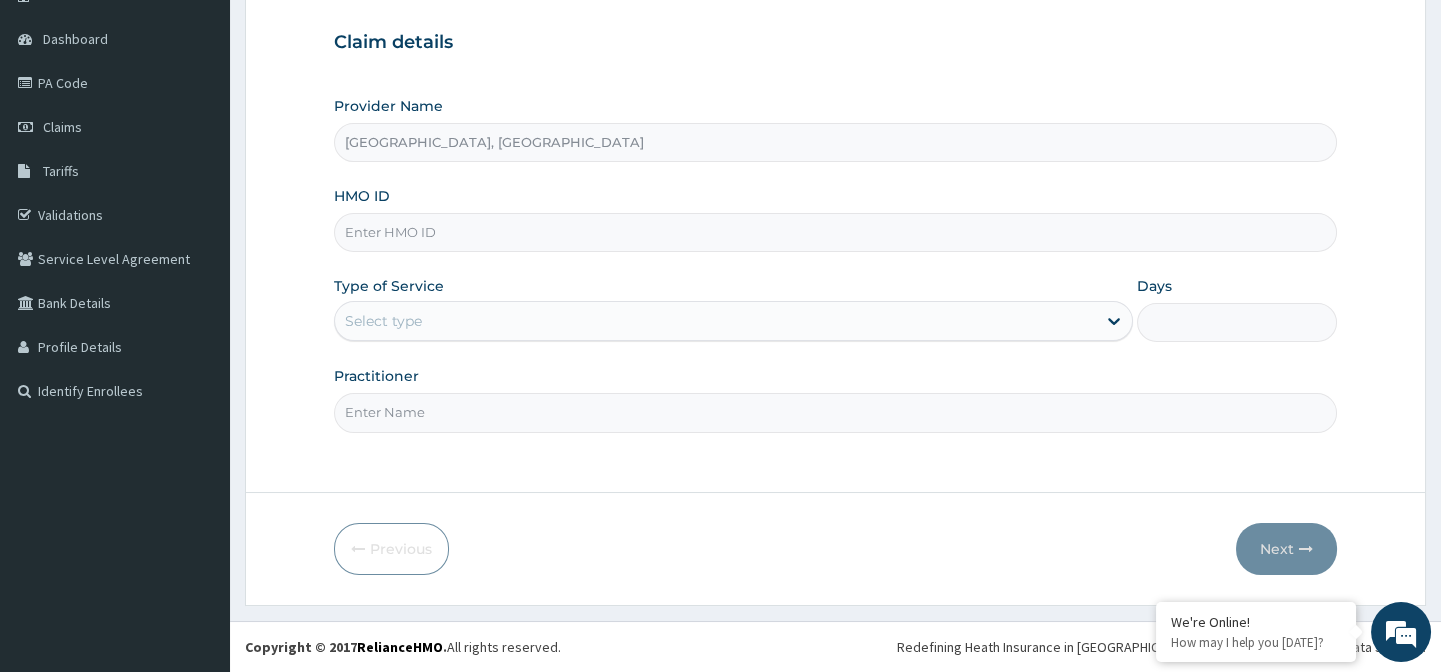 click on "HMO ID" at bounding box center [835, 232] 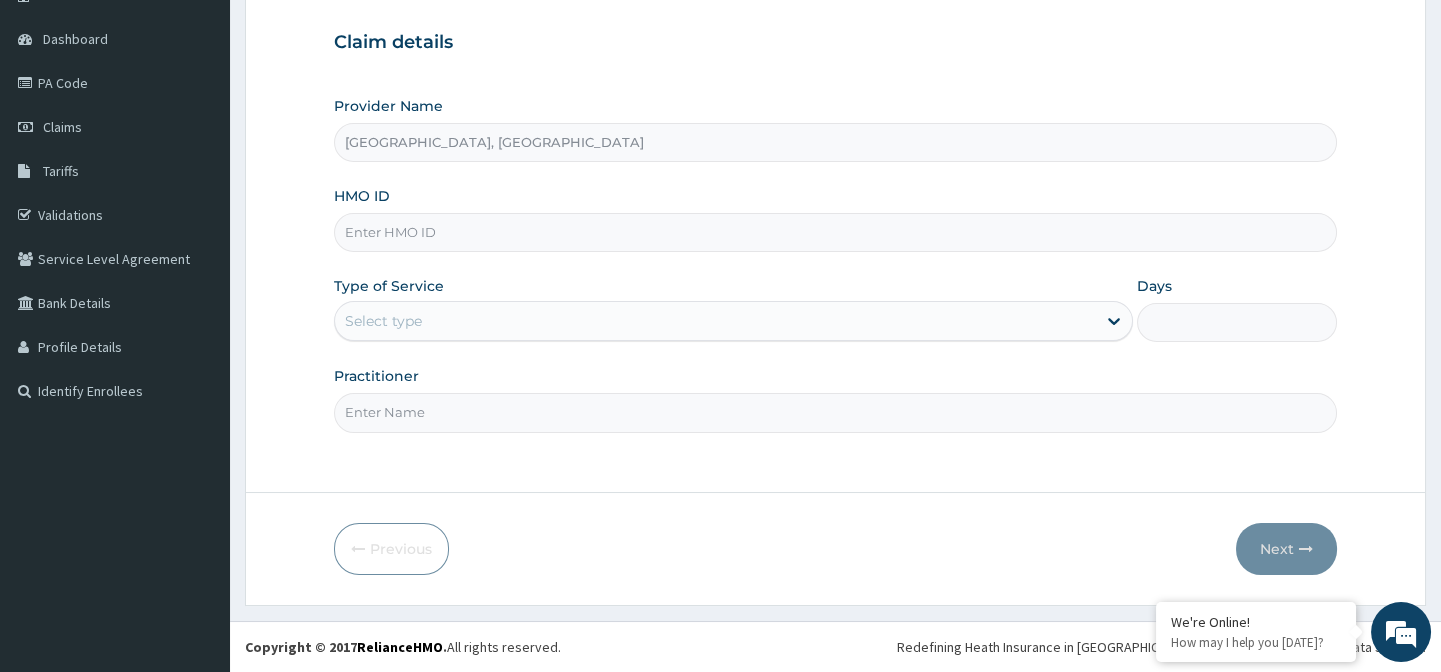 paste on "TLM/10178/A" 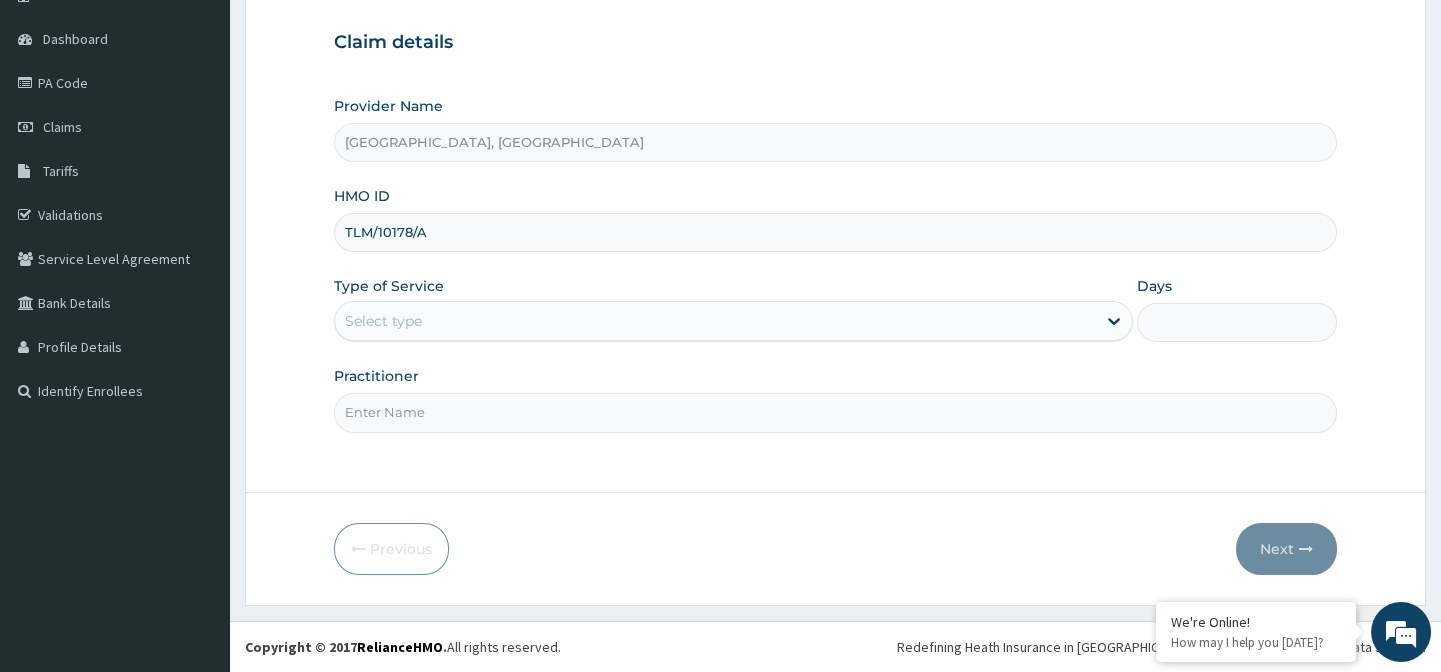 type on "TLM/10178/A" 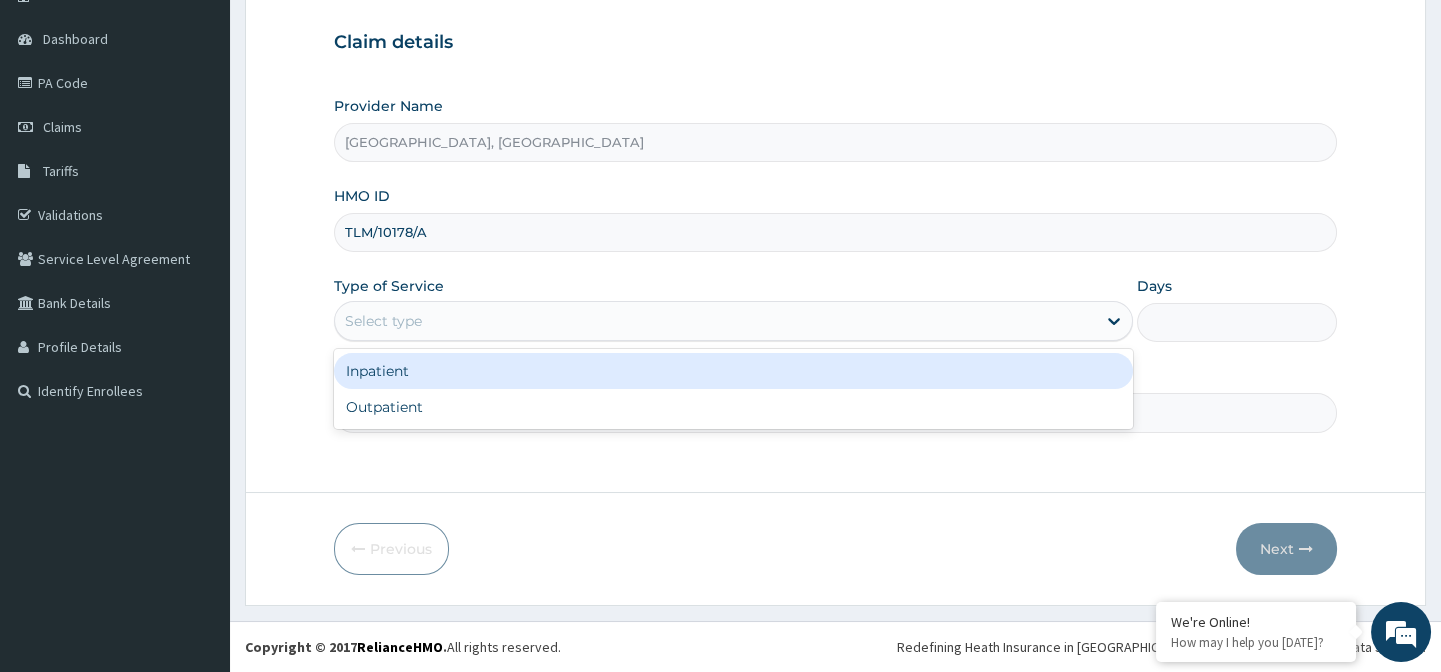 click on "Select type" at bounding box center [715, 321] 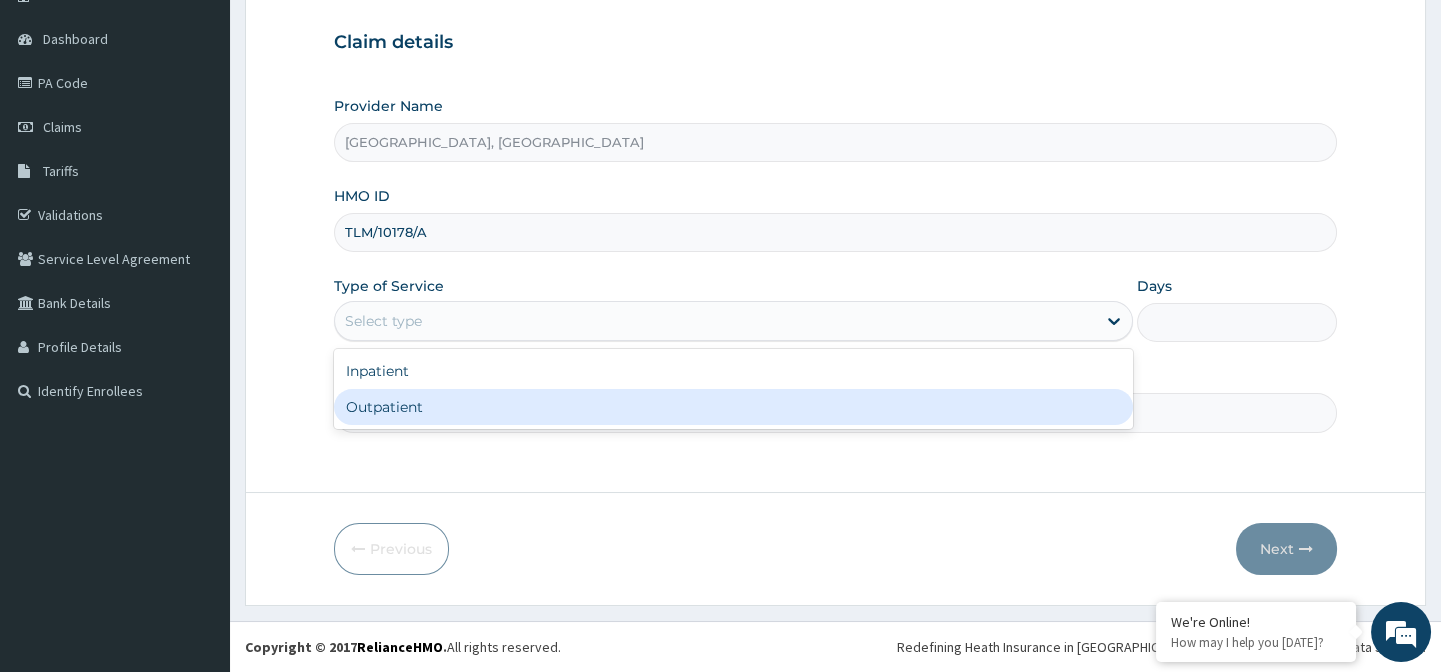 click on "Outpatient" at bounding box center (733, 407) 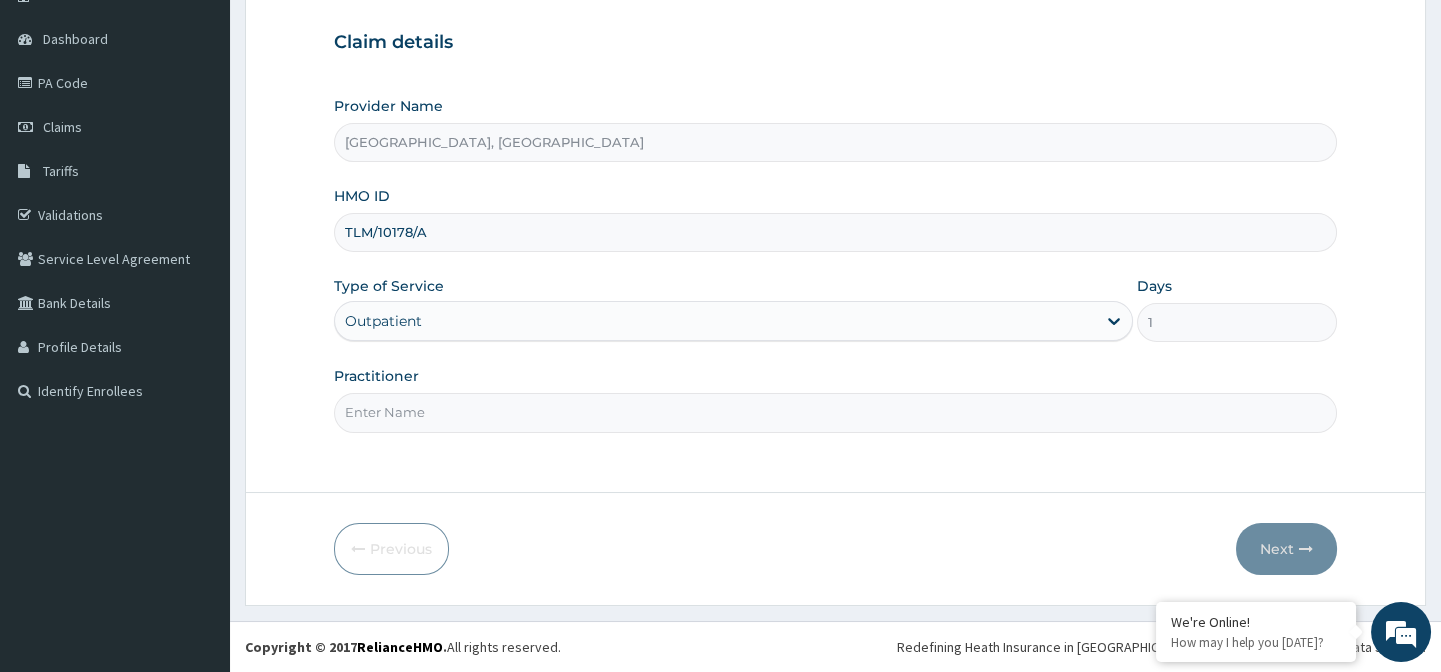 click on "Practitioner" at bounding box center (835, 412) 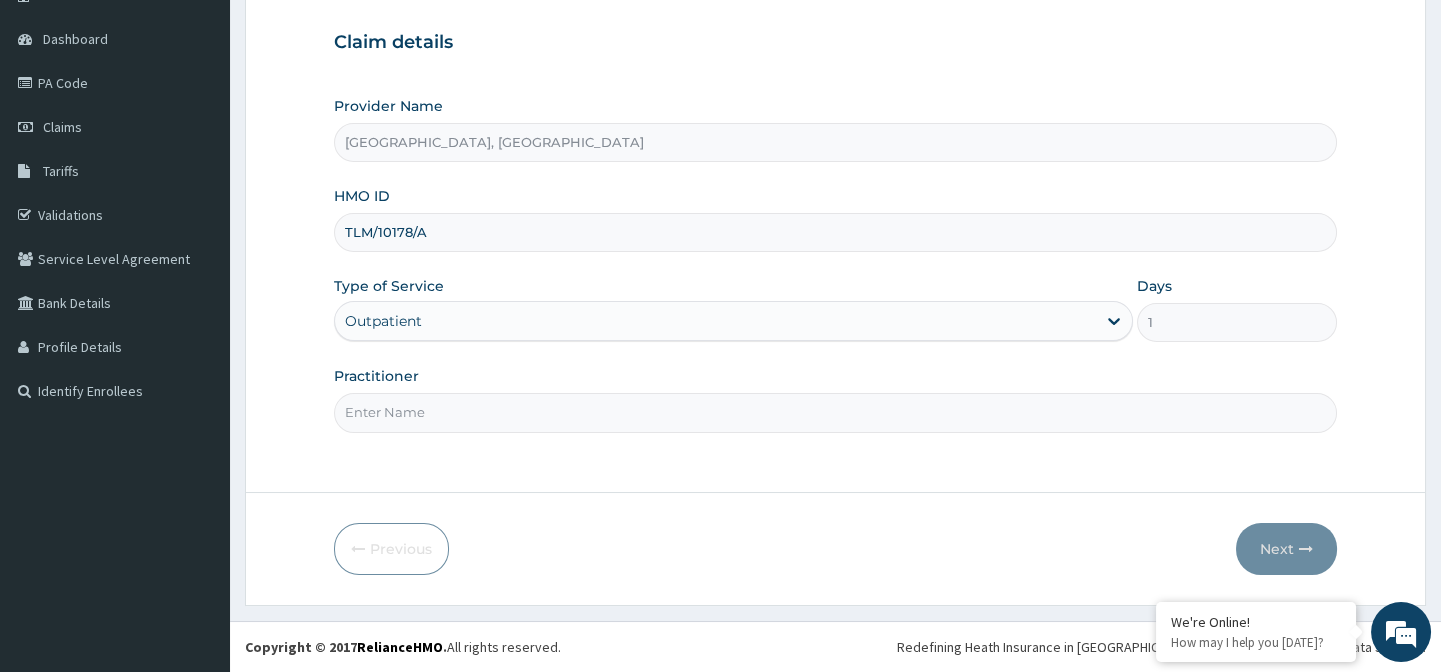 type on "DR KEN" 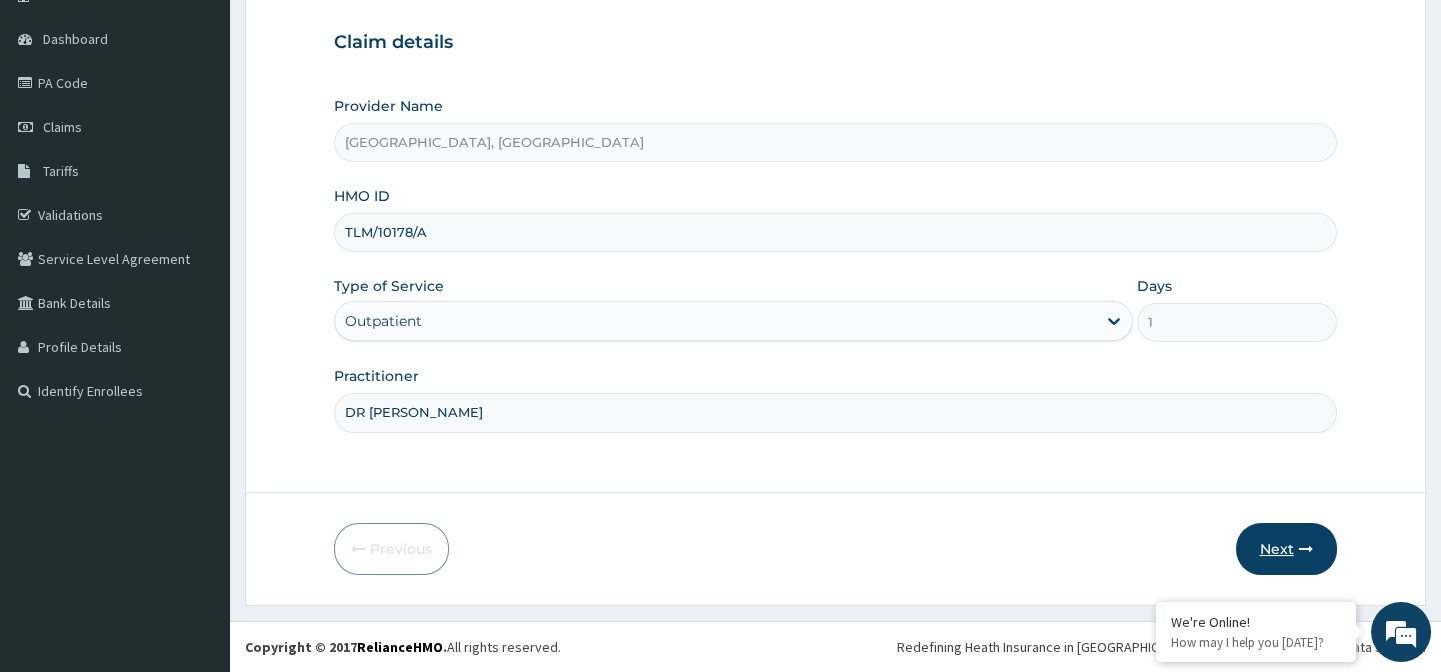 scroll, scrollTop: 0, scrollLeft: 0, axis: both 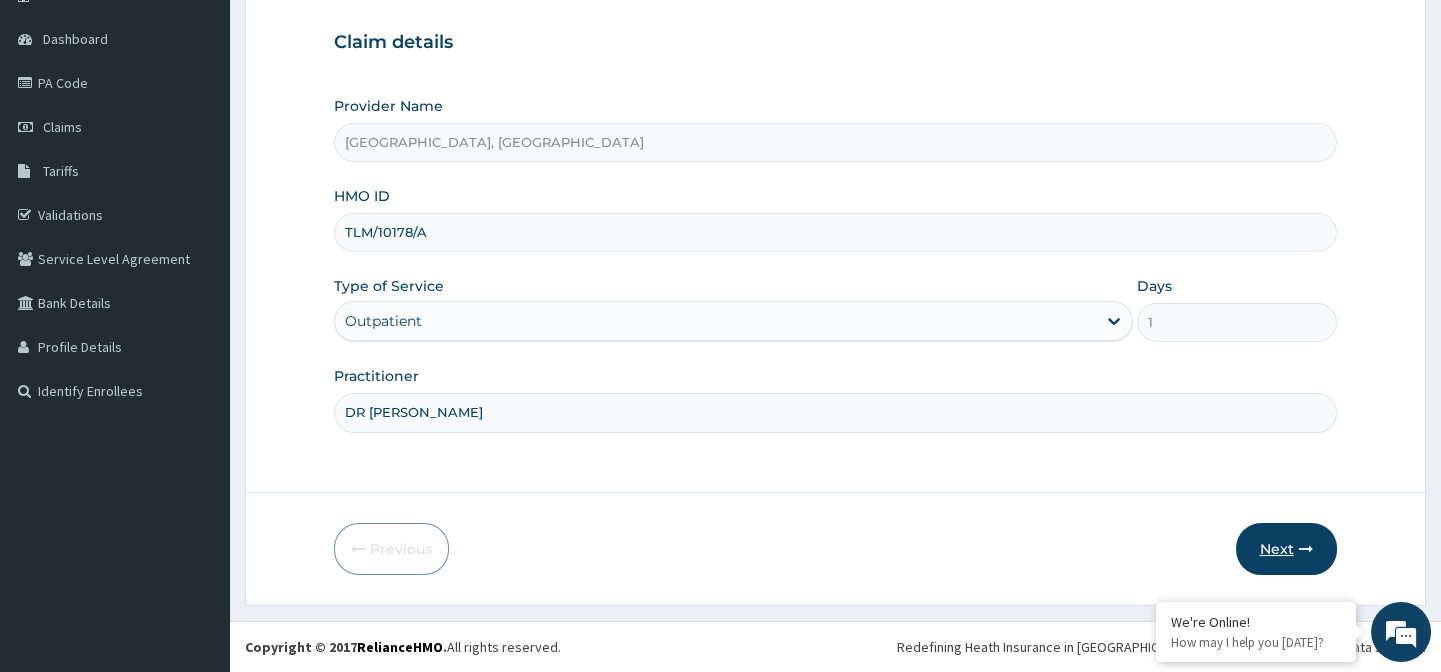 click on "Next" at bounding box center (1286, 549) 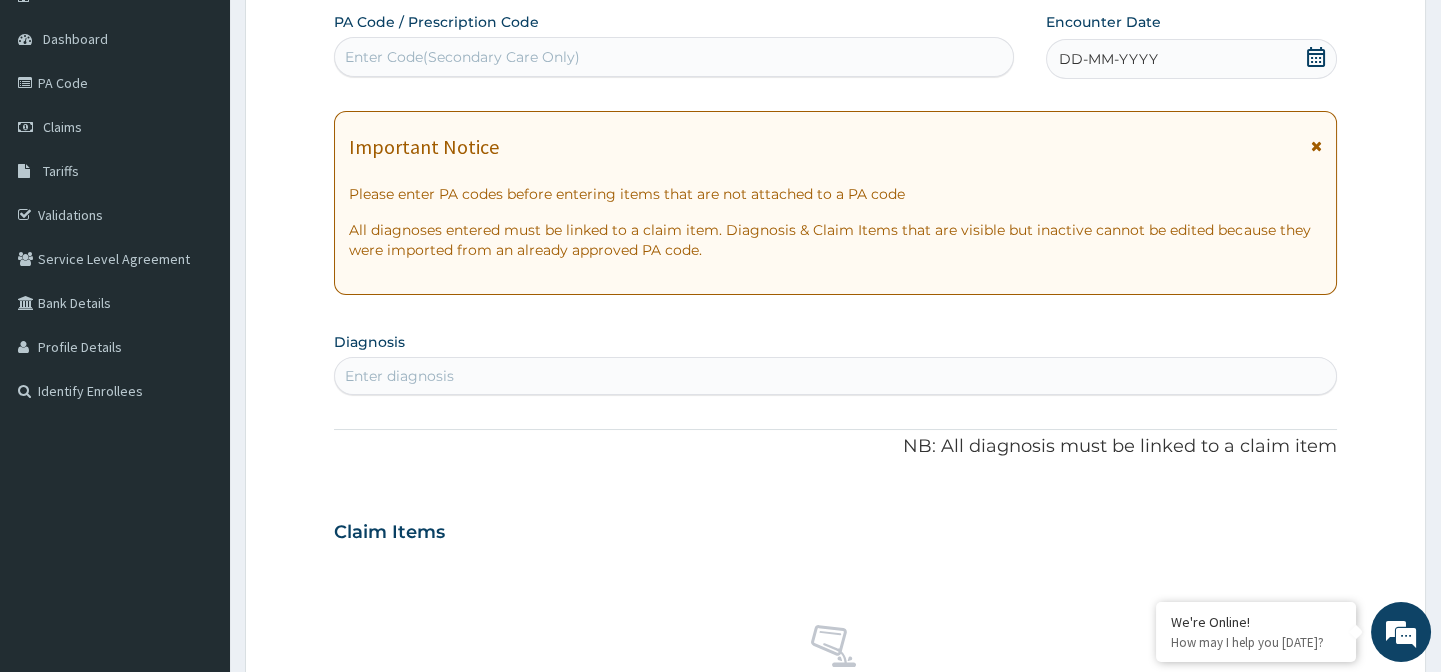 click on "Enter Code(Secondary Care Only)" at bounding box center [462, 57] 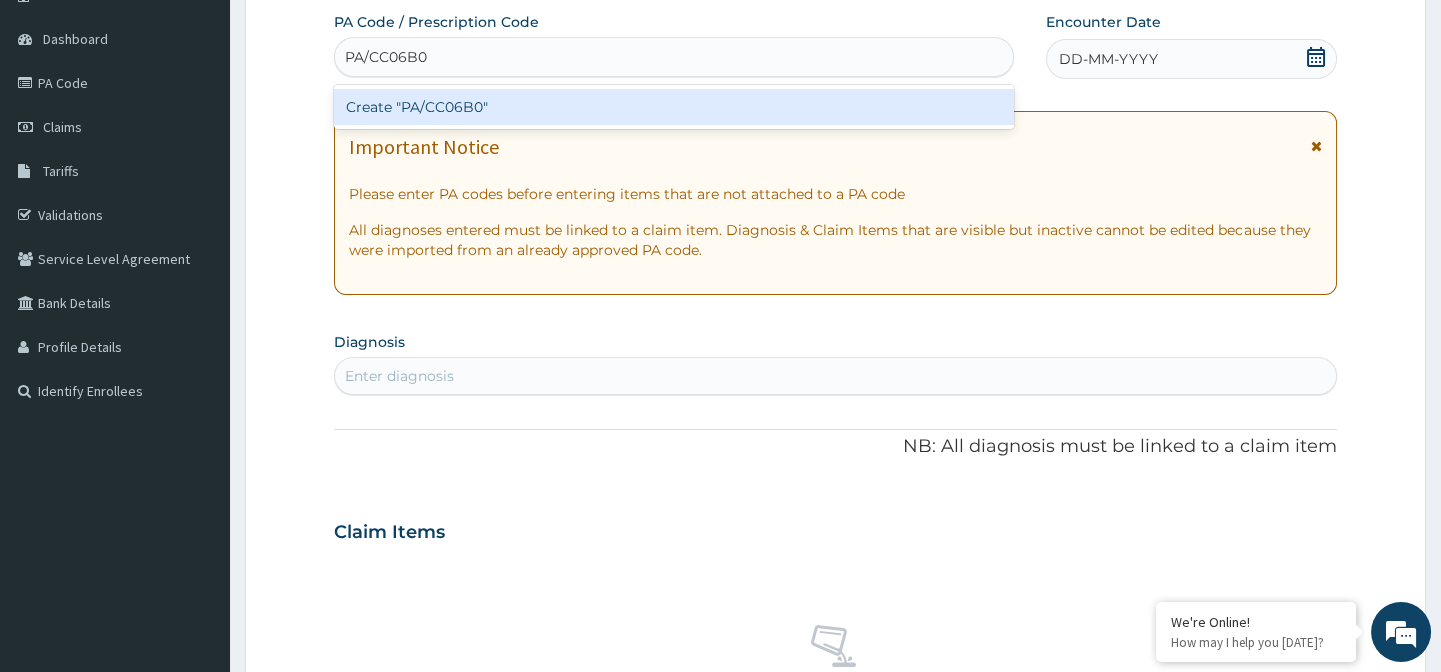 type on "PA/CC06B0" 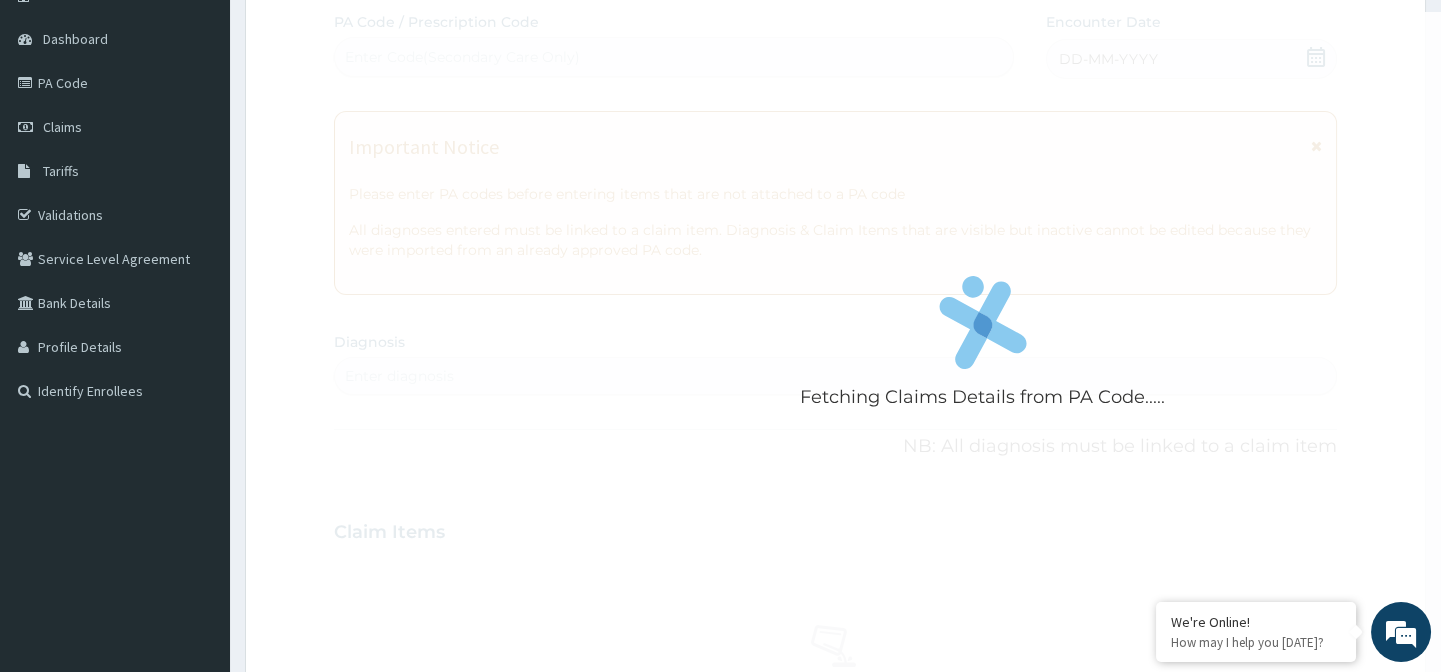 click on "Fetching Claims Details from PA Code..... PA Code / Prescription Code Enter Code(Secondary Care Only) Encounter Date DD-MM-YYYY Important Notice Please enter PA codes before entering items that are not attached to a PA code   All diagnoses entered must be linked to a claim item. Diagnosis & Claim Items that are visible but inactive cannot be edited because they were imported from an already approved PA code. Diagnosis Enter diagnosis NB: All diagnosis must be linked to a claim item Claim Items No claim item Types Select Type Item Select Item Pair Diagnosis Select Diagnosis Unit Price 0 Add Comment" at bounding box center [835, 529] 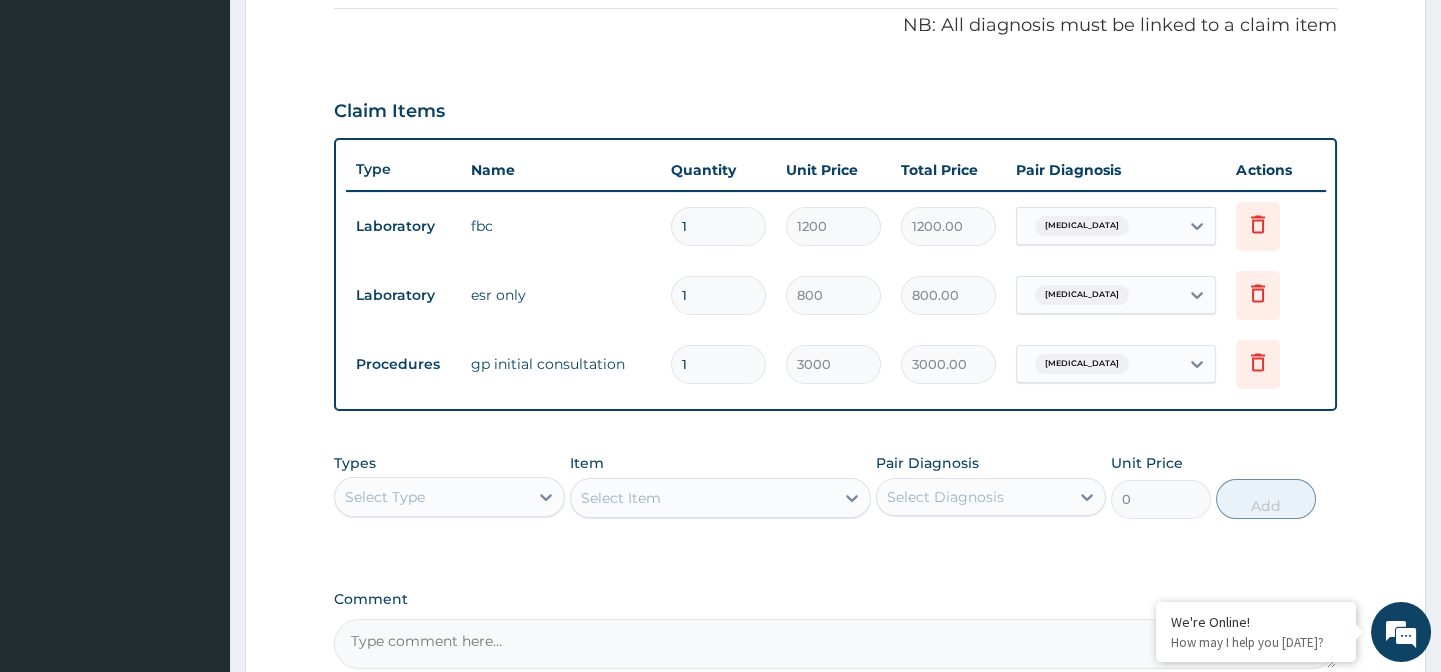 scroll, scrollTop: 636, scrollLeft: 0, axis: vertical 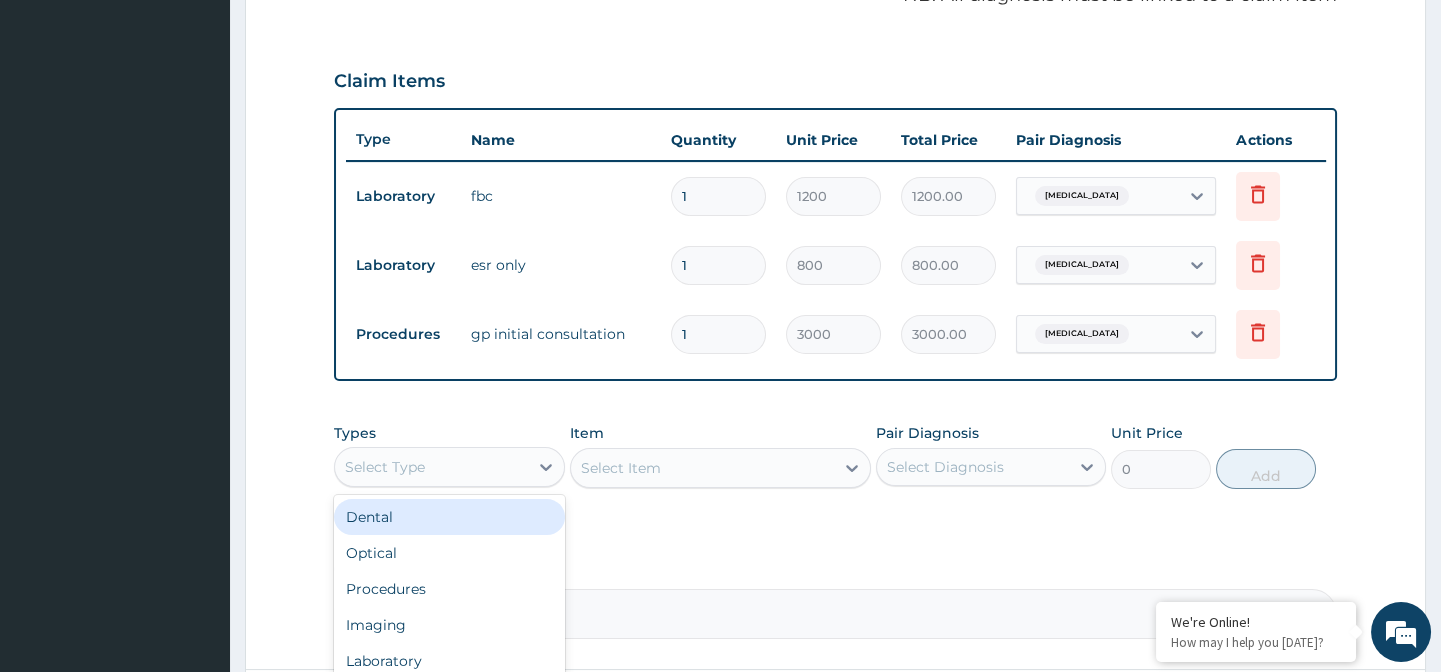 click on "Select Type" at bounding box center [431, 467] 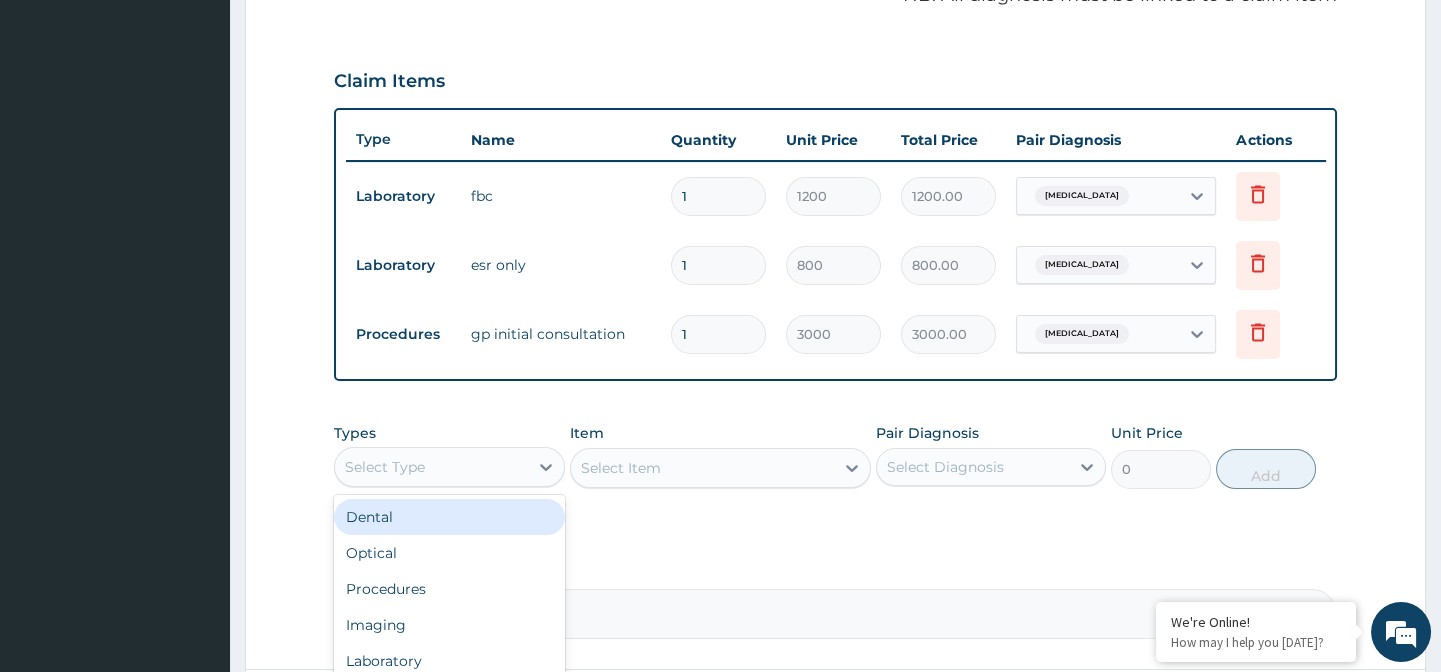 scroll, scrollTop: 68, scrollLeft: 0, axis: vertical 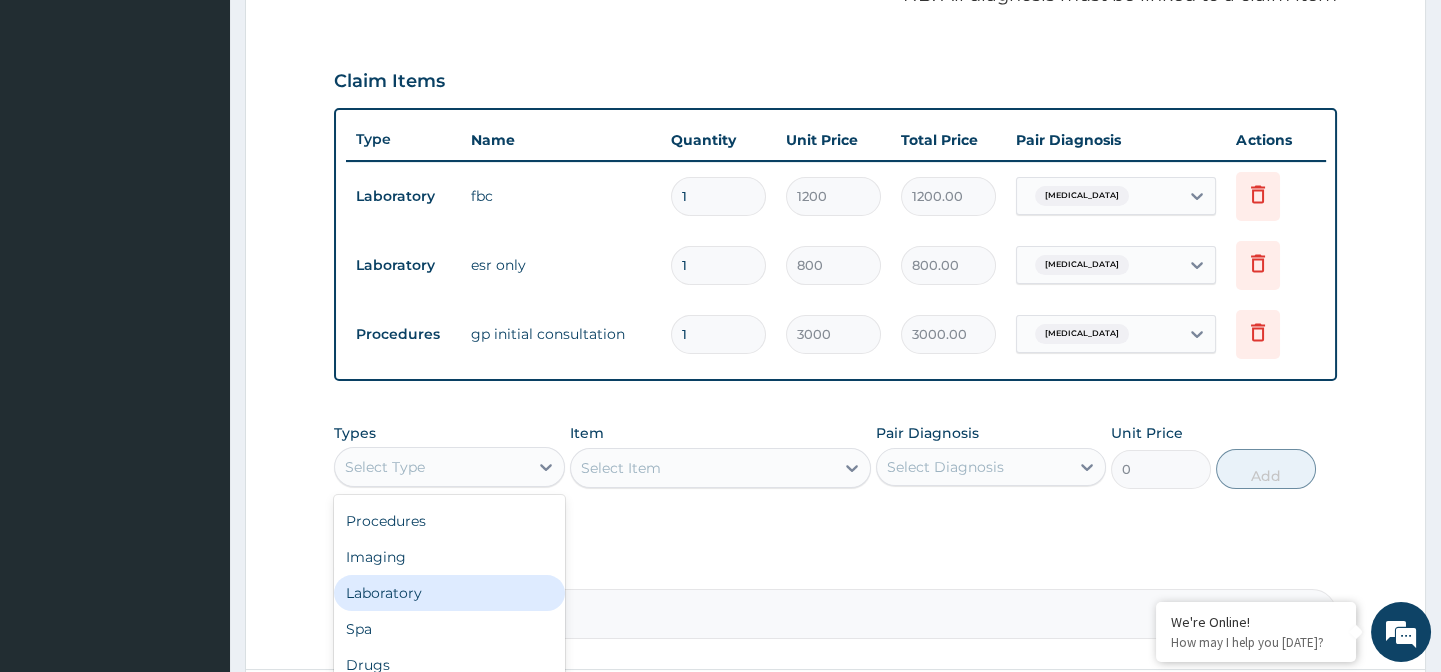 click on "Laboratory" at bounding box center [449, 593] 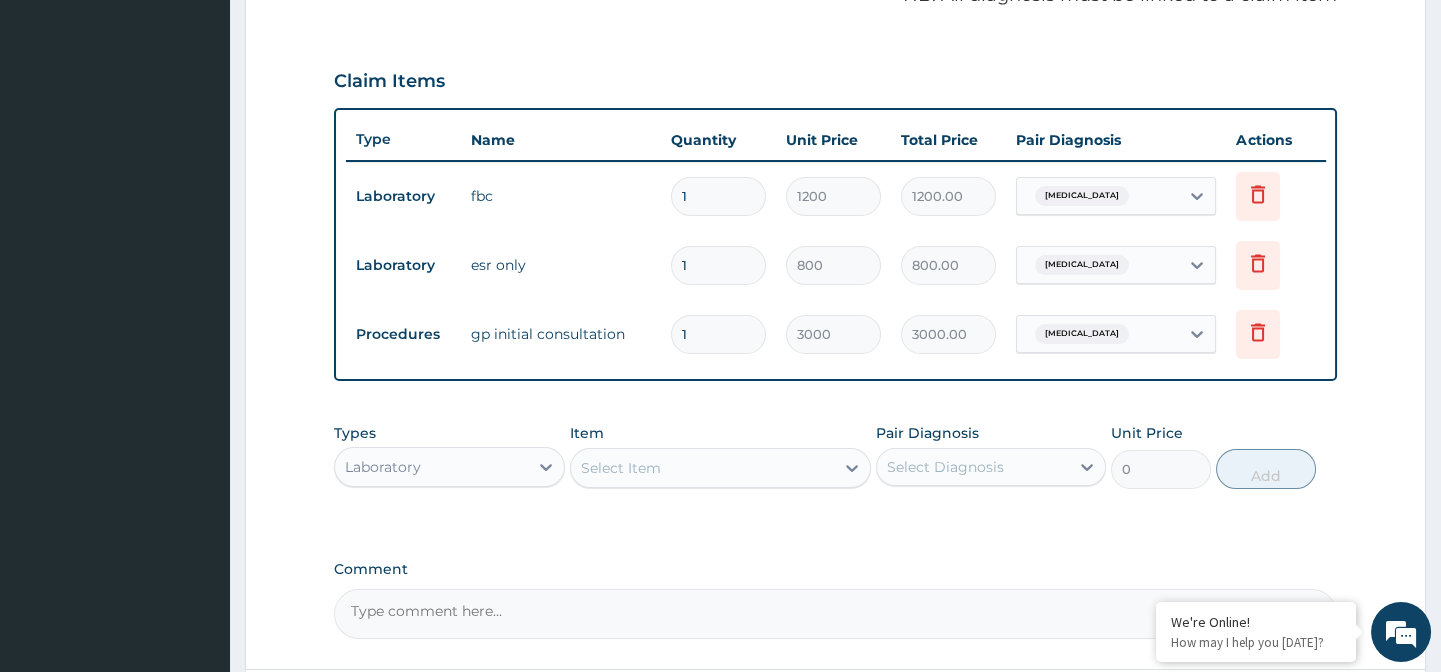 click on "Select Item" at bounding box center (720, 468) 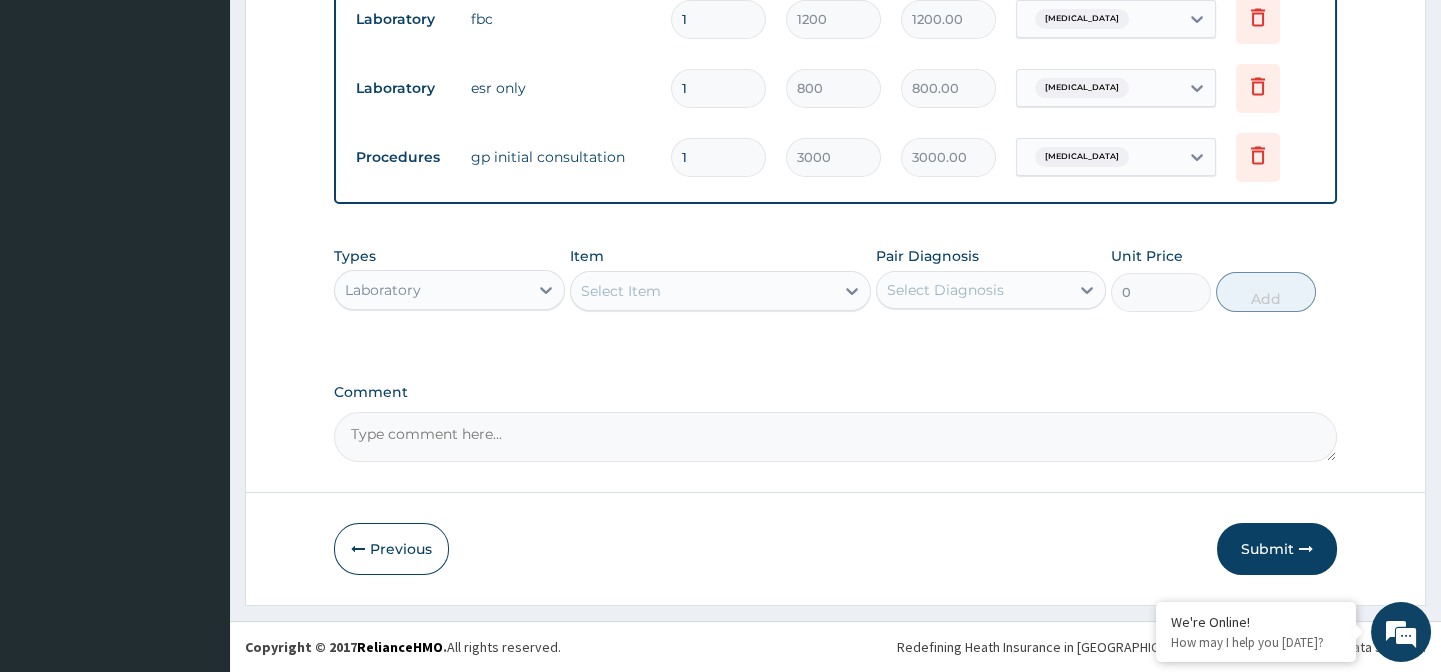 scroll, scrollTop: 826, scrollLeft: 0, axis: vertical 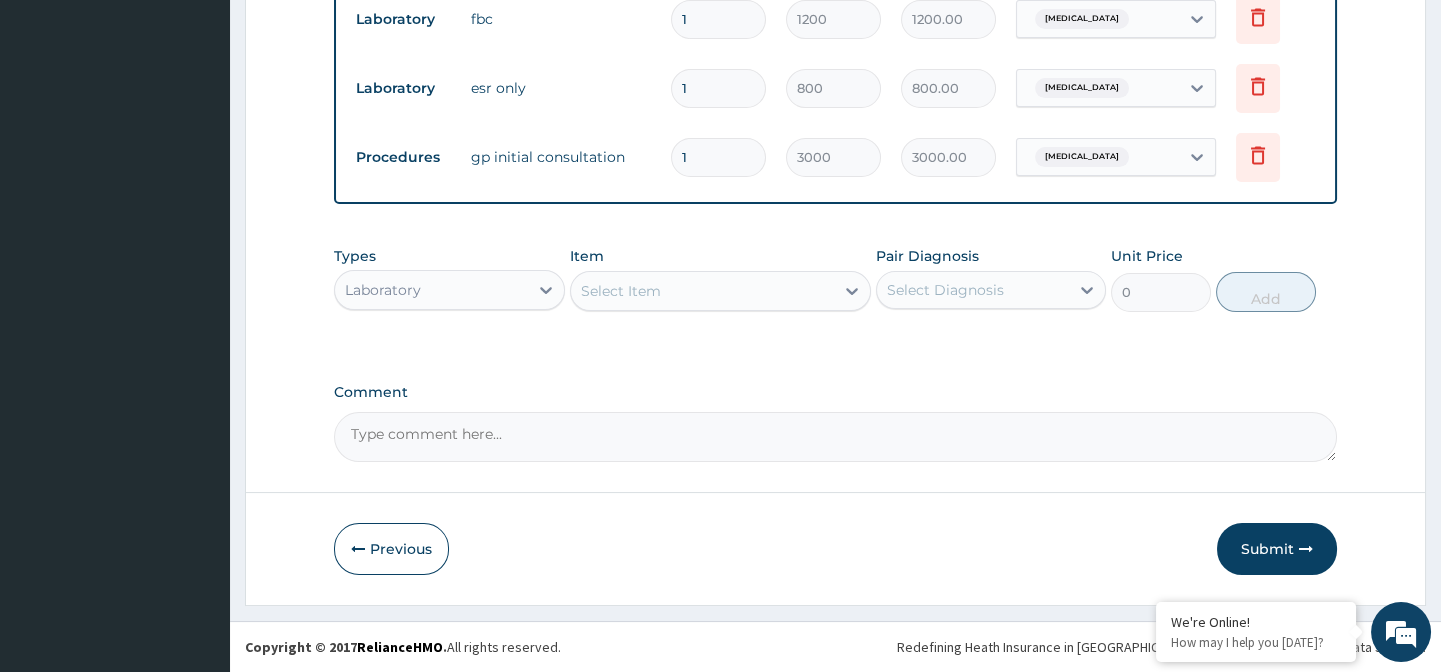 click on "Select Item" at bounding box center (702, 291) 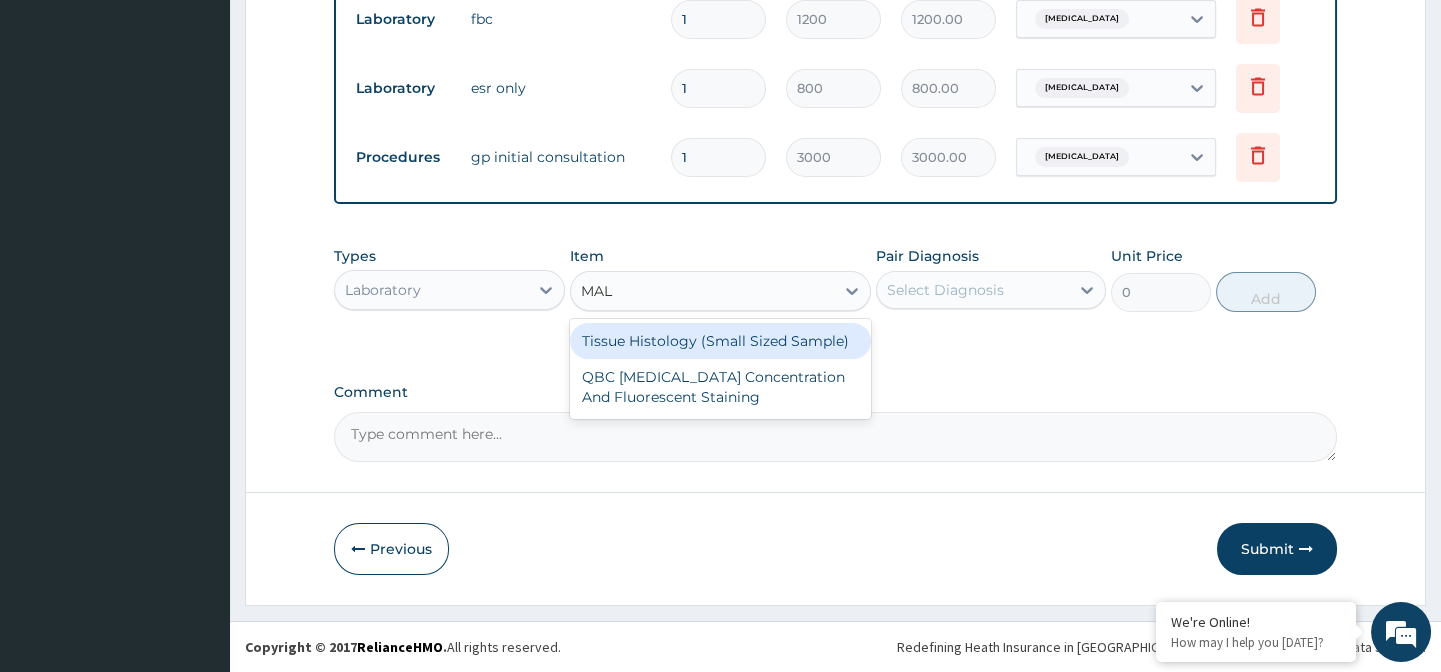 type on "MALA" 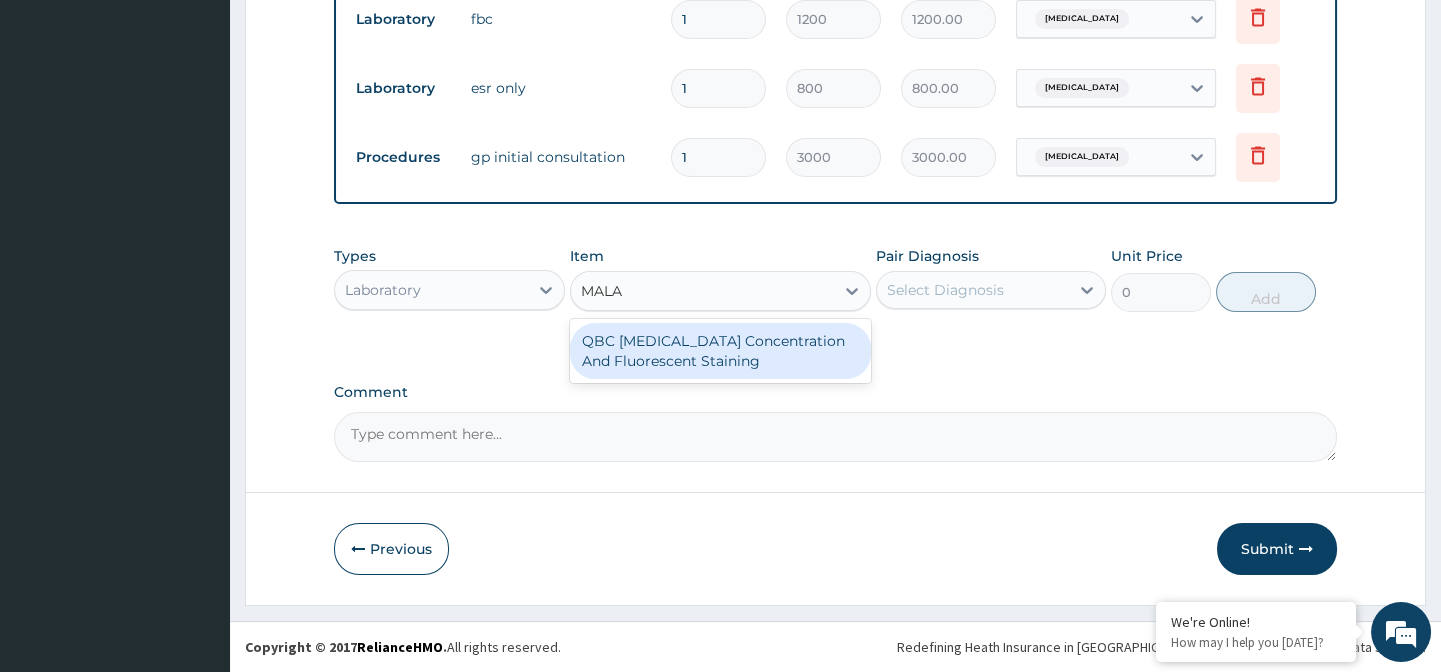 click on "QBC Malaria Concentration And Fluorescent Staining" at bounding box center [720, 351] 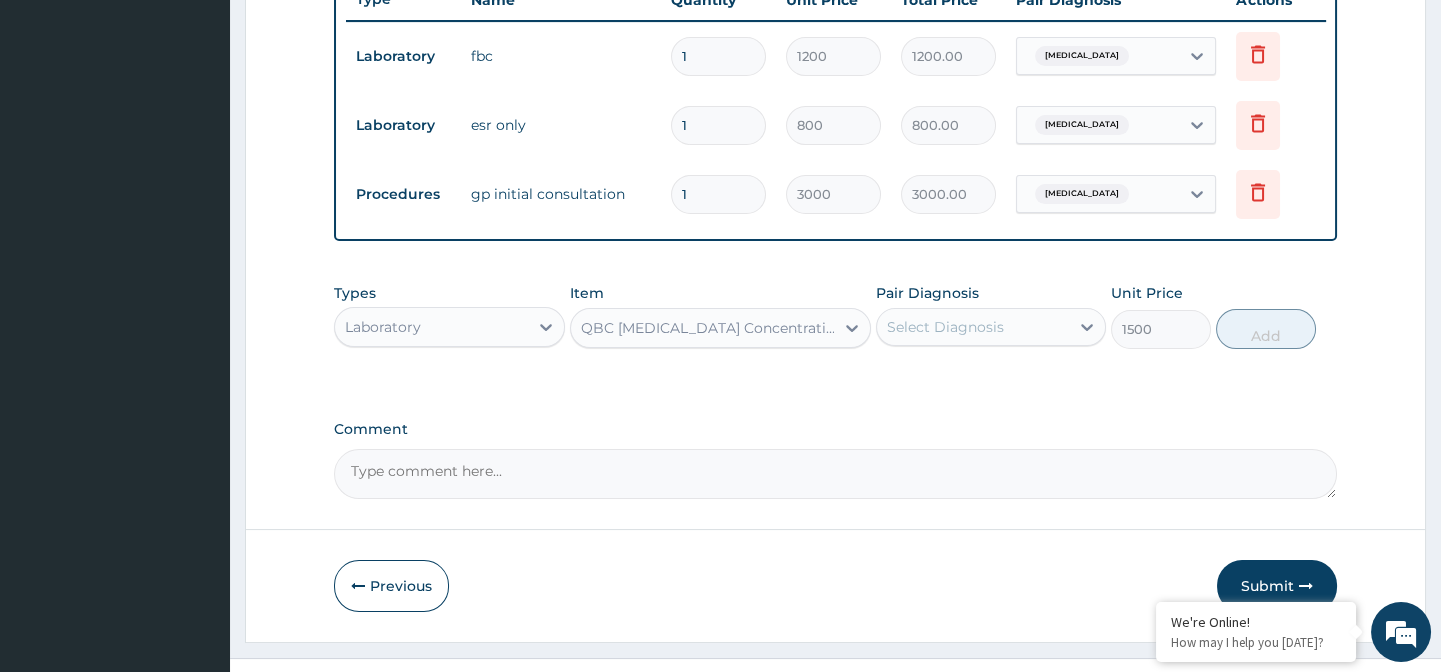 scroll, scrollTop: 735, scrollLeft: 0, axis: vertical 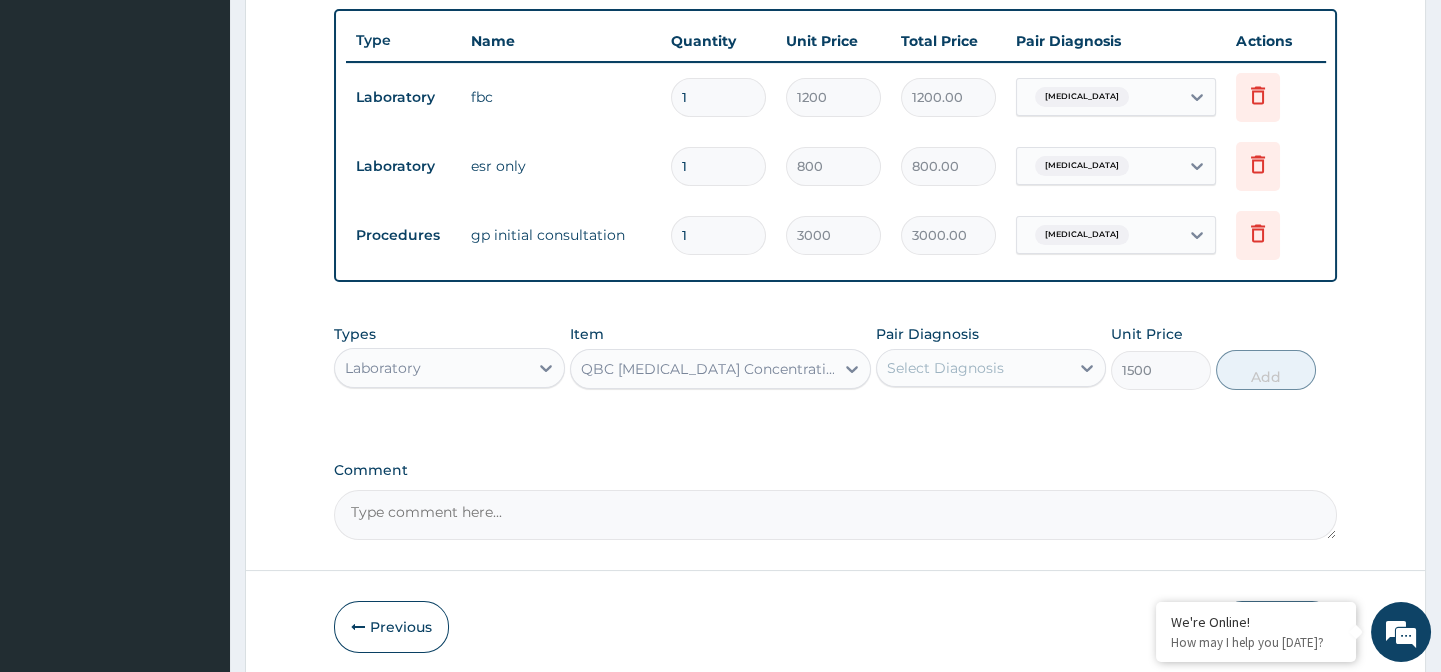 click on "Select Diagnosis" at bounding box center (973, 368) 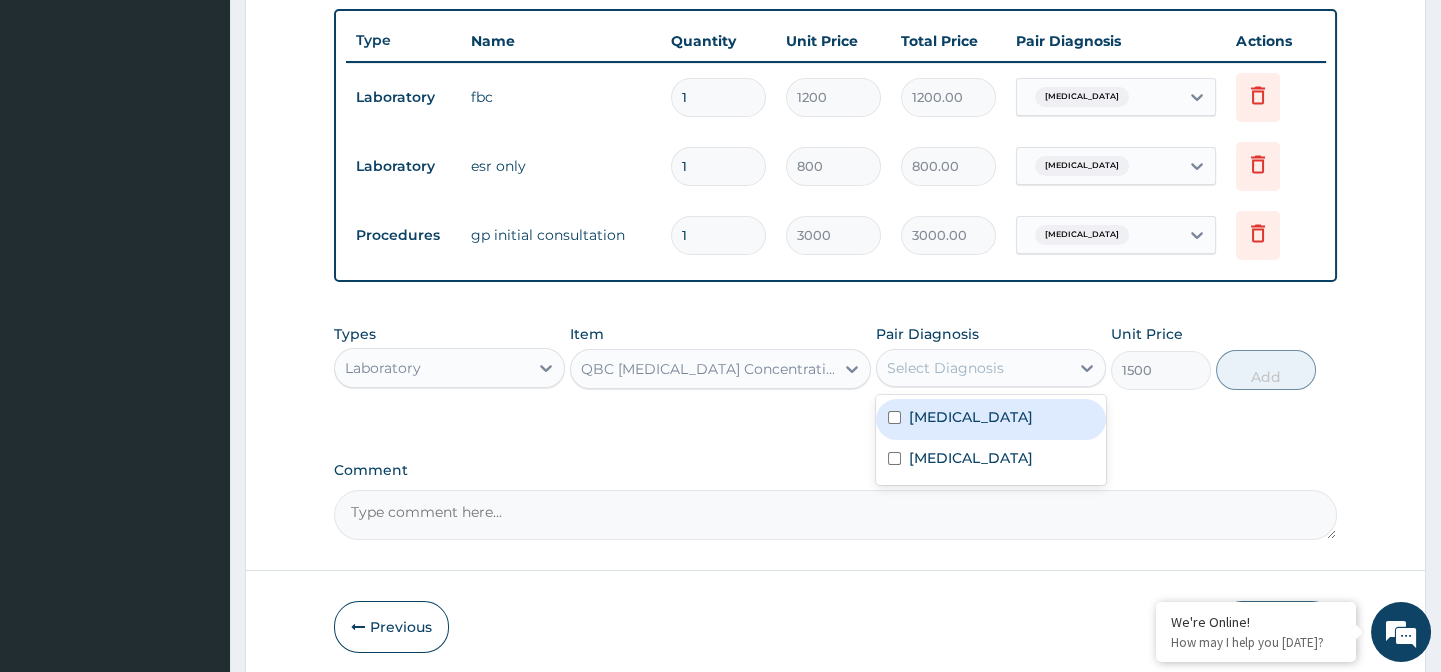 click on "Malaria" at bounding box center [991, 419] 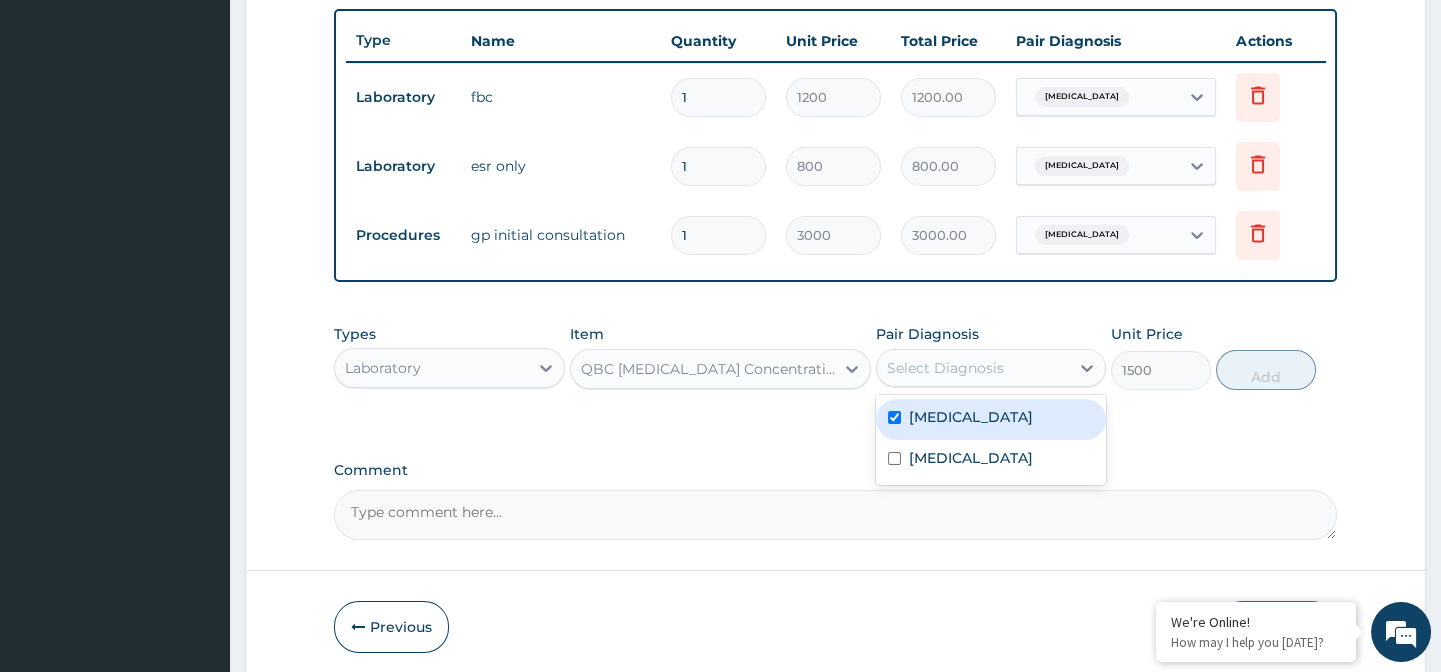 checkbox on "true" 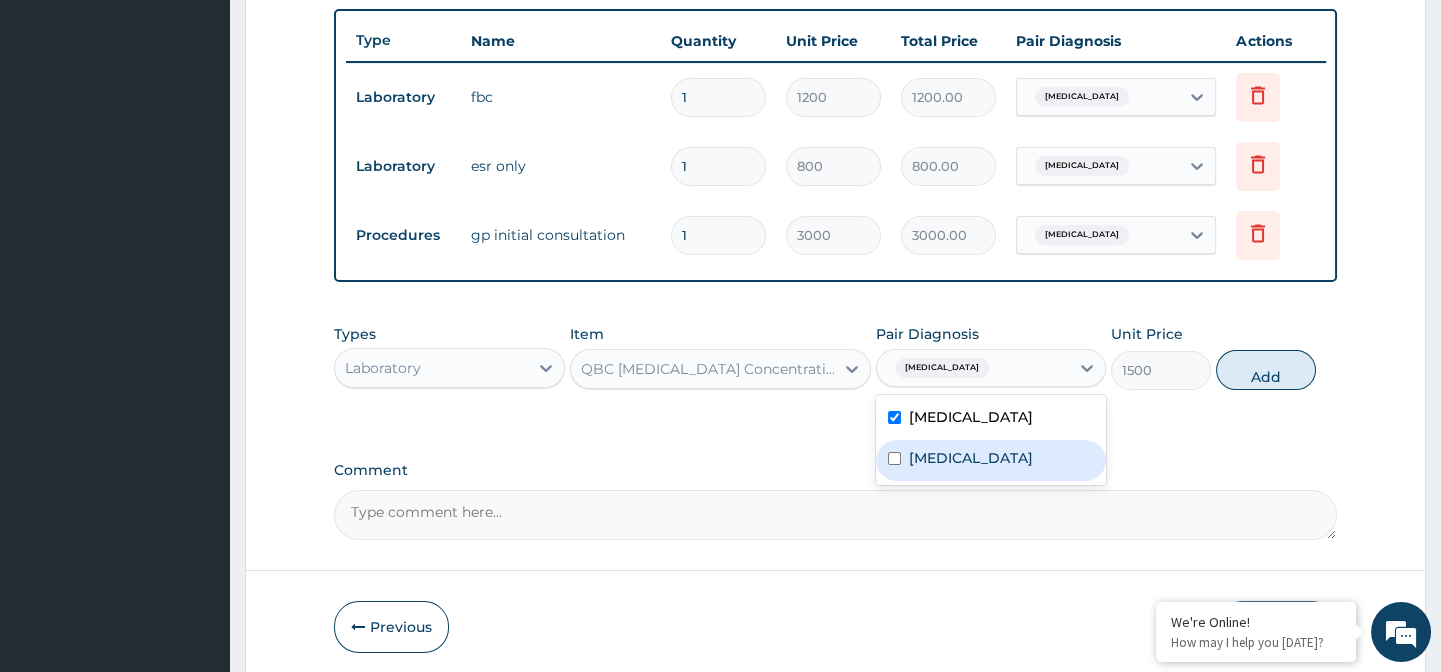 click on "Sepsis" at bounding box center [991, 460] 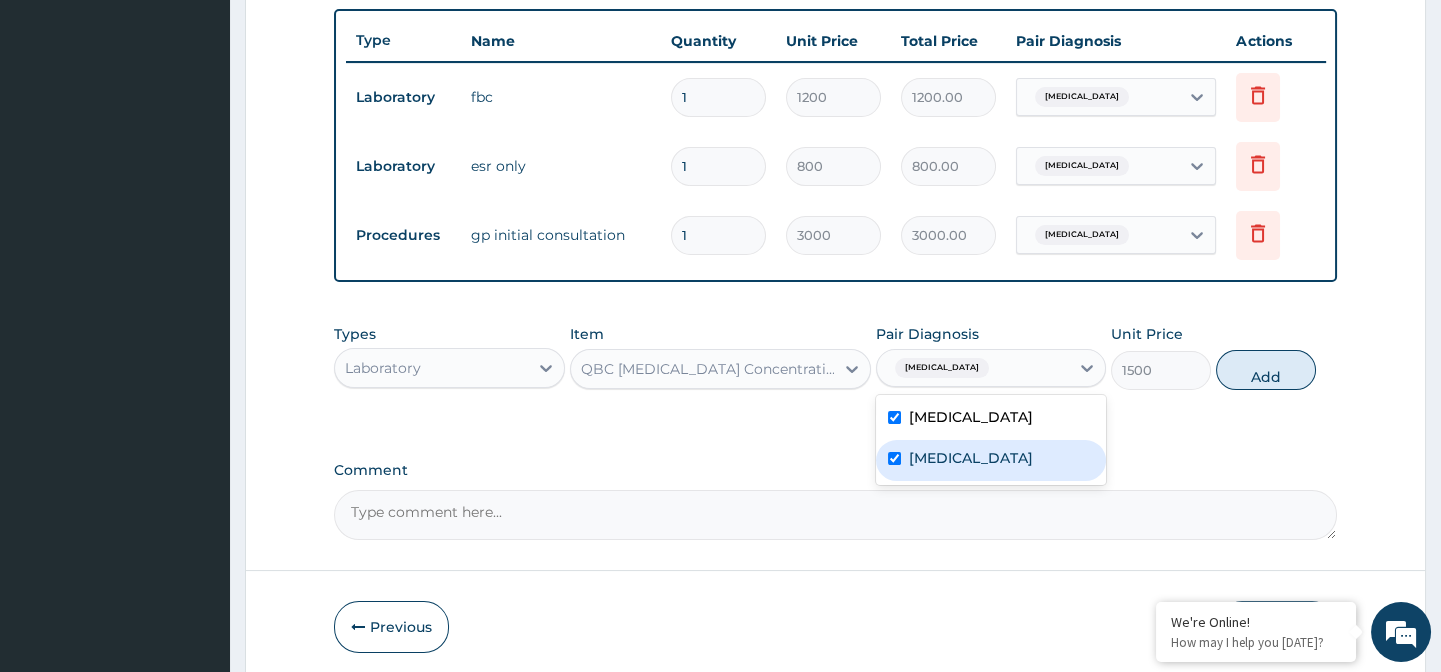 checkbox on "true" 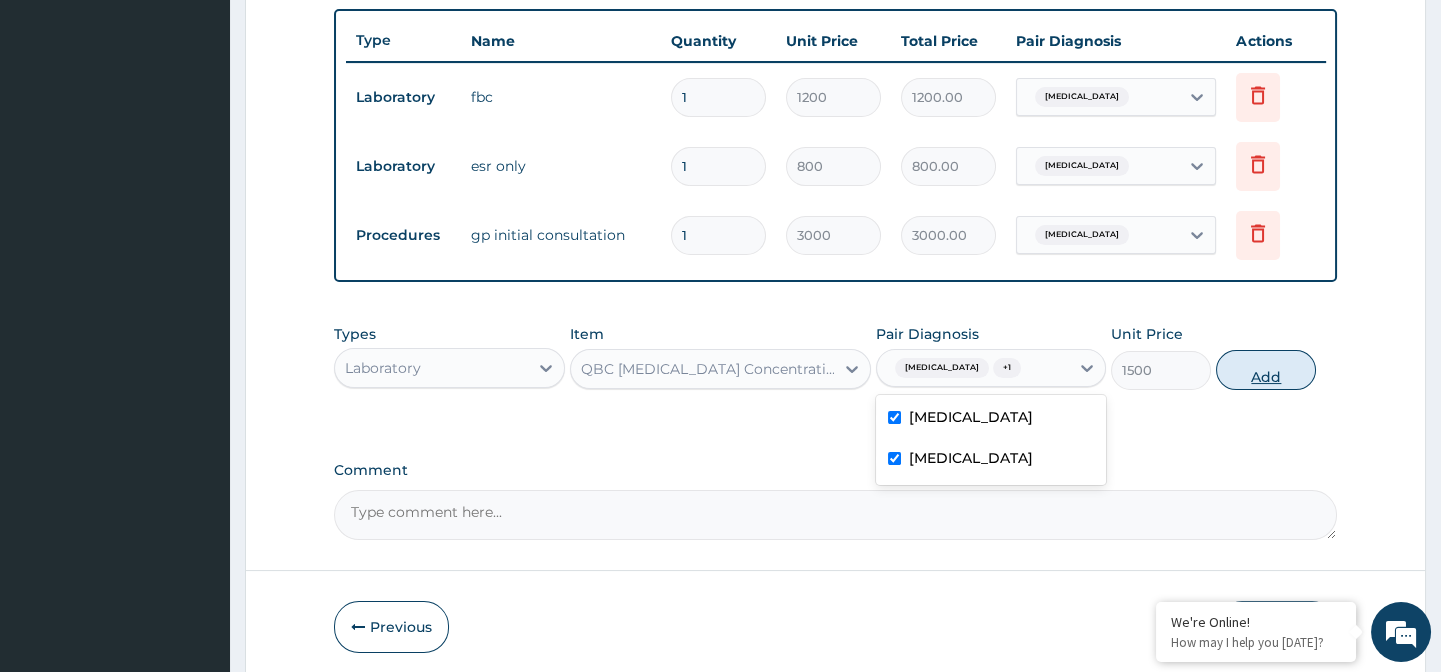 click on "Add" at bounding box center (1266, 370) 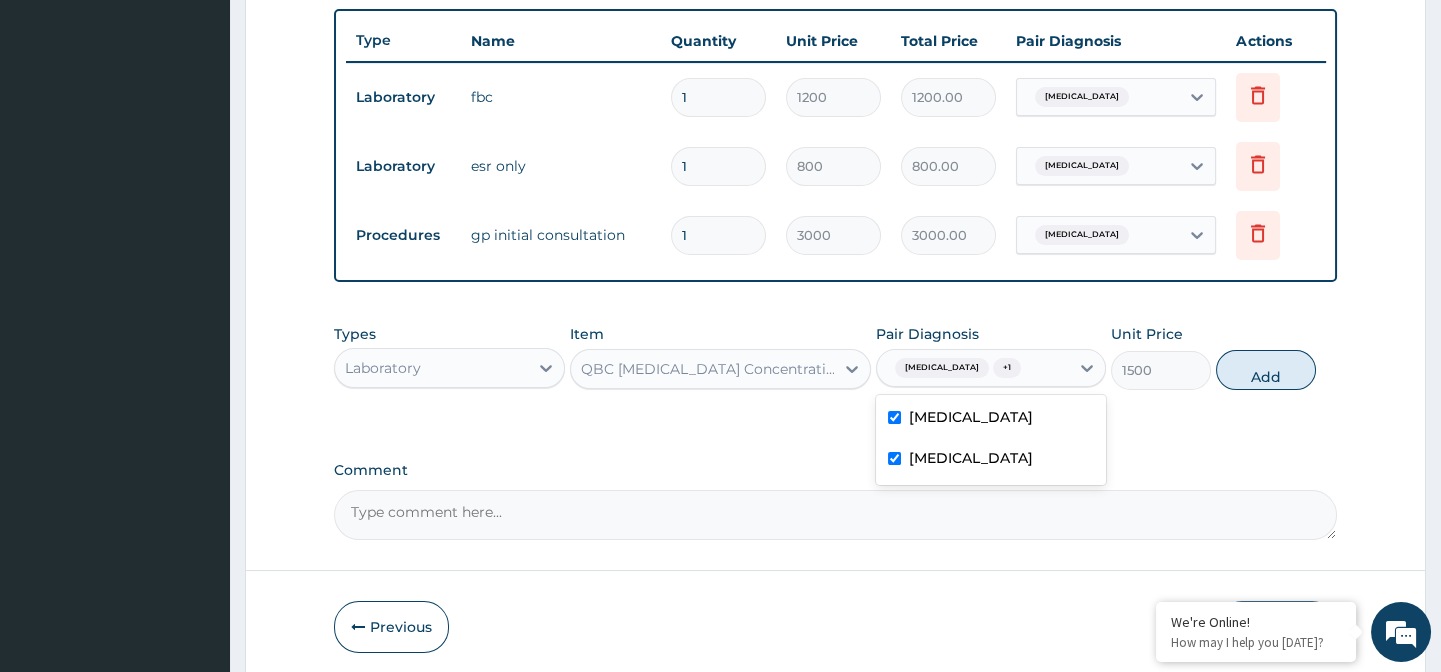 type on "0" 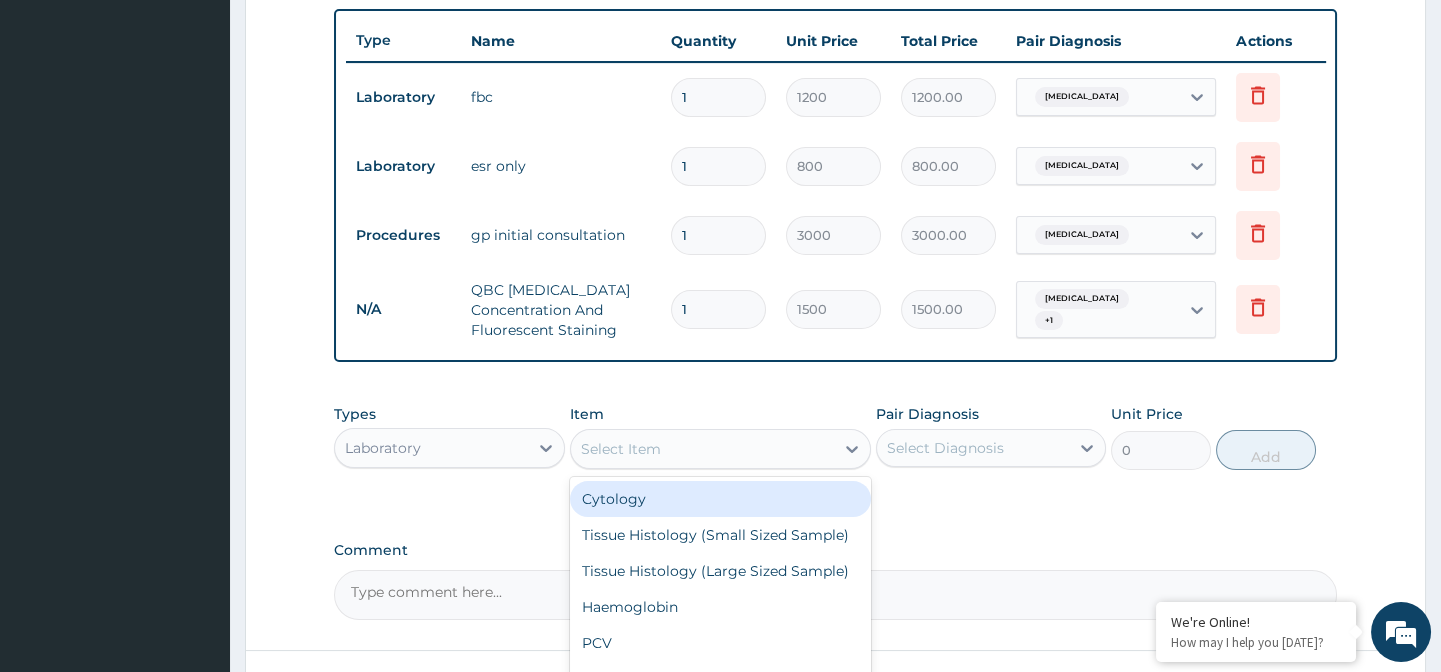 click on "Select Item" at bounding box center [621, 449] 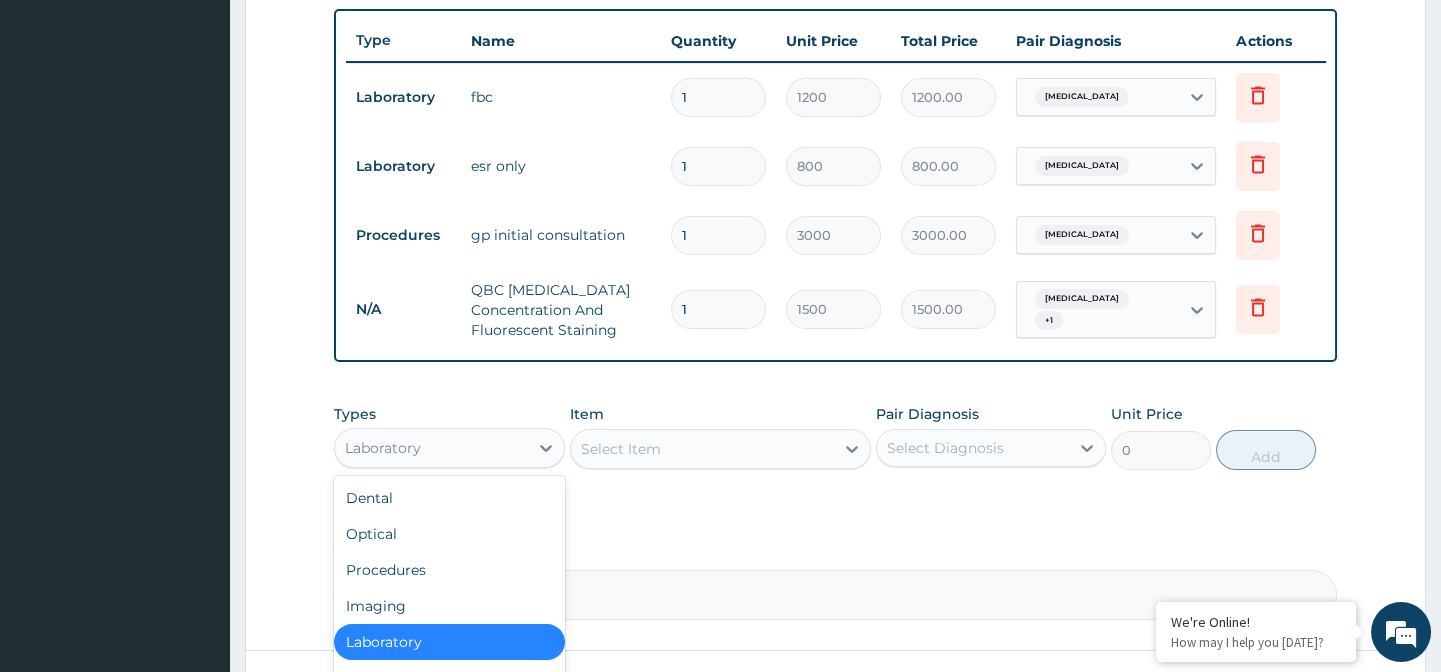 click on "Laboratory" at bounding box center [431, 448] 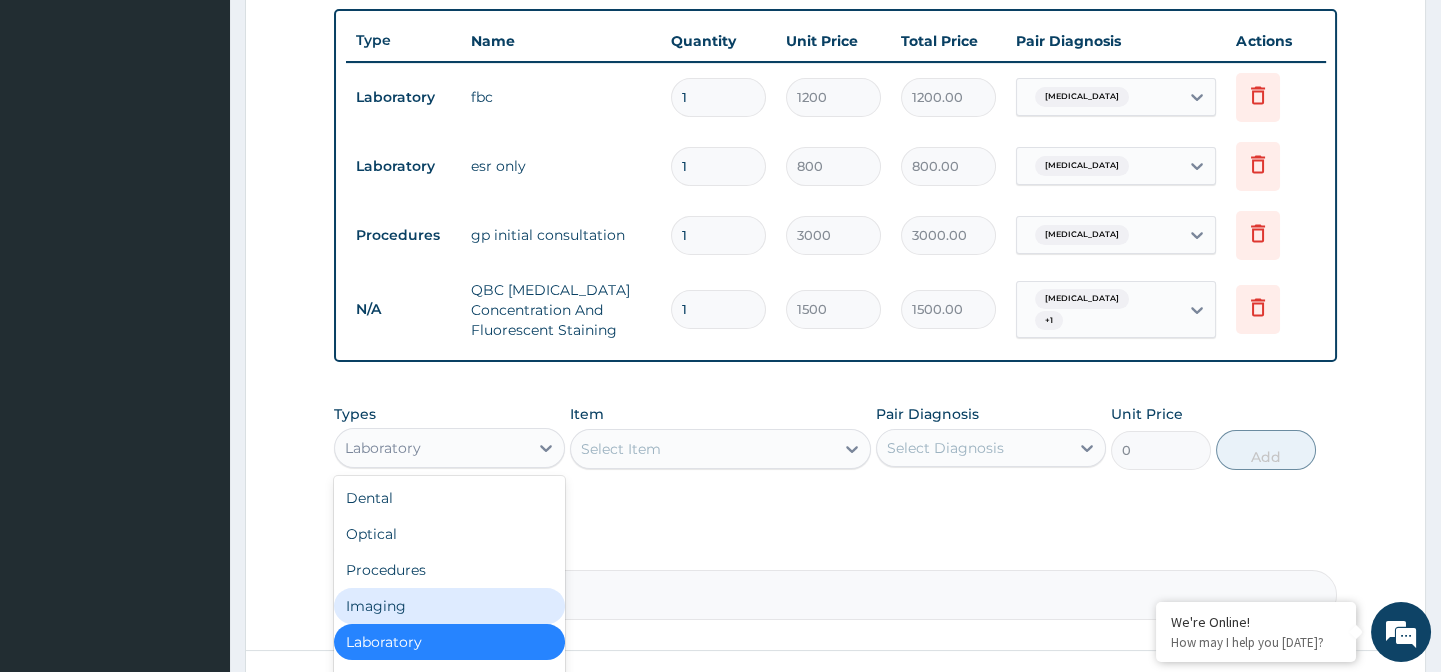 scroll, scrollTop: 68, scrollLeft: 0, axis: vertical 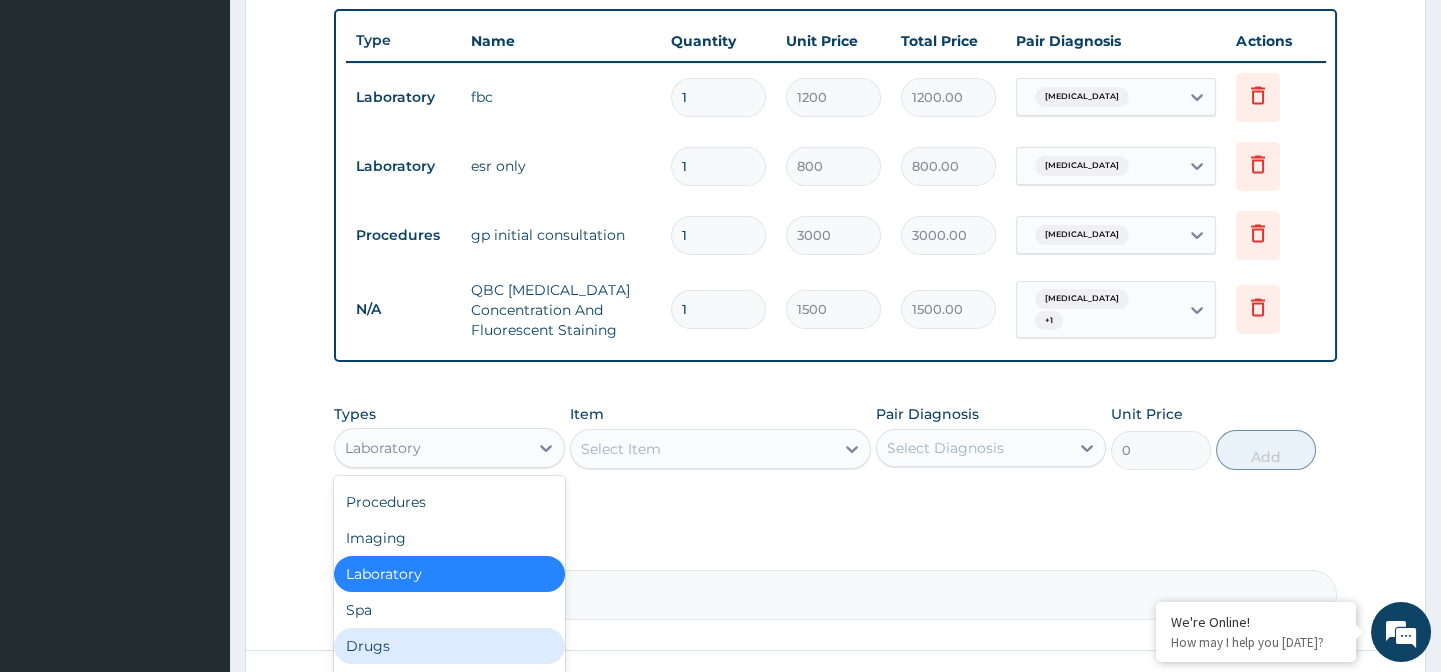 click on "Drugs" at bounding box center [449, 646] 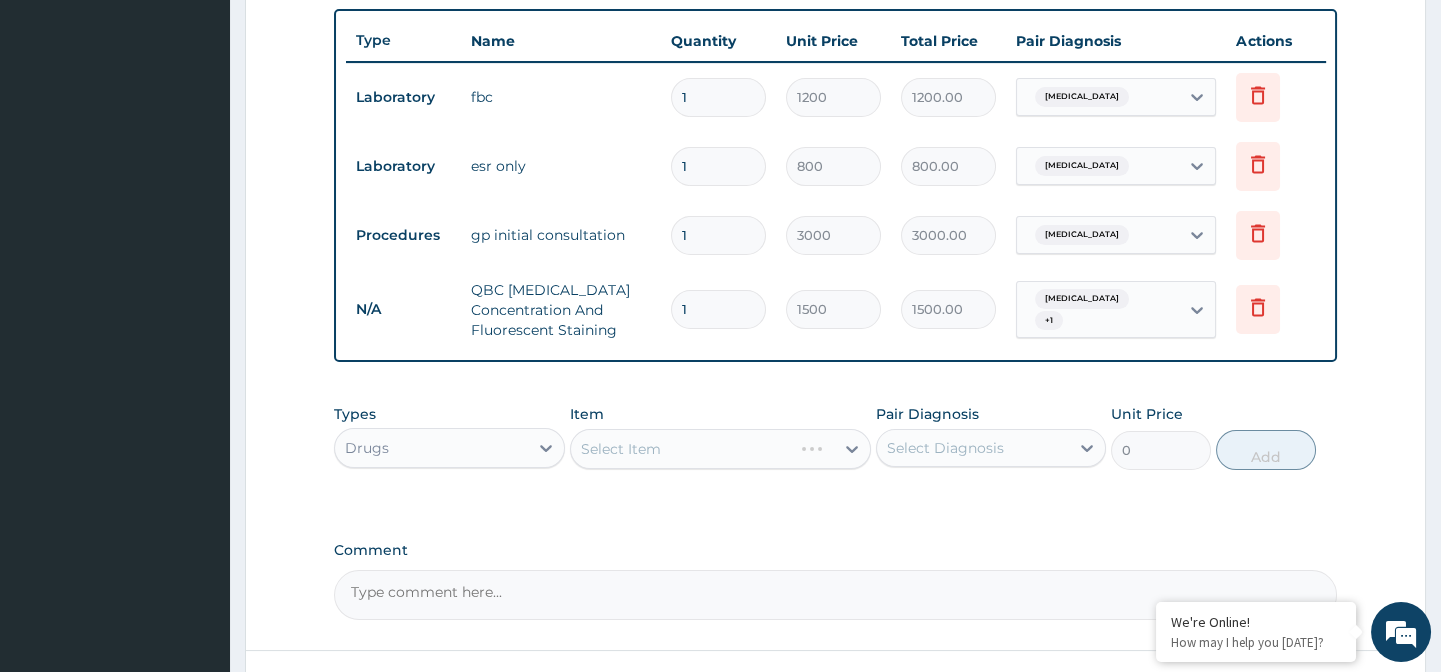 click on "Select Item" at bounding box center [720, 449] 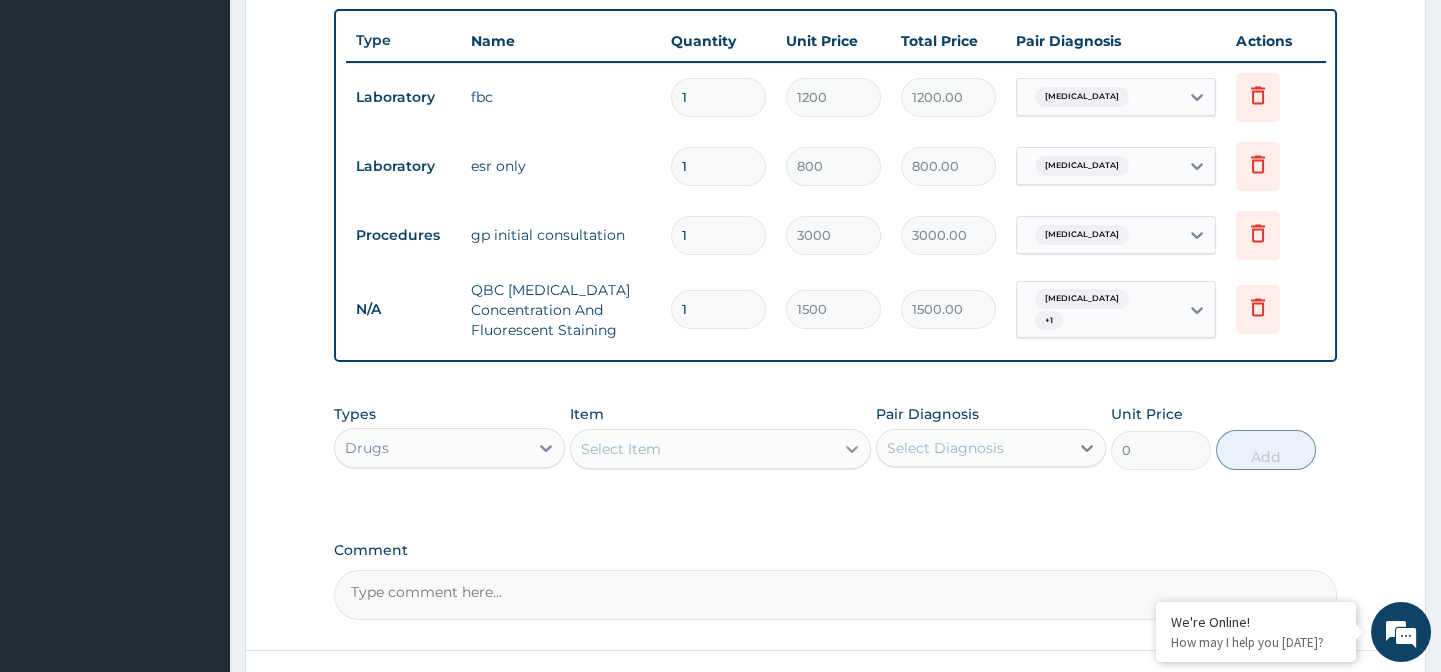 click 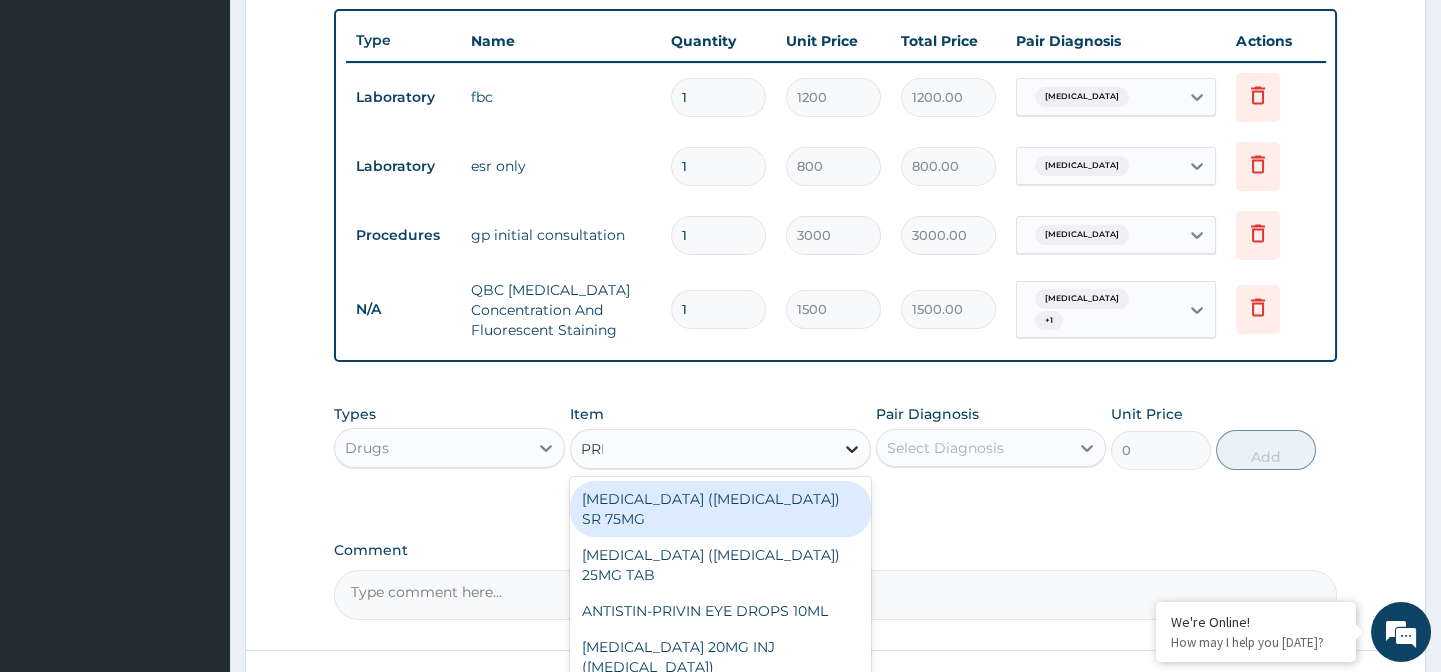 type on "PRED" 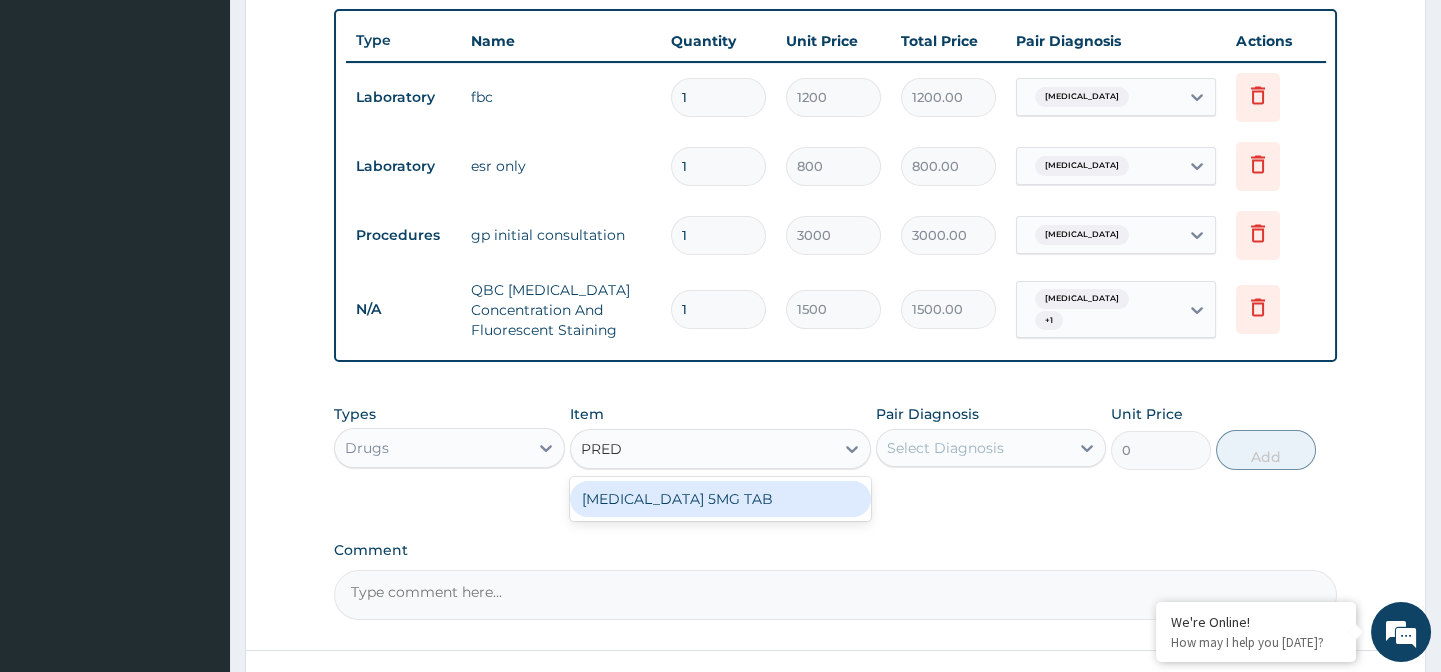 click on "[MEDICAL_DATA] 5MG TAB" at bounding box center [720, 499] 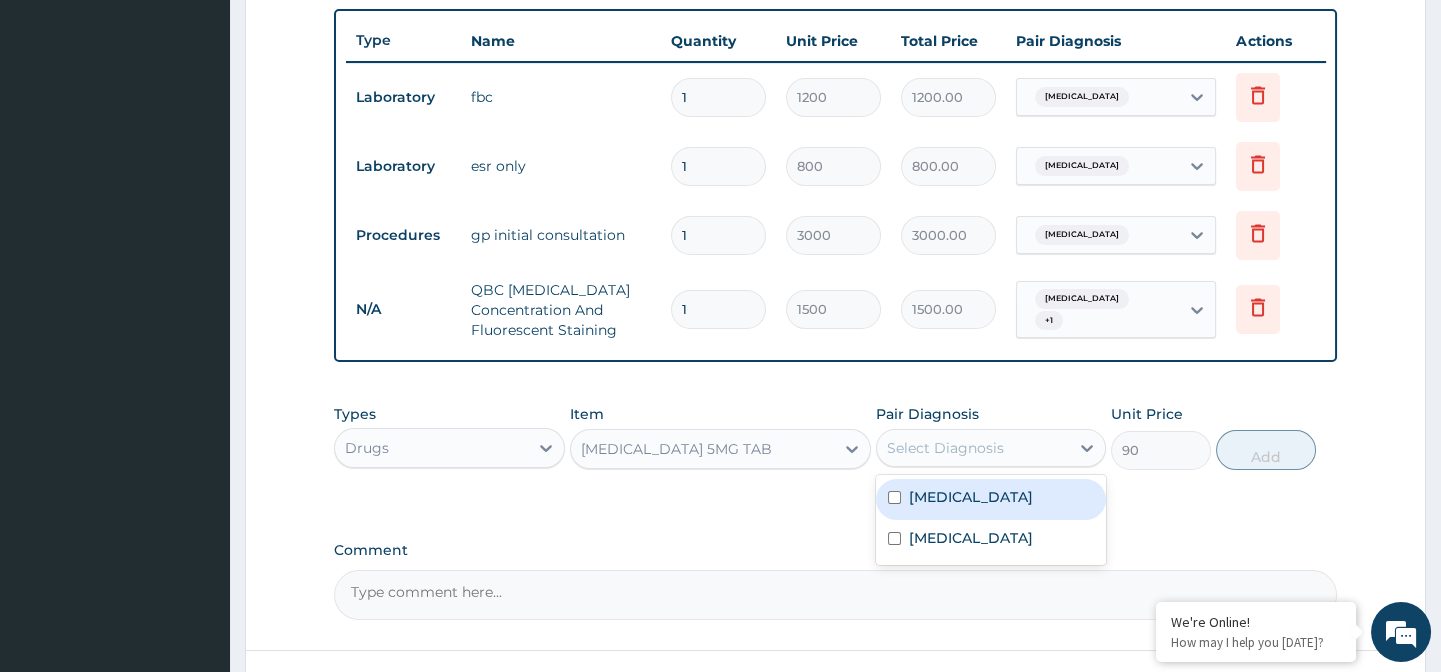click on "Select Diagnosis" at bounding box center (945, 448) 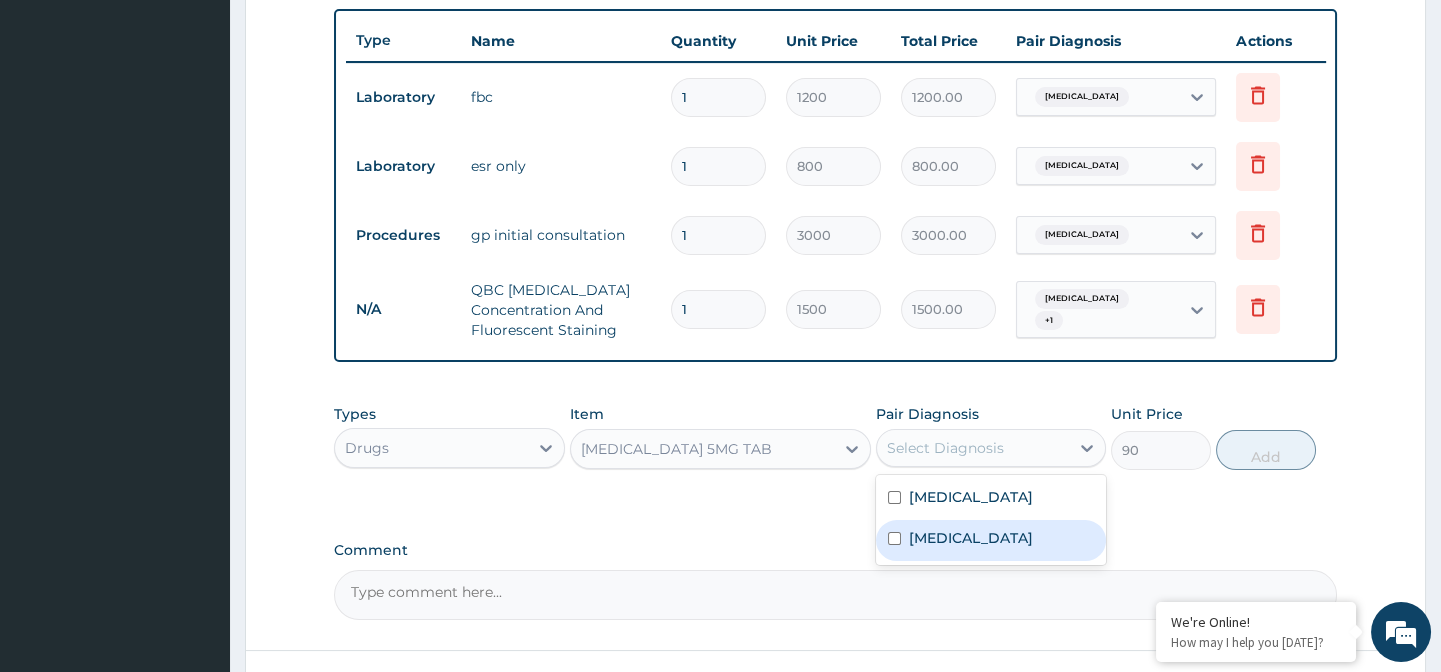 click on "Sepsis" at bounding box center [991, 540] 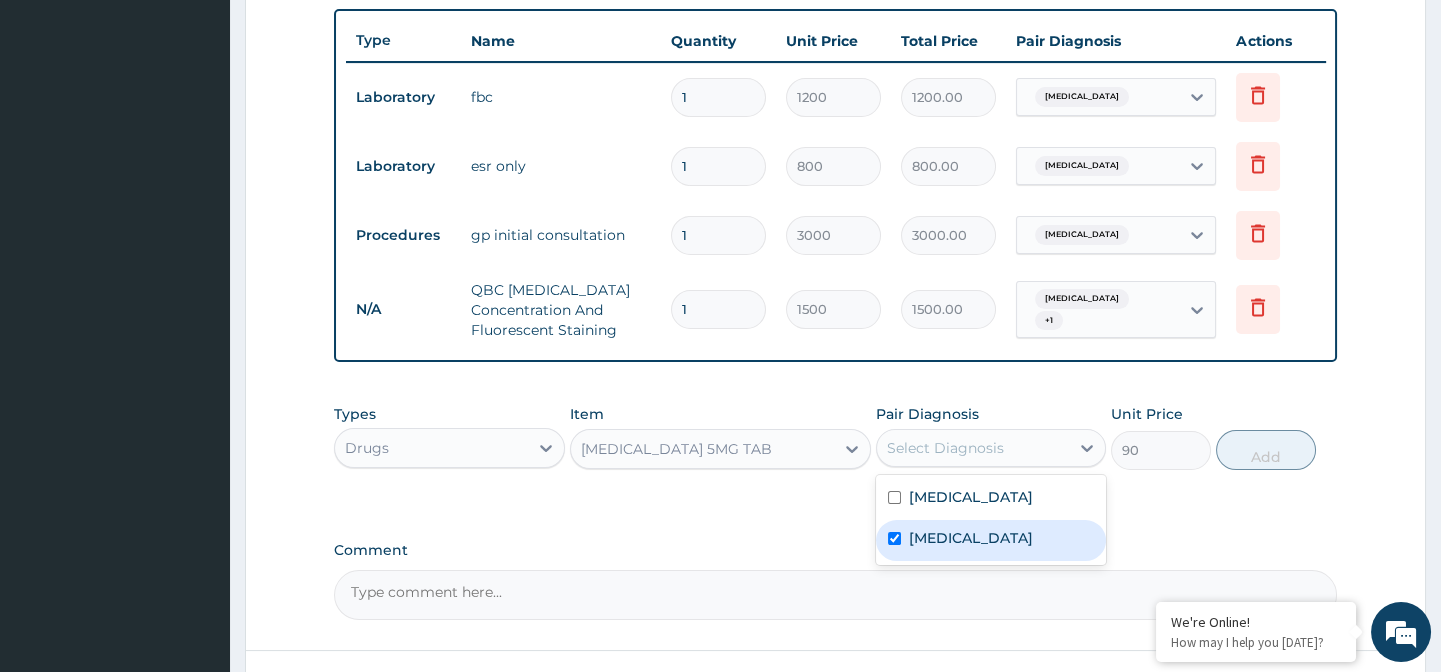 checkbox on "true" 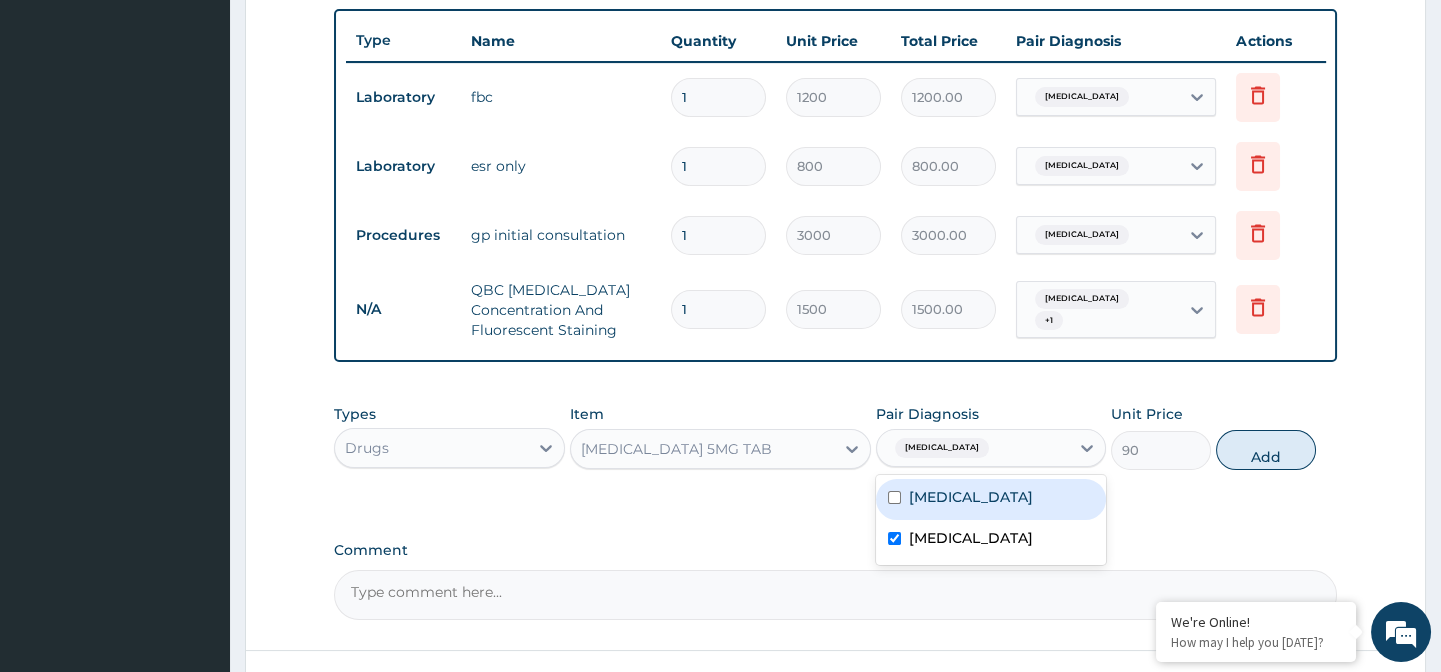click on "Malaria" at bounding box center [991, 499] 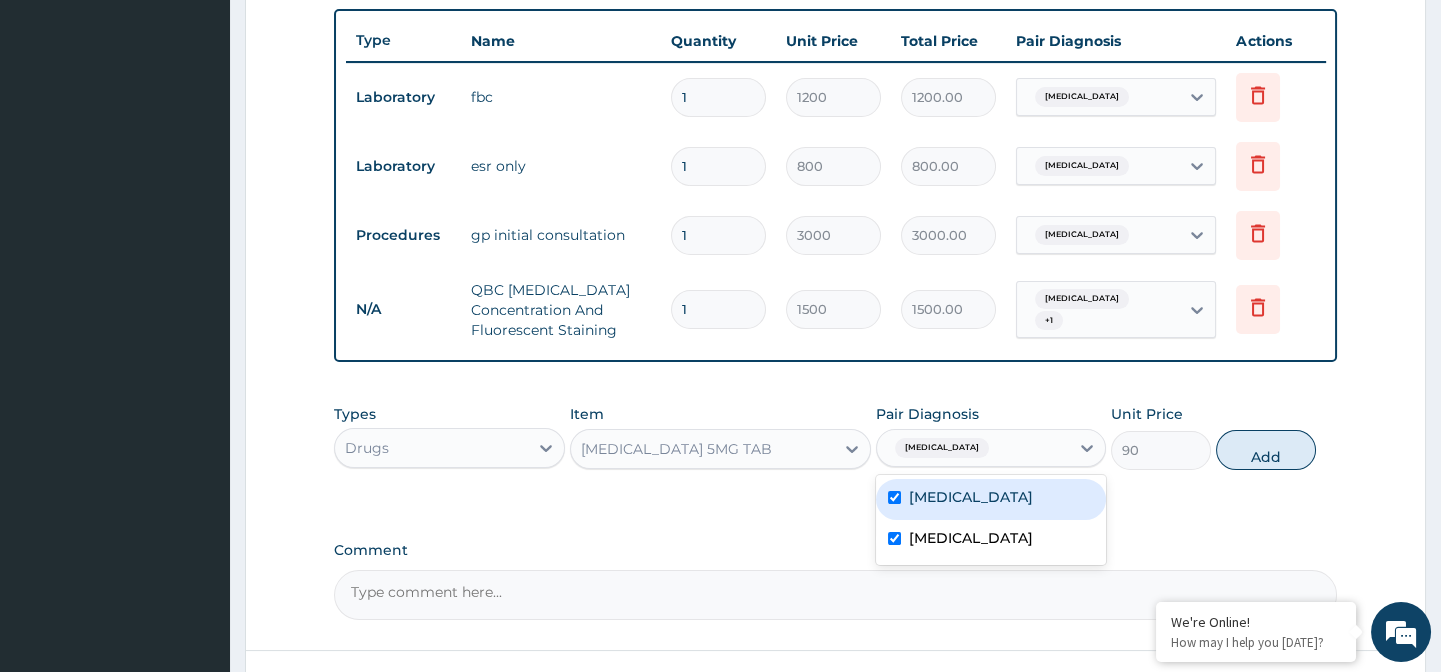 checkbox on "true" 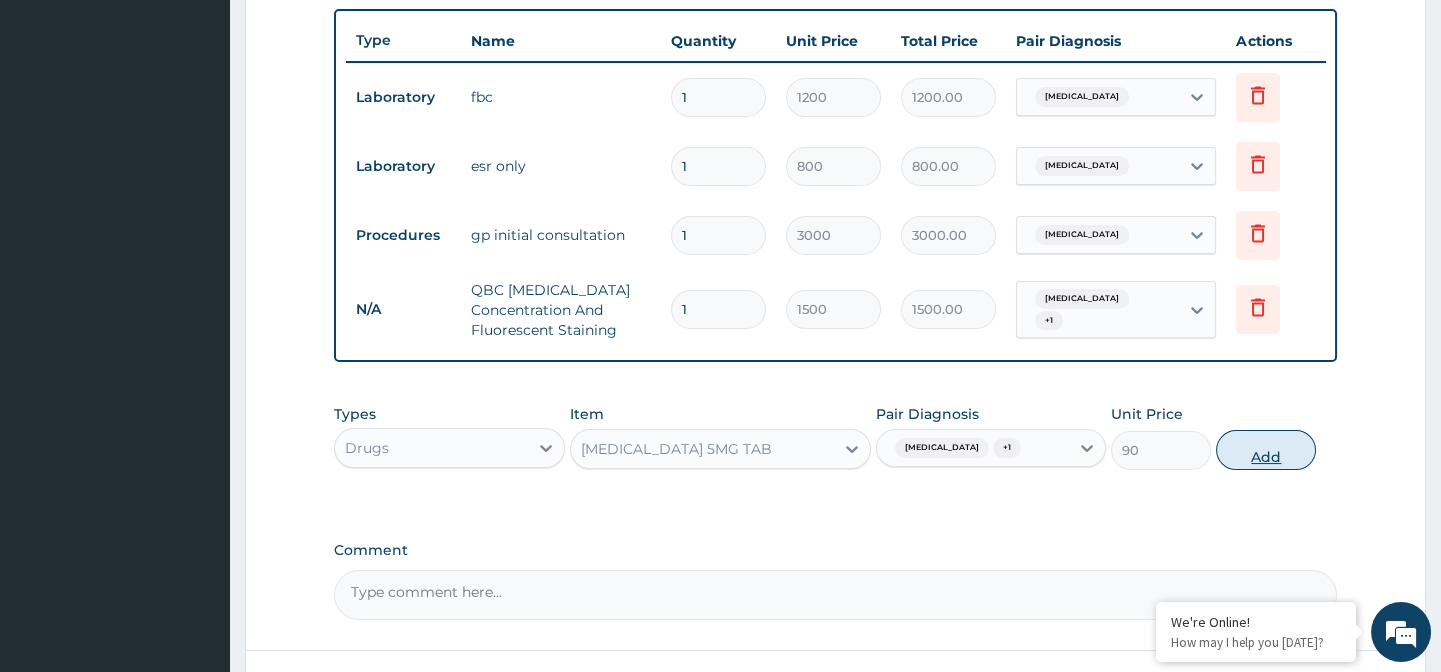 click on "Add" at bounding box center (1266, 450) 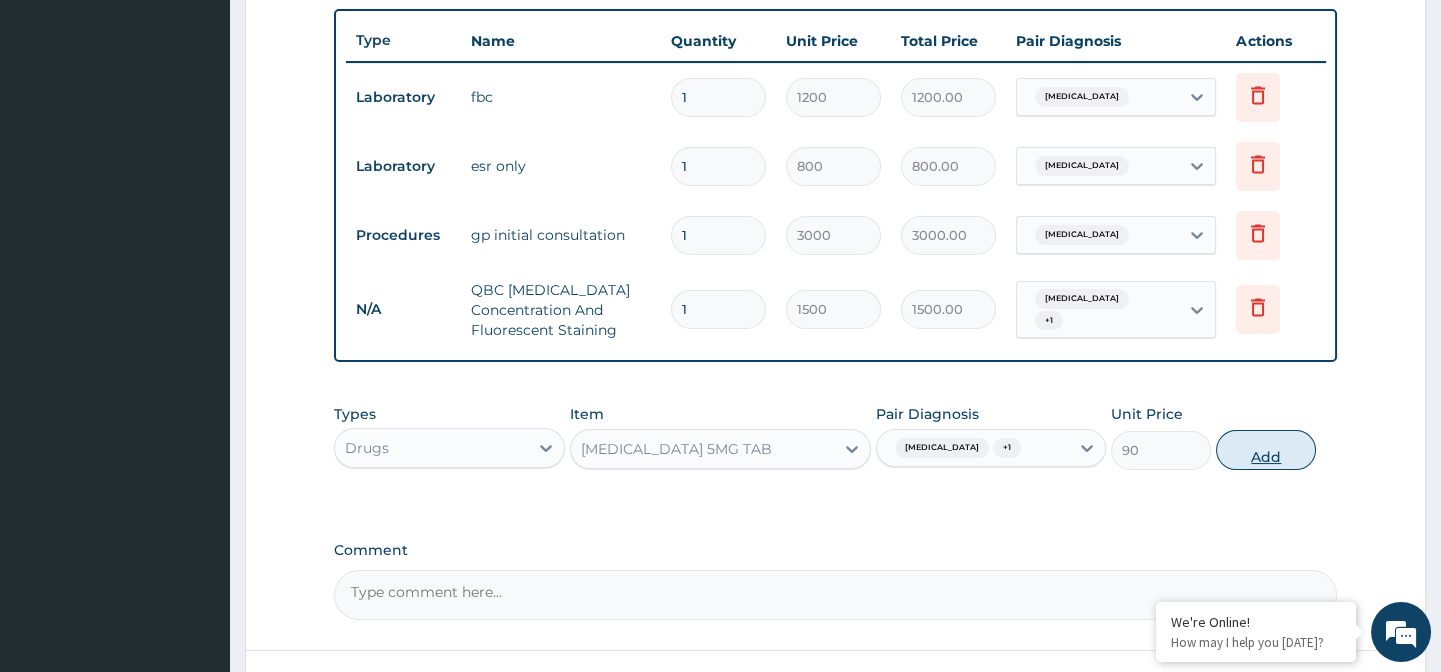 type on "0" 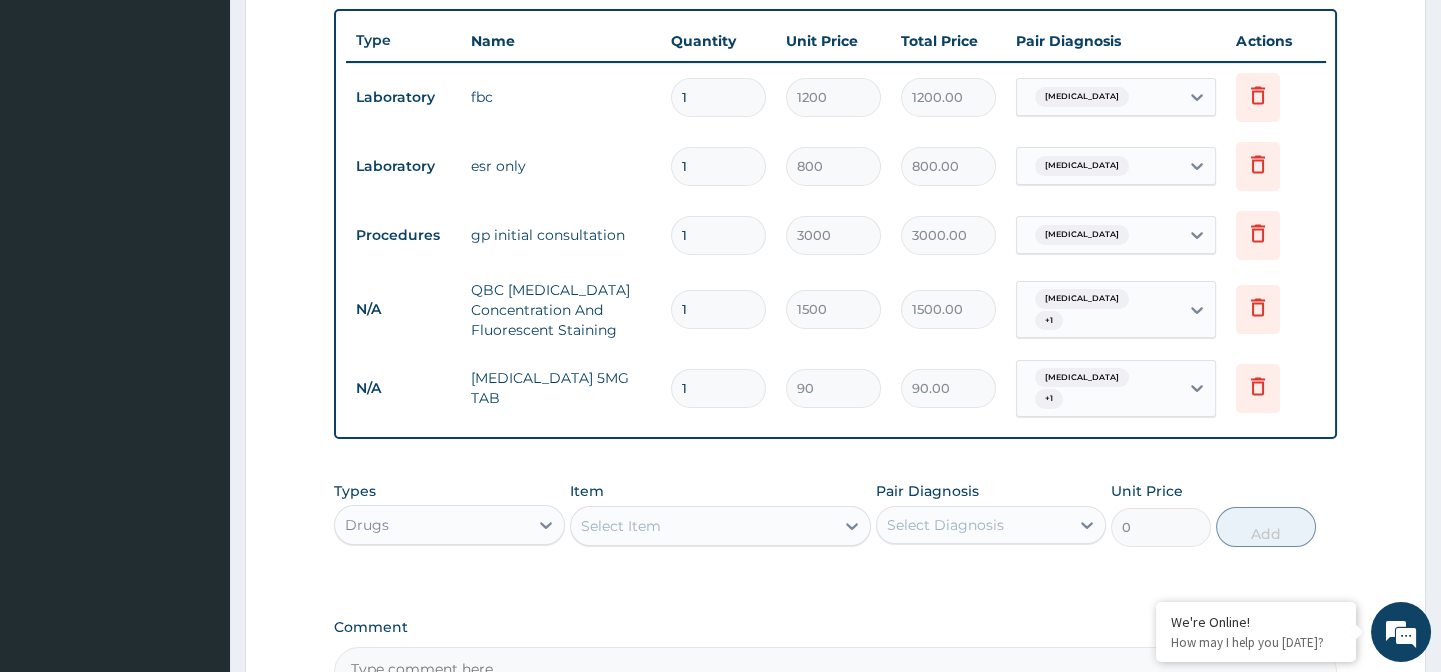 type 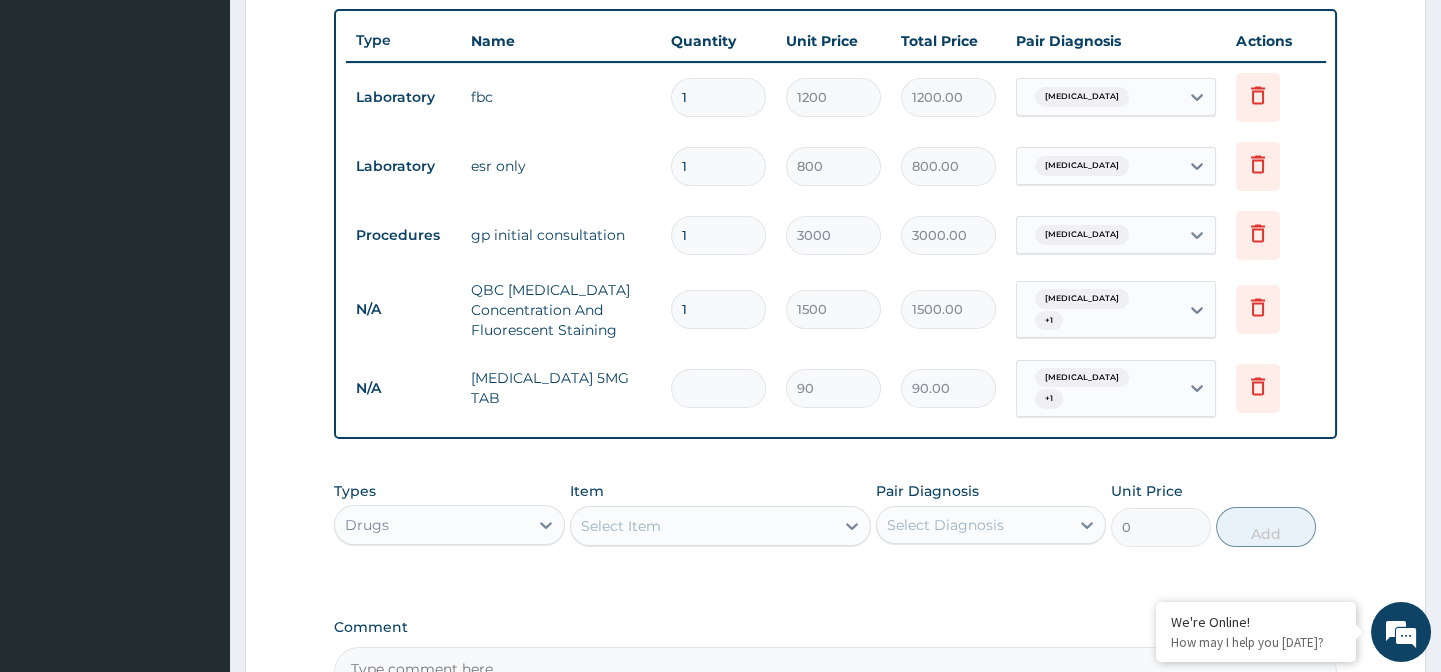type on "0.00" 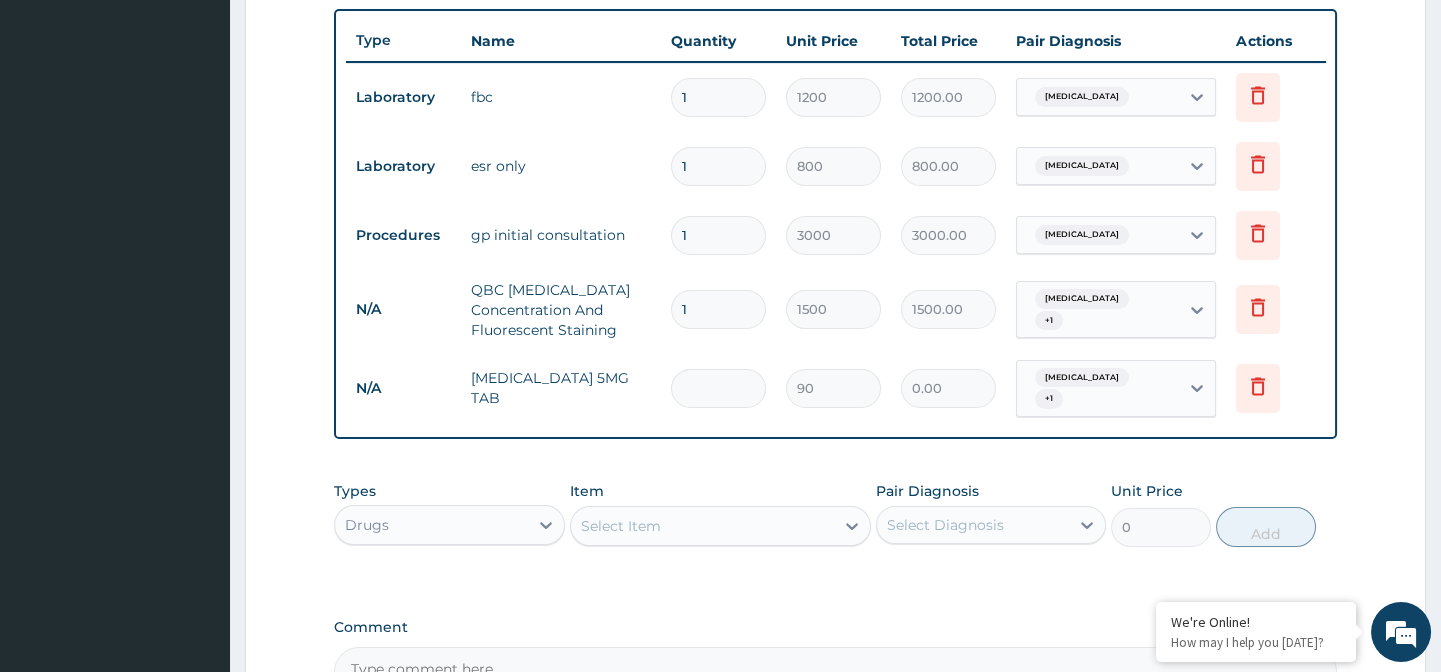 type on "5" 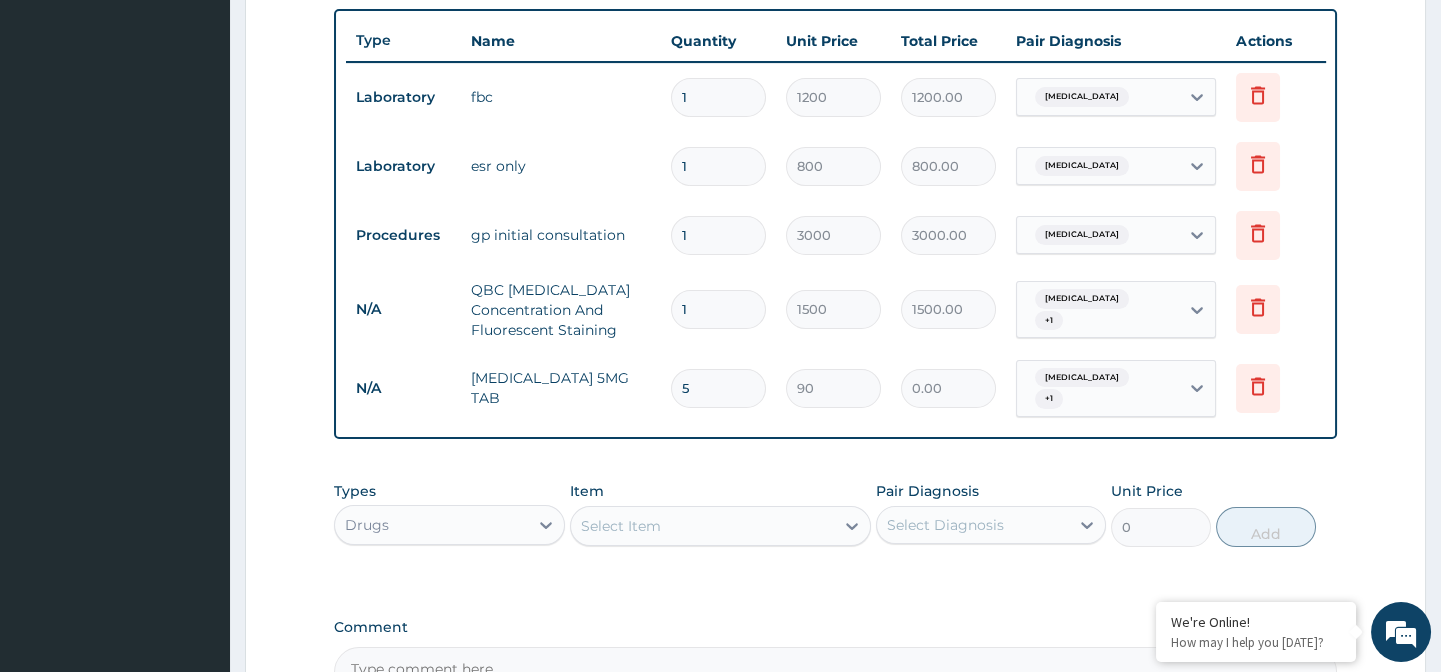 type on "450.00" 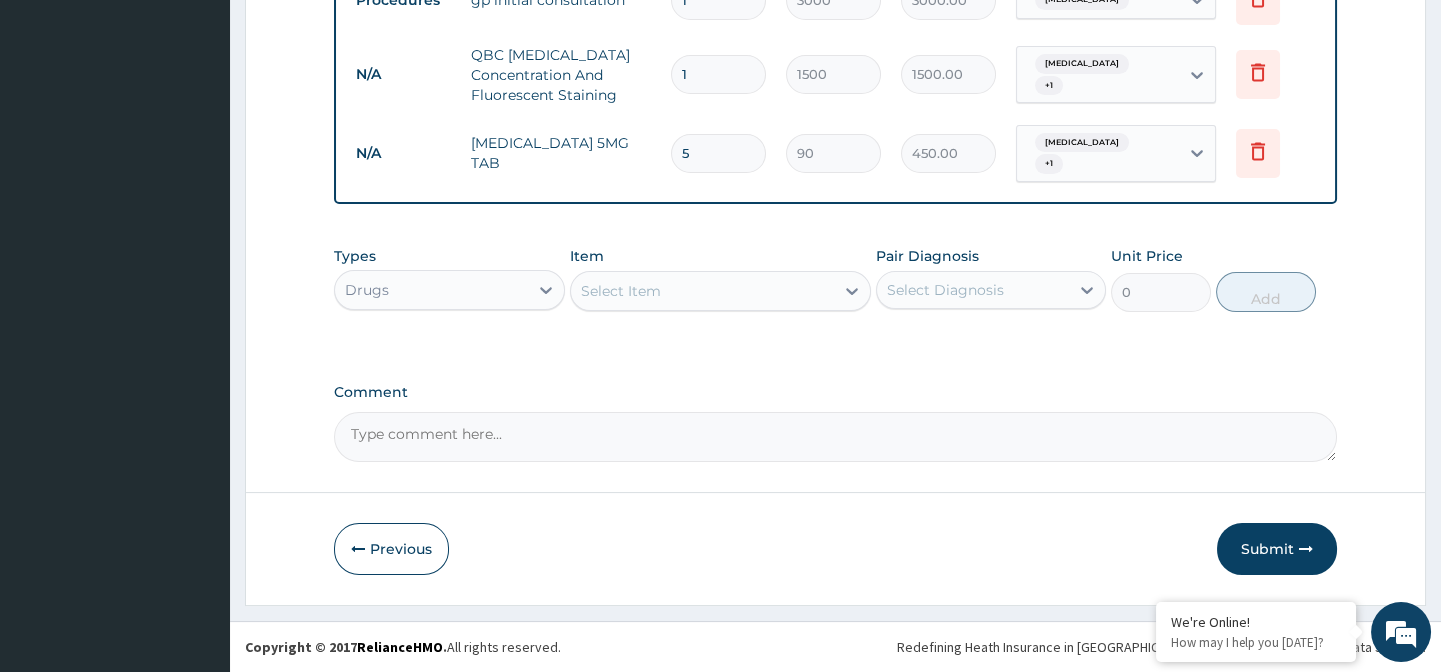 scroll, scrollTop: 975, scrollLeft: 0, axis: vertical 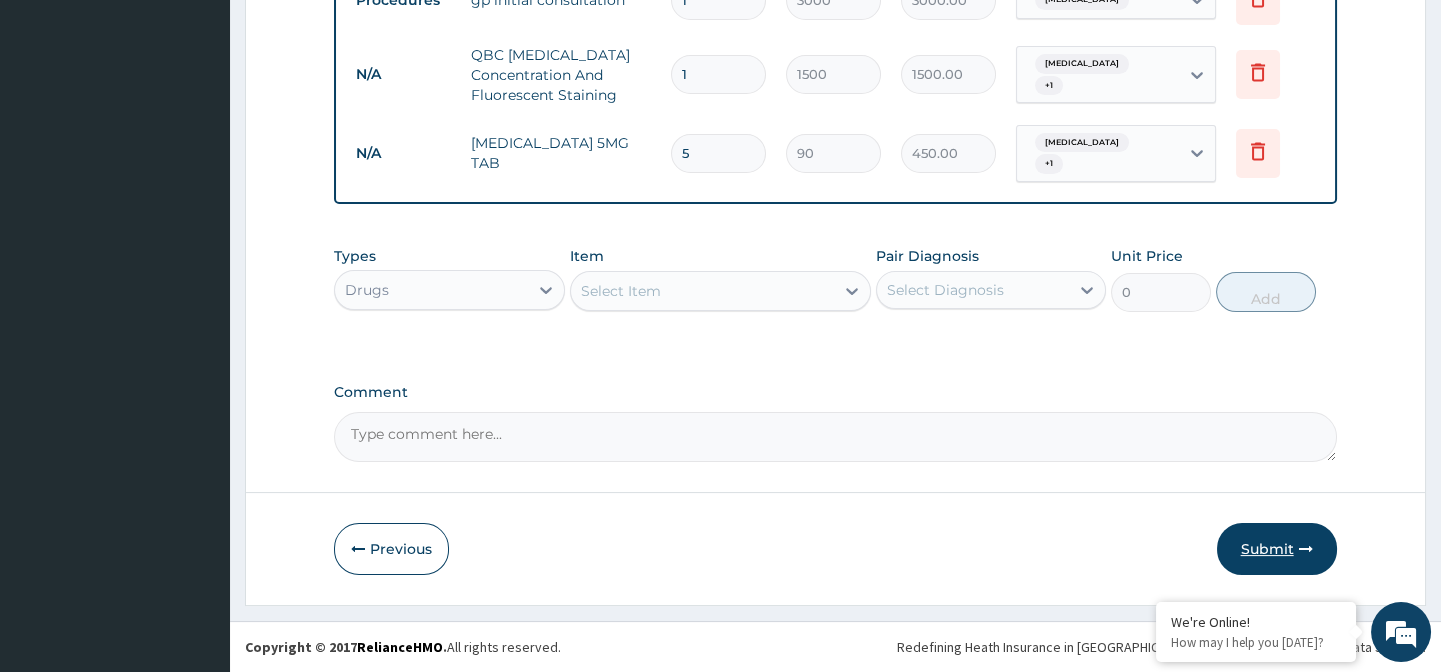 type on "5" 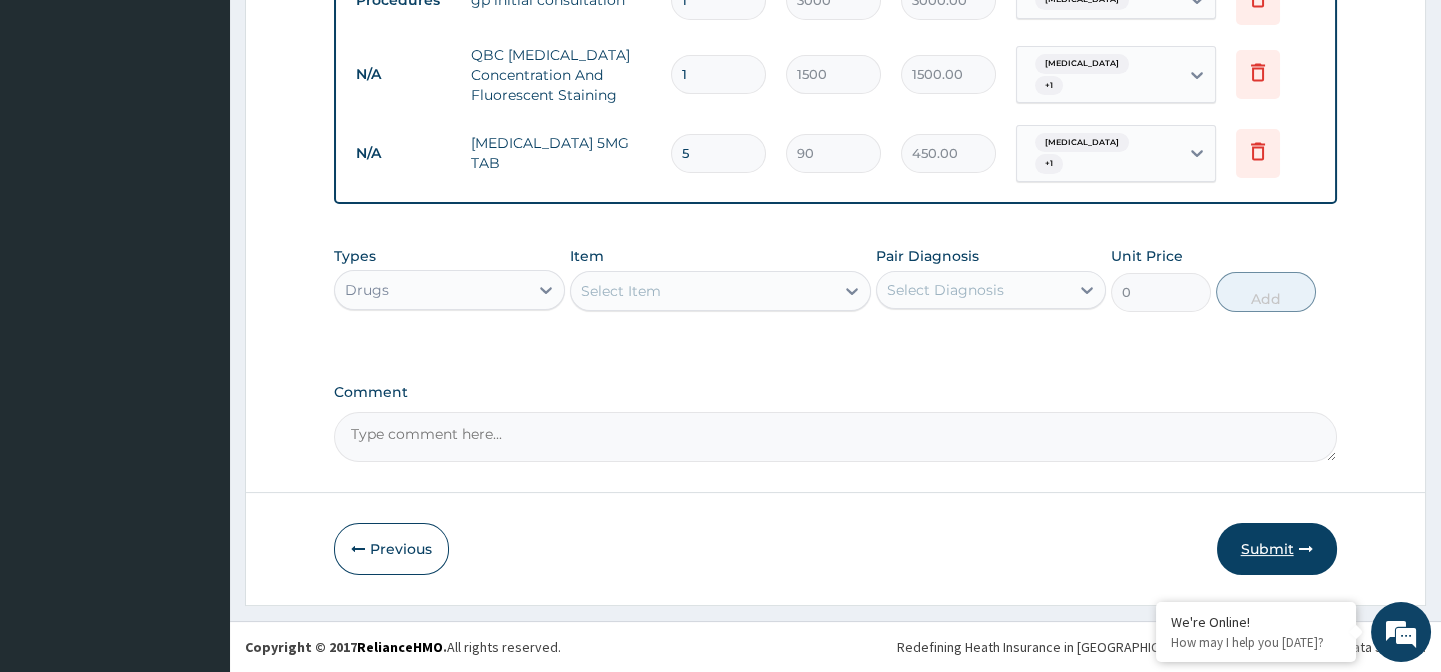 click on "Submit" at bounding box center [1277, 549] 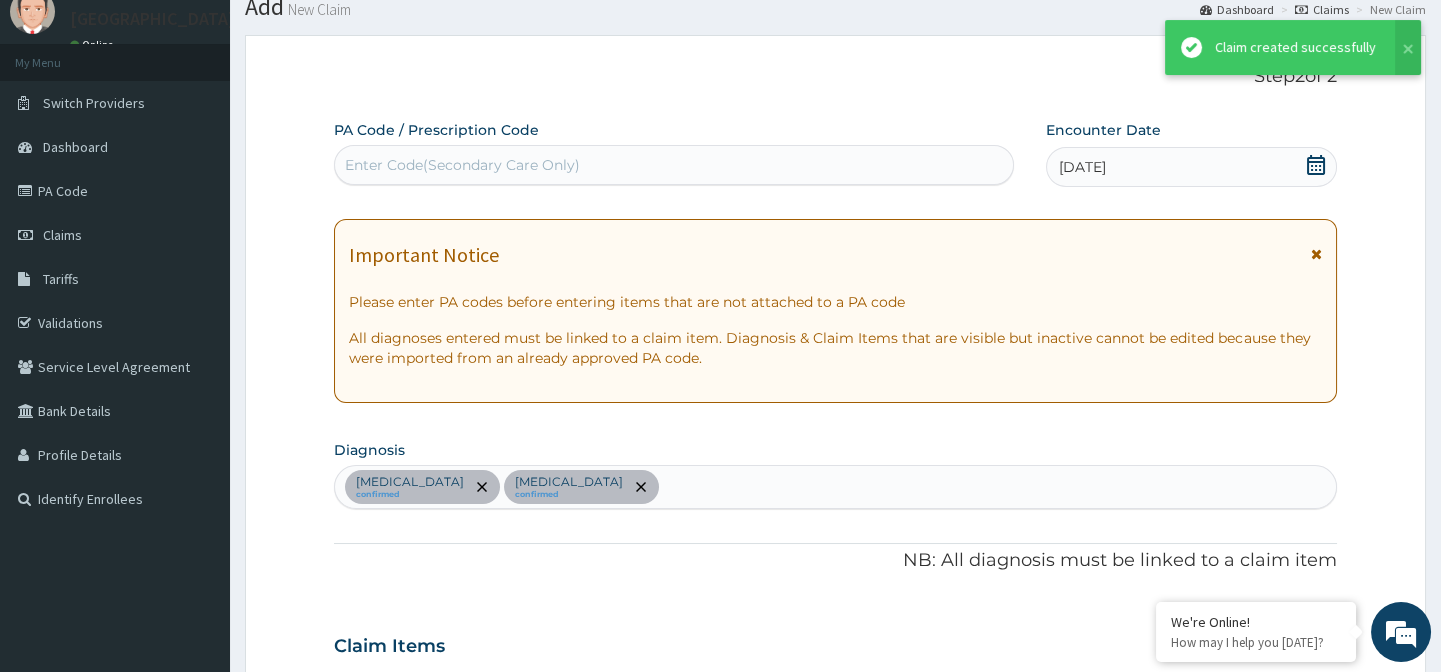 scroll, scrollTop: 975, scrollLeft: 0, axis: vertical 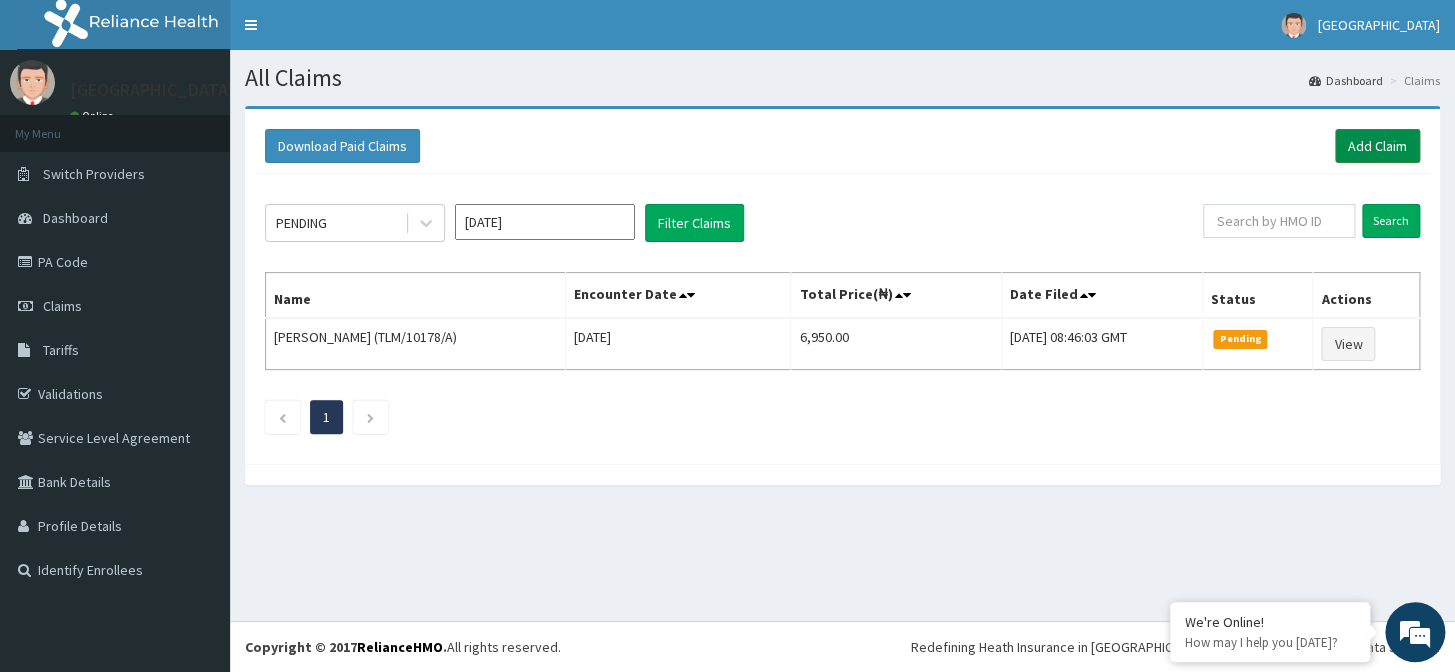 click on "Add Claim" at bounding box center [1377, 146] 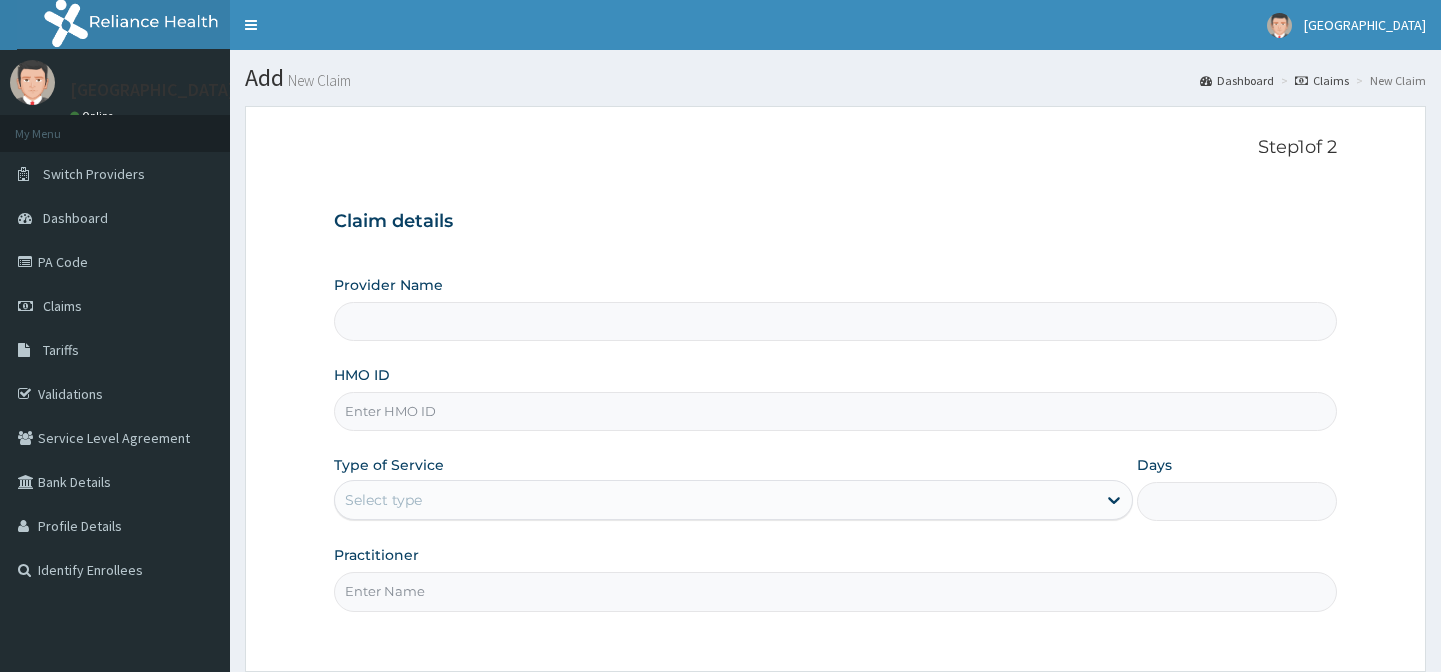 scroll, scrollTop: 0, scrollLeft: 0, axis: both 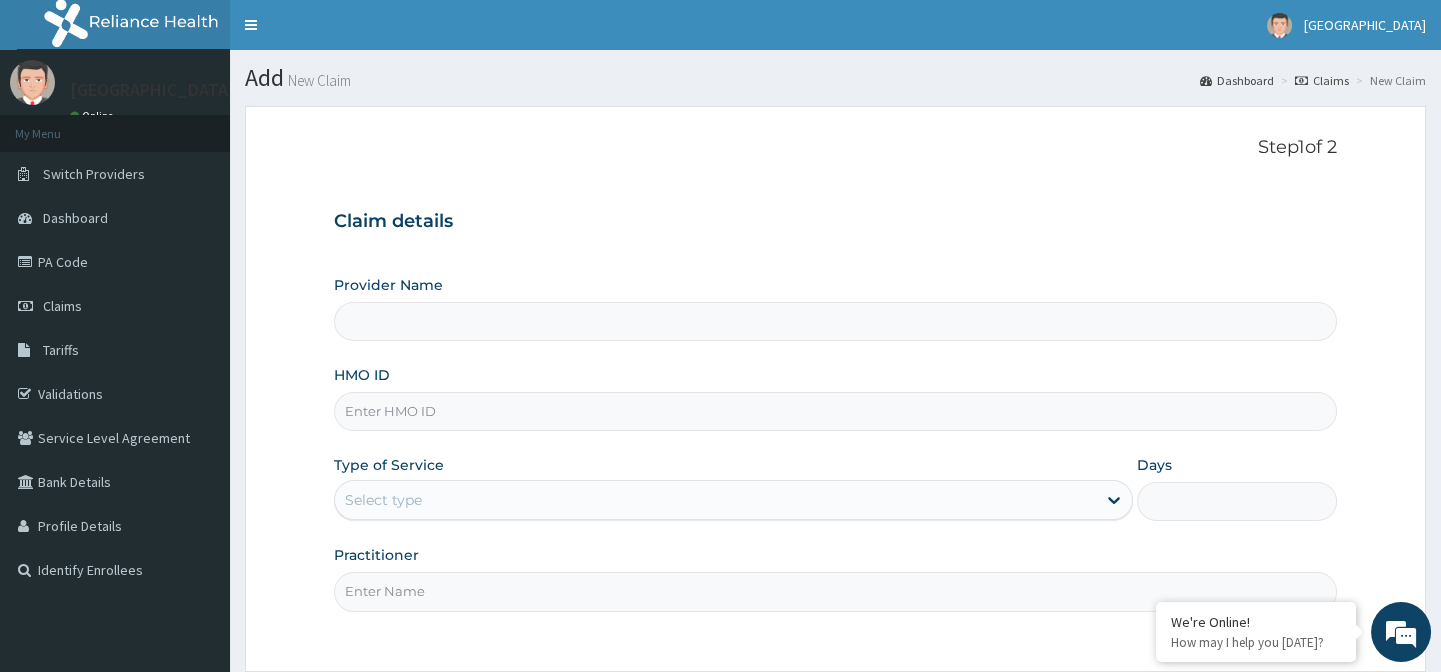 type on "[GEOGRAPHIC_DATA], [GEOGRAPHIC_DATA]" 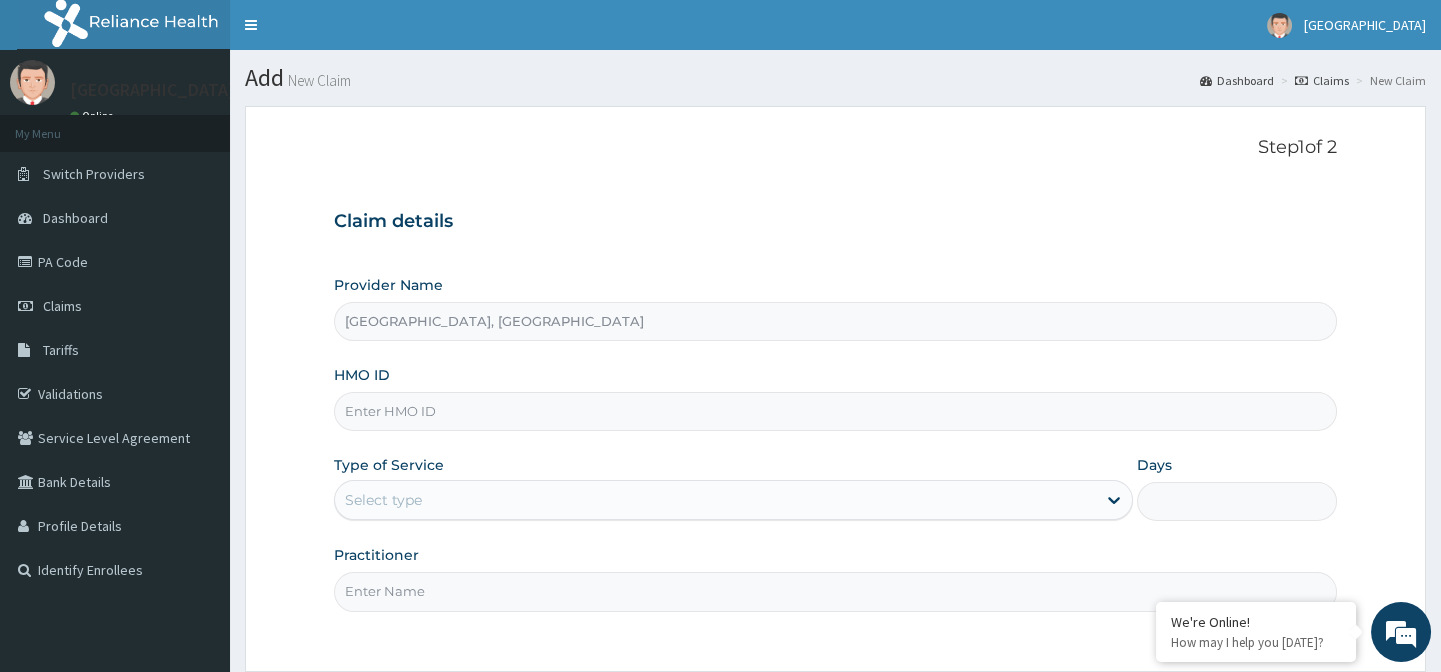 click on "HMO ID" at bounding box center [835, 411] 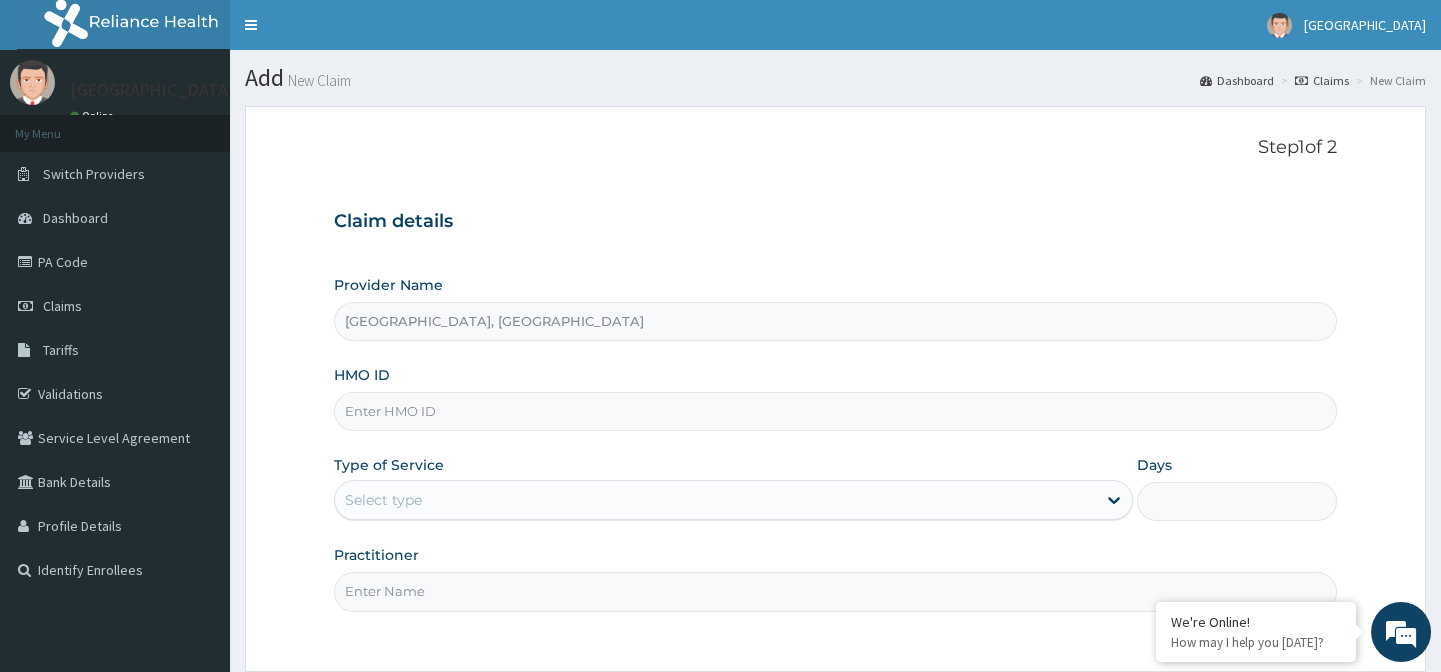 paste on "TLM/10178/A" 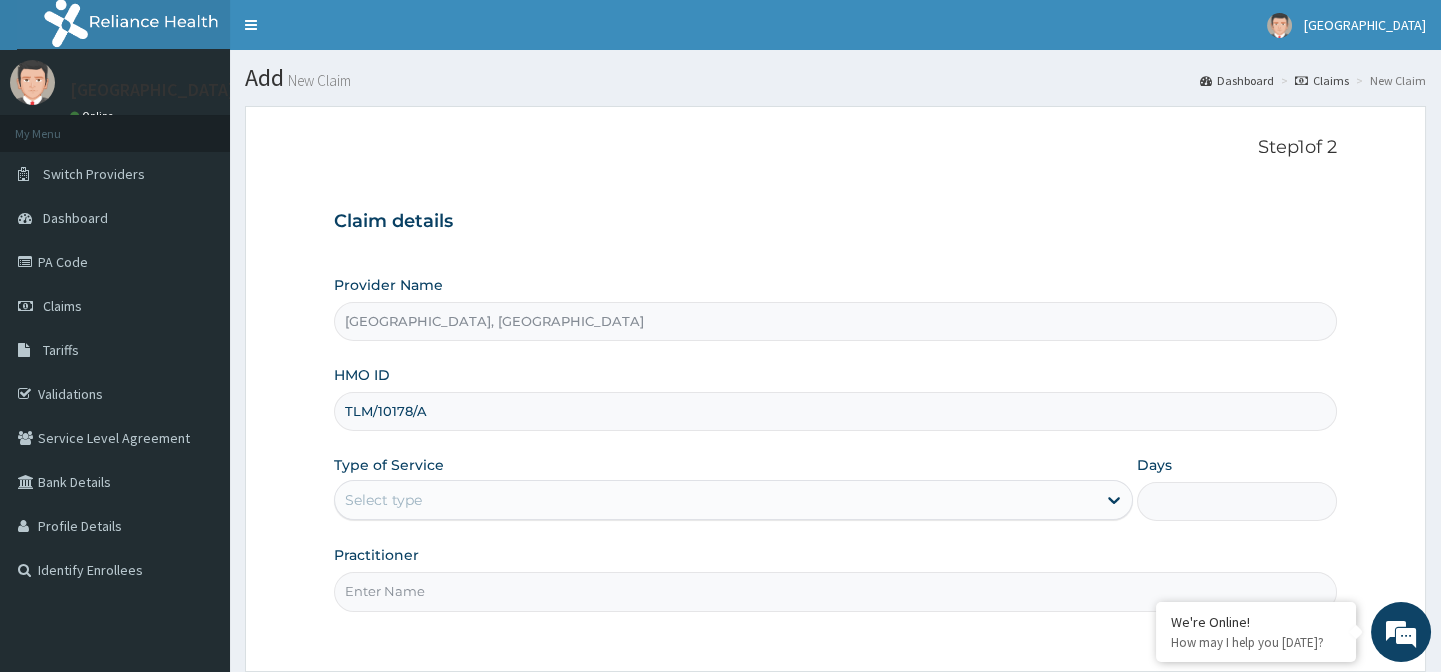 scroll, scrollTop: 0, scrollLeft: 0, axis: both 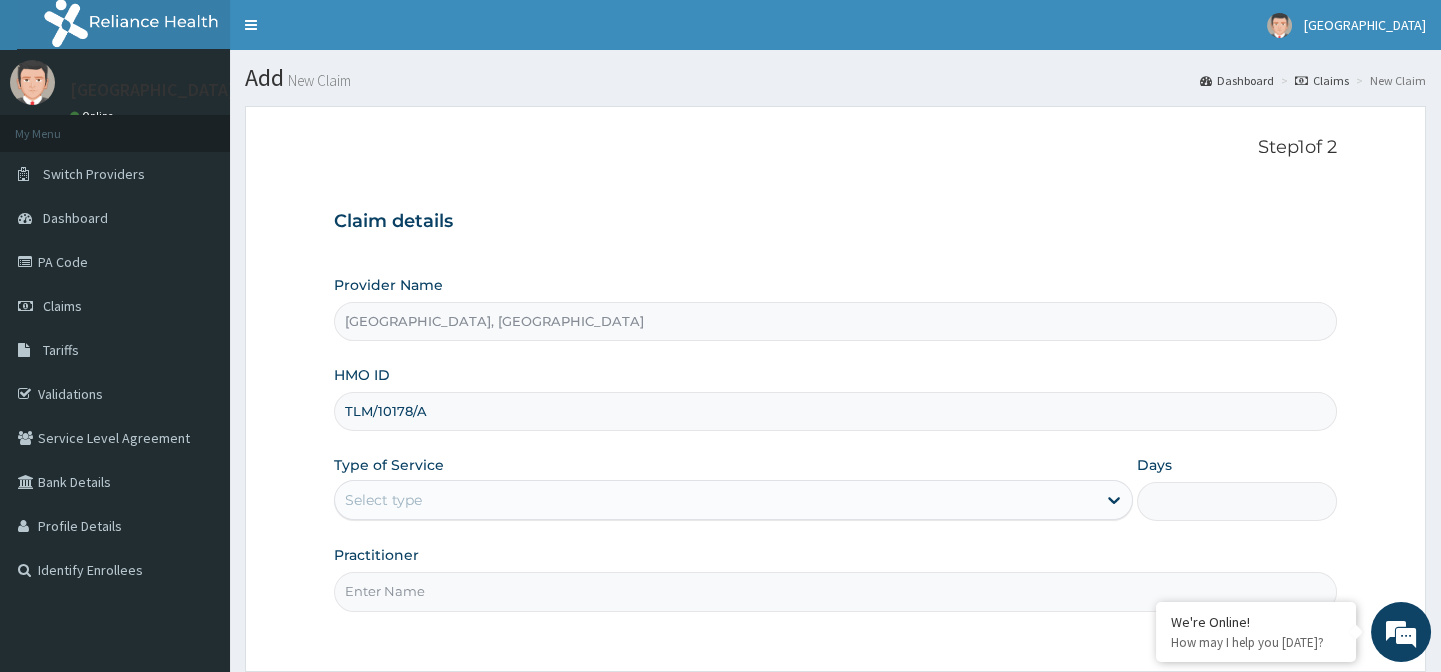 type on "TLM/10178/A" 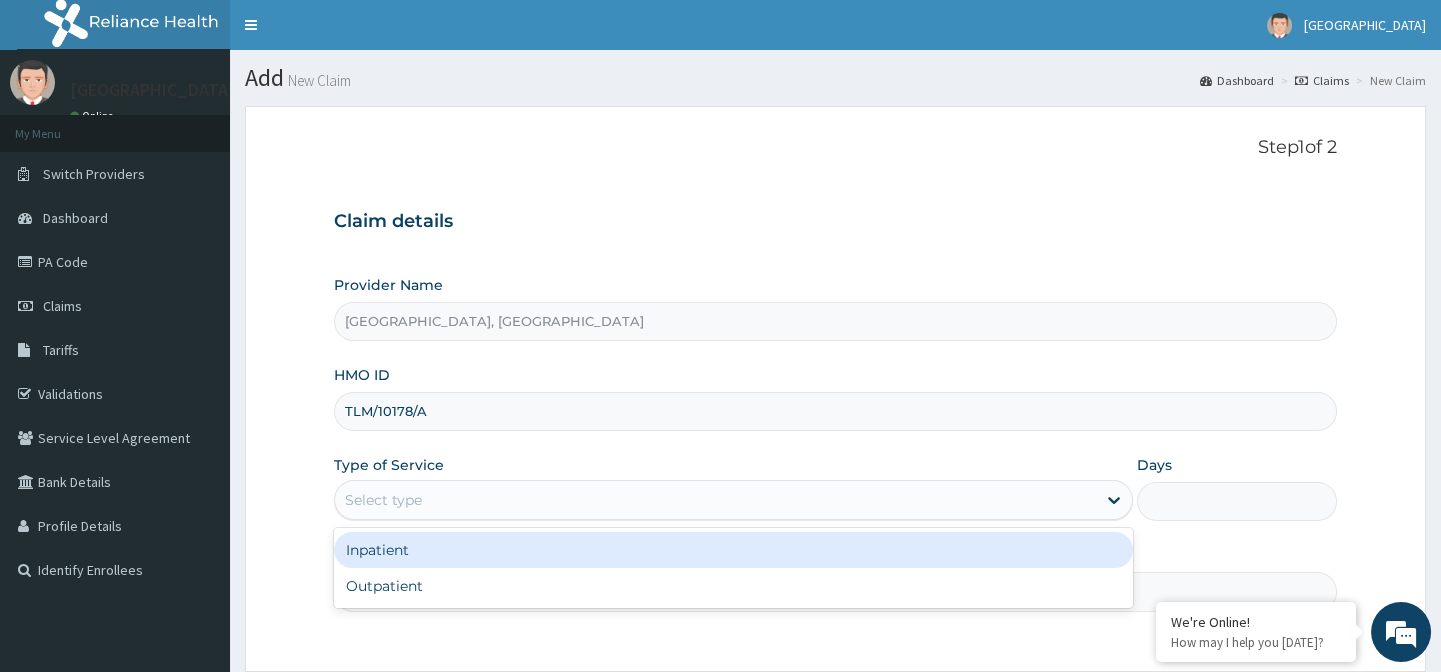 click on "Select type" at bounding box center [715, 500] 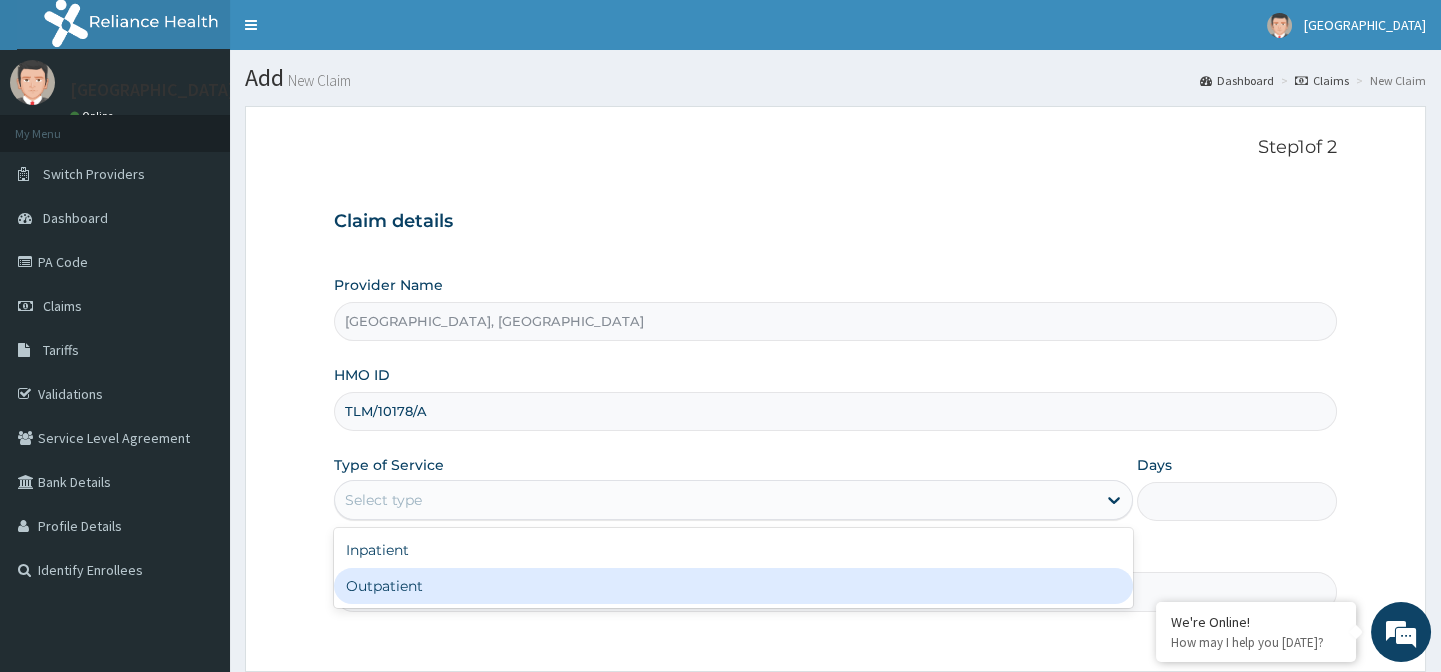 click on "Outpatient" at bounding box center [733, 586] 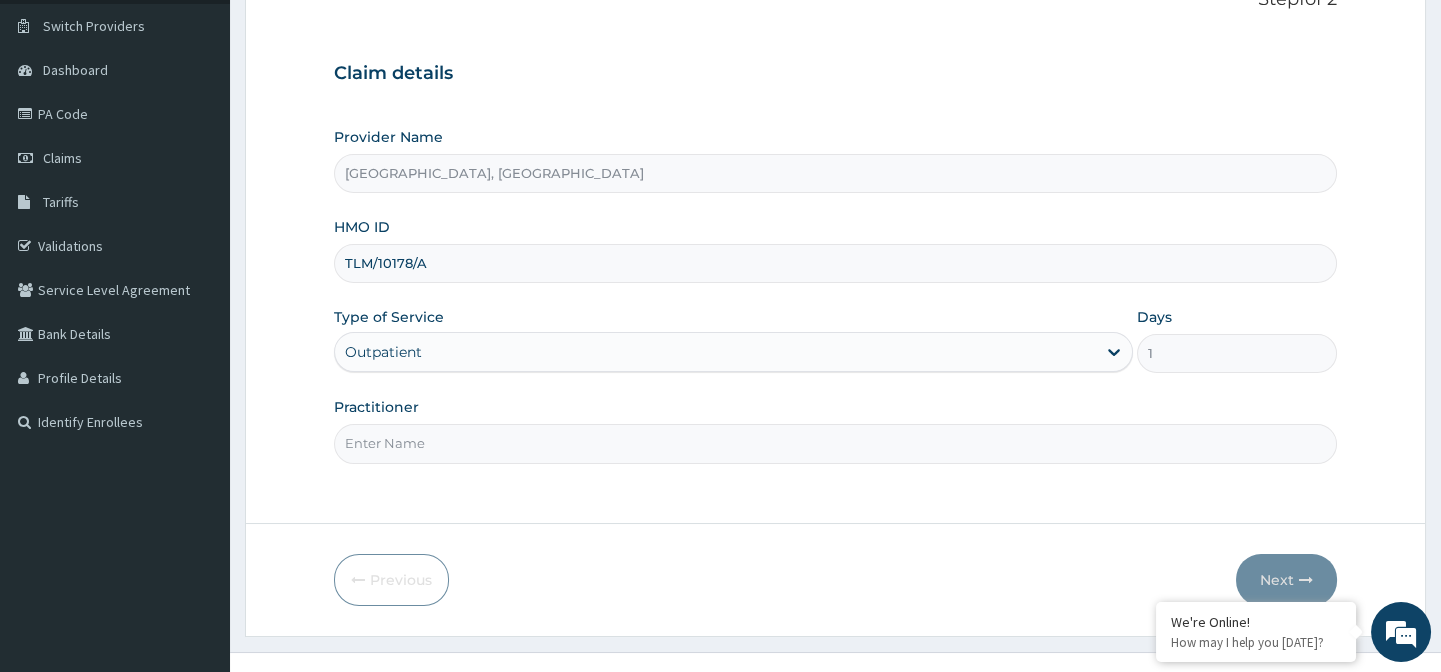 scroll, scrollTop: 179, scrollLeft: 0, axis: vertical 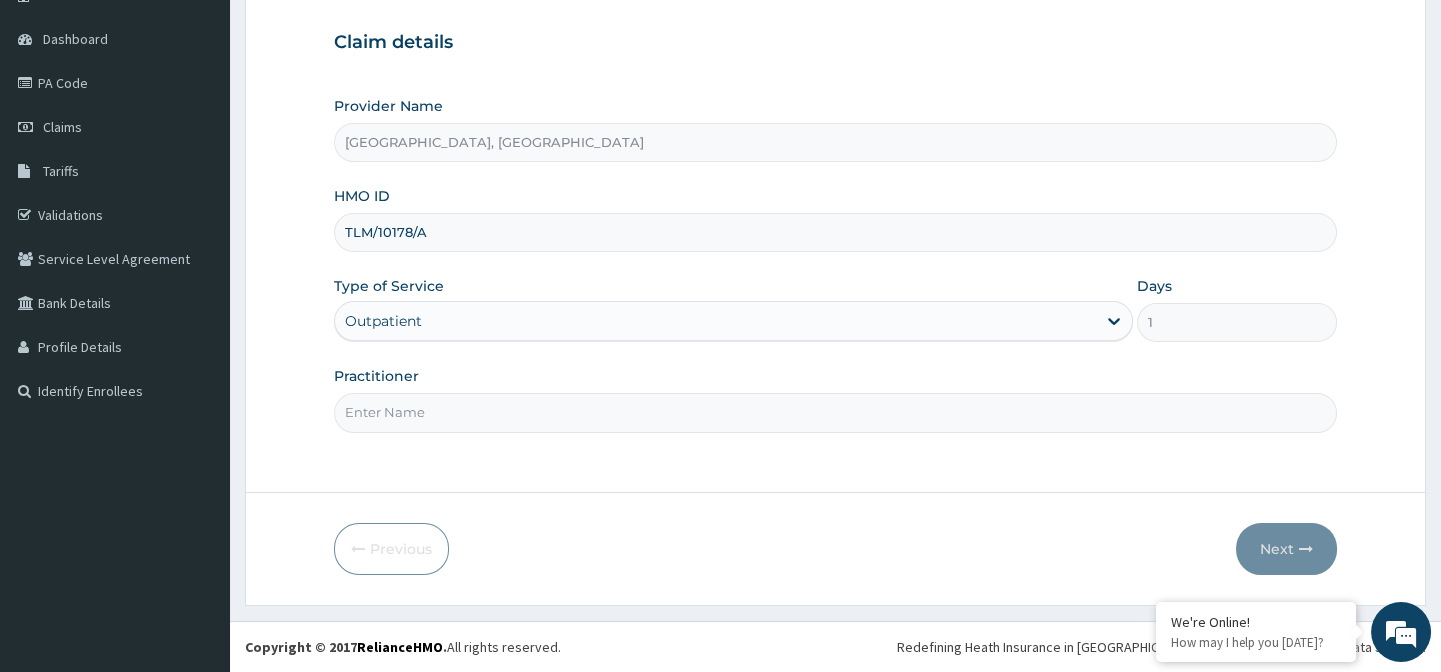 click on "Practitioner" at bounding box center (835, 412) 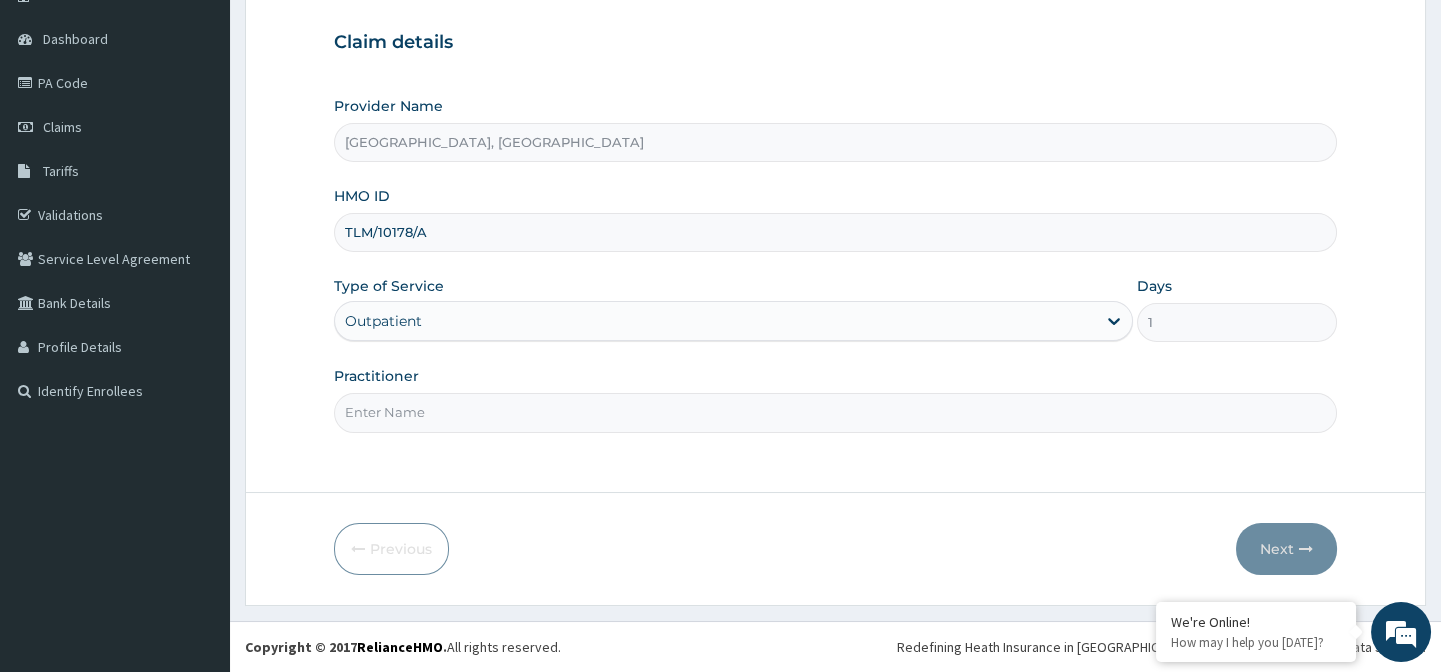 type on "DR. KEN" 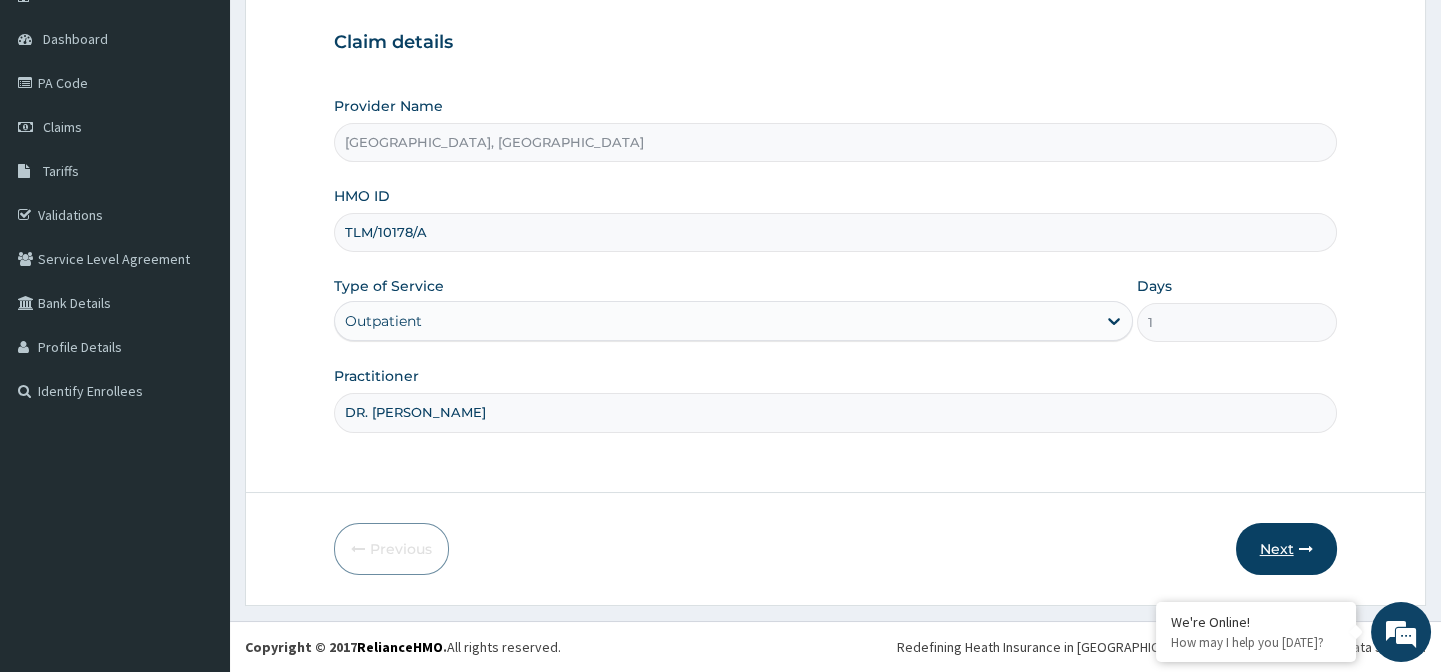 click on "Next" at bounding box center (1286, 549) 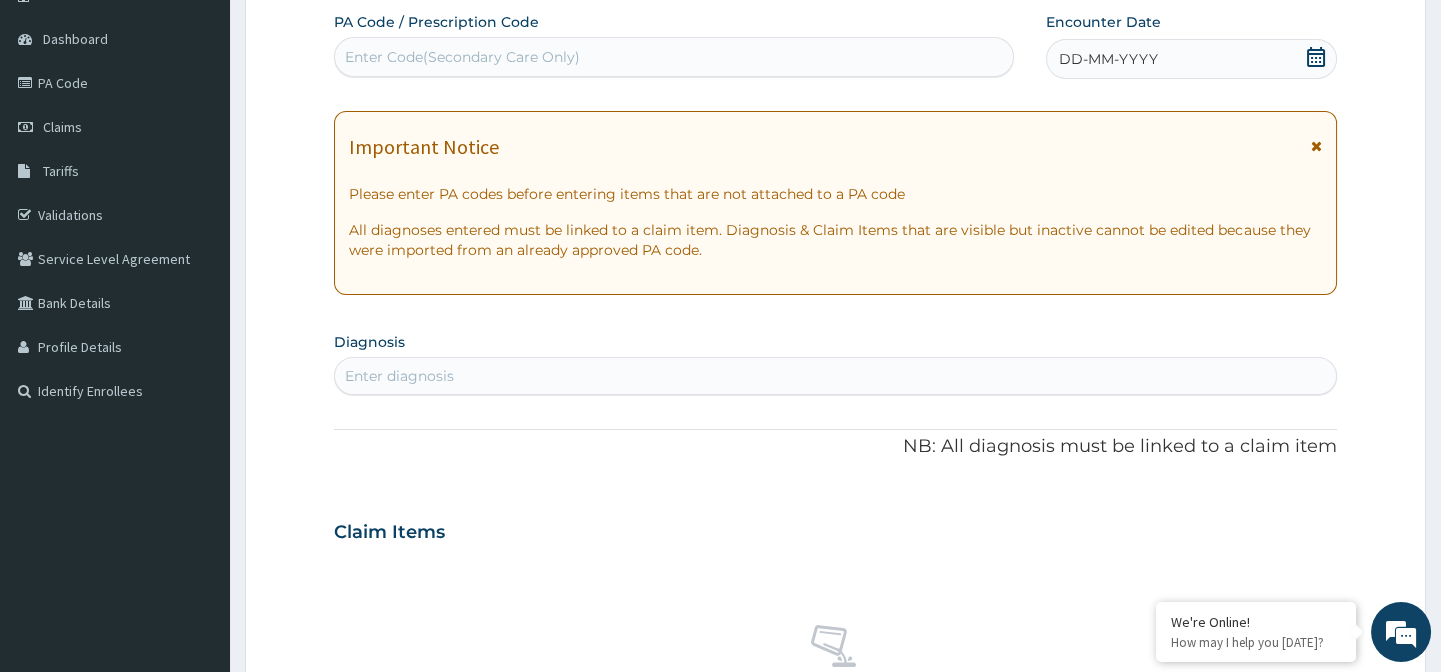 click 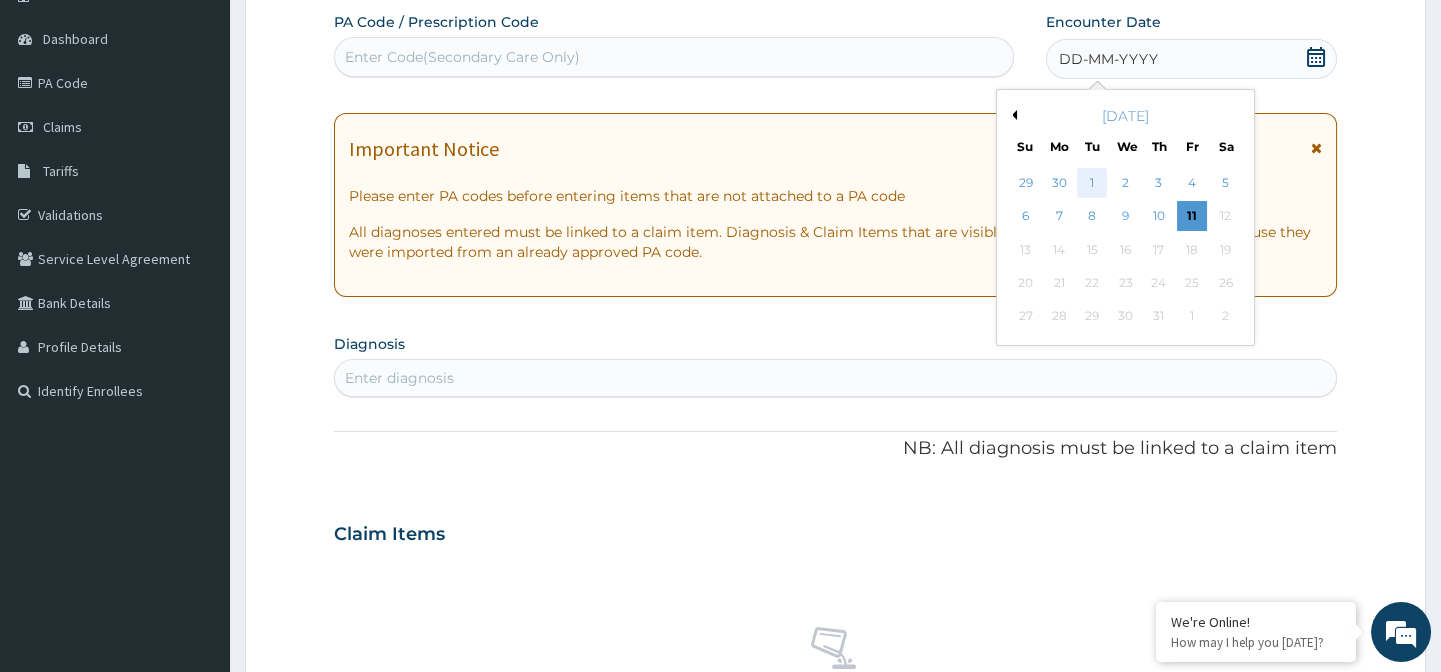 click on "1" at bounding box center [1092, 183] 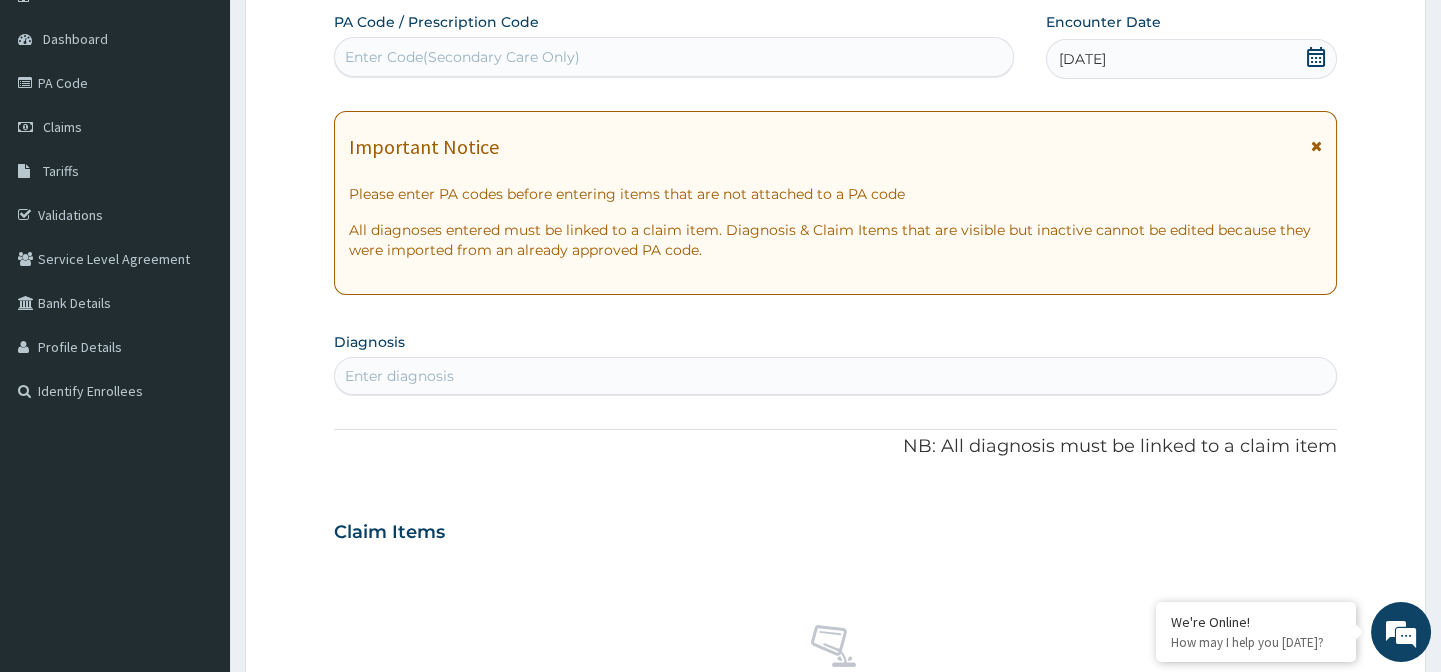 click on "Enter diagnosis" at bounding box center (835, 376) 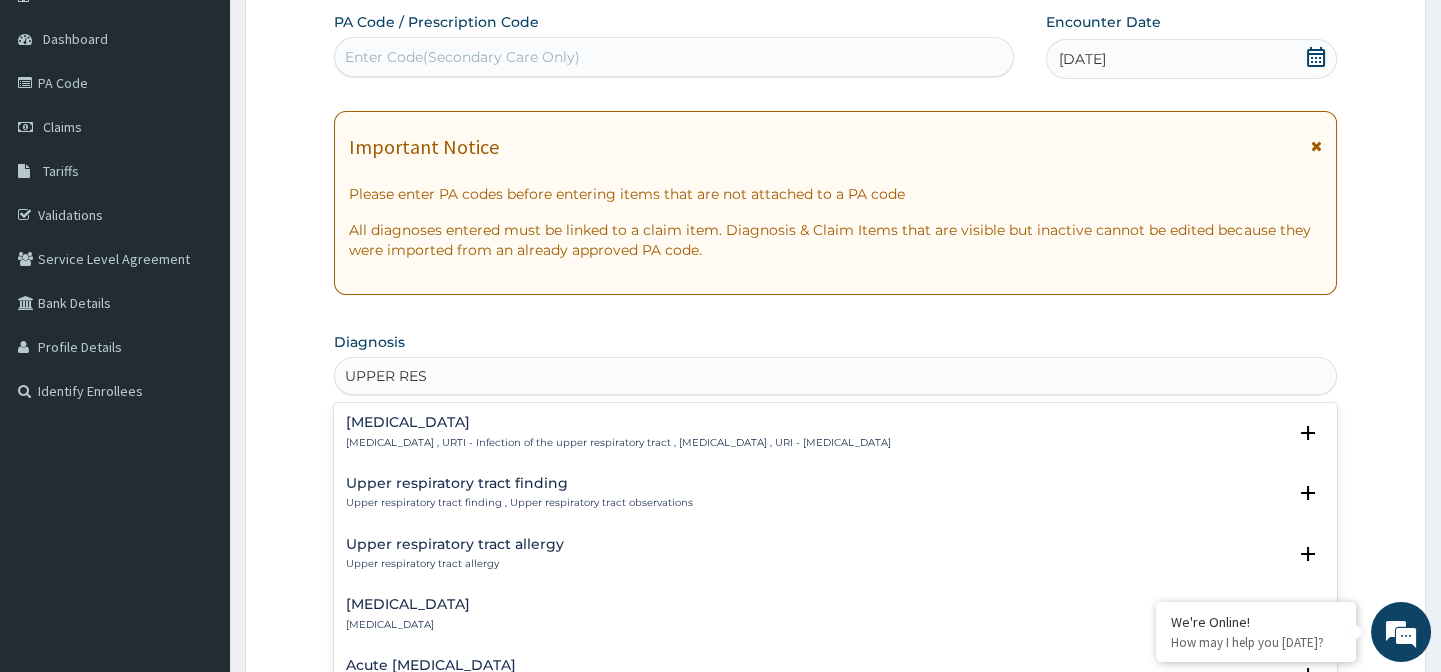 type on "UPPER RESP" 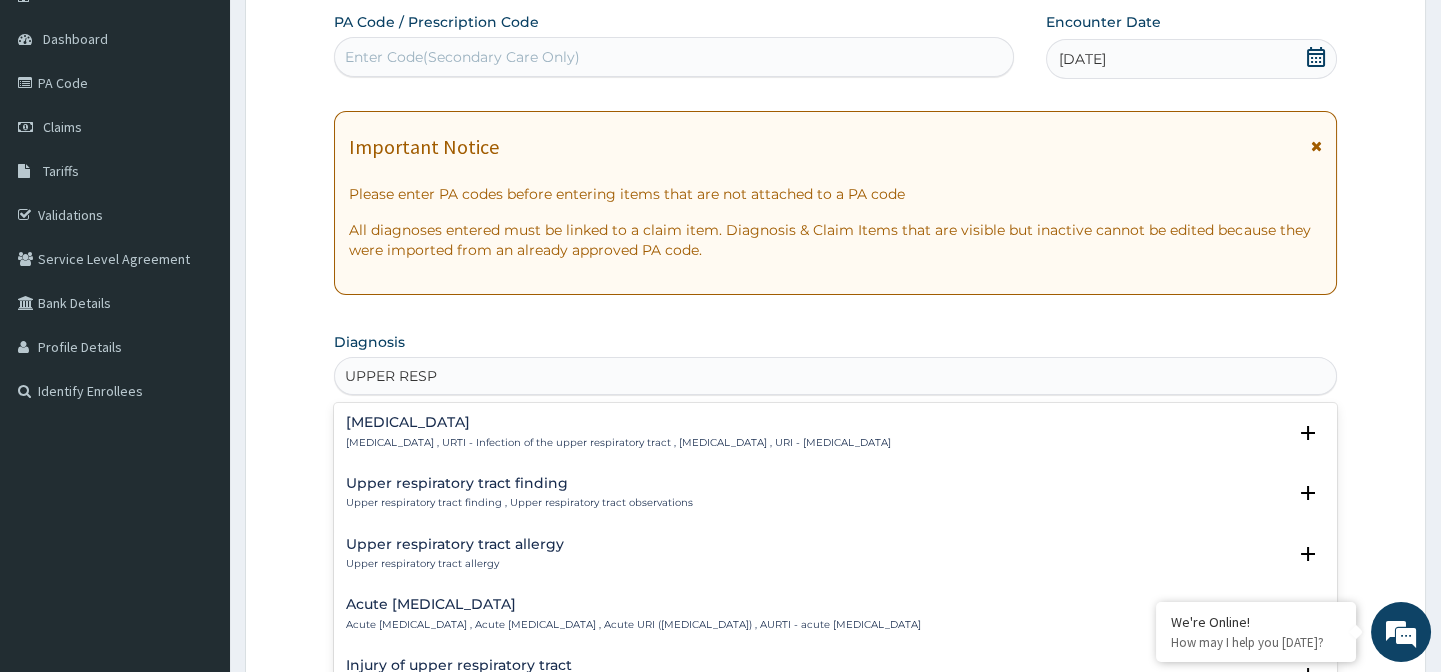 click on "Upper respiratory infection , URTI - Infection of the upper respiratory tract , Upper respiratory tract infection , URI - Upper respiratory infection" at bounding box center (618, 443) 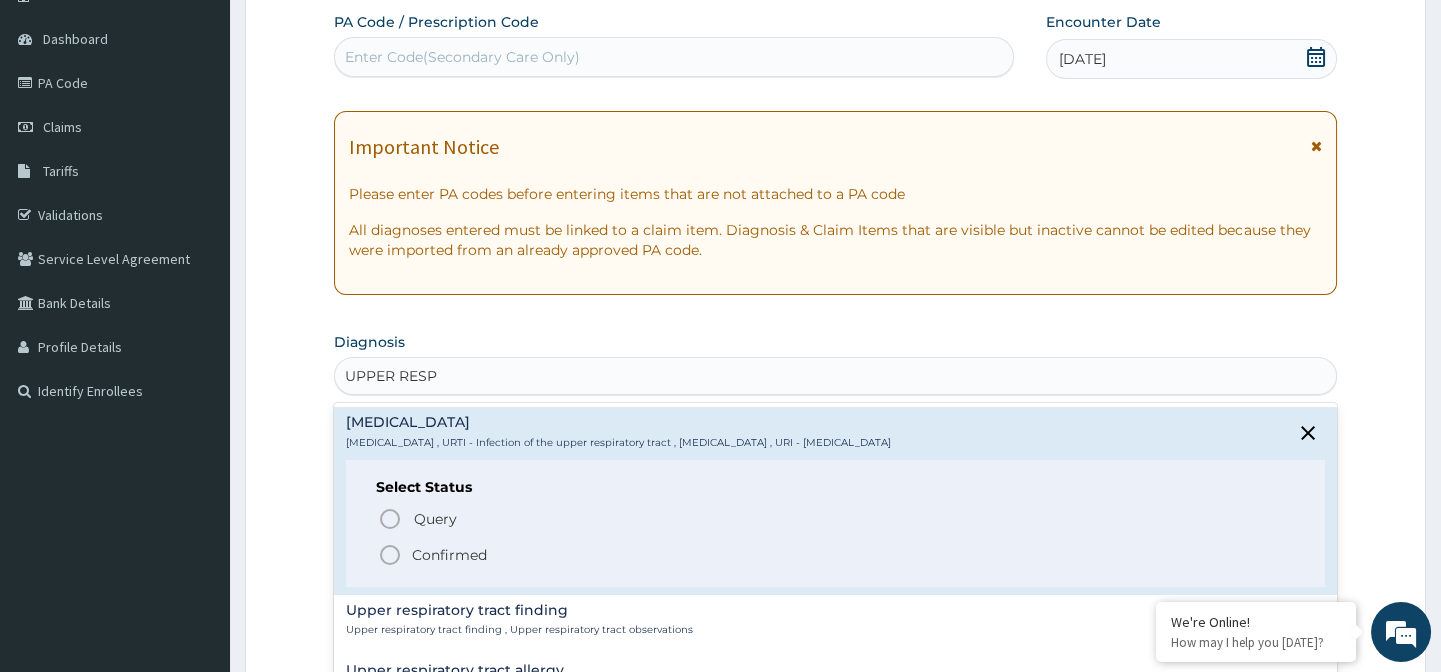 click on "Confirmed" at bounding box center [836, 555] 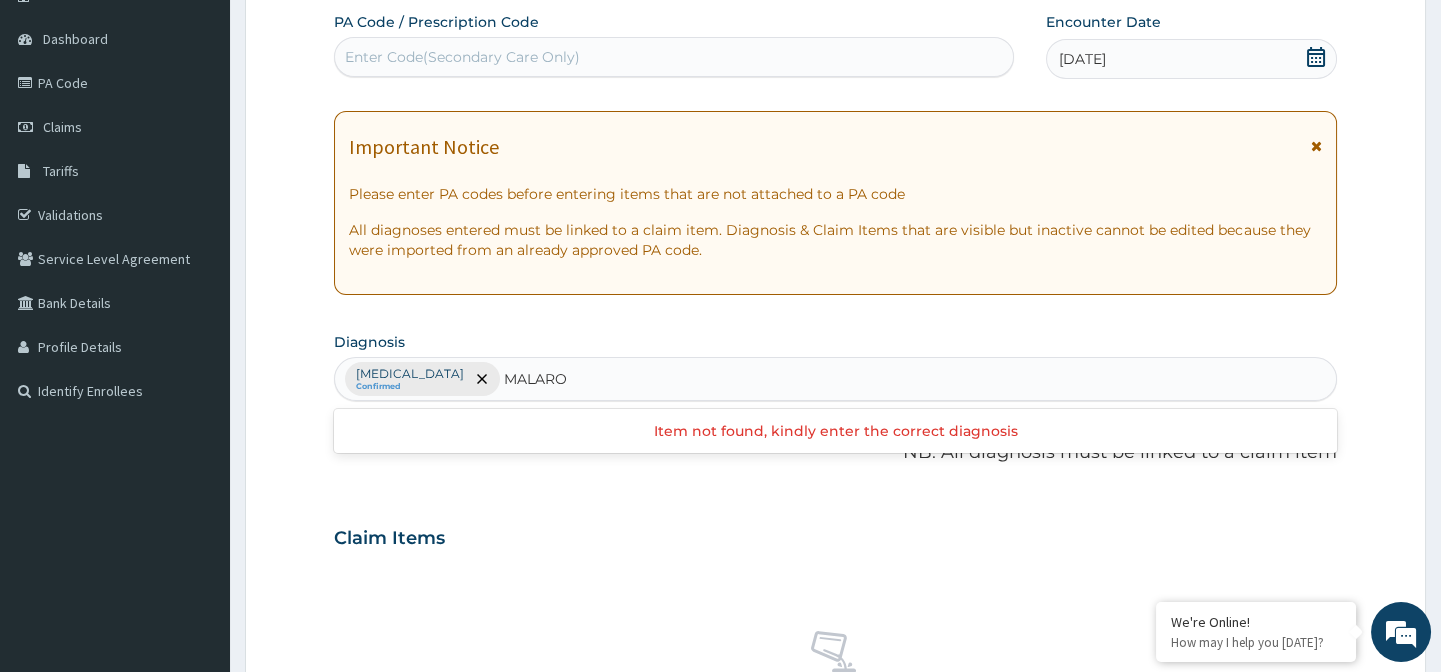 type on "MALAR" 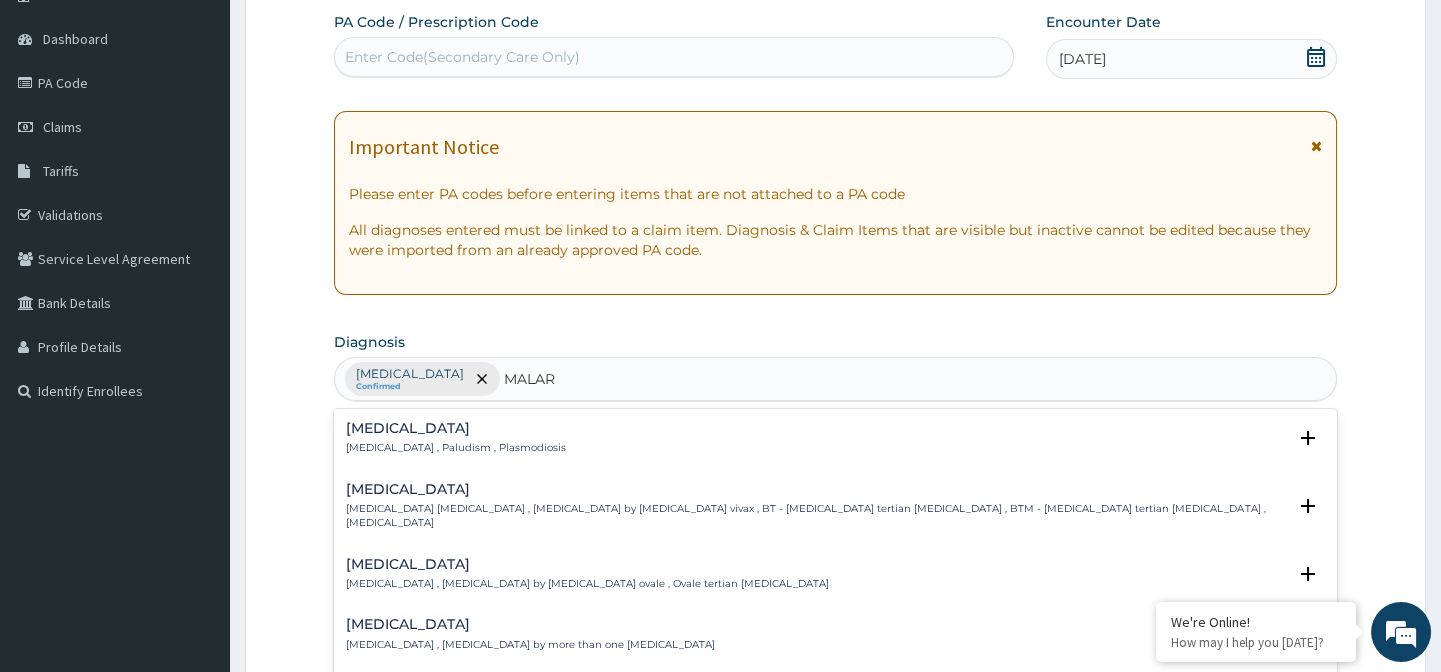 click on "Malaria Malaria , Paludism , Plasmodiosis" at bounding box center (835, 438) 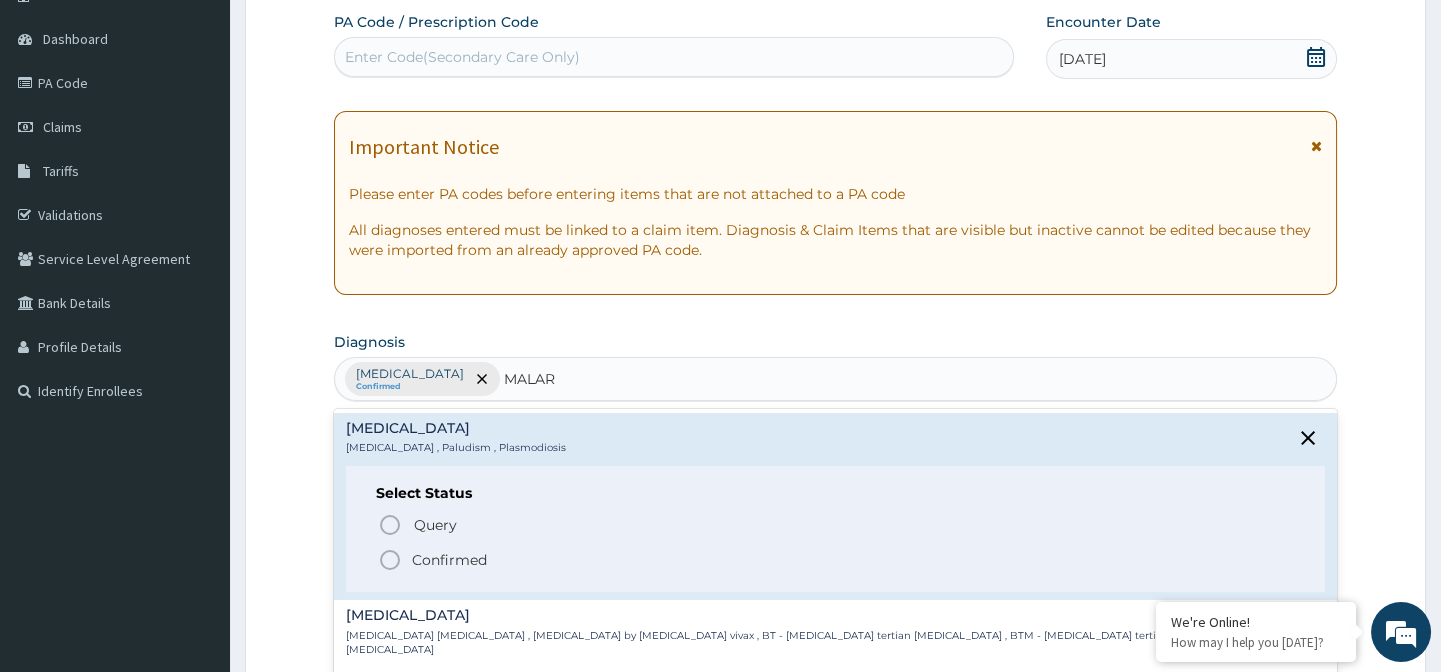 click on "Confirmed" at bounding box center [836, 560] 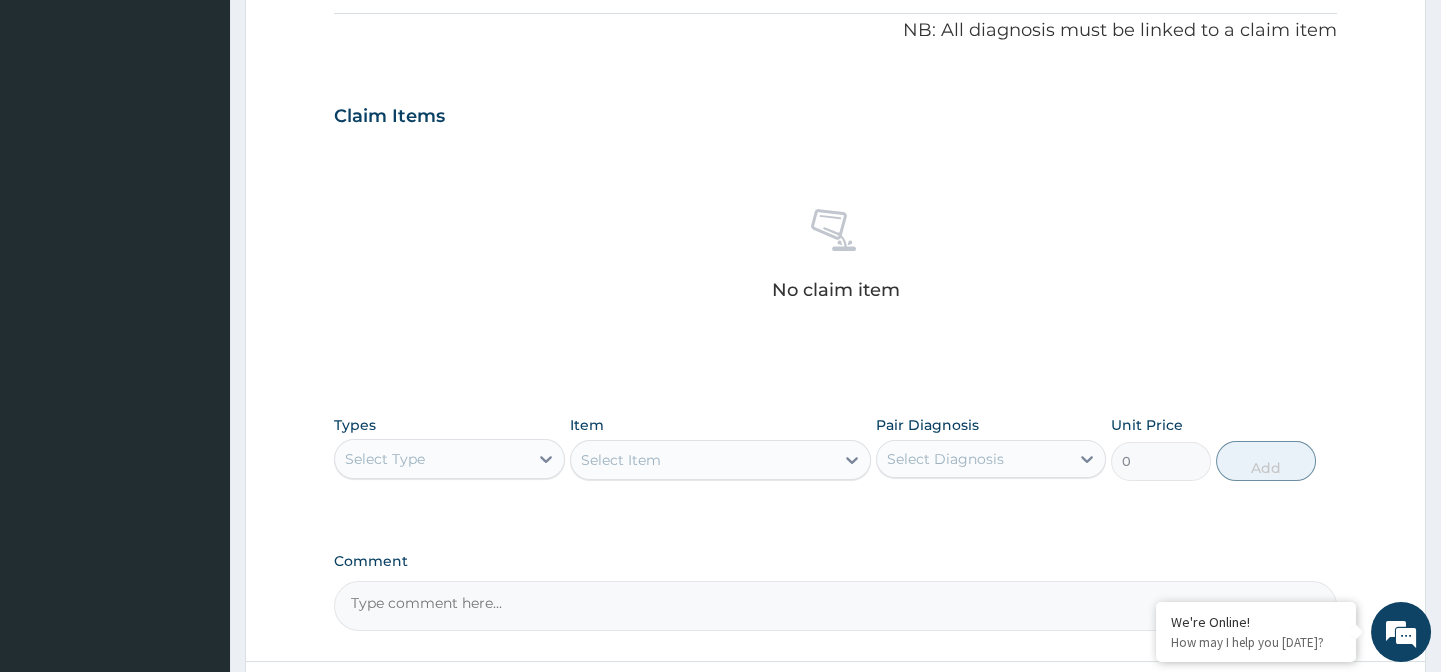 scroll, scrollTop: 633, scrollLeft: 0, axis: vertical 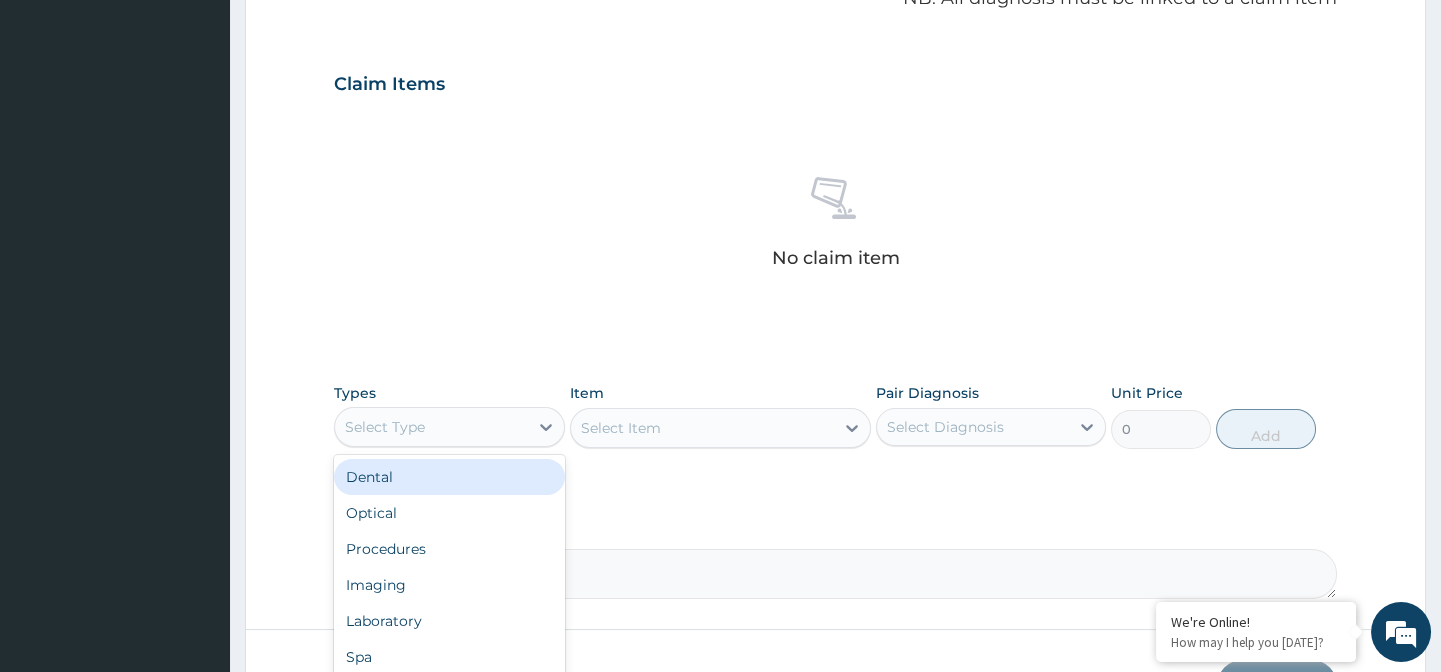 click on "Select Type" at bounding box center (431, 427) 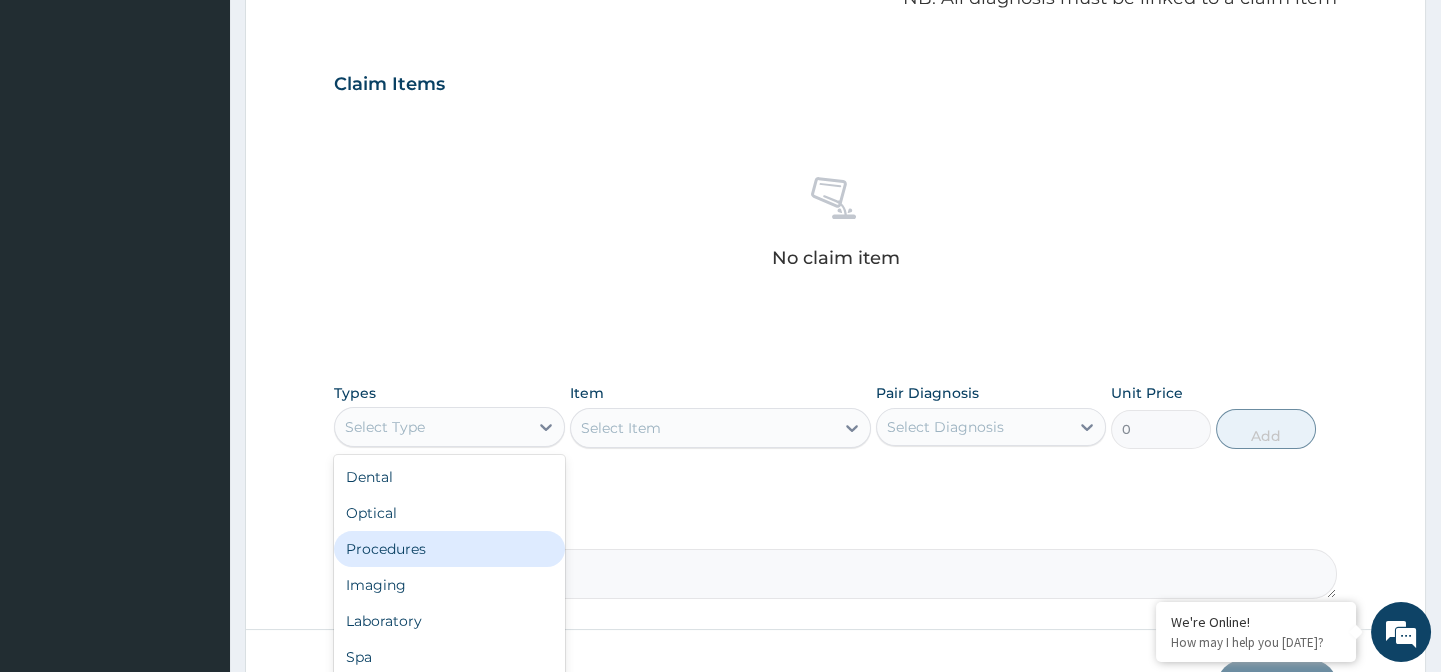click on "Procedures" at bounding box center [449, 549] 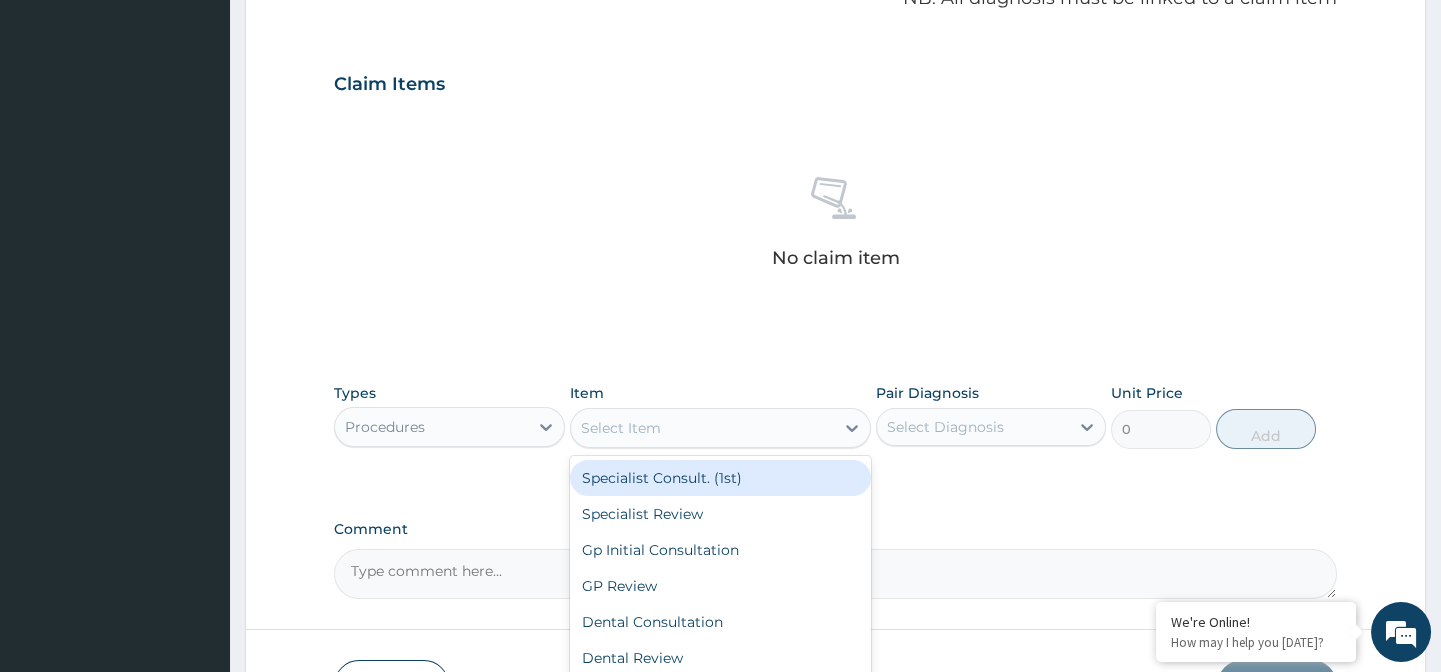 drag, startPoint x: 700, startPoint y: 415, endPoint x: 694, endPoint y: 426, distance: 12.529964 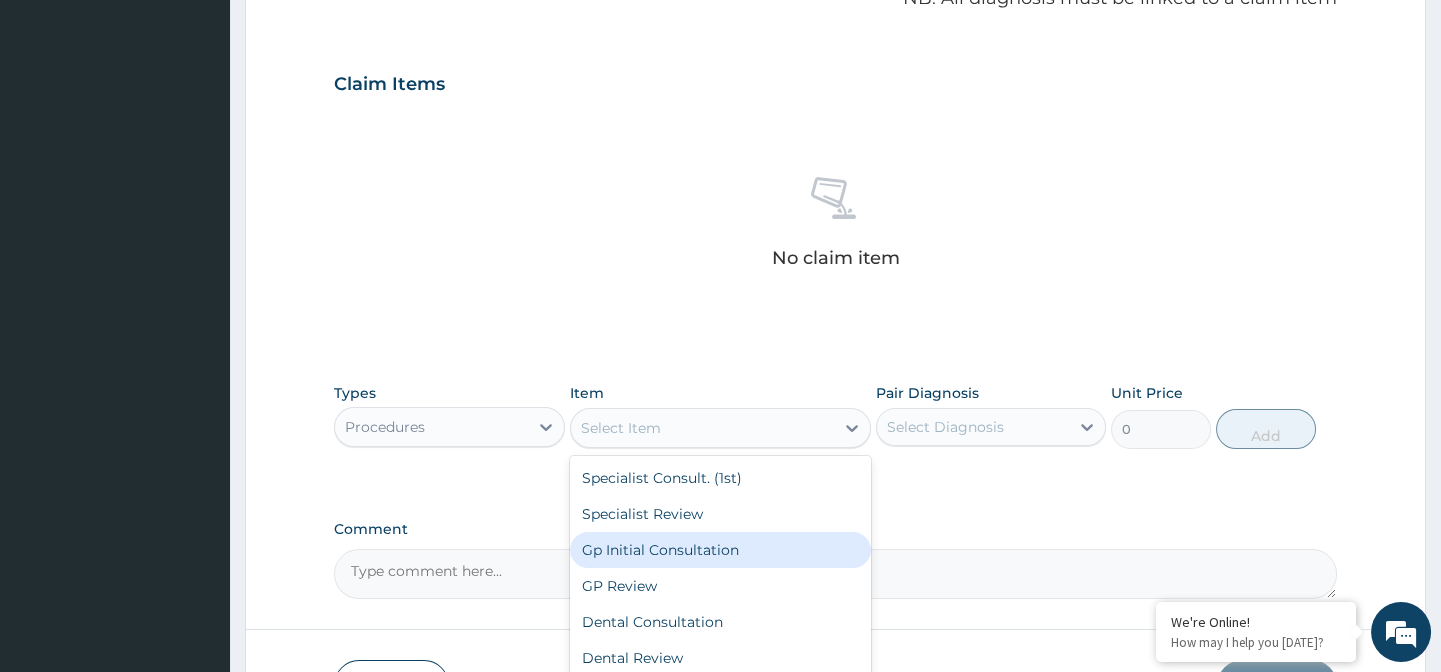 click on "Gp Initial Consultation" at bounding box center [720, 550] 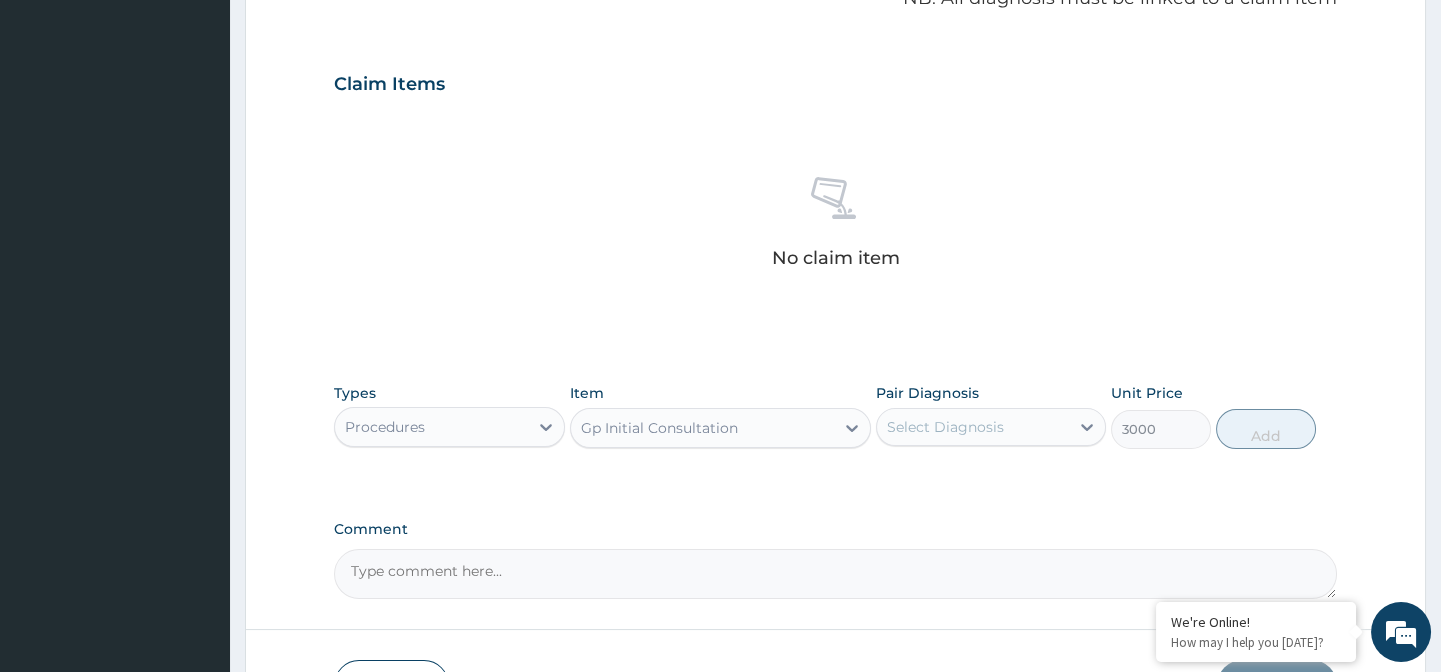 click on "Select Diagnosis" at bounding box center (973, 427) 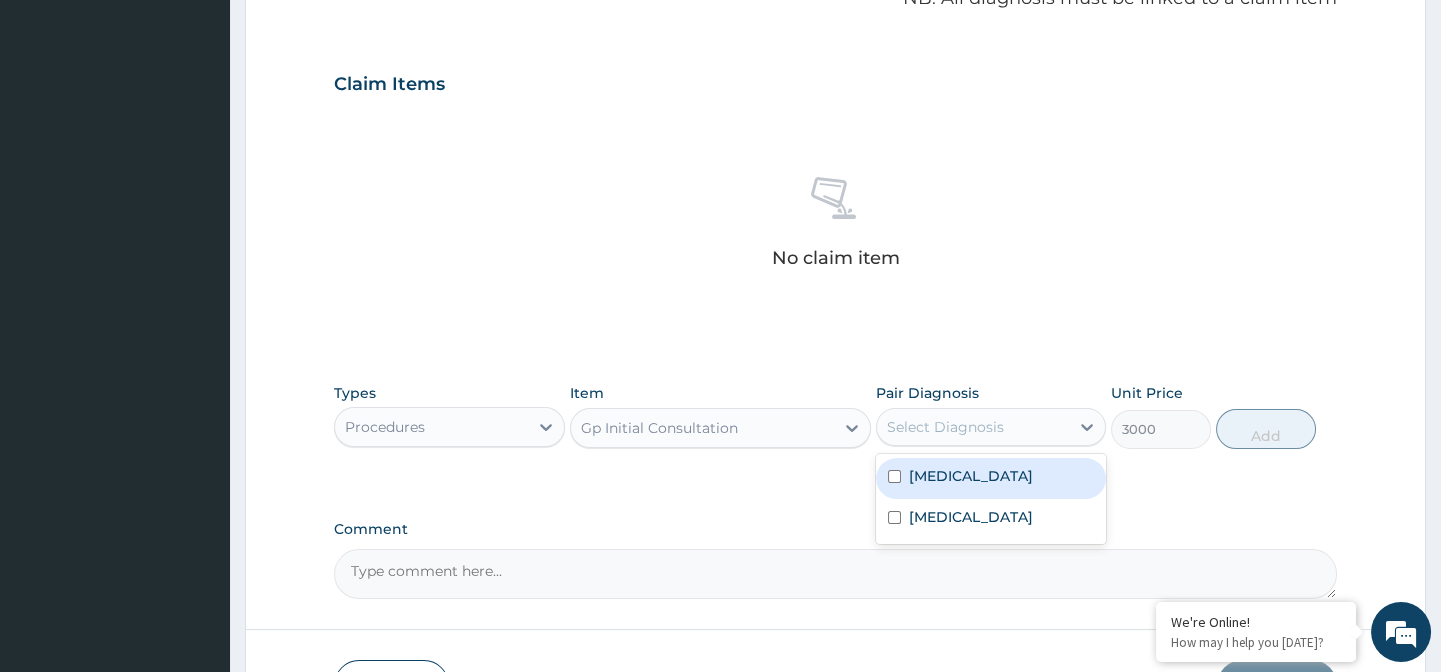 click on "Upper respiratory infection" at bounding box center [971, 476] 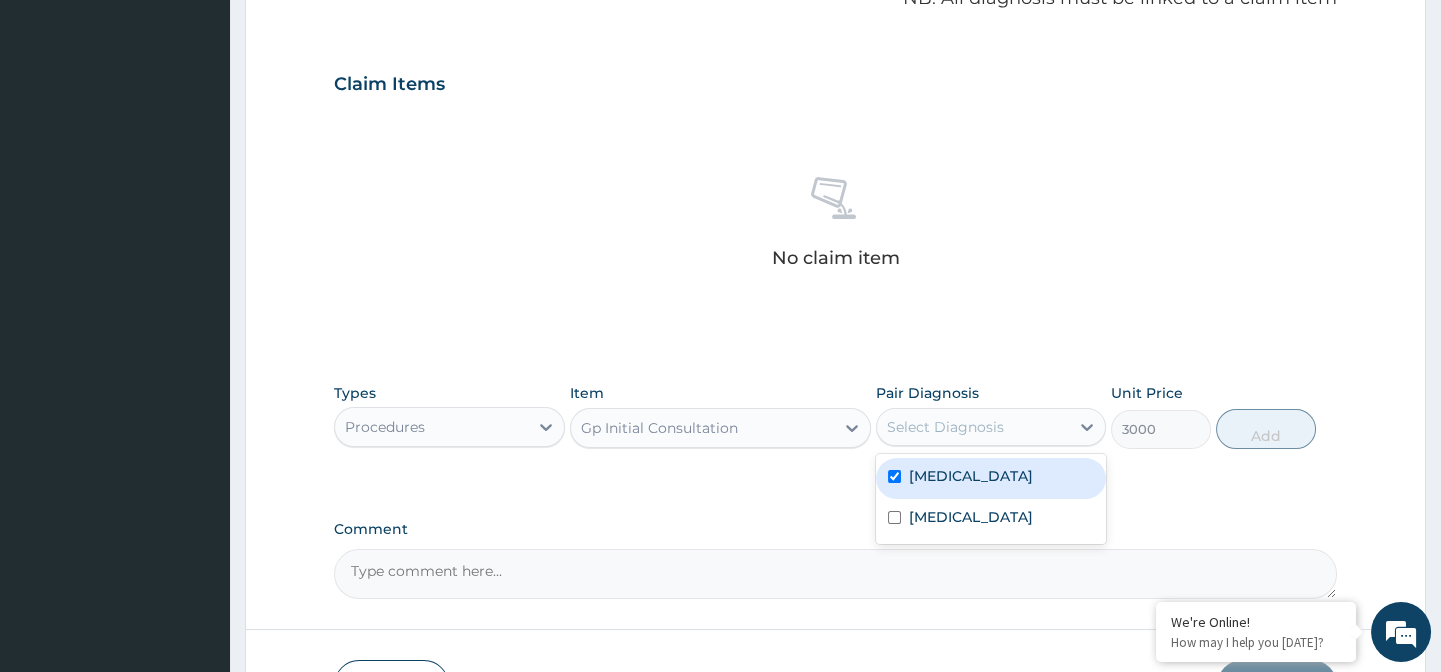 checkbox on "true" 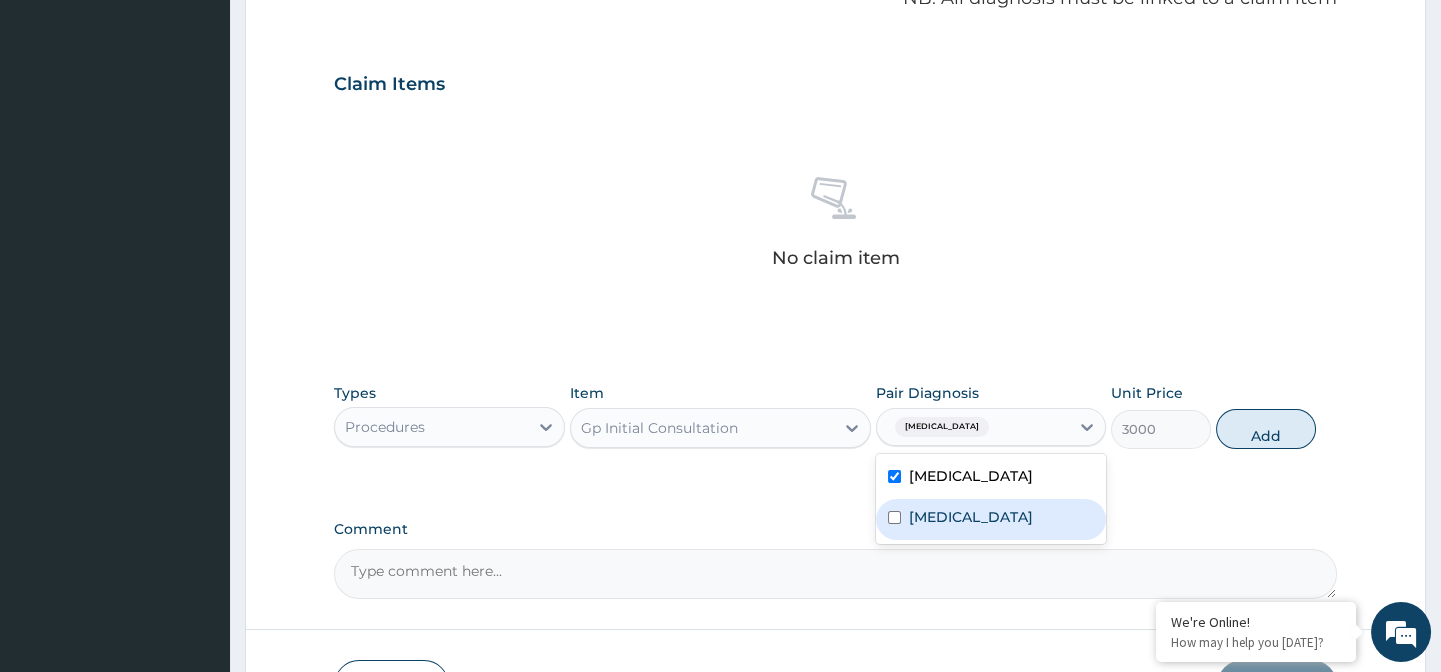 click on "Malaria" at bounding box center [991, 519] 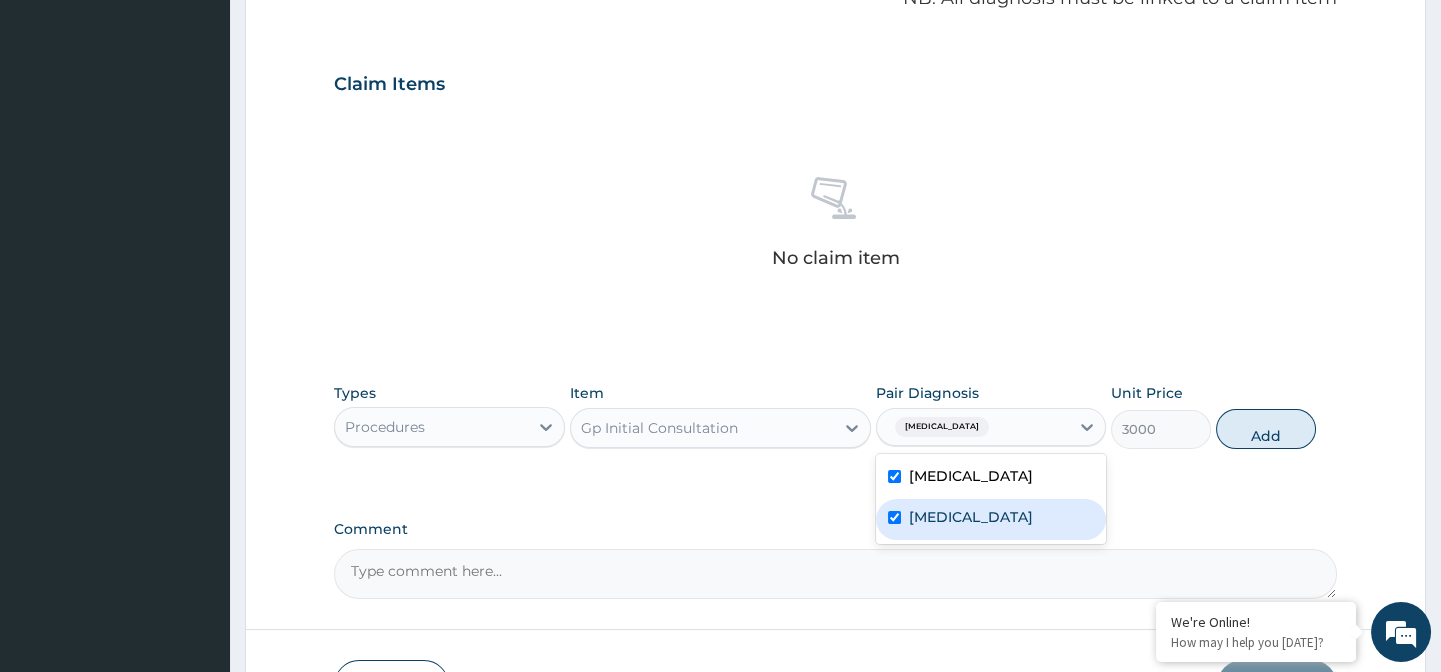 checkbox on "true" 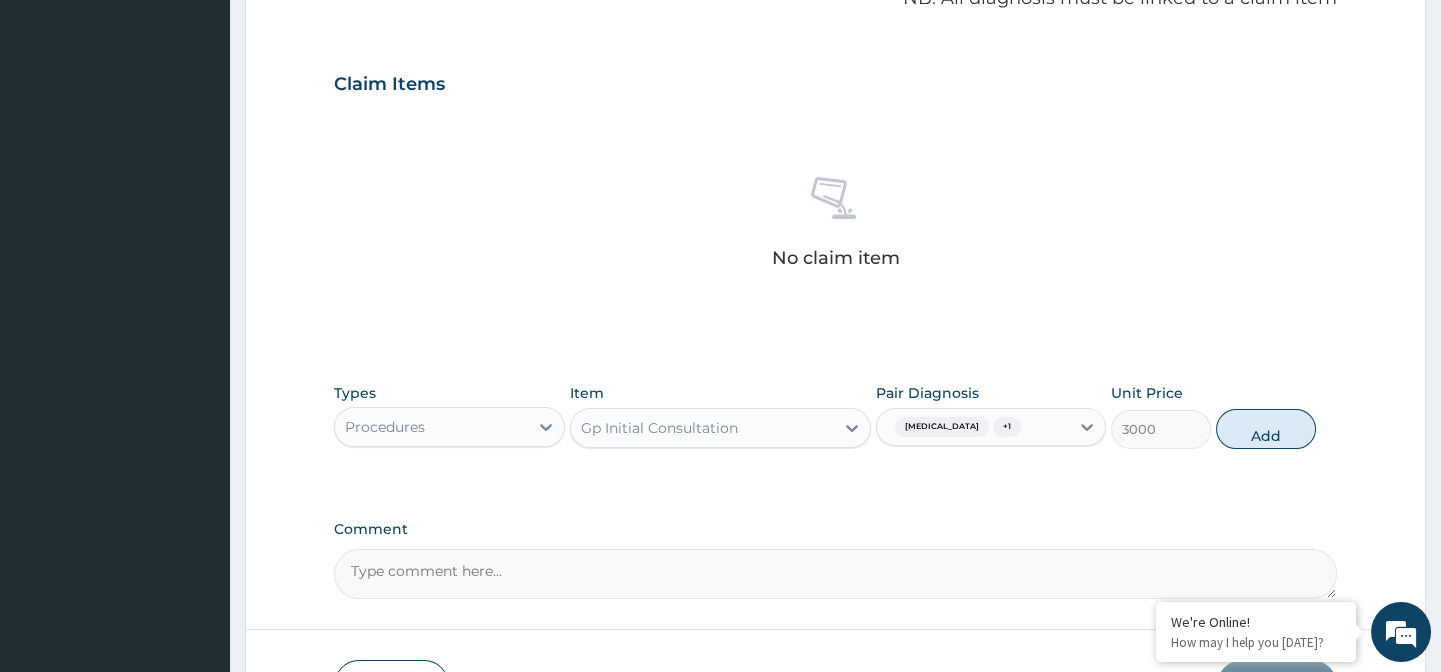 click on "Add" at bounding box center [1266, 429] 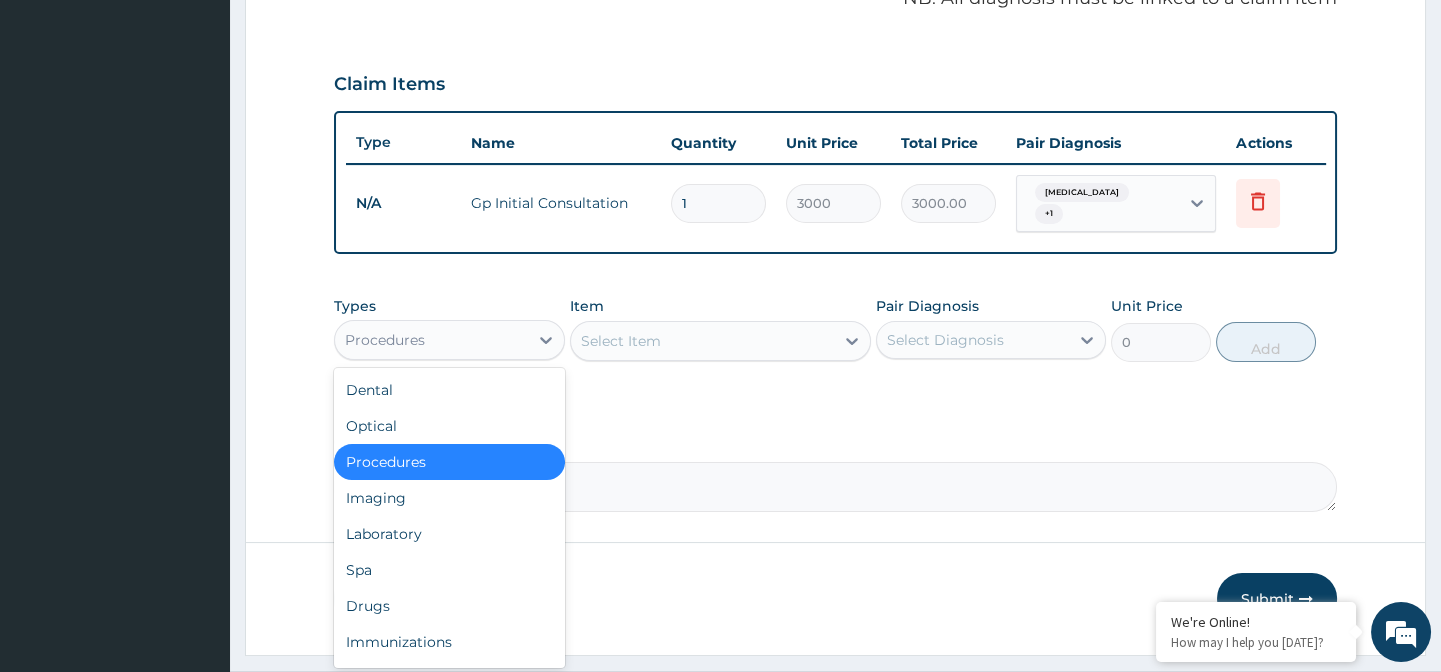 click on "Procedures" at bounding box center [431, 340] 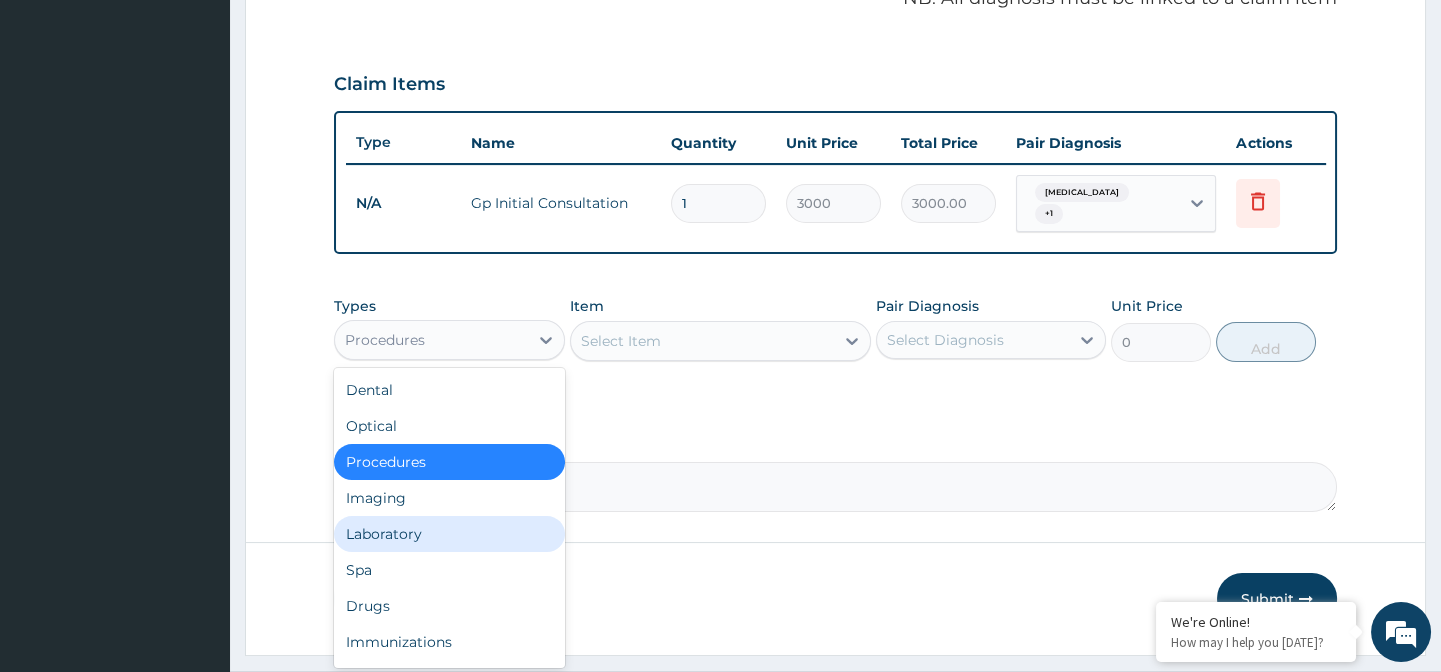 click on "Laboratory" at bounding box center (449, 534) 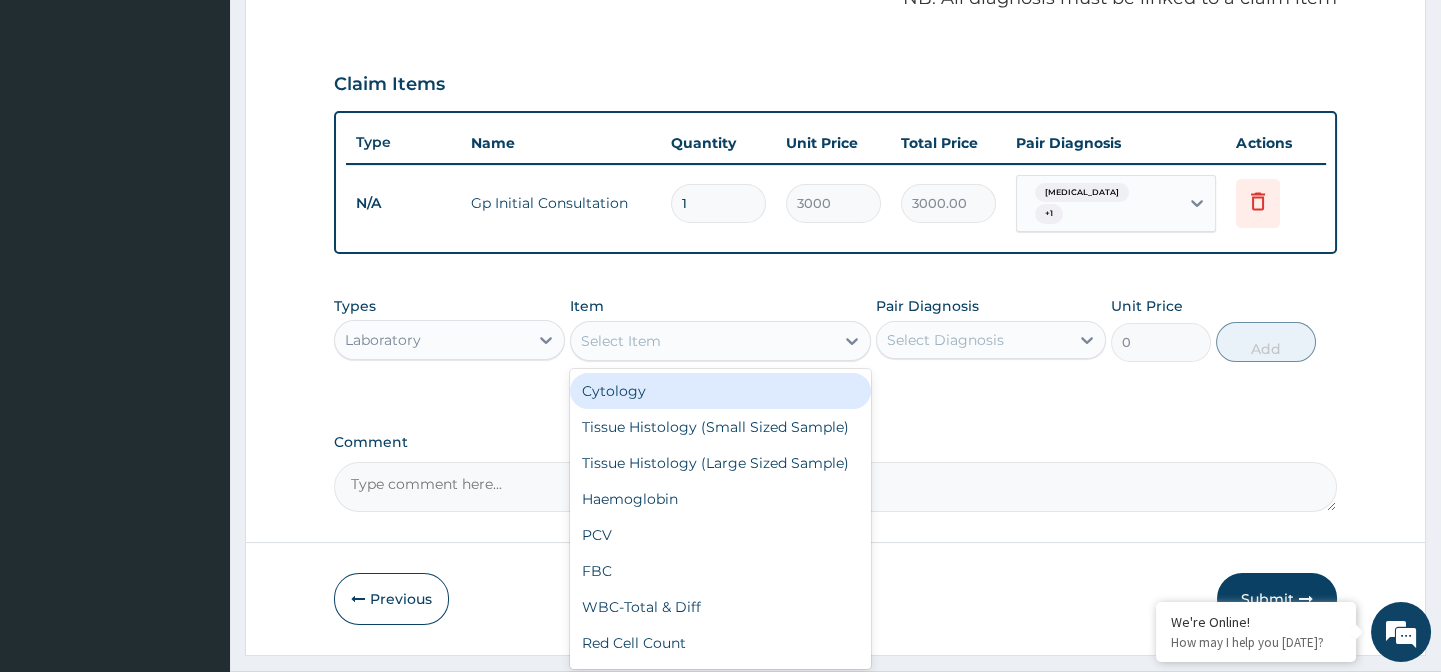 click on "Select Item" at bounding box center [702, 341] 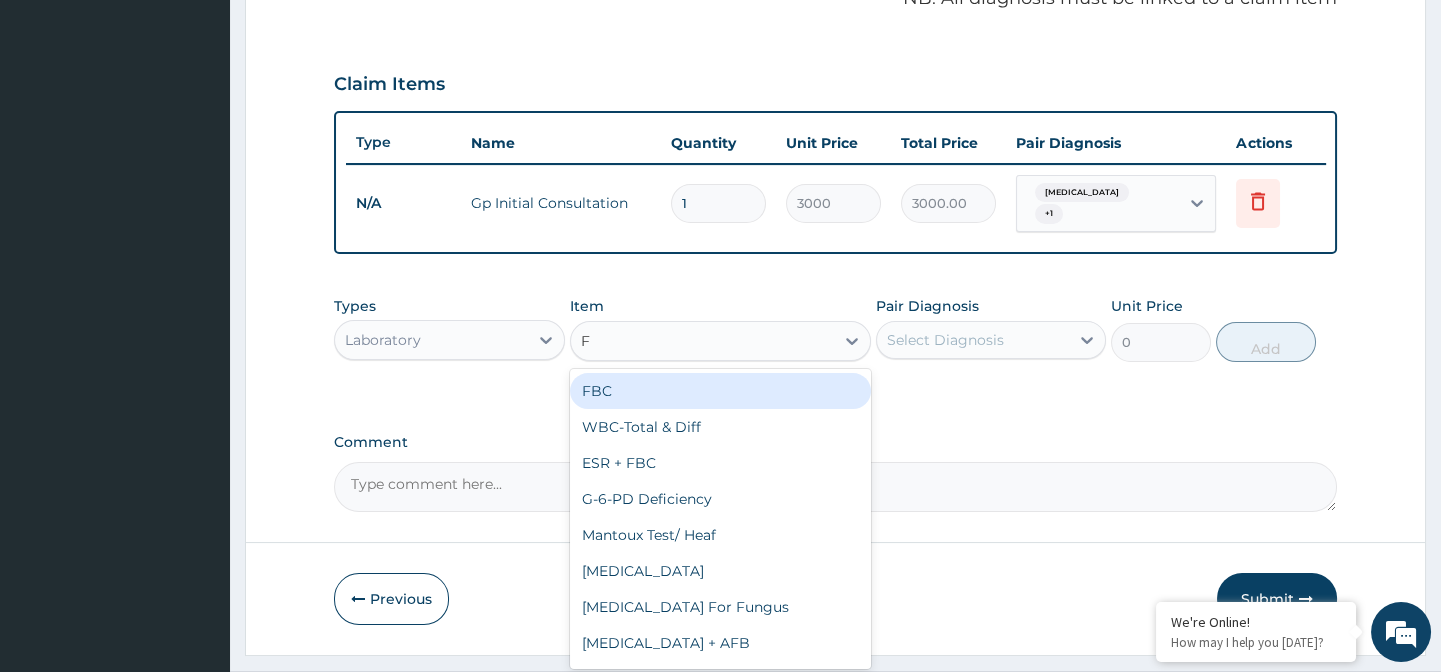 type on "FB" 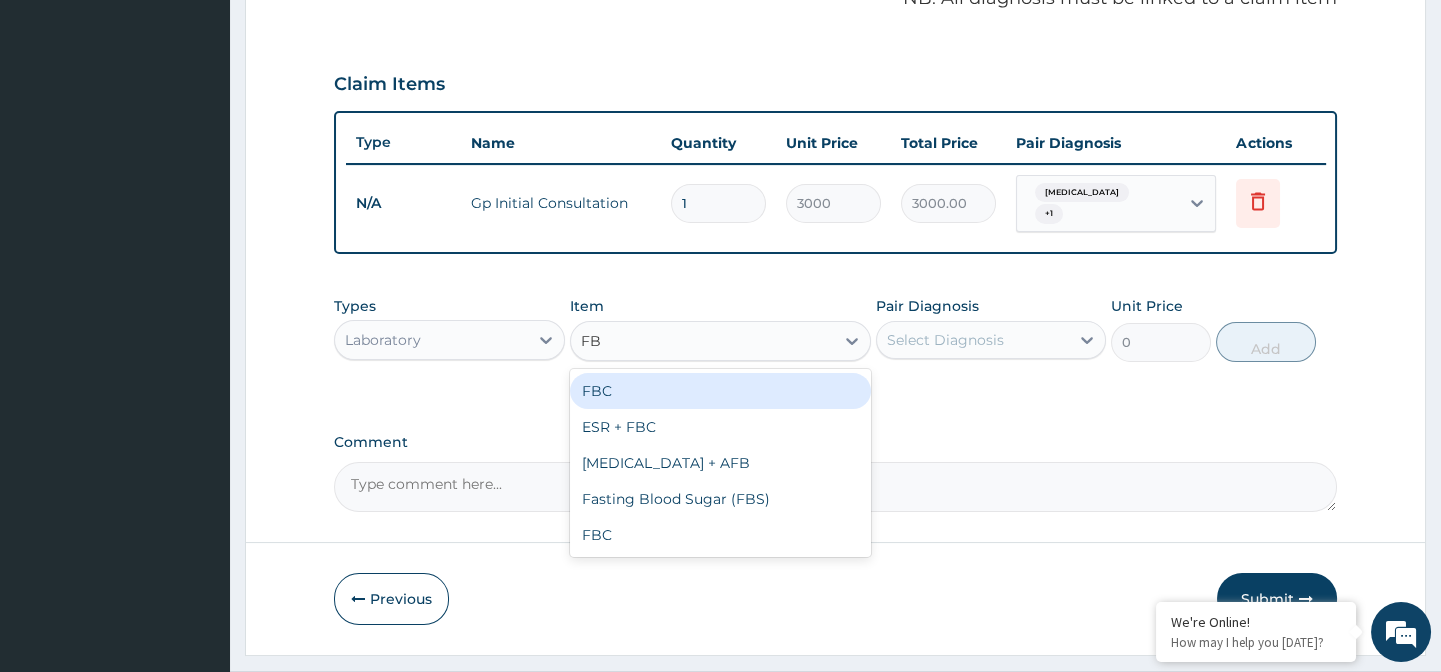click on "FBC" at bounding box center (720, 391) 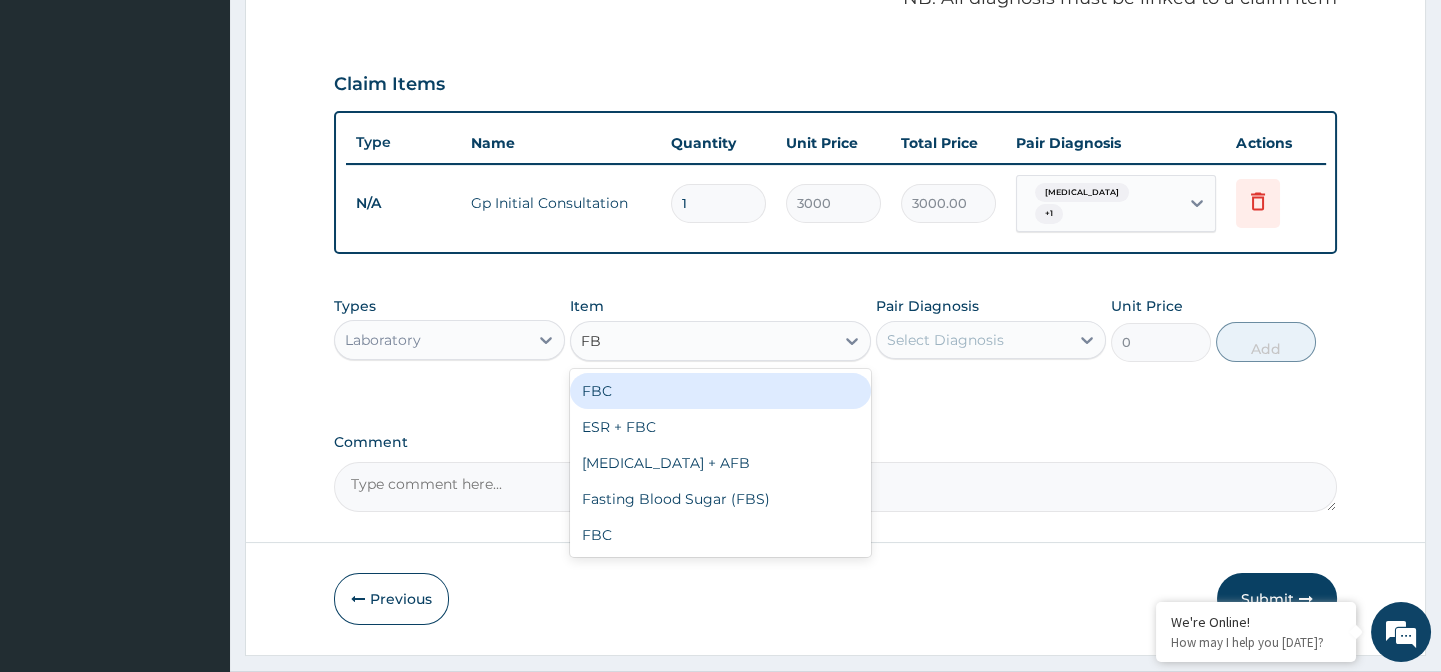 type 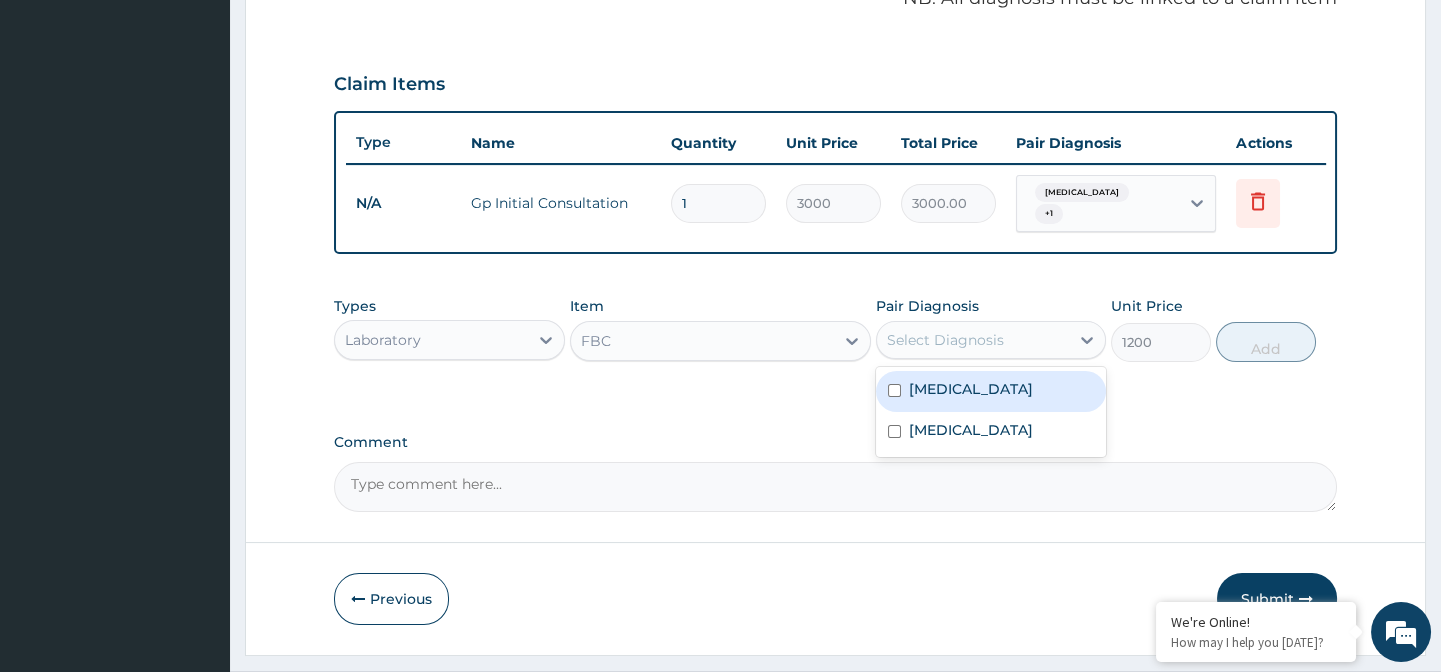 click on "Select Diagnosis" at bounding box center [973, 340] 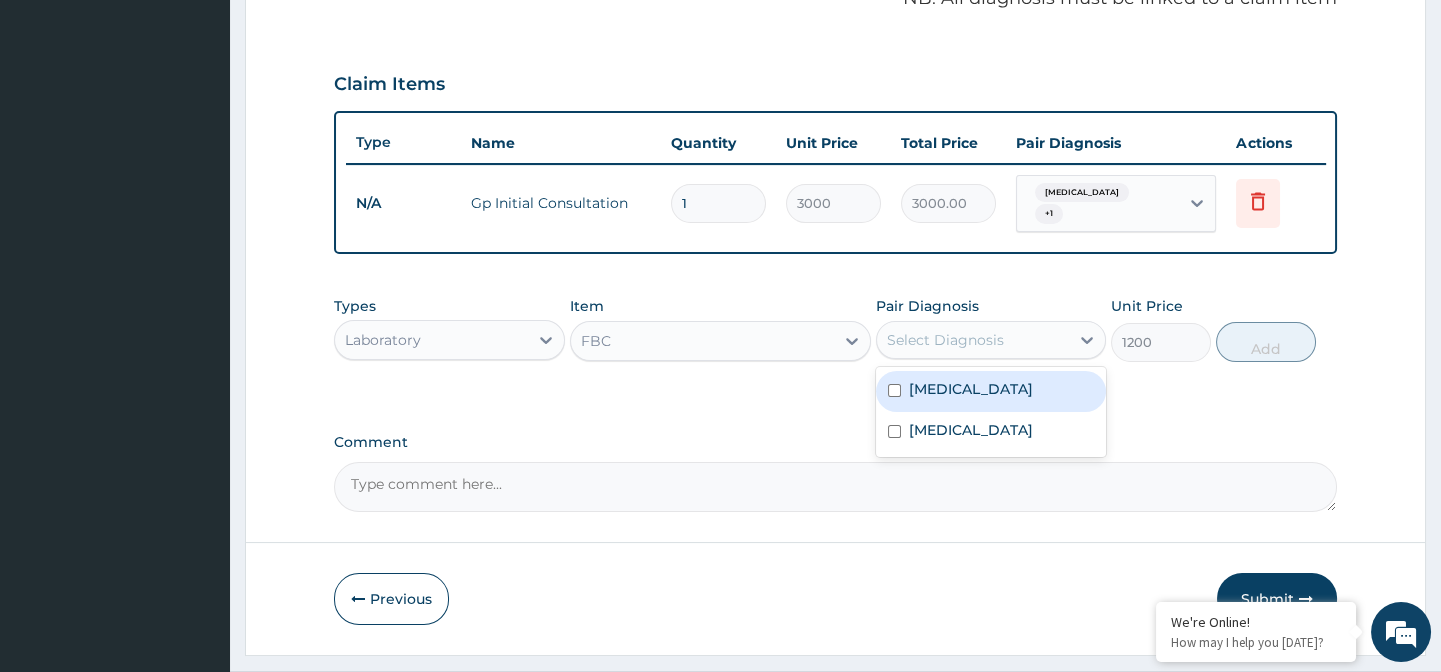 click on "Upper respiratory infection" at bounding box center [971, 389] 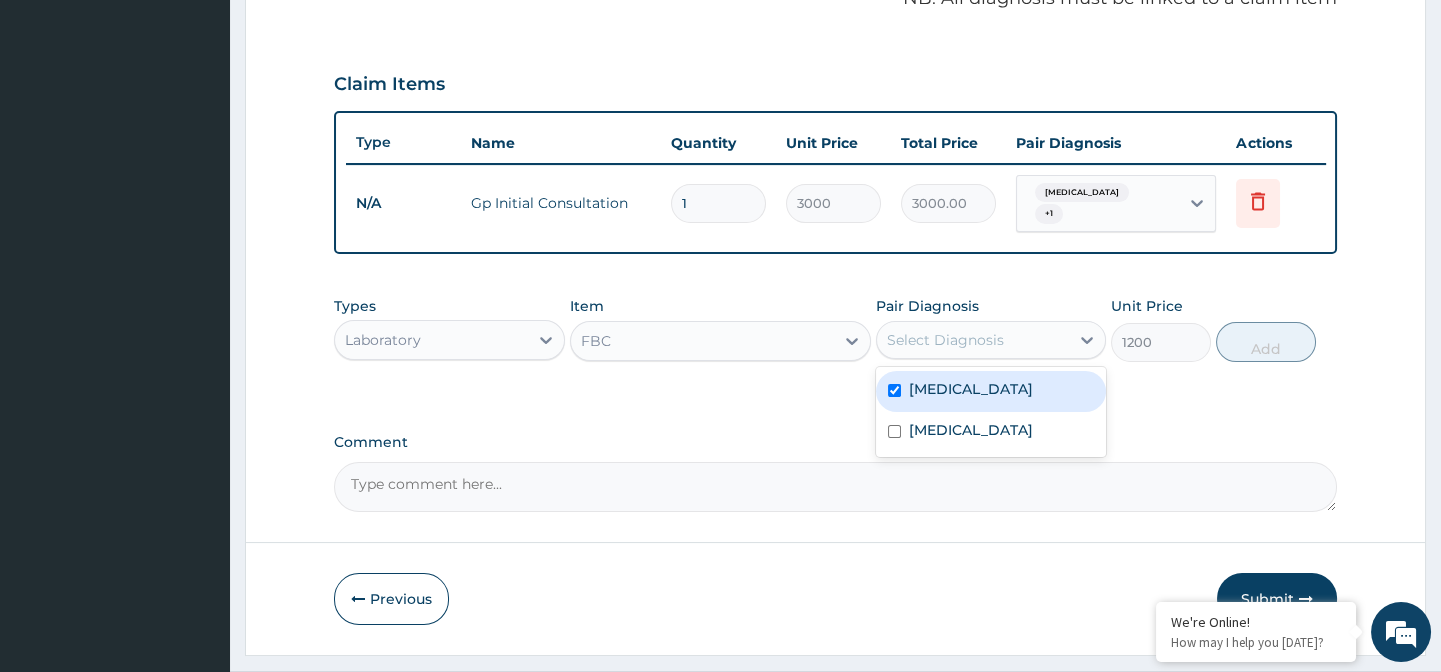 checkbox on "true" 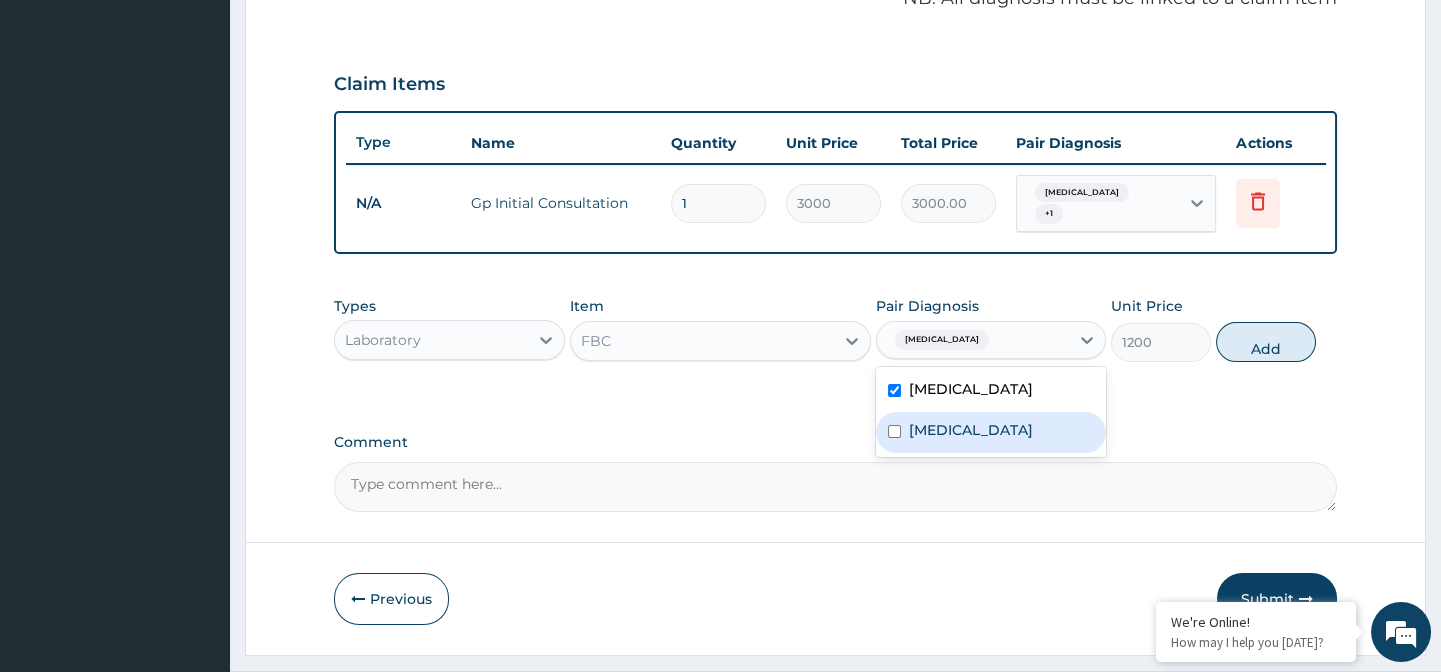 click on "Malaria" at bounding box center (991, 432) 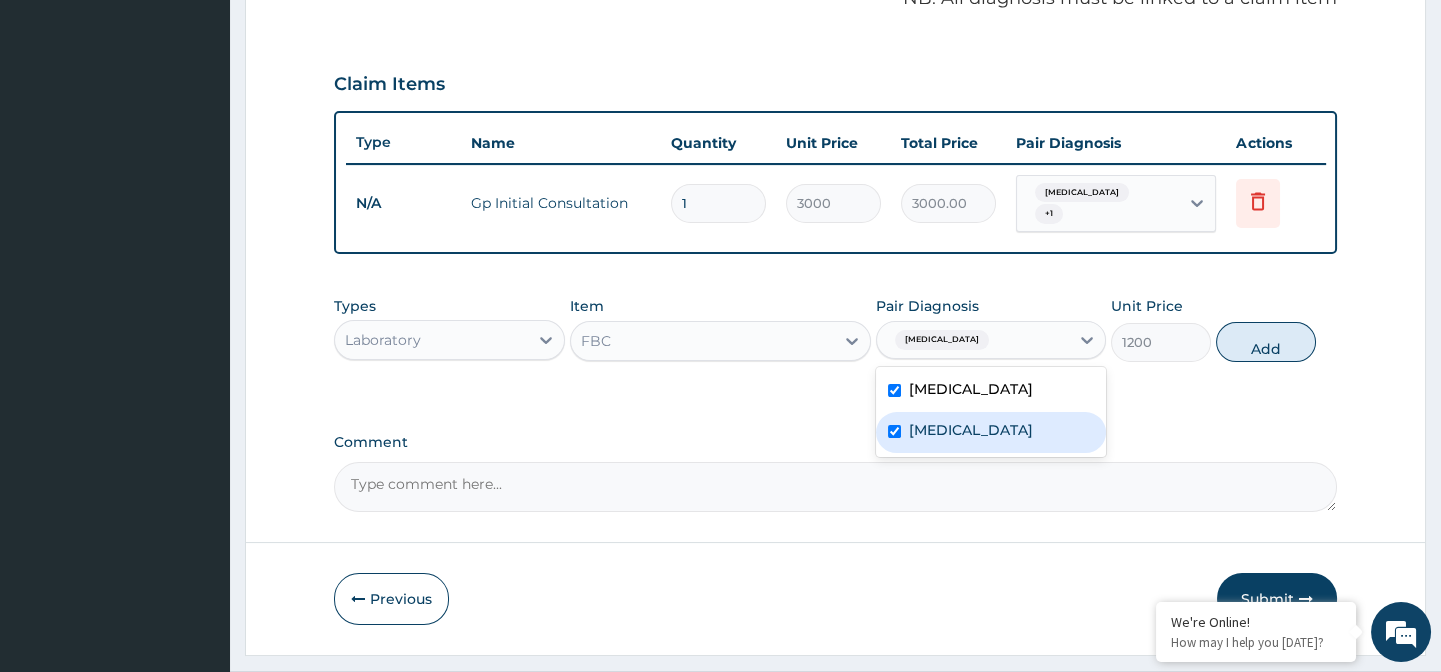 checkbox on "true" 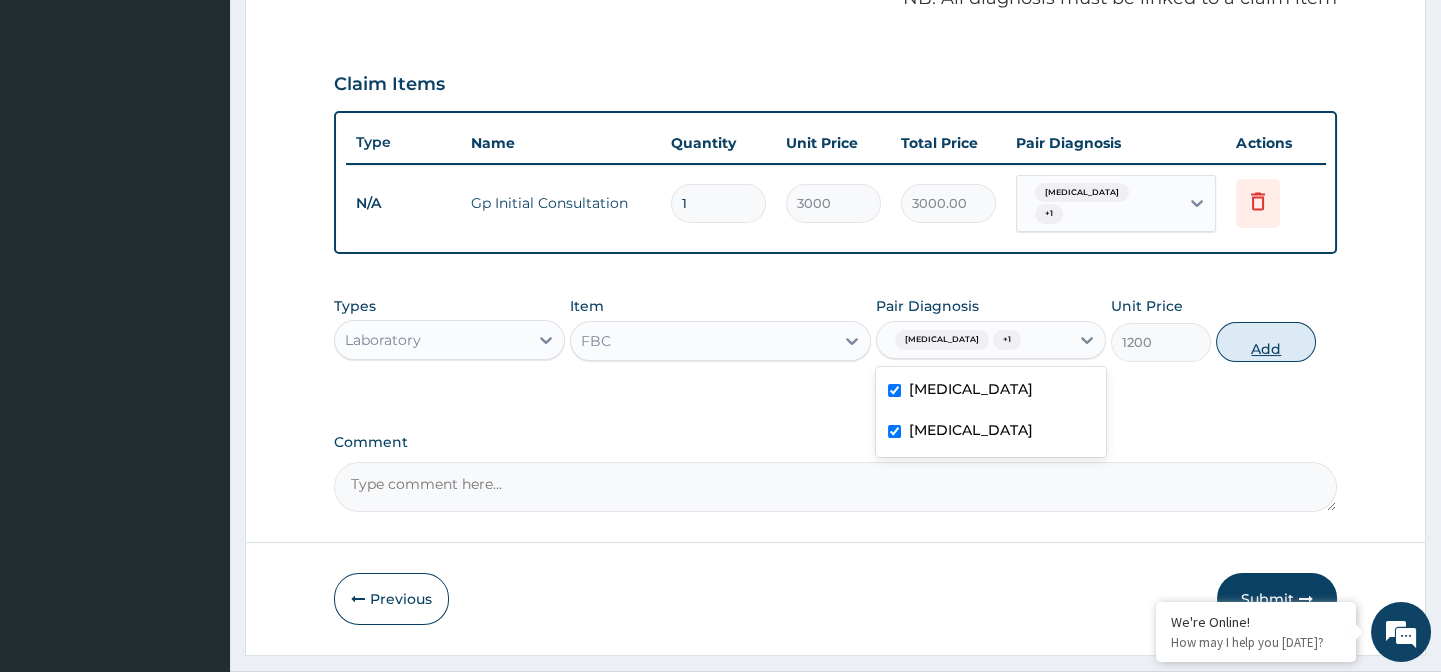 click on "Add" at bounding box center (1266, 342) 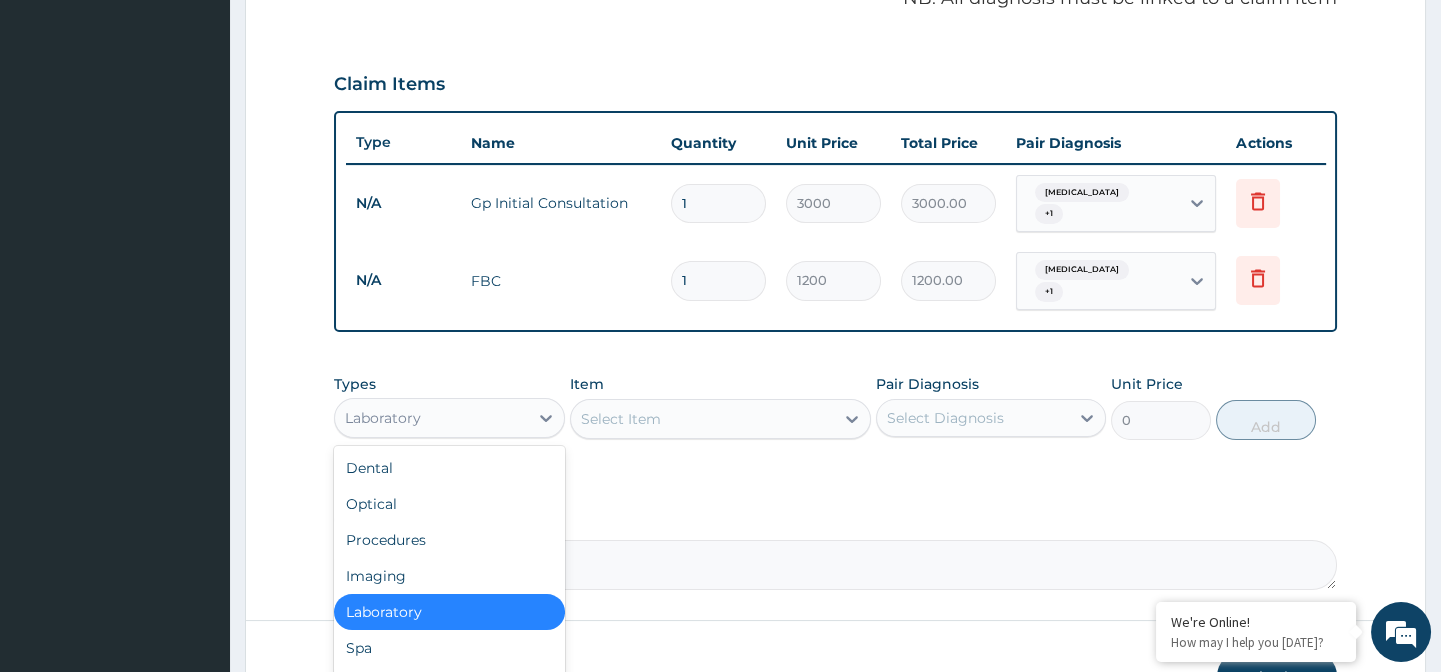 click on "Laboratory" at bounding box center [431, 418] 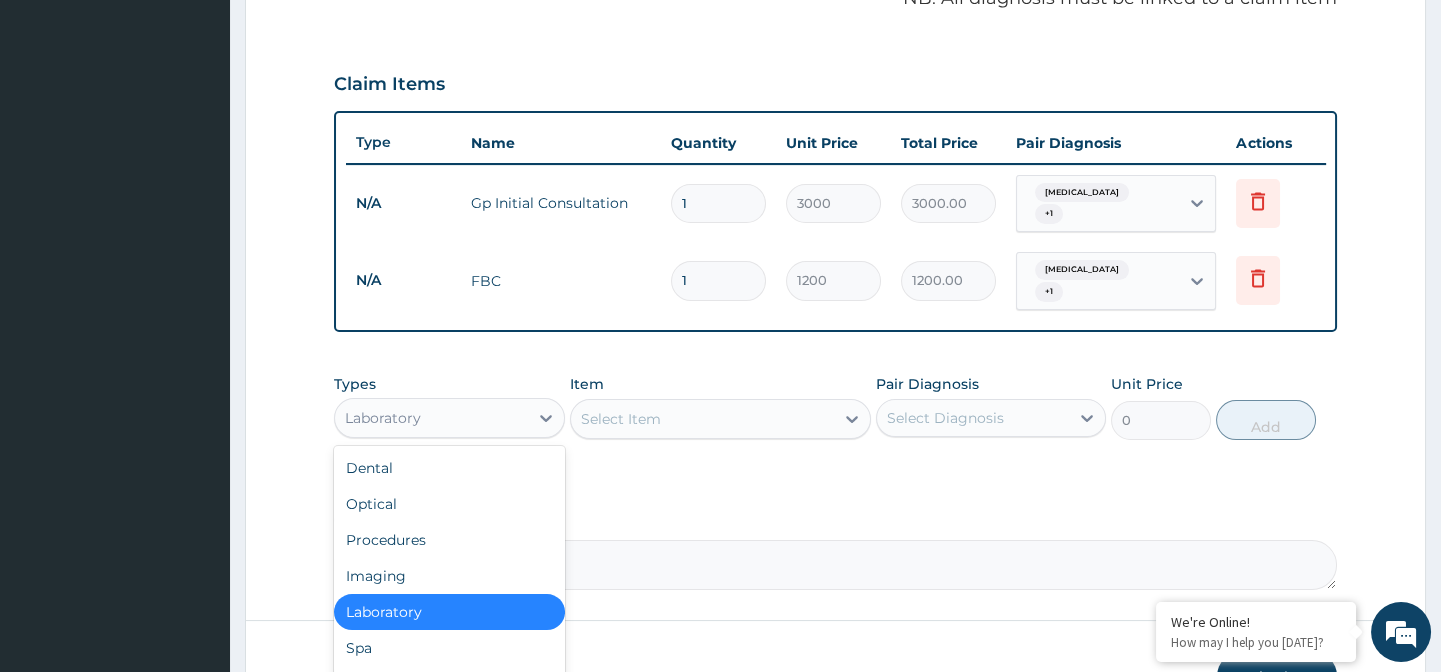 click on "Laboratory" at bounding box center (431, 418) 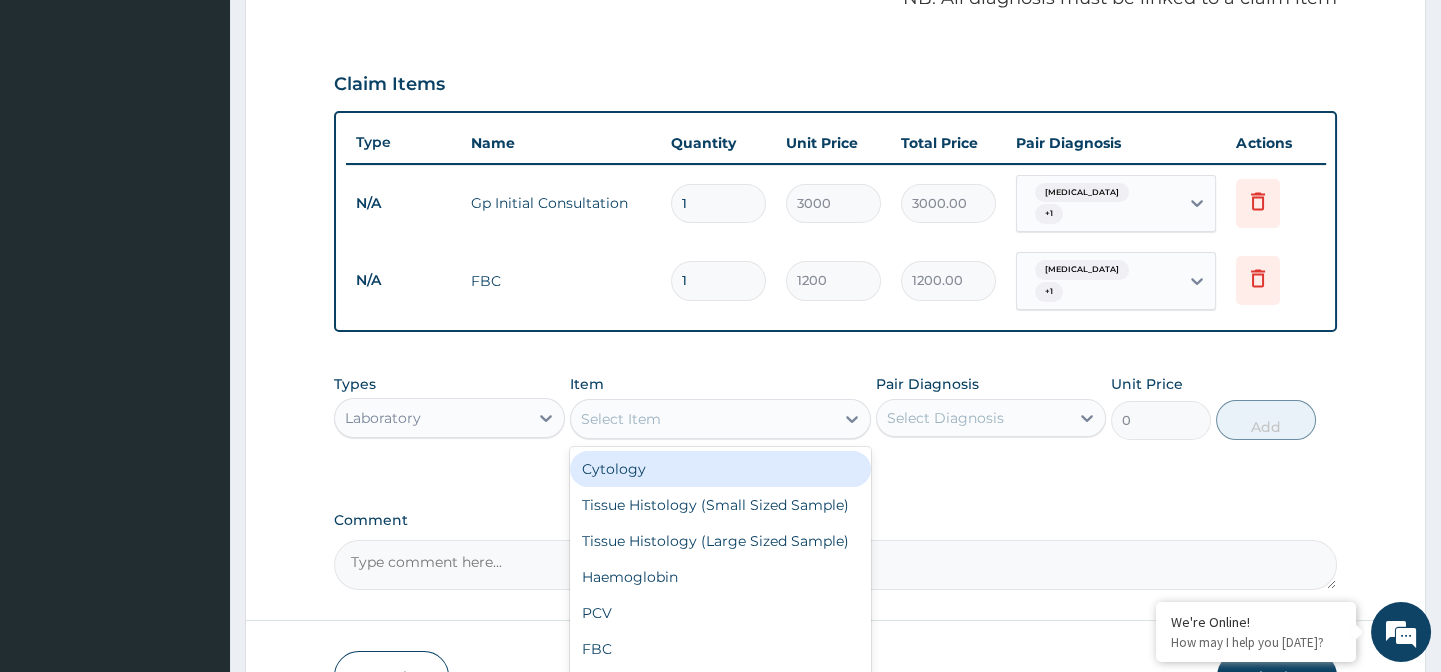click on "Select Item" at bounding box center (702, 419) 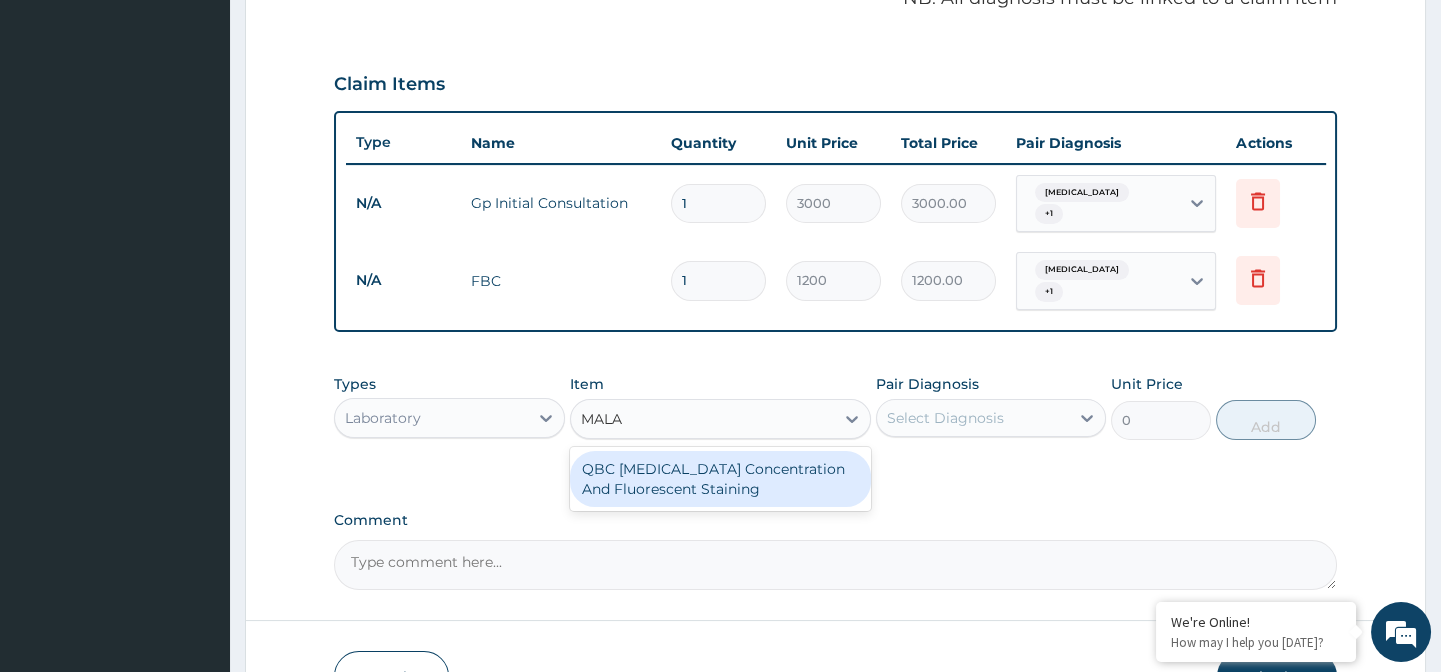 type on "MALAR" 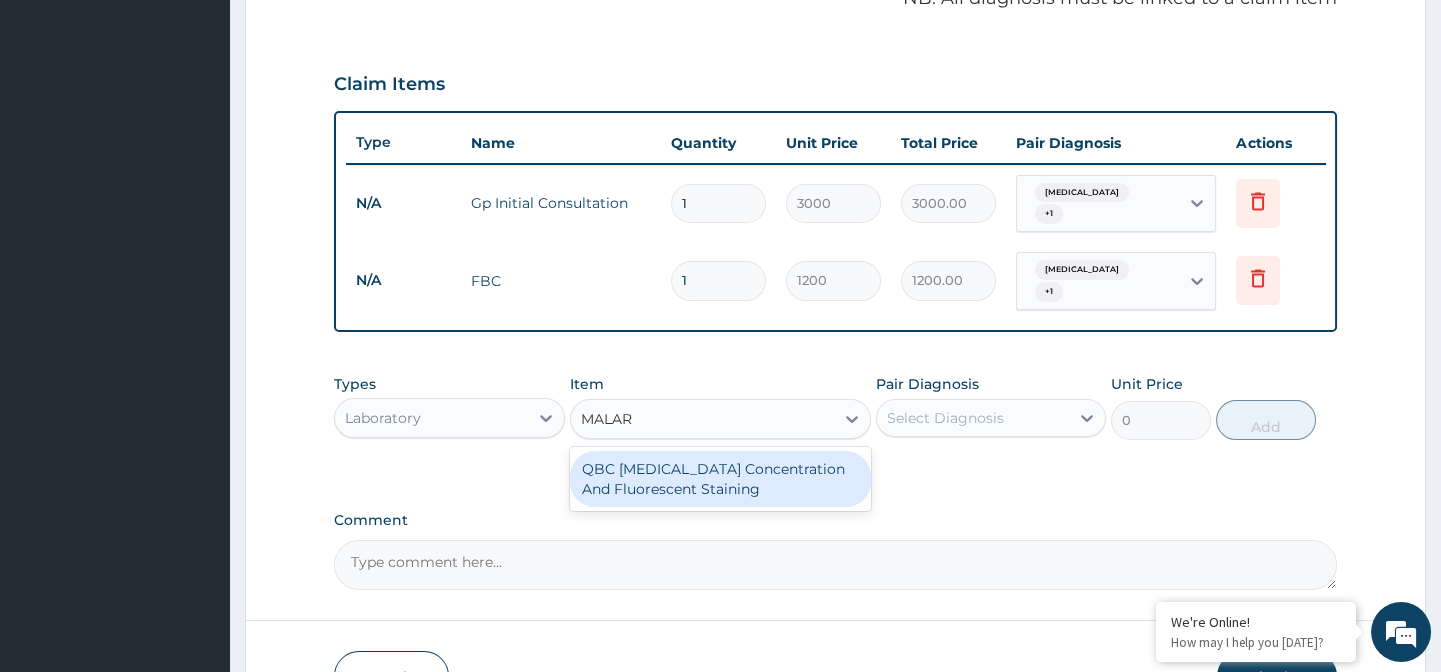 click on "QBC Malaria Concentration And Fluorescent Staining" at bounding box center (720, 479) 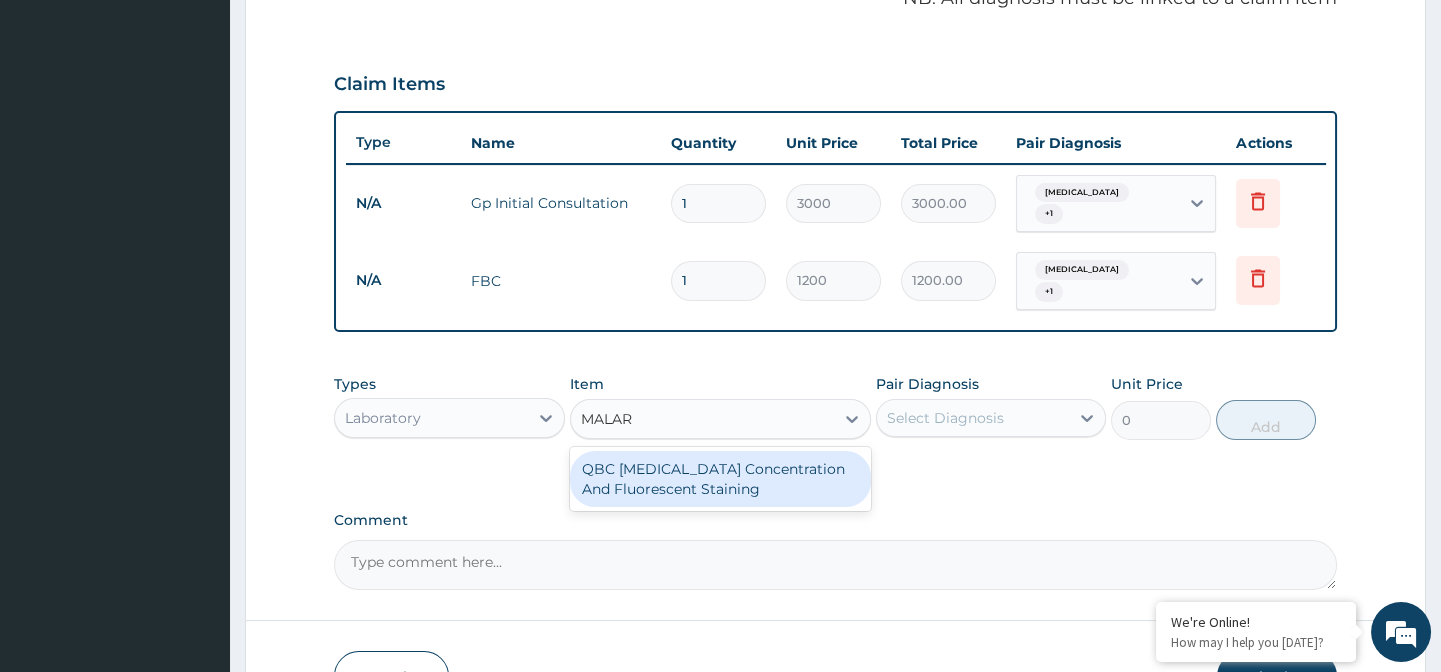 type 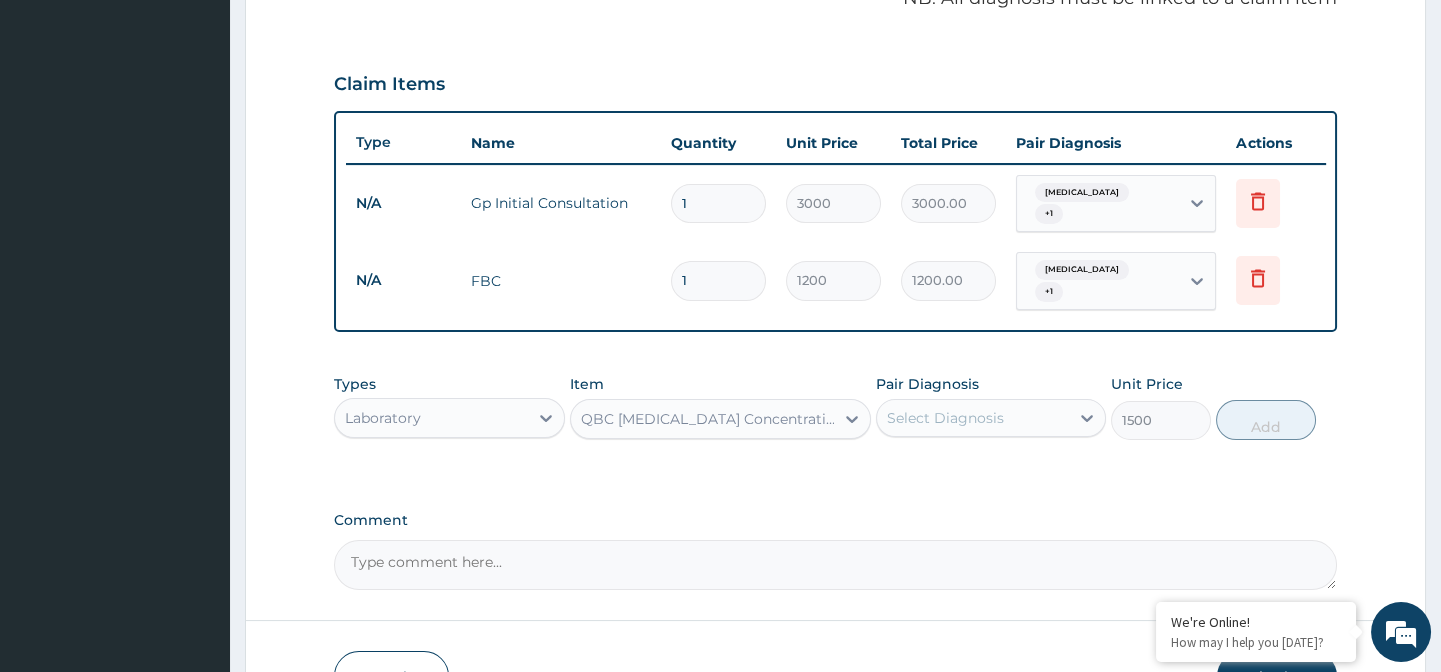 click on "Select Diagnosis" at bounding box center (973, 418) 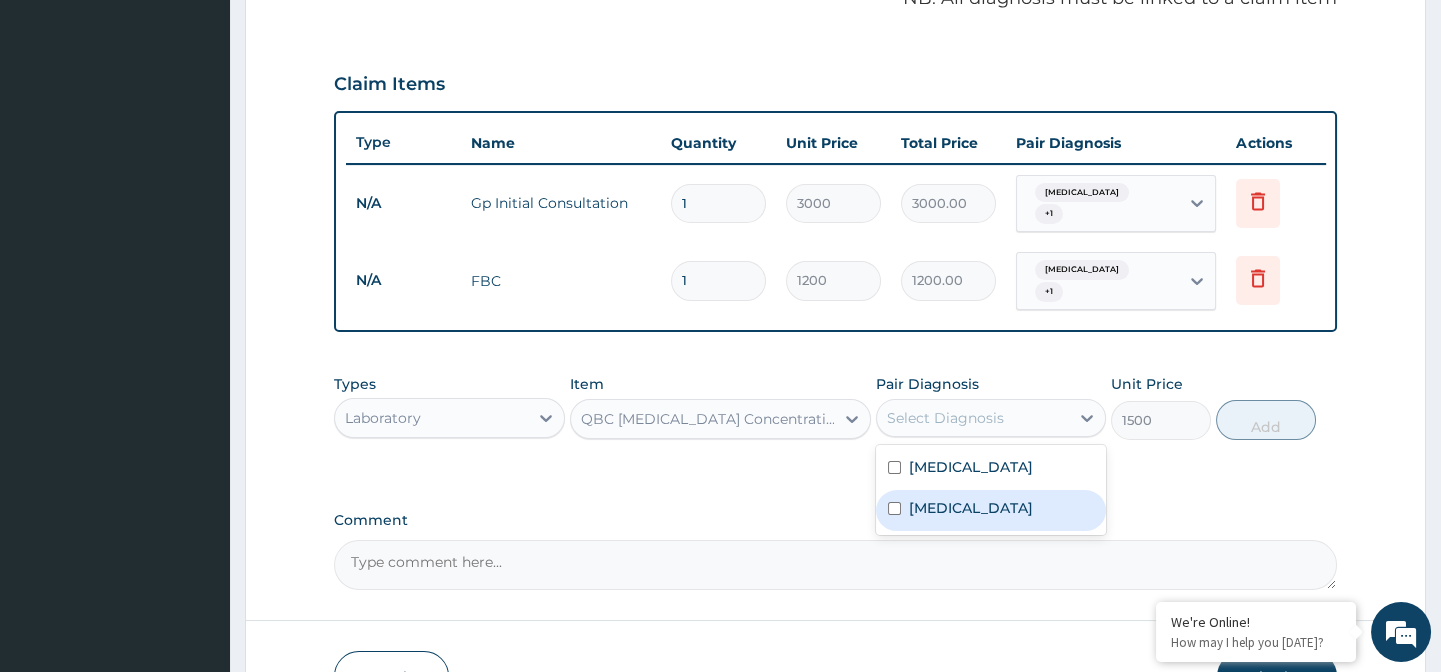 click on "Malaria" at bounding box center [971, 508] 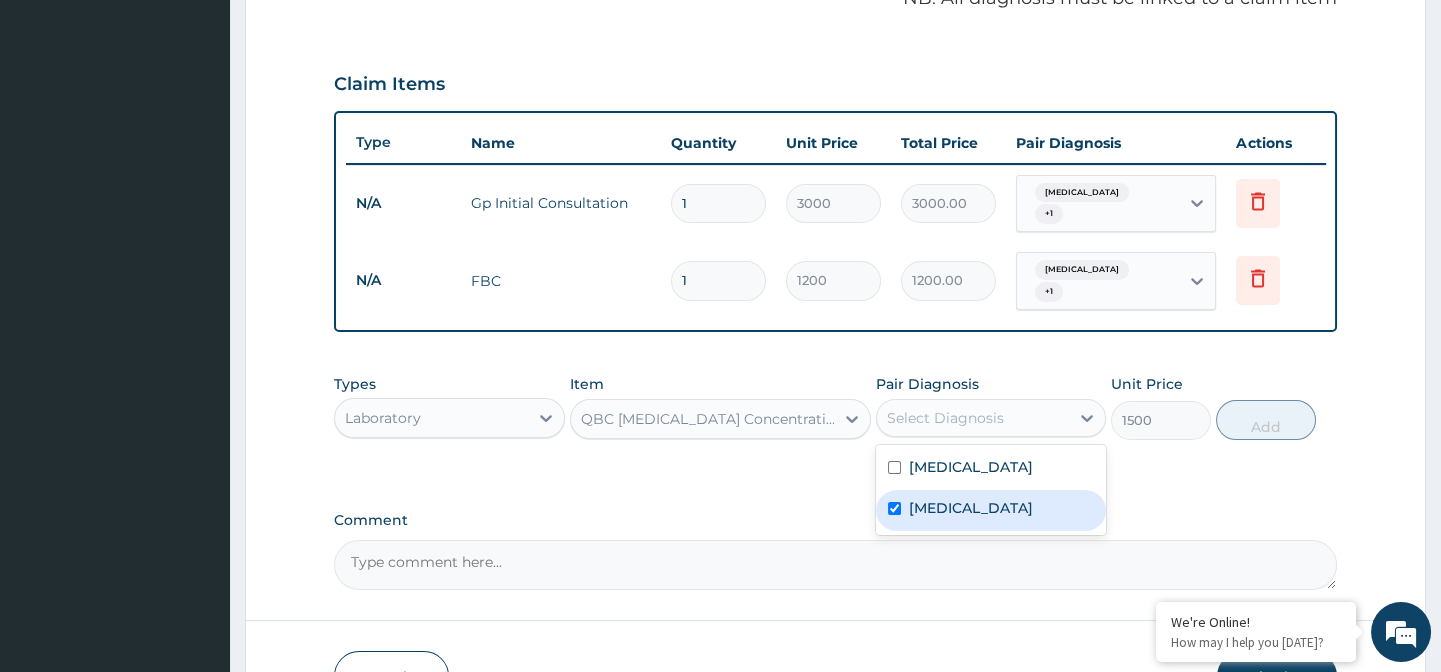 checkbox on "true" 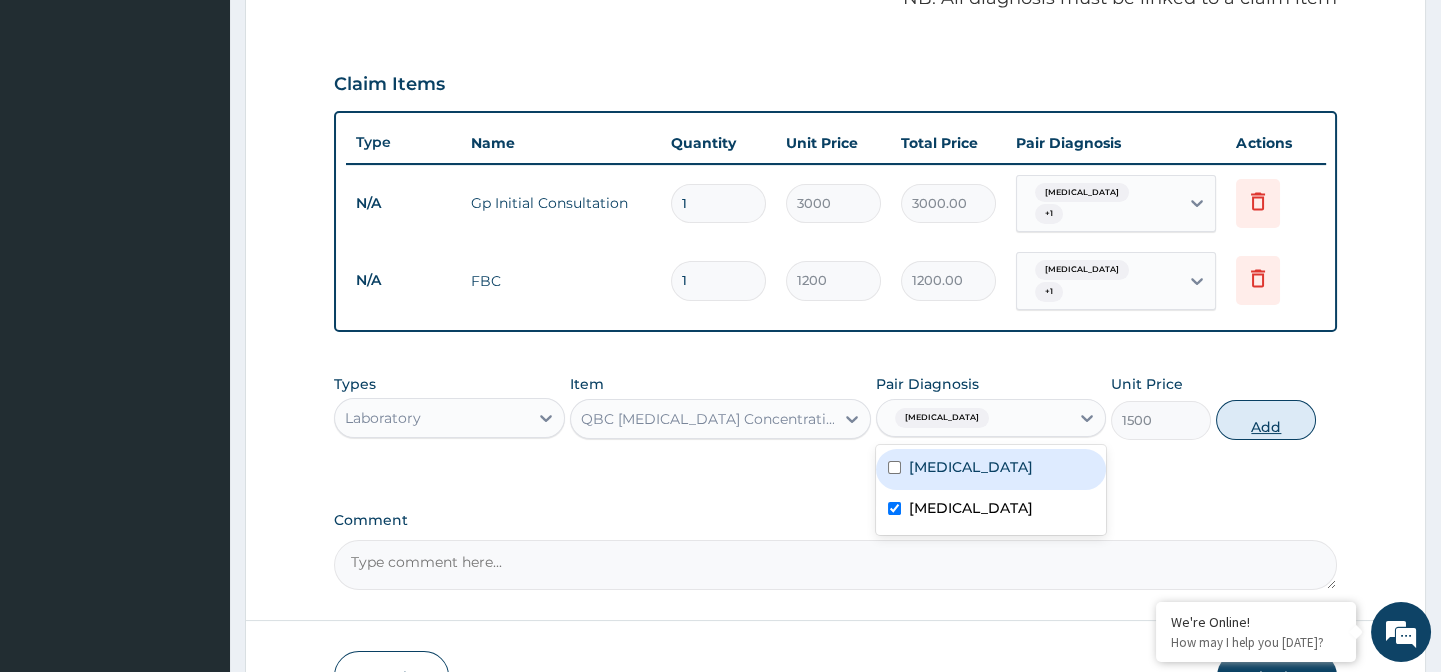 click on "Add" at bounding box center (1266, 420) 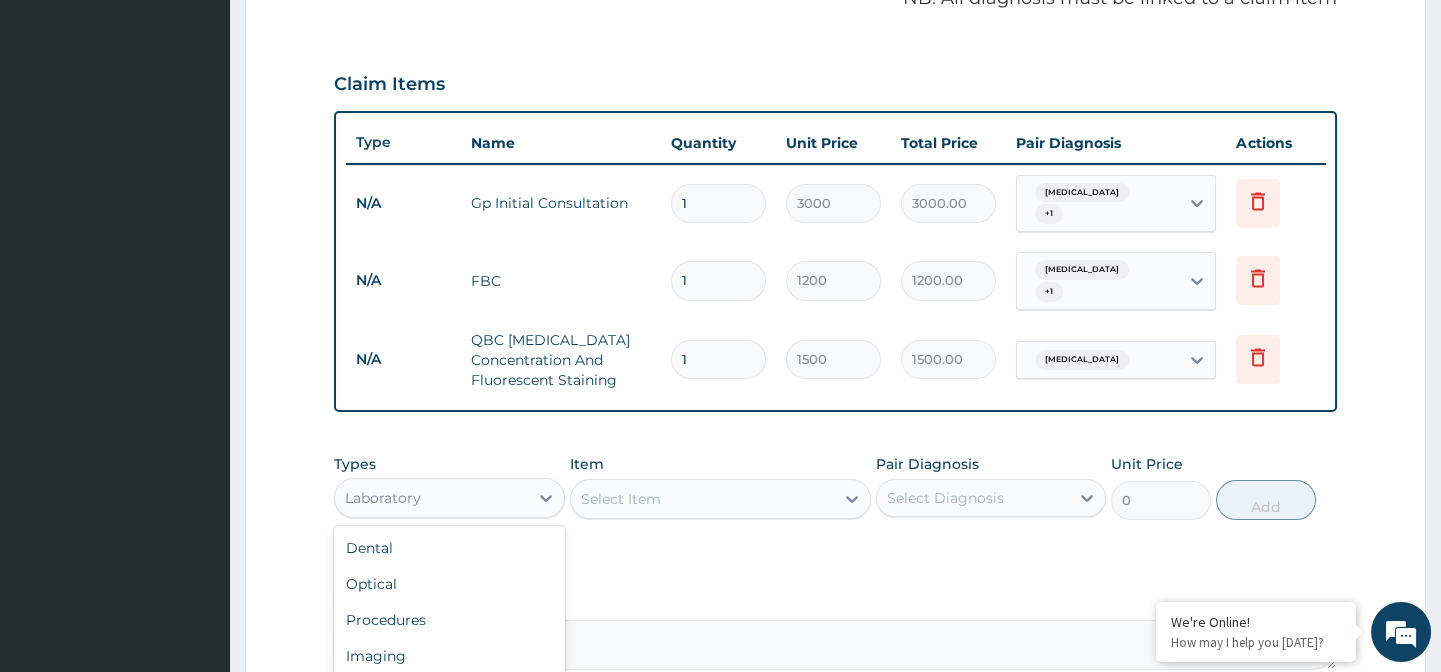 click on "Laboratory" at bounding box center (431, 498) 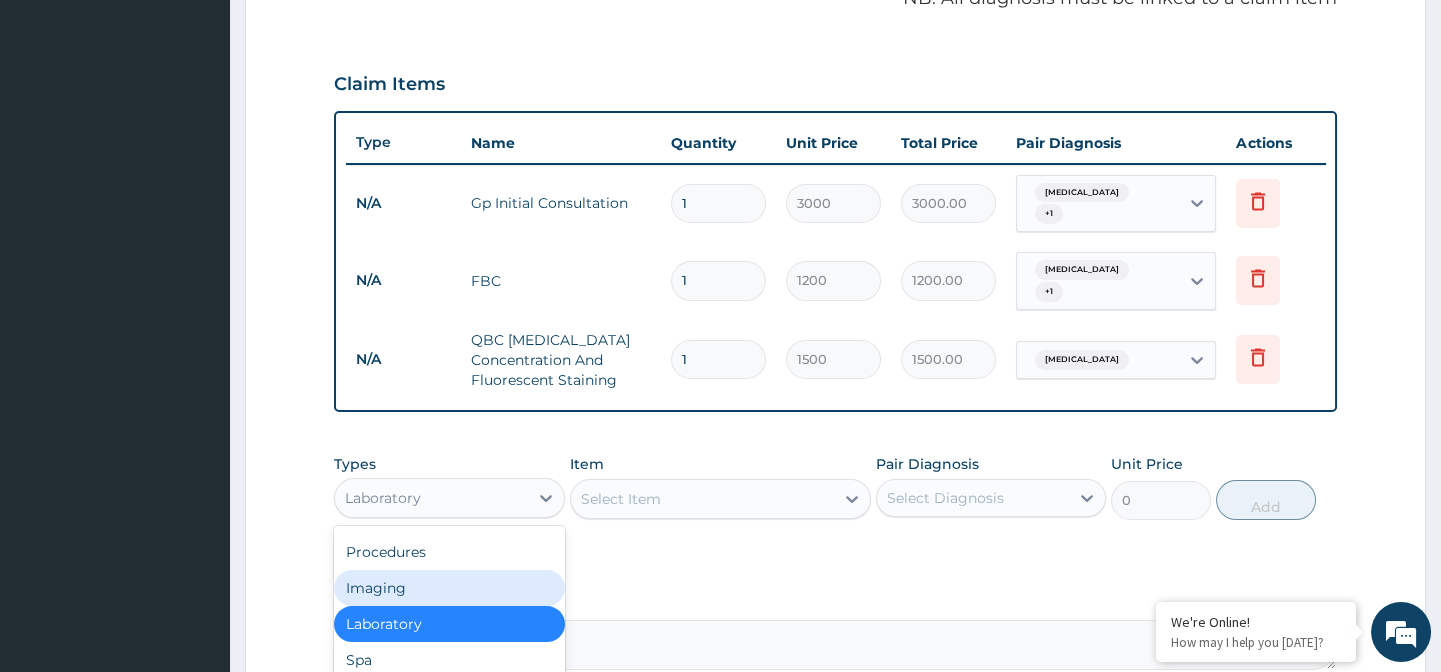 scroll, scrollTop: 0, scrollLeft: 0, axis: both 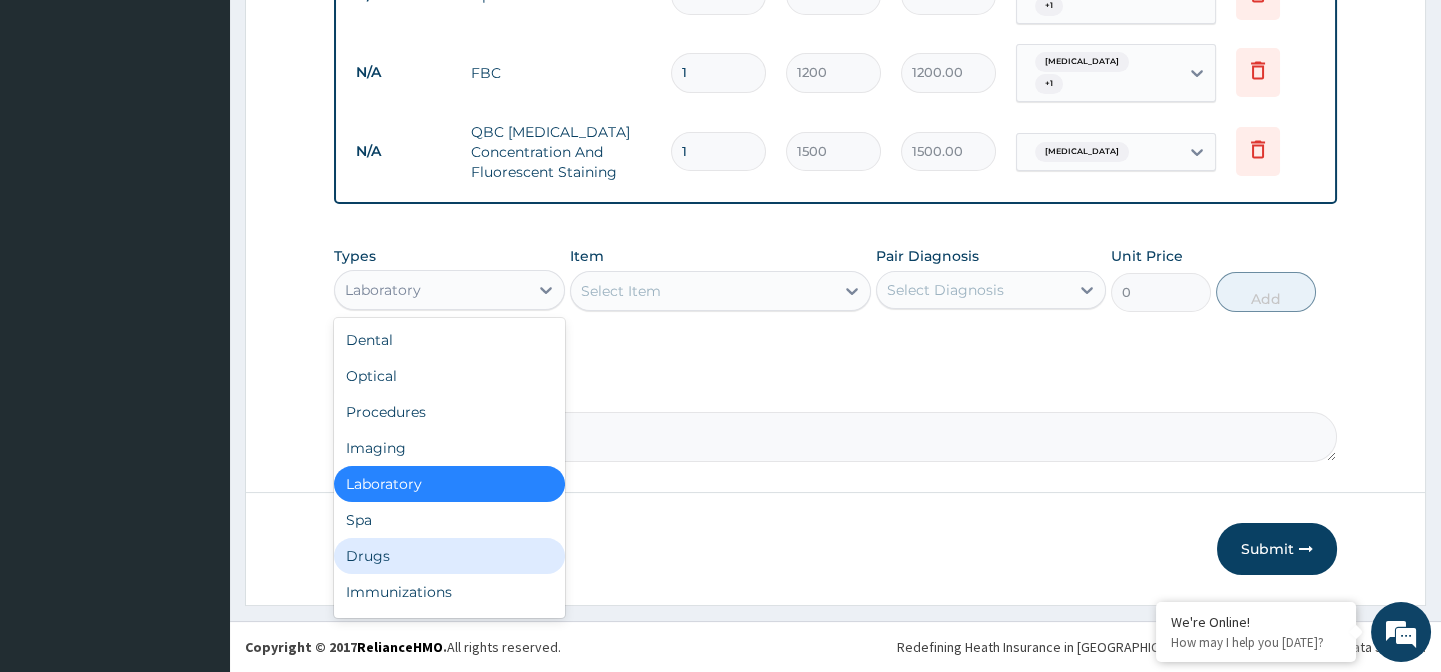click on "Drugs" at bounding box center (449, 556) 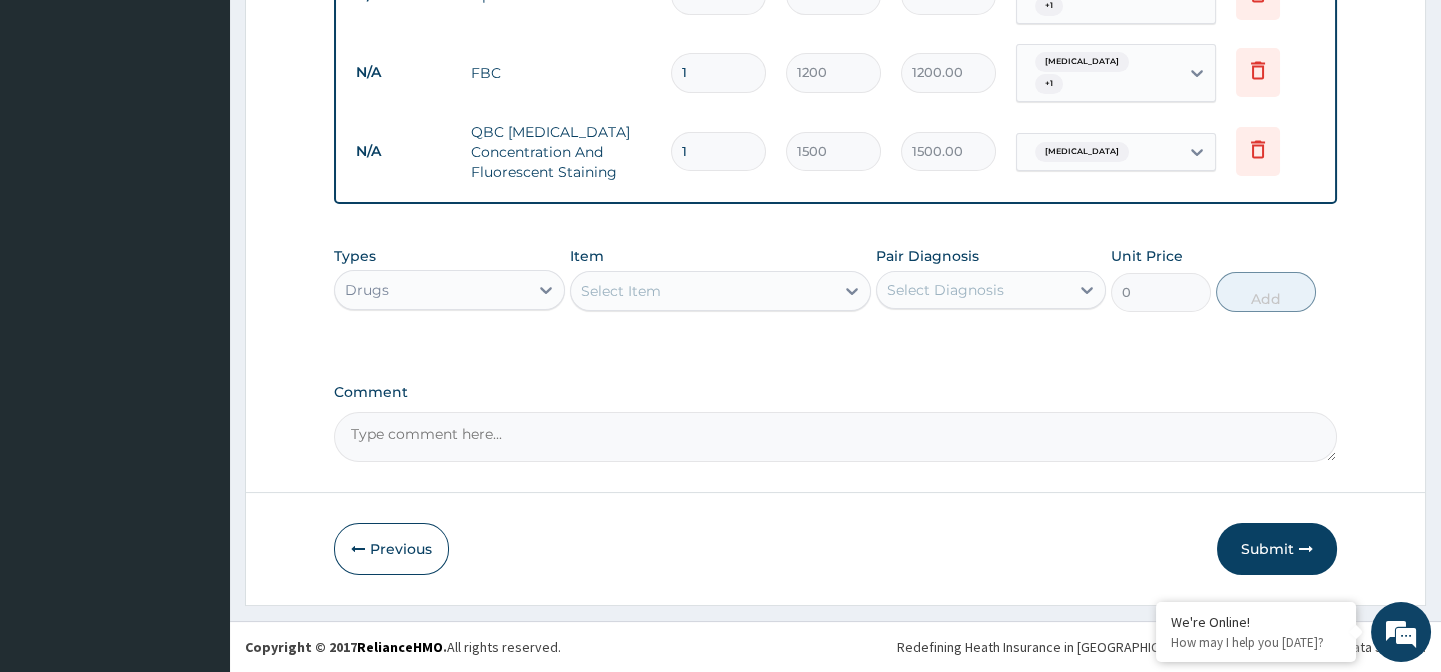 click on "Select Item" at bounding box center (702, 291) 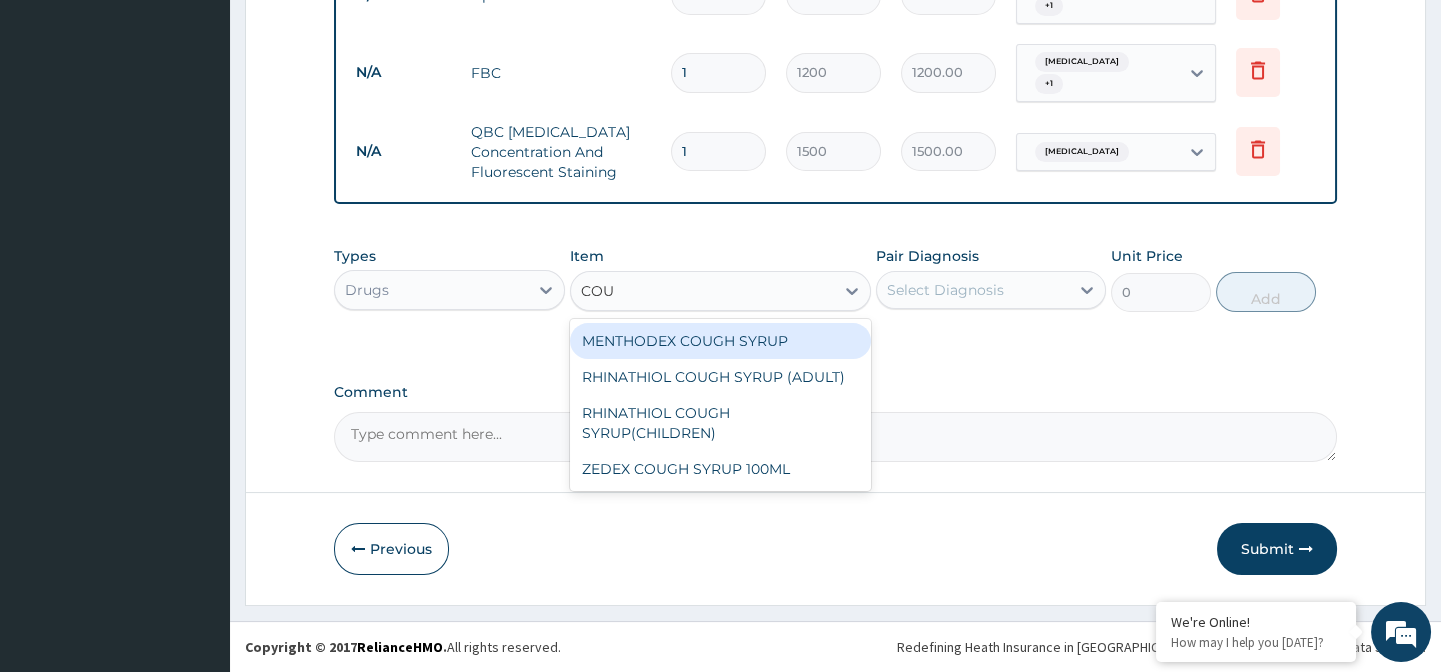 type on "COUG" 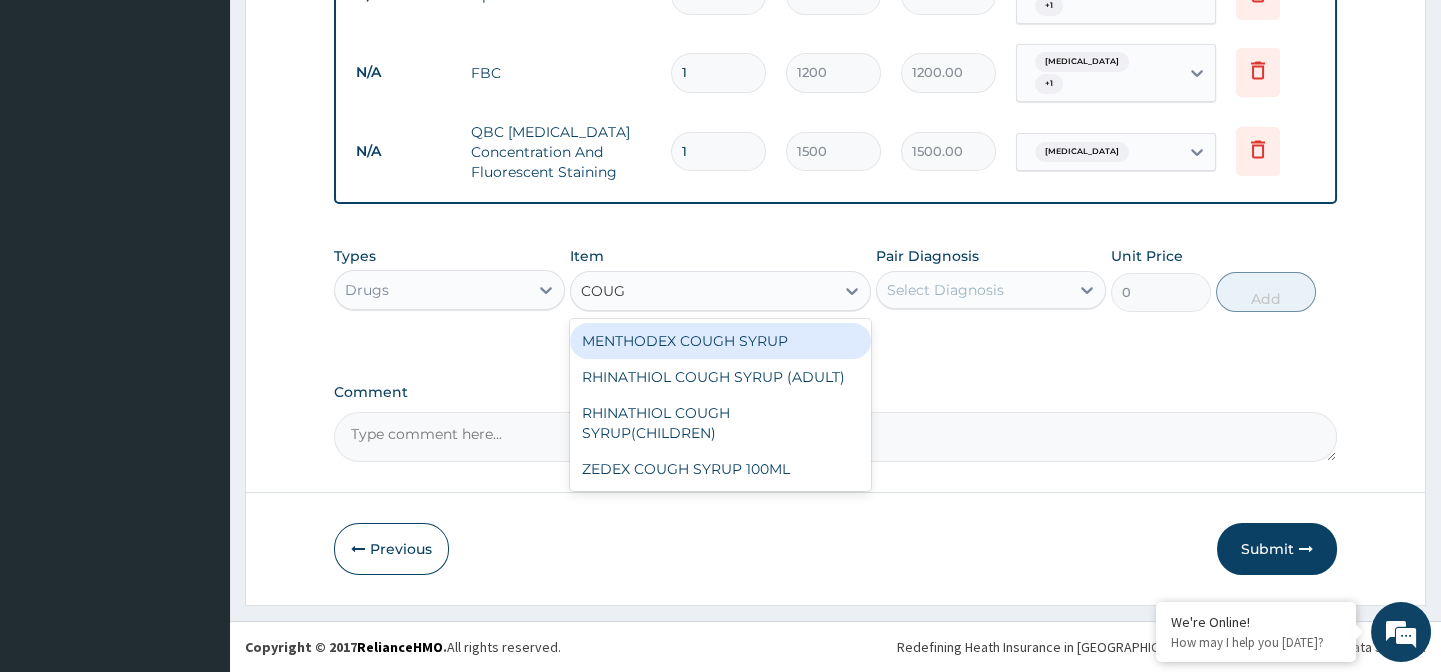 click on "MENTHODEX COUGH SYRUP" at bounding box center (720, 341) 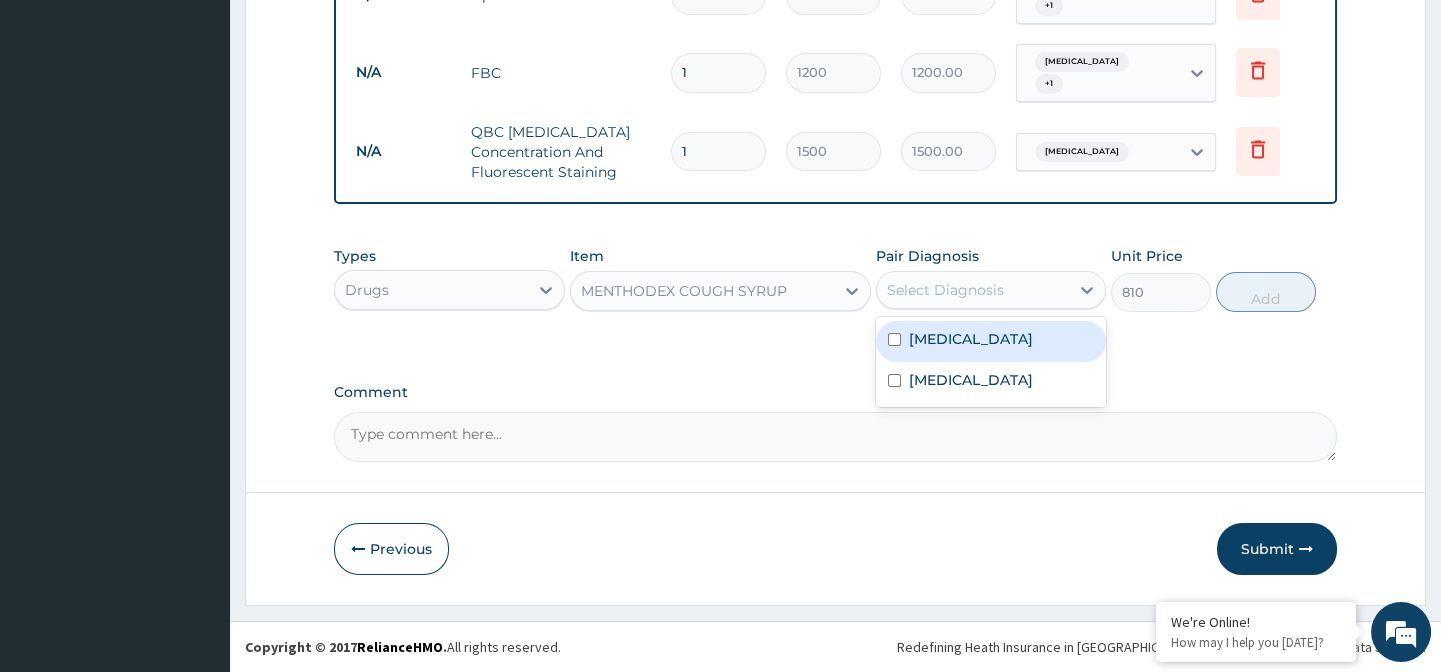 click on "Select Diagnosis" at bounding box center (945, 290) 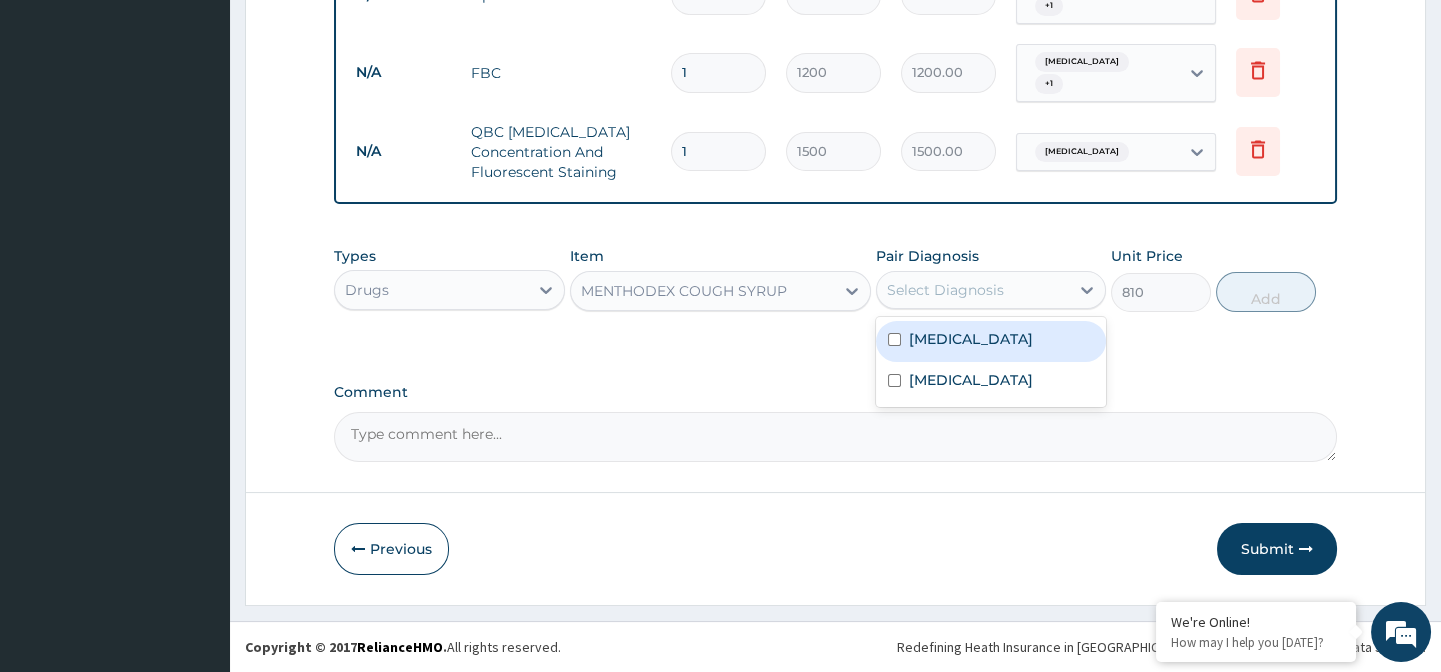 click on "Upper respiratory infection" at bounding box center [971, 339] 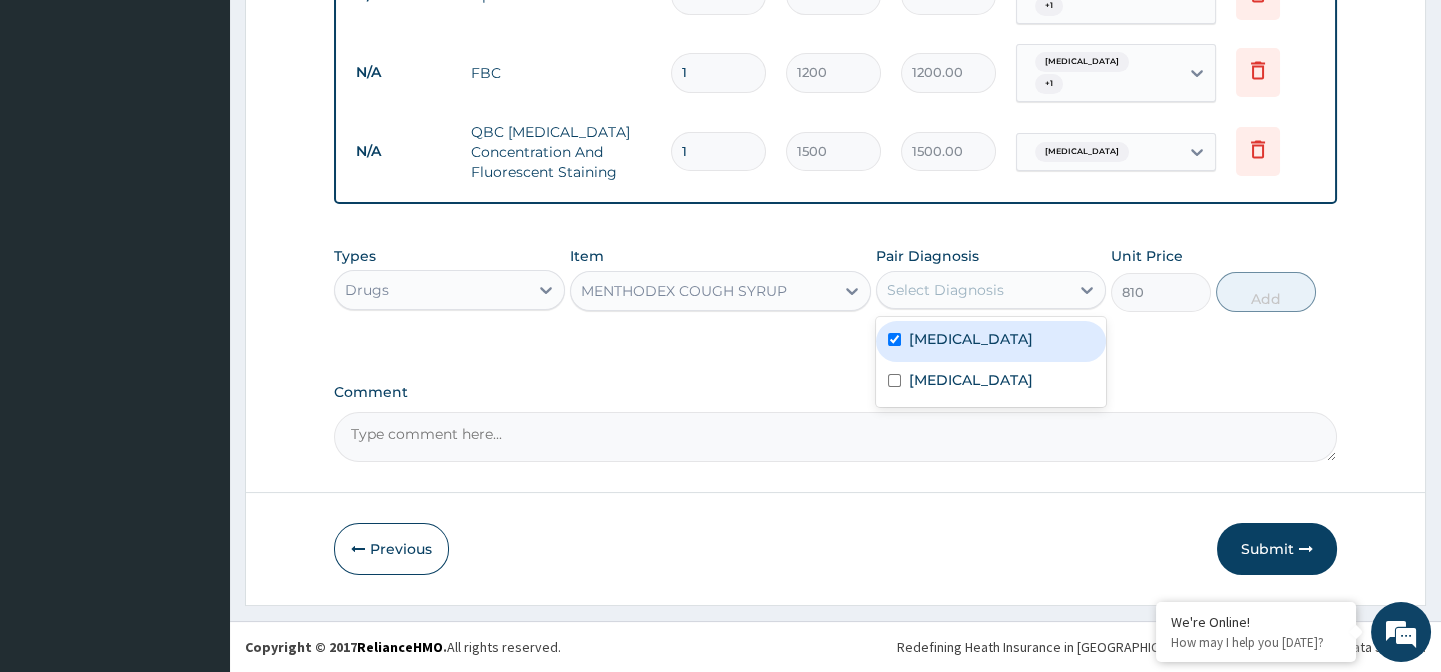 checkbox on "true" 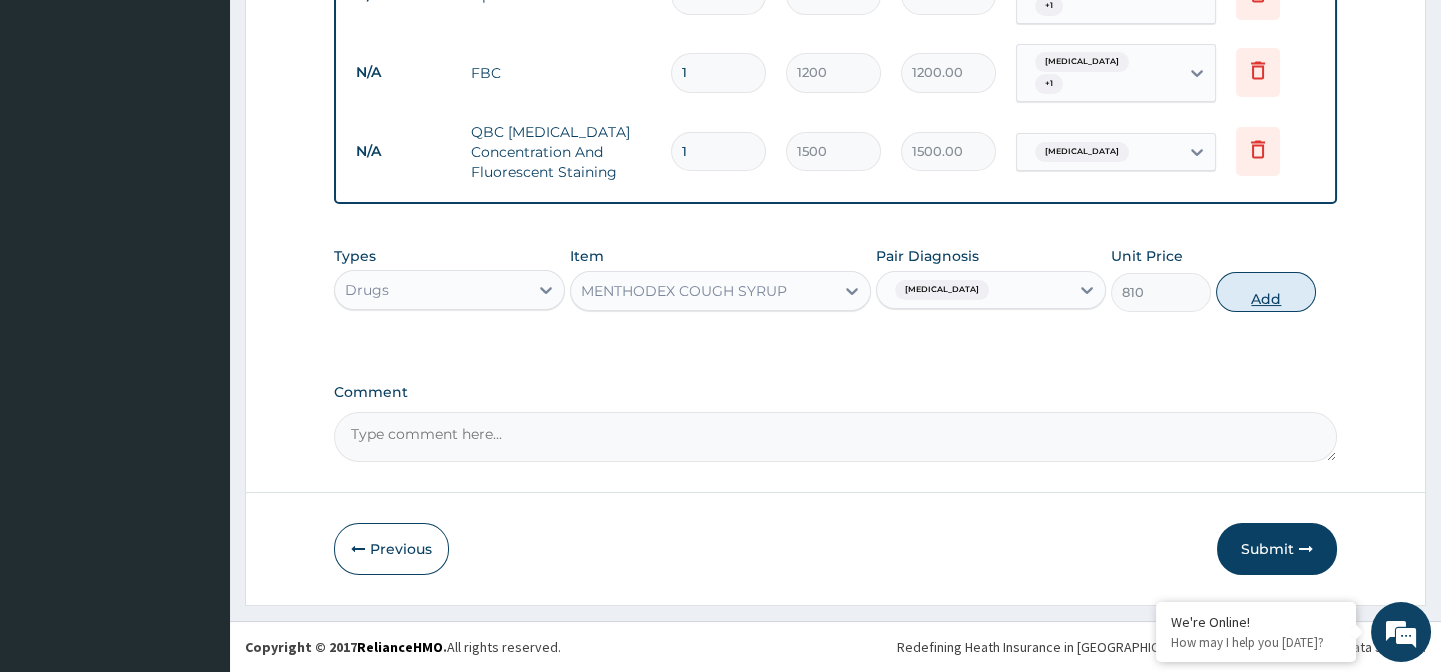 click on "Add" at bounding box center (1266, 292) 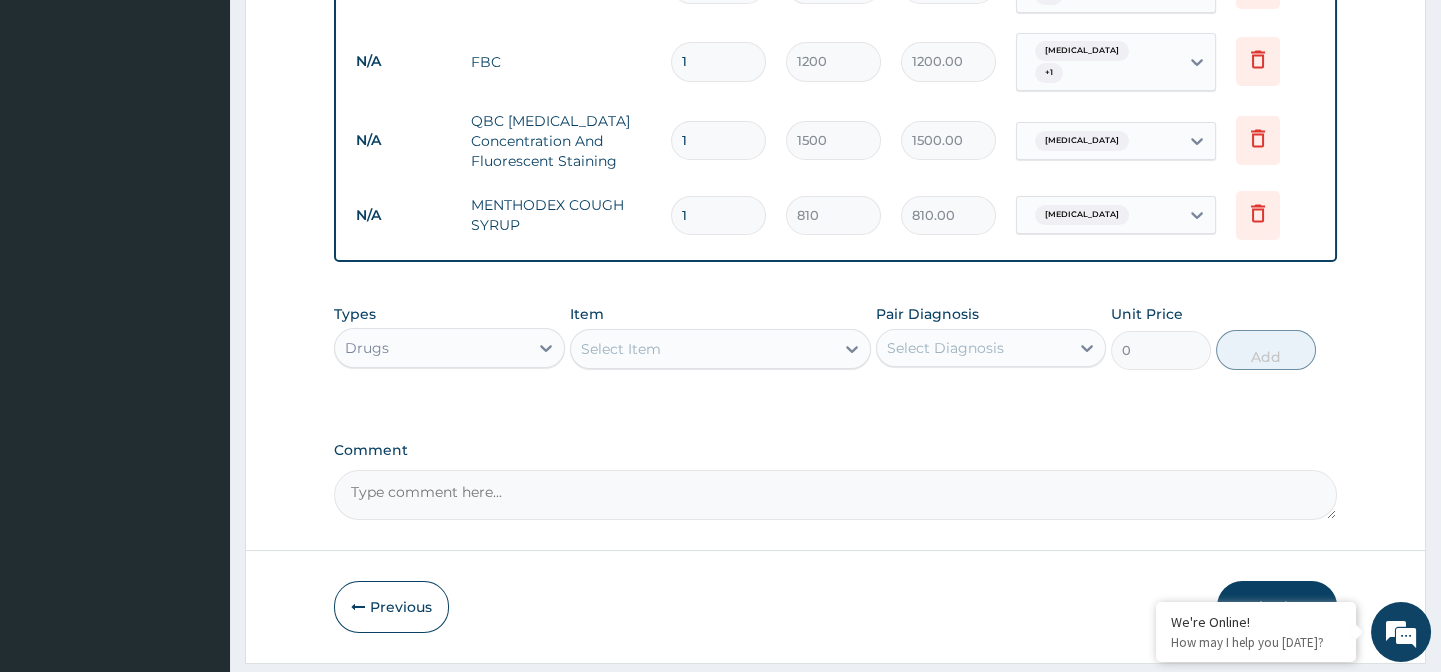 click on "Select Item" at bounding box center (621, 349) 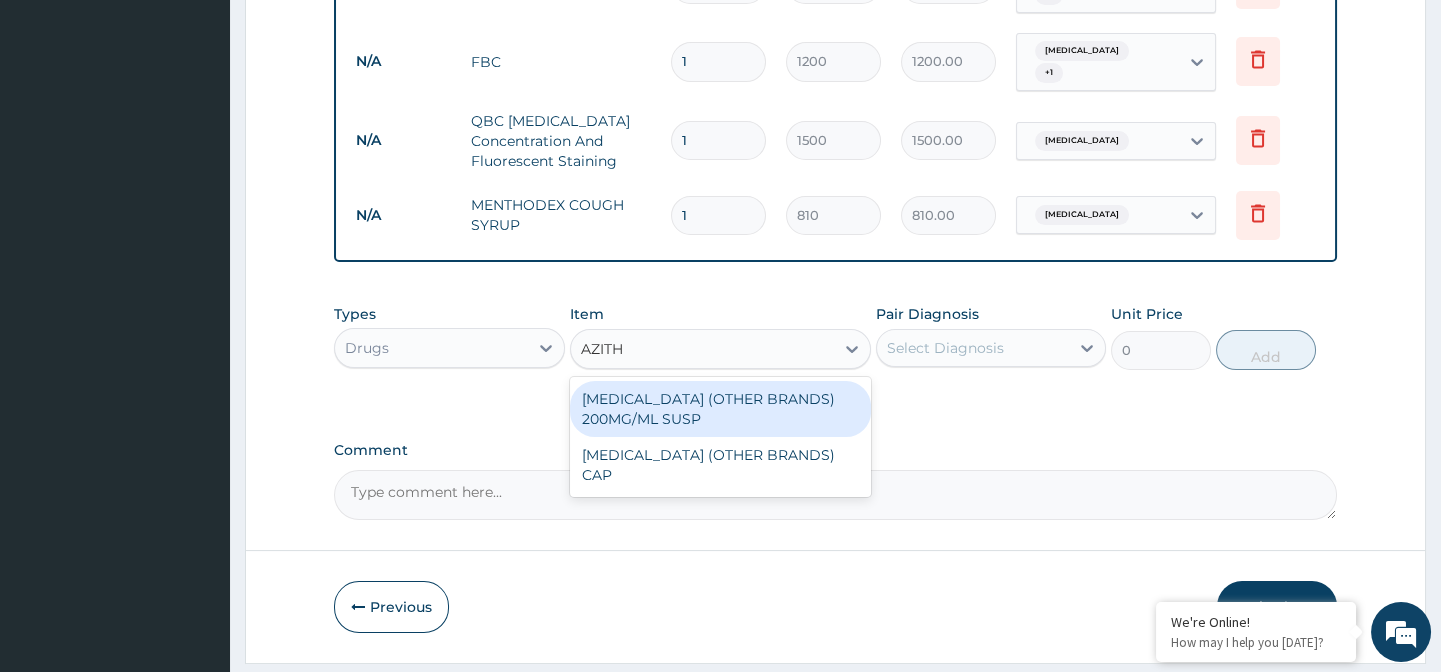 type on "AZITHR" 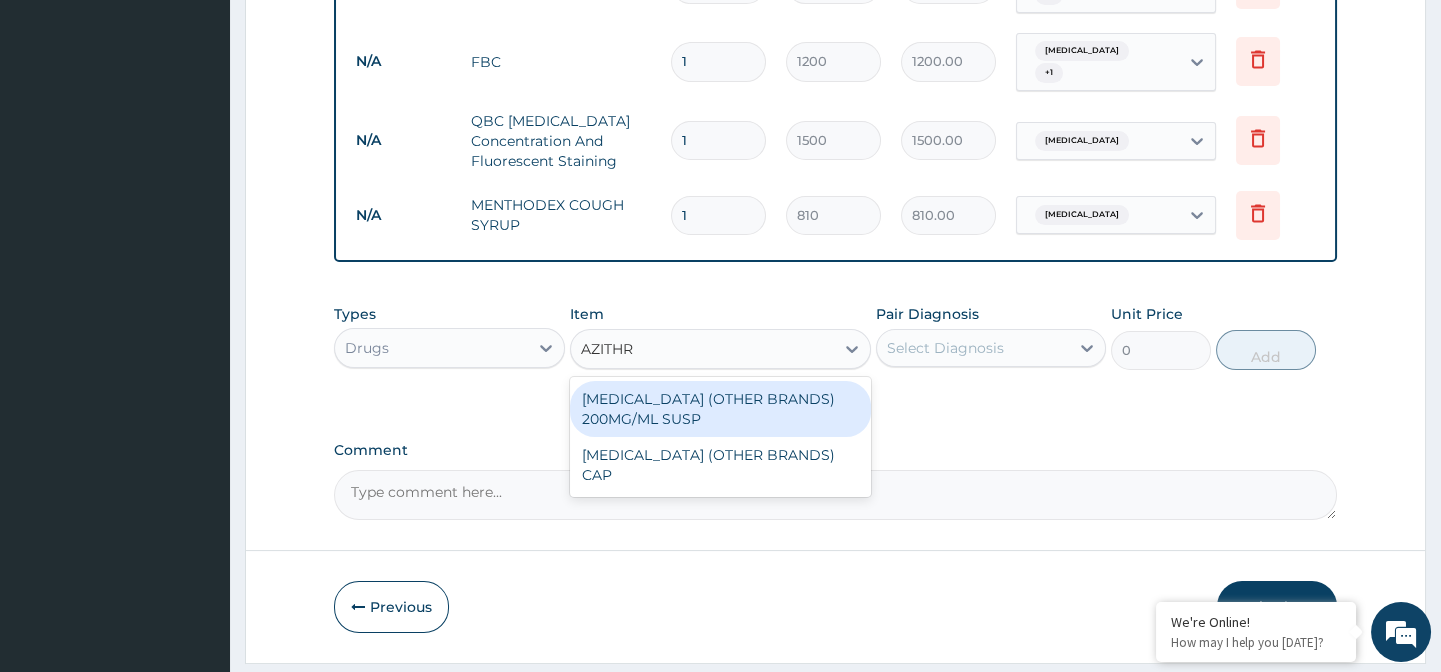 click on "AZITHROMYCIN (OTHER BRANDS) 200MG/ML SUSP" at bounding box center [720, 409] 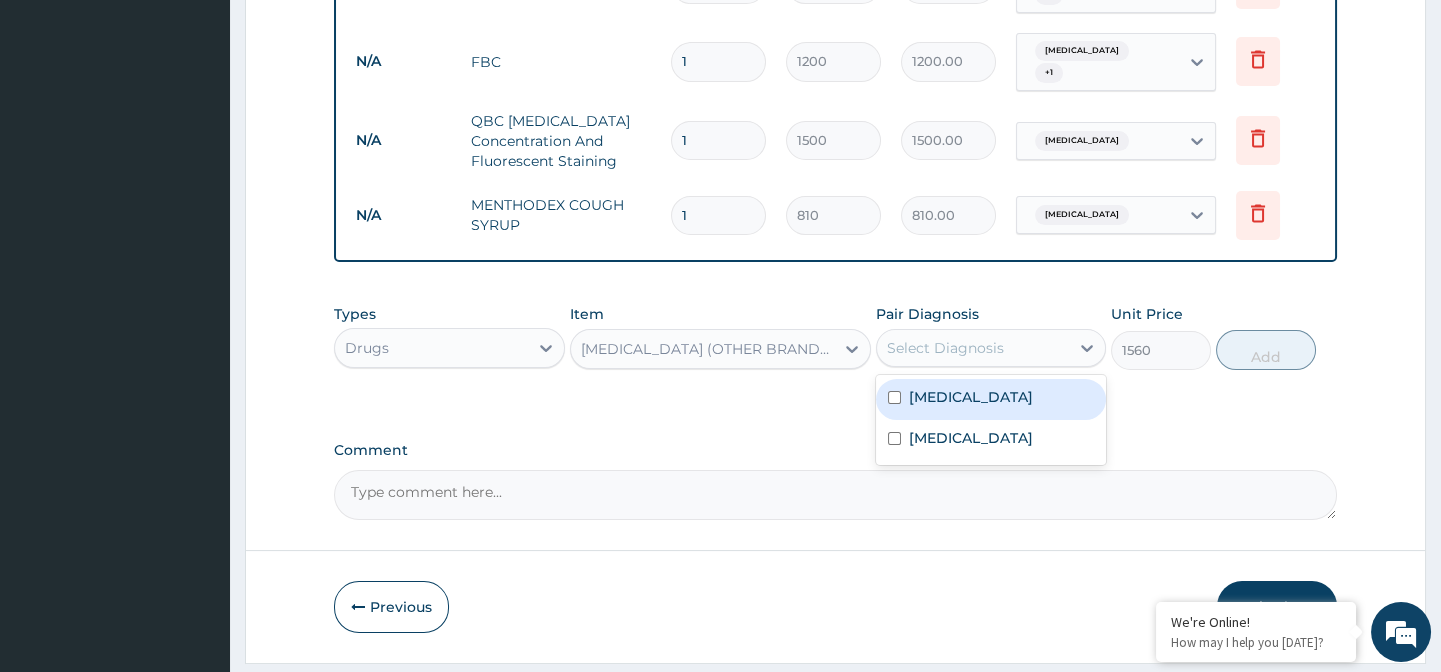 click on "Select Diagnosis" at bounding box center [945, 348] 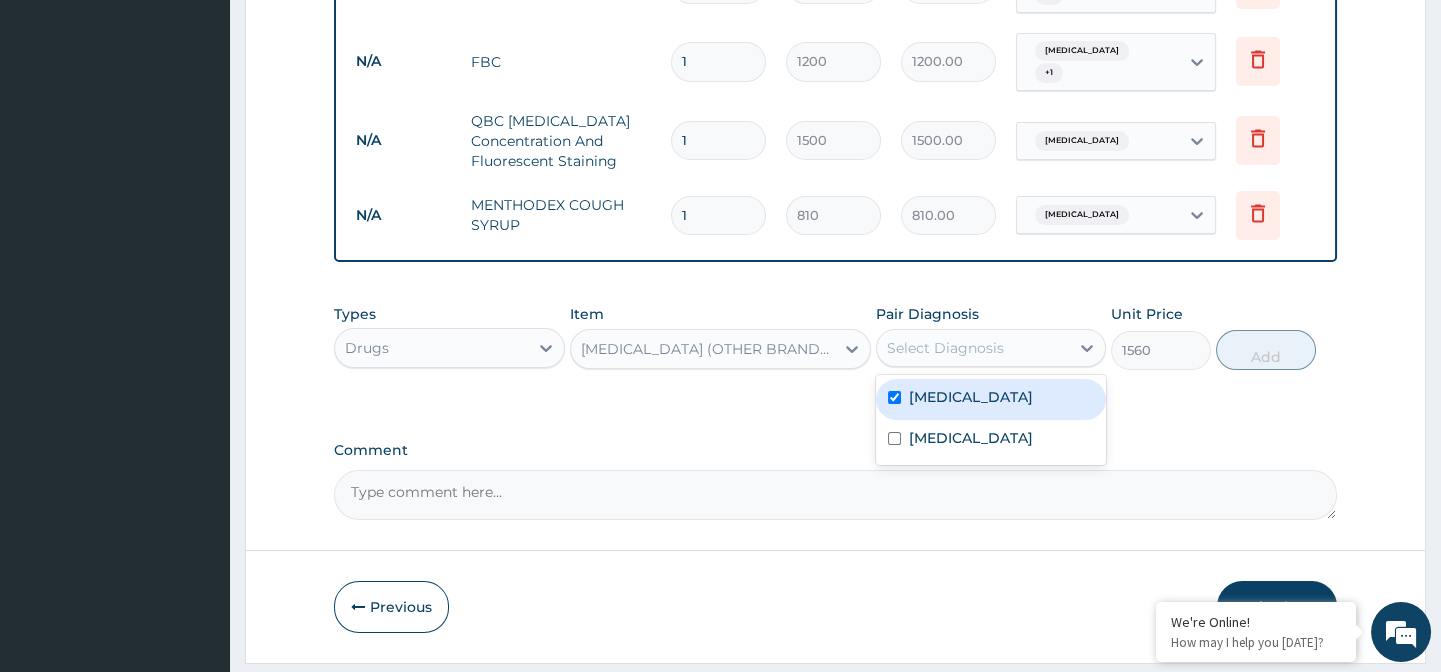 checkbox on "true" 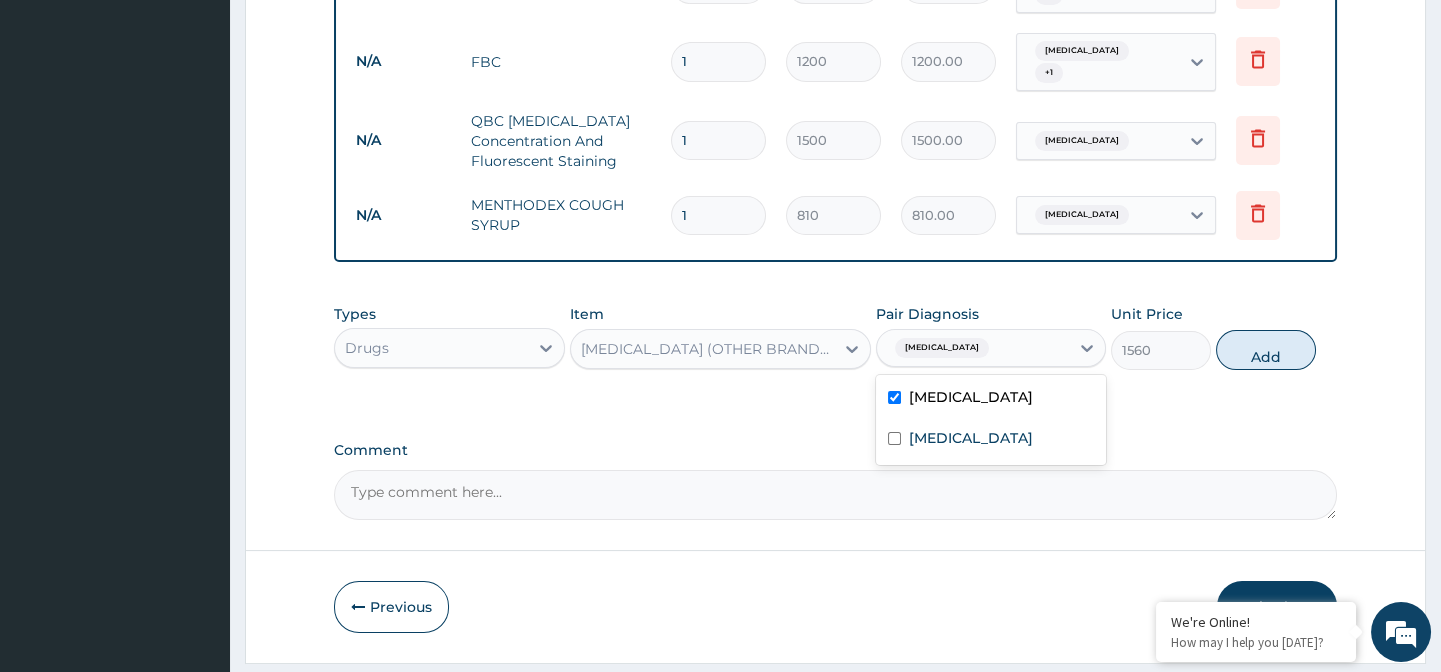 click on "Add" at bounding box center [1266, 350] 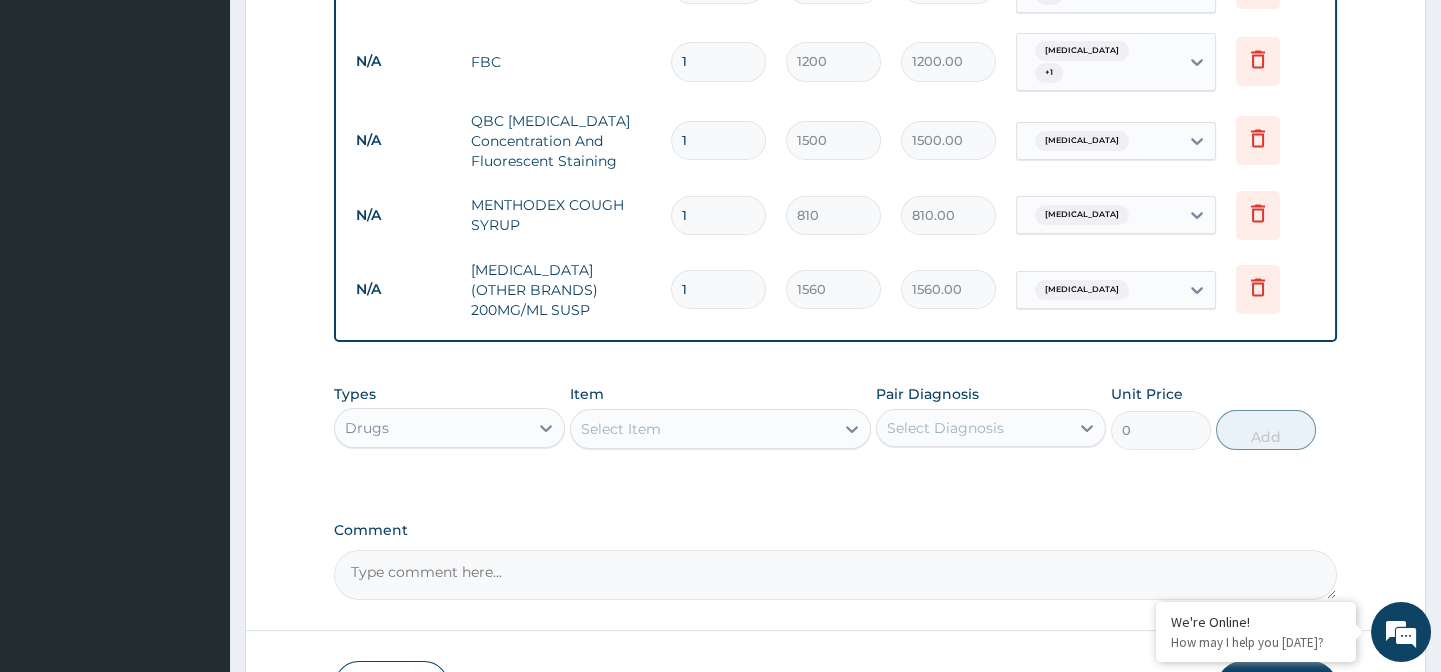 click on "Select Item" at bounding box center [621, 429] 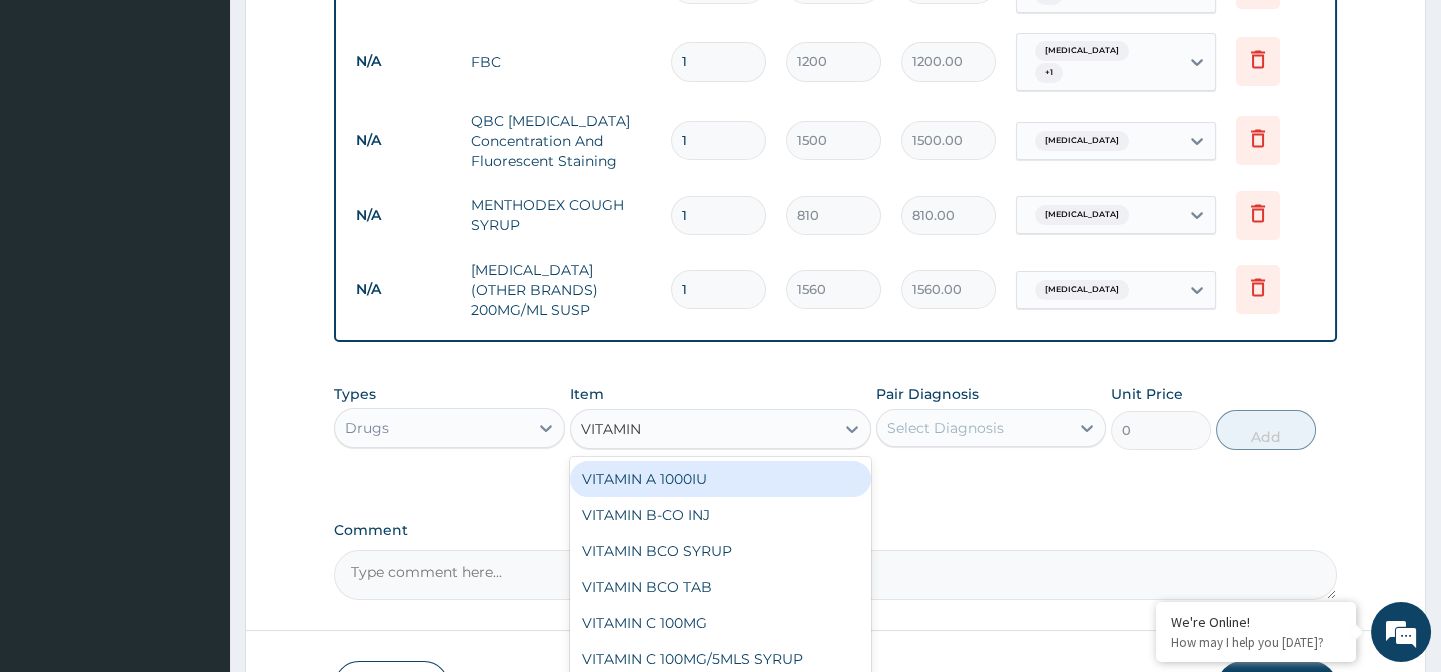 type on "VITAMIN" 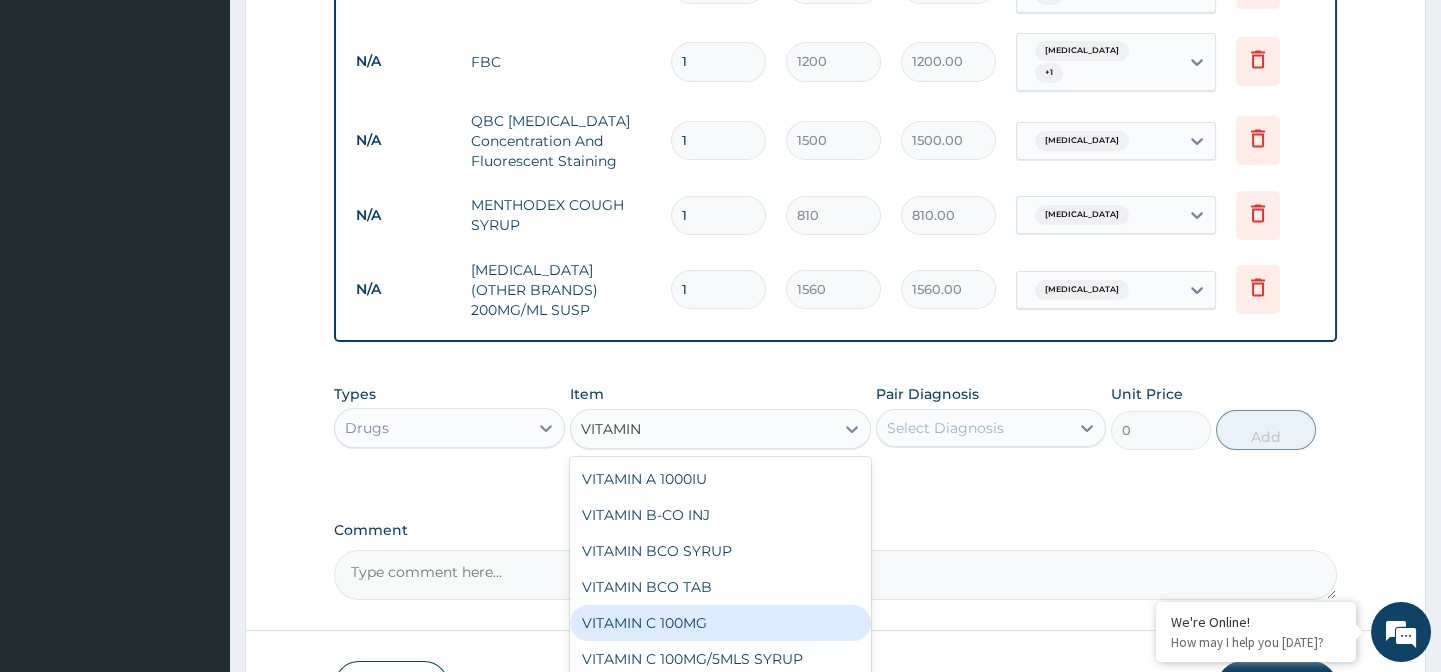 click on "VITAMIN C 100MG" at bounding box center (720, 623) 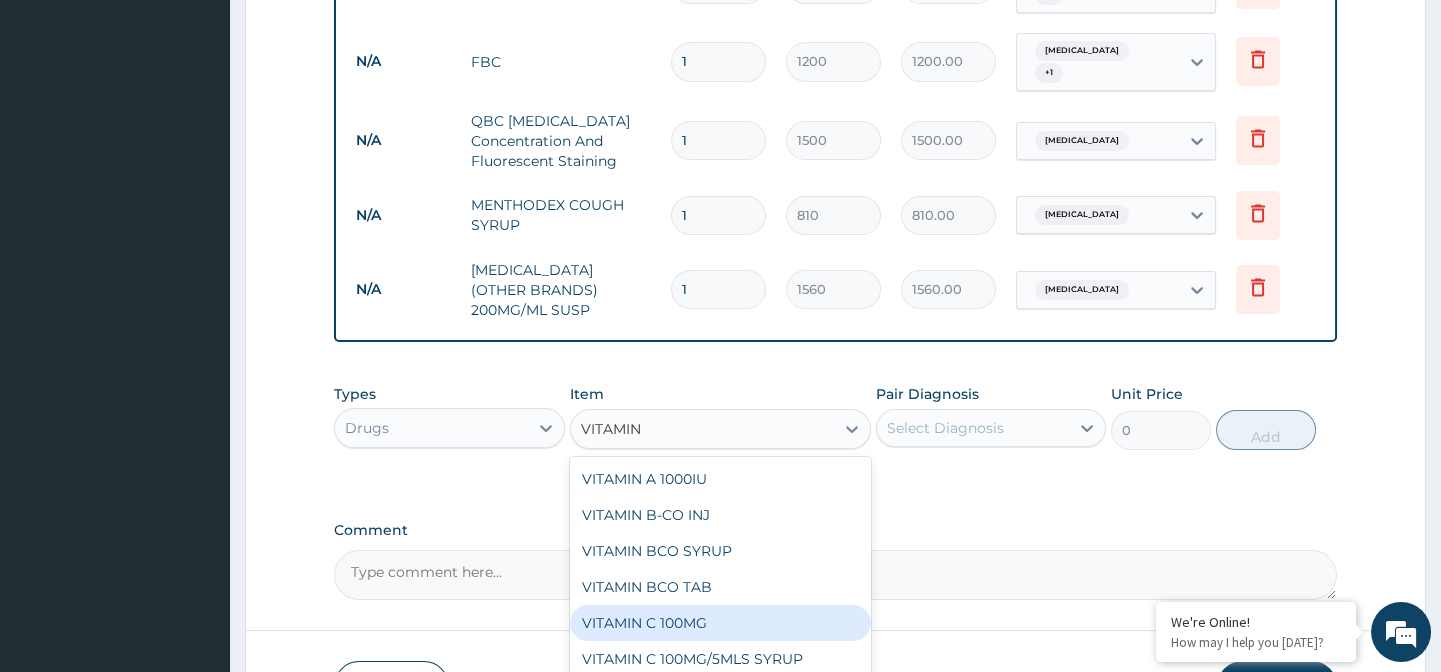 type 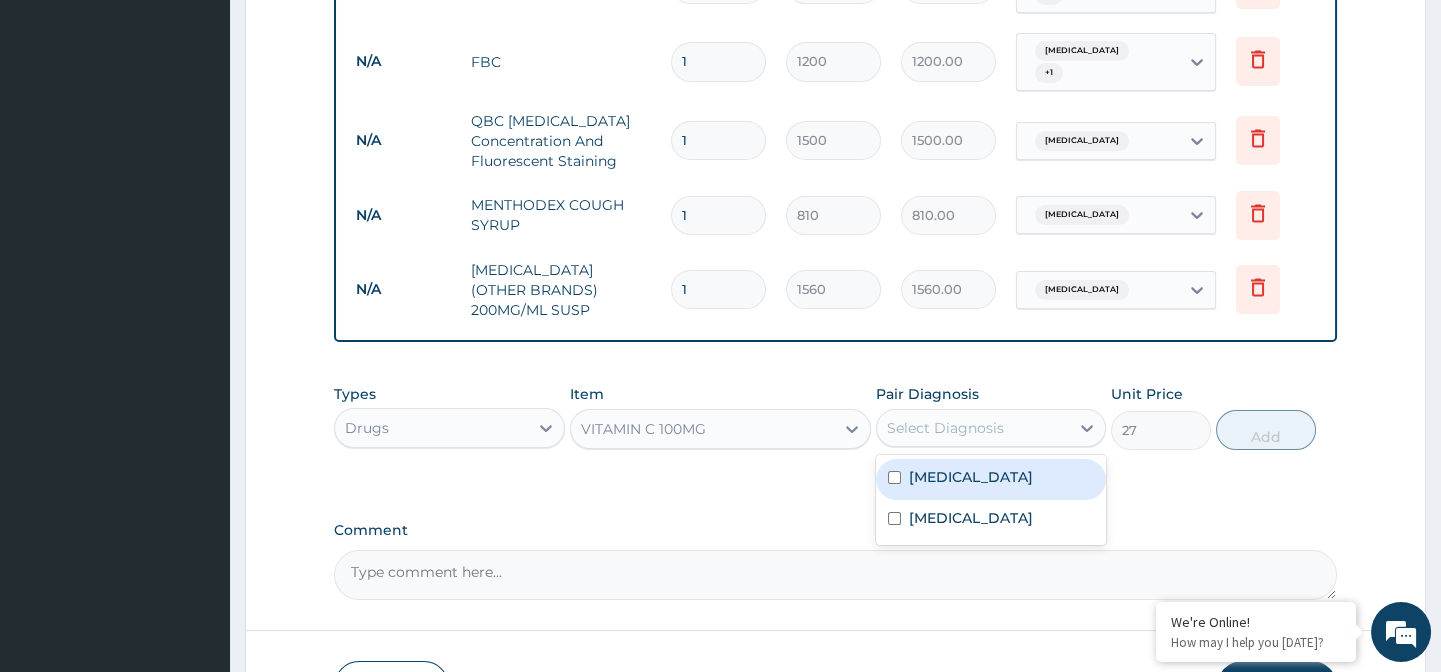 click on "Select Diagnosis" at bounding box center (973, 428) 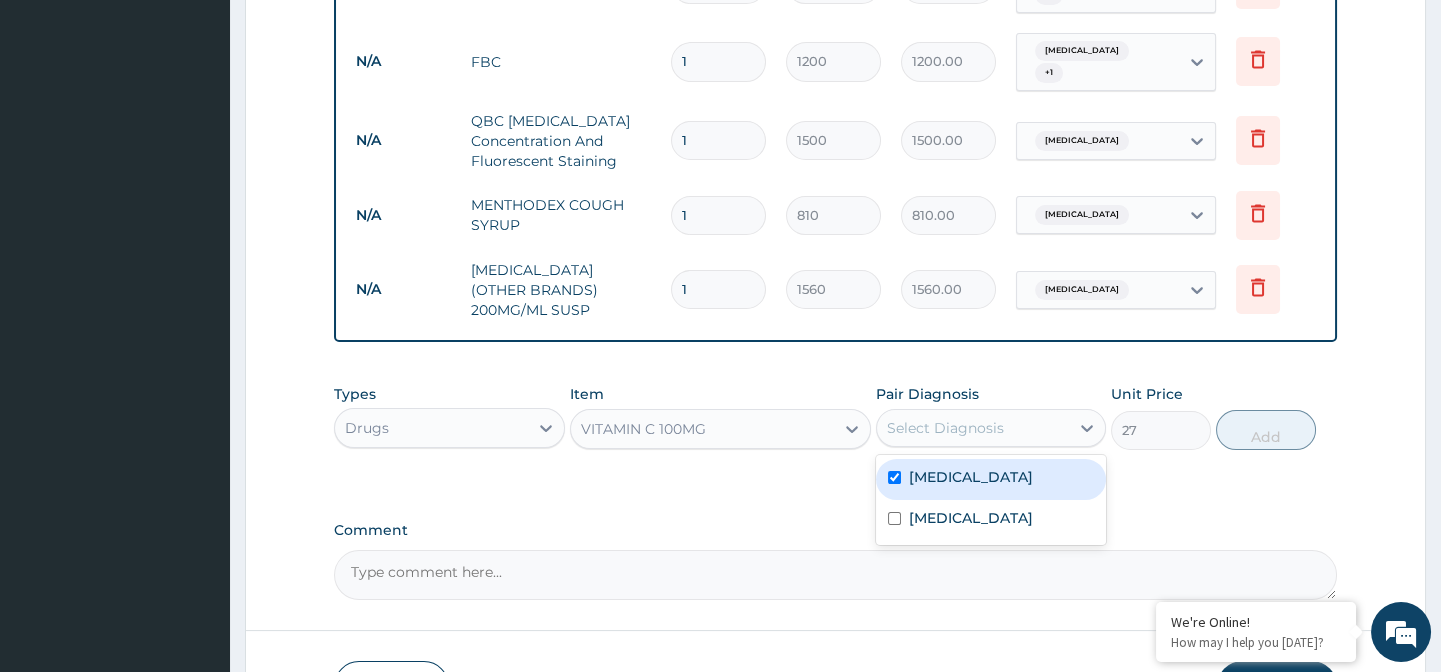 checkbox on "true" 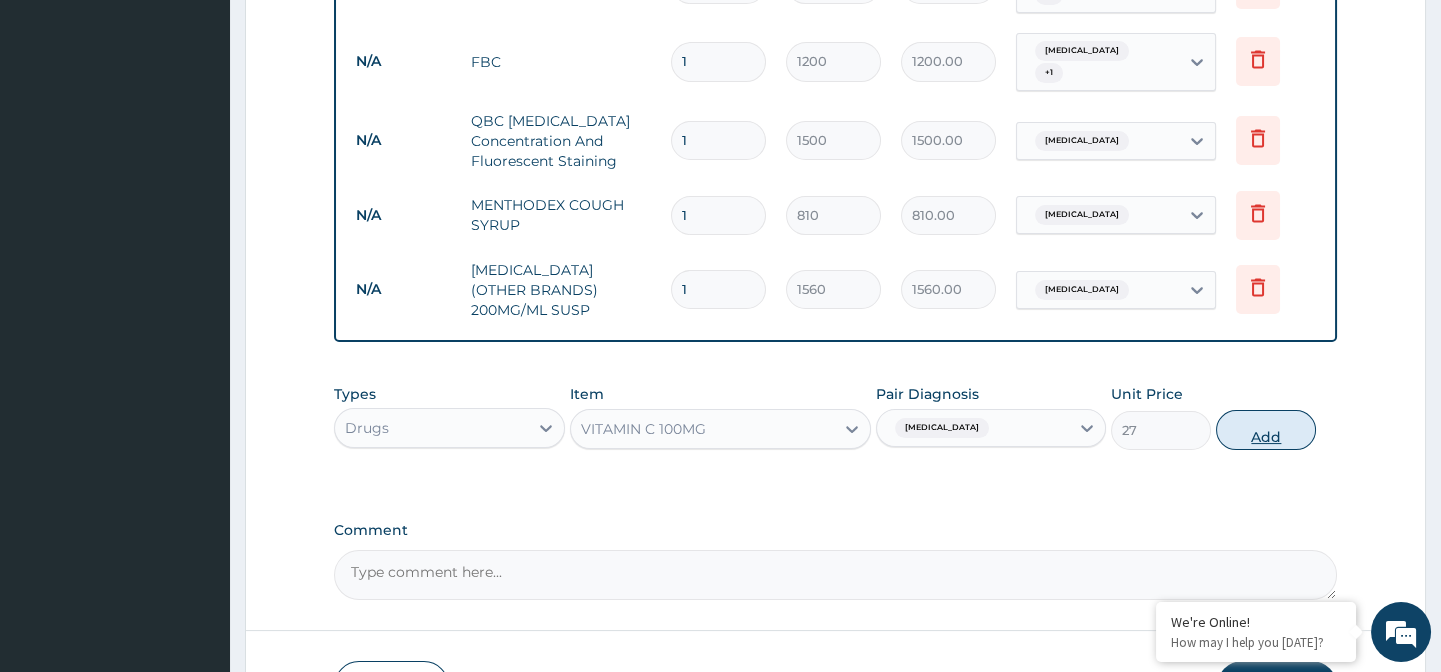 click on "Add" at bounding box center [1266, 430] 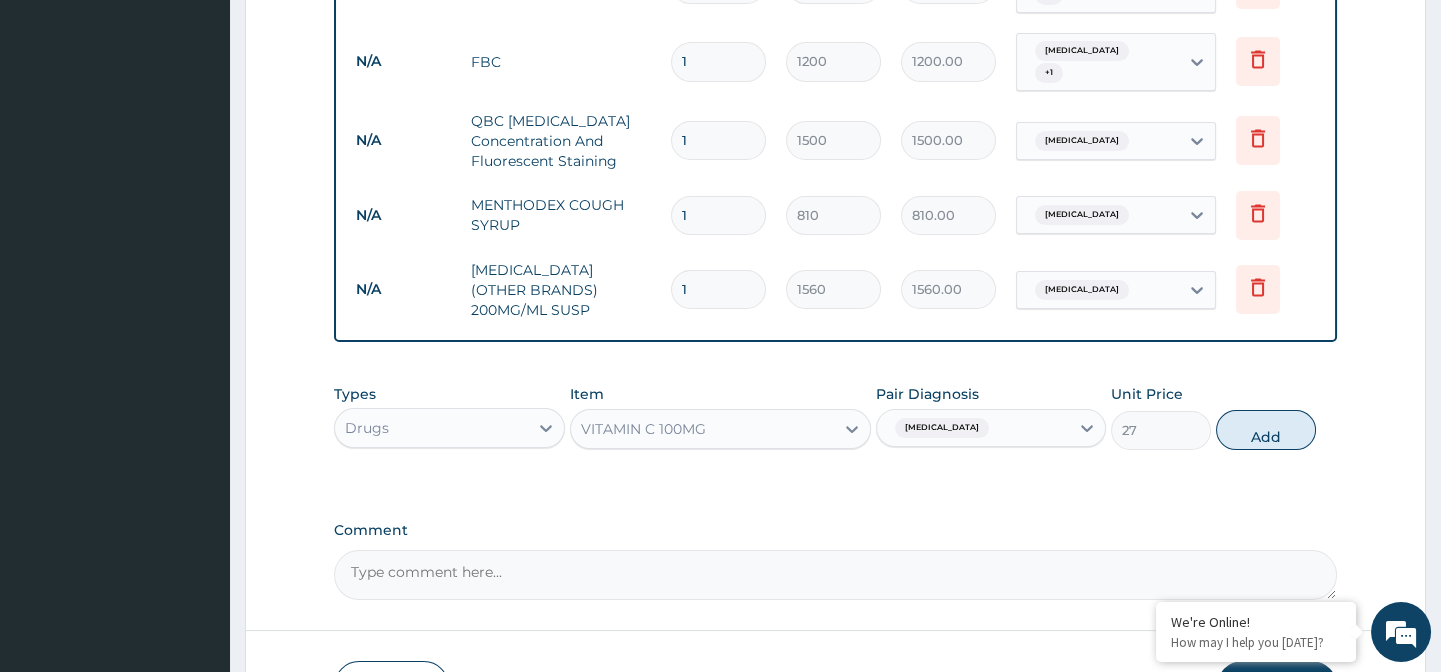 type on "0" 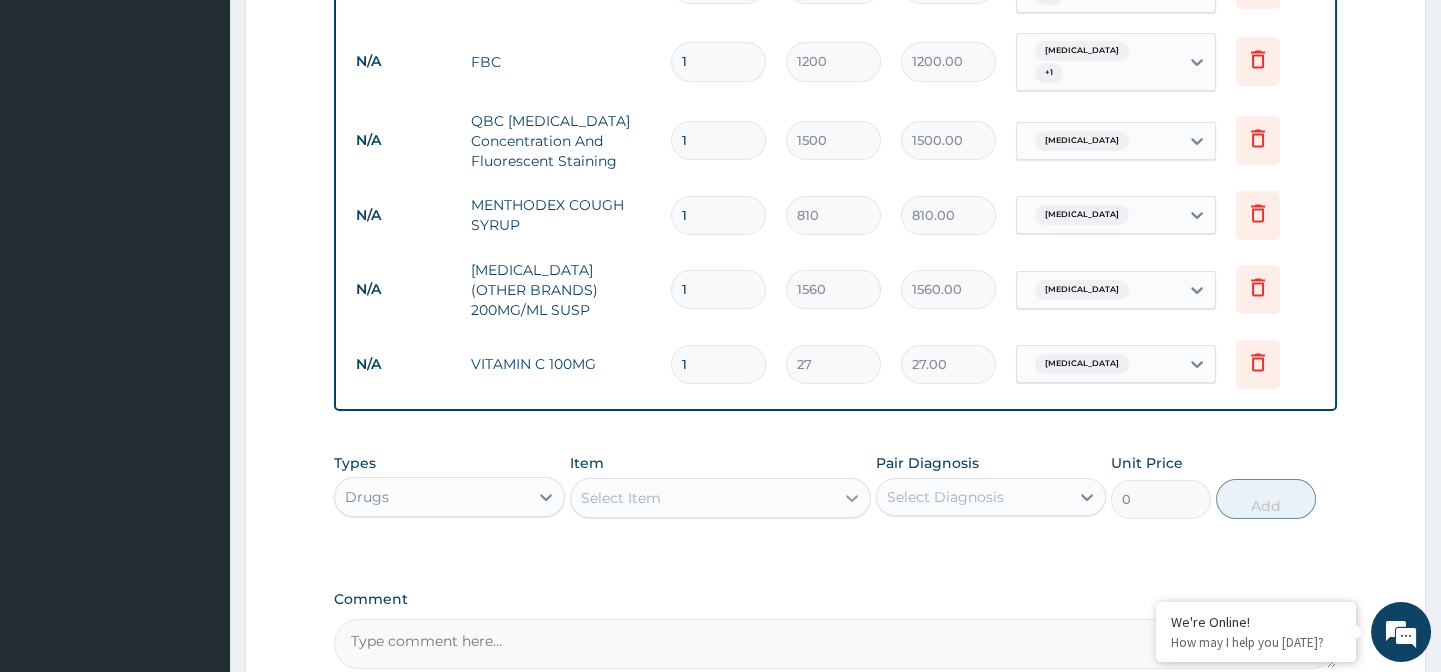 type 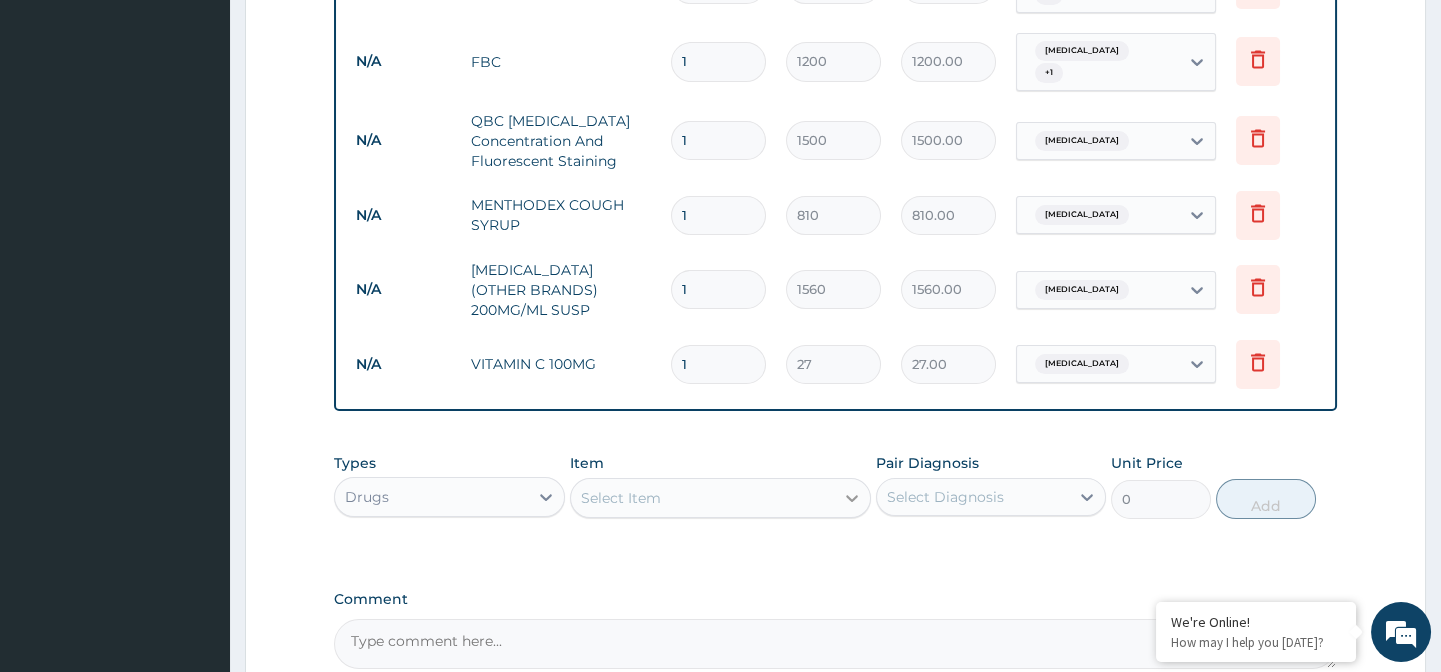 type on "0.00" 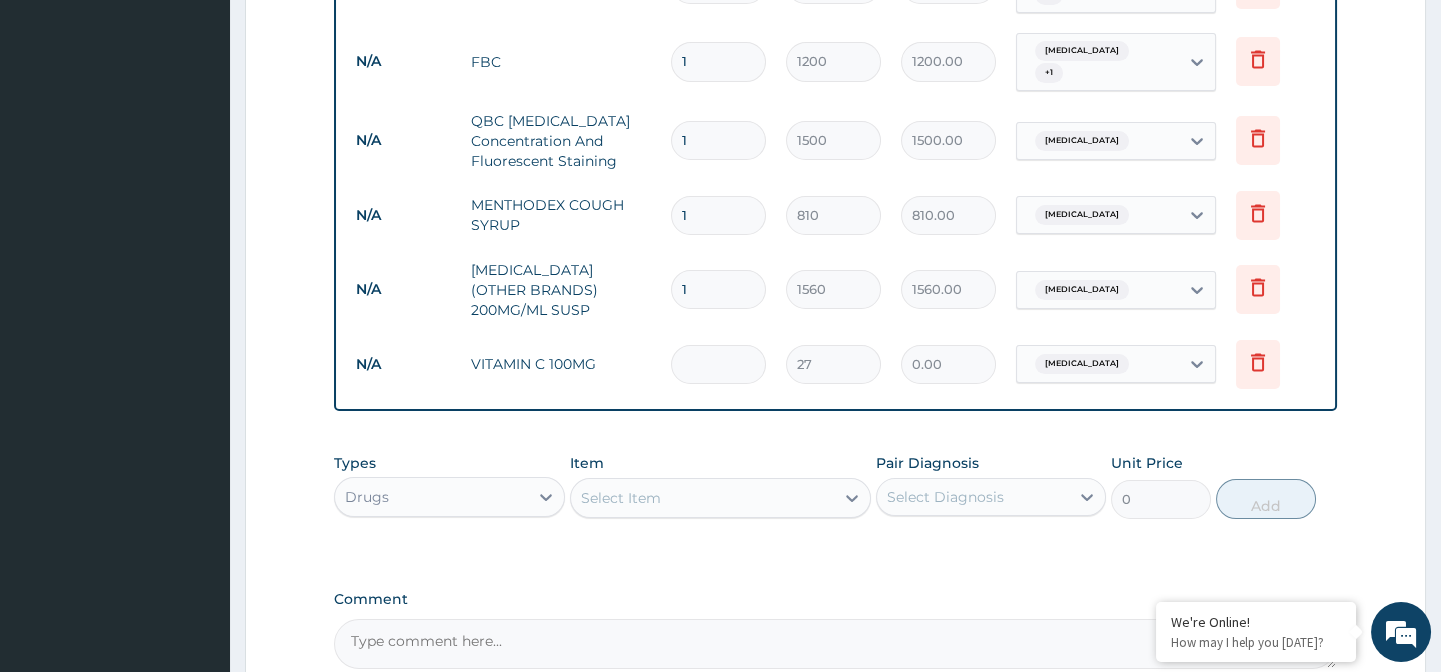 type on "4" 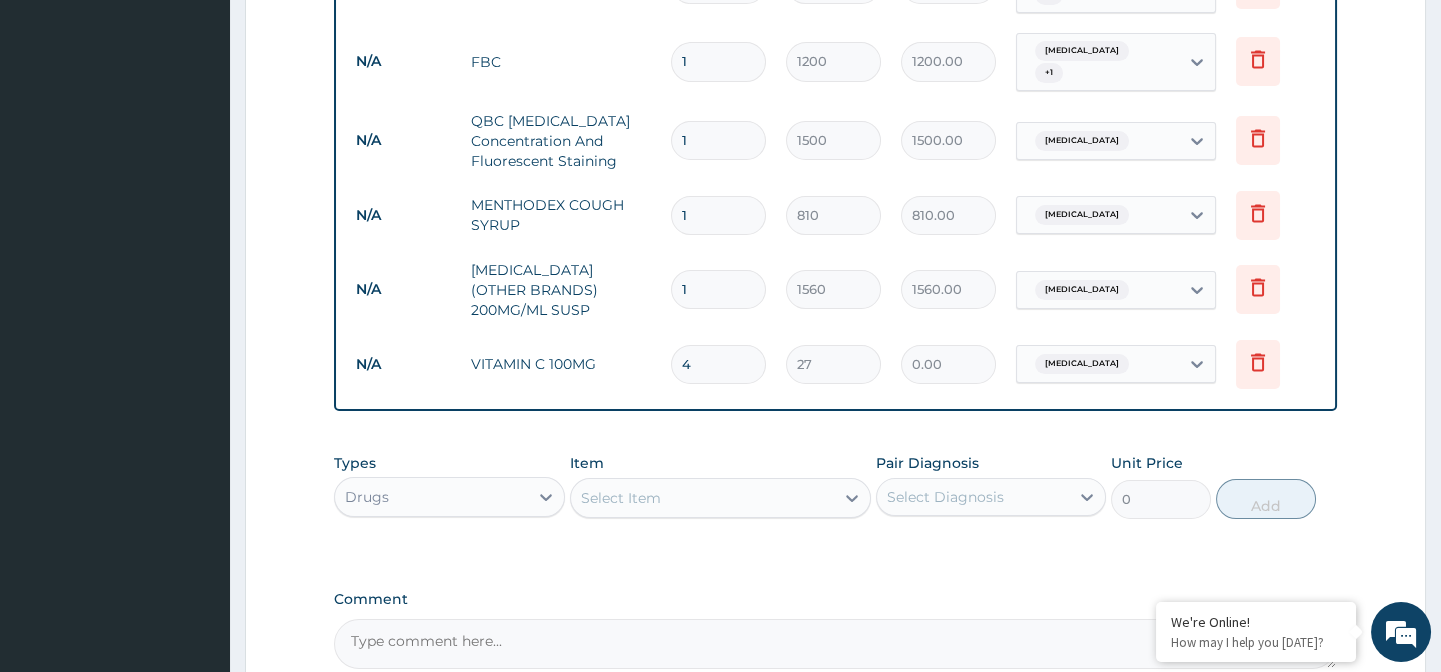 type on "108.00" 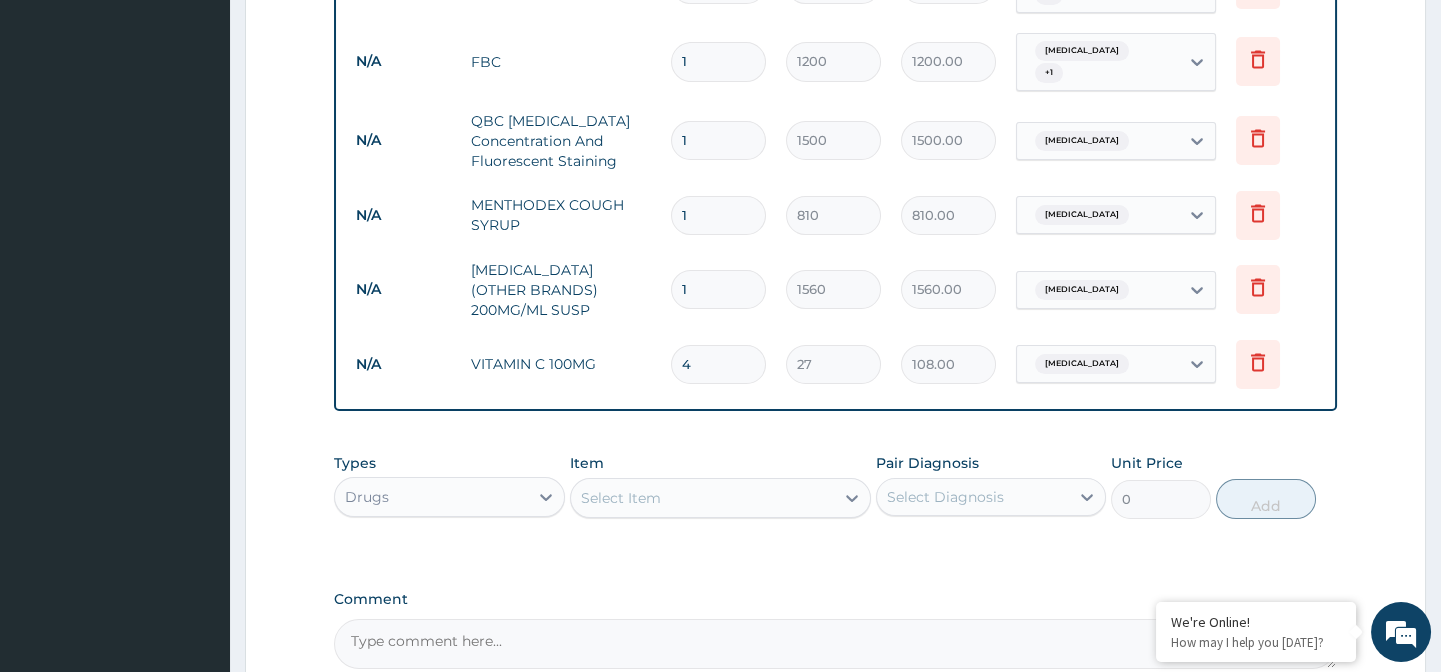 type on "42" 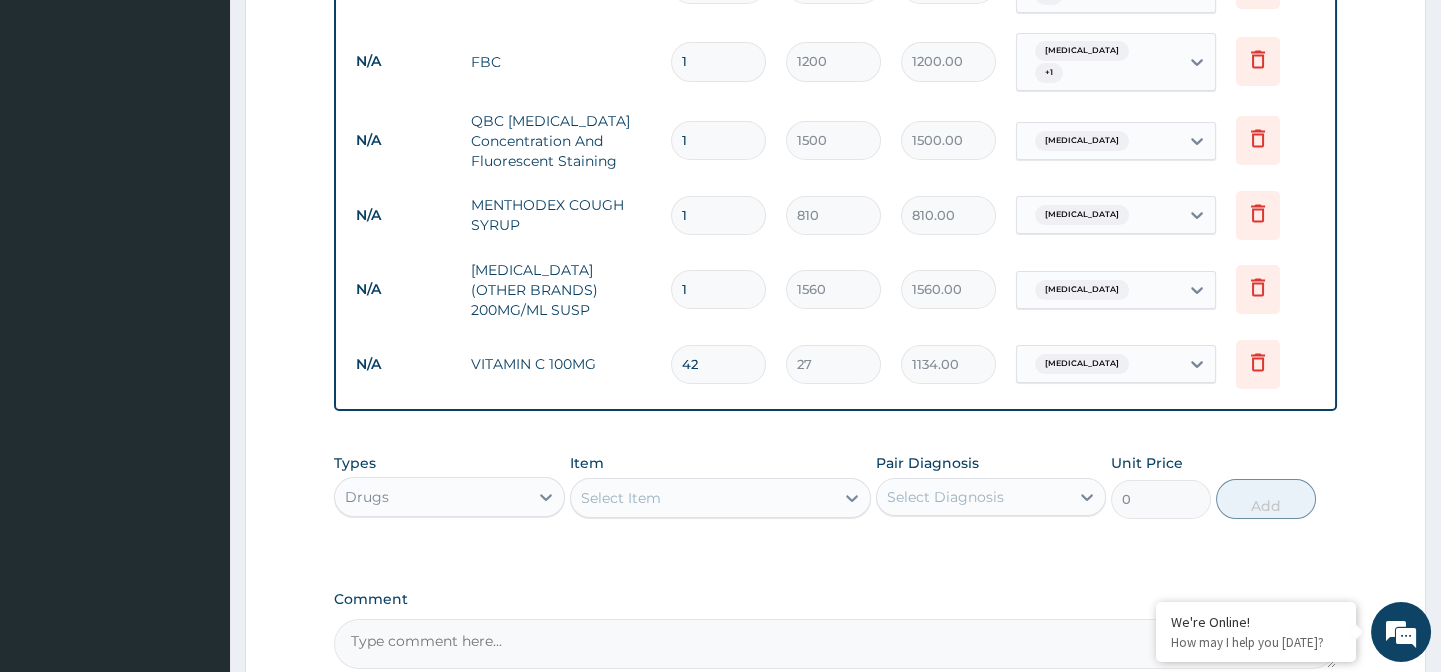 type on "42" 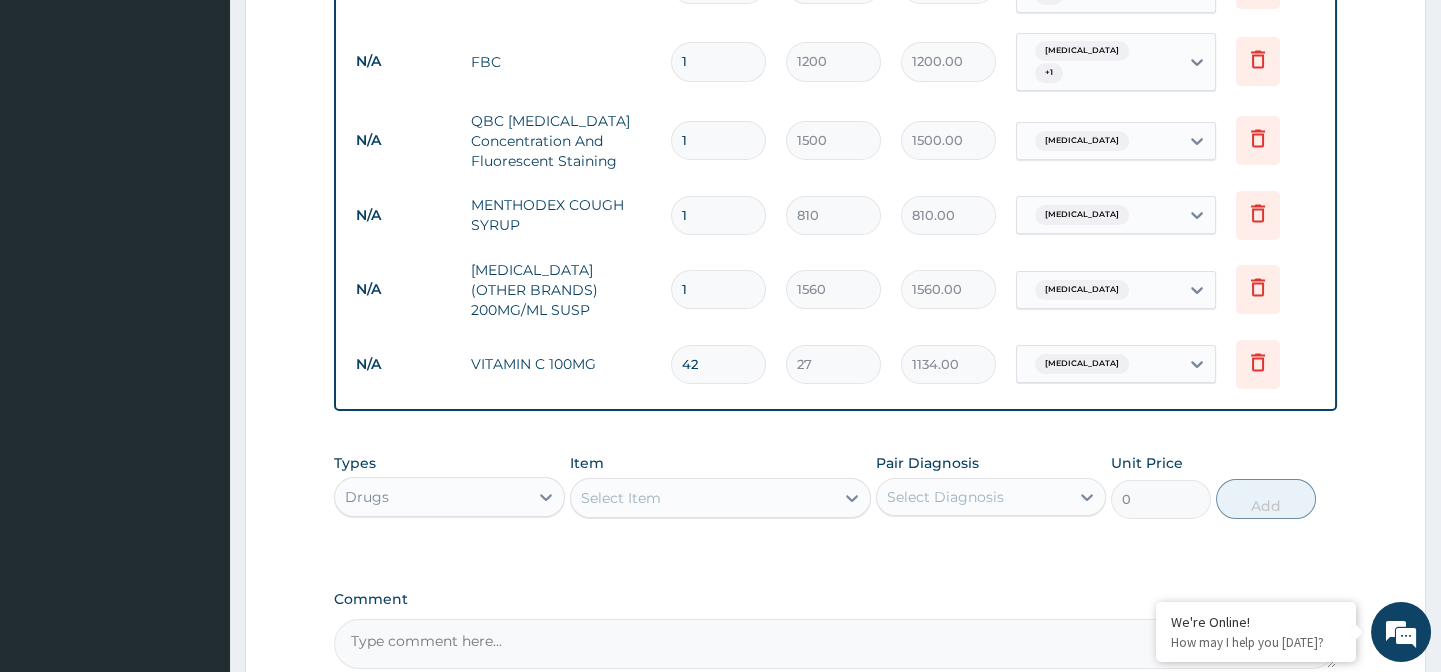 click on "1" at bounding box center (718, 289) 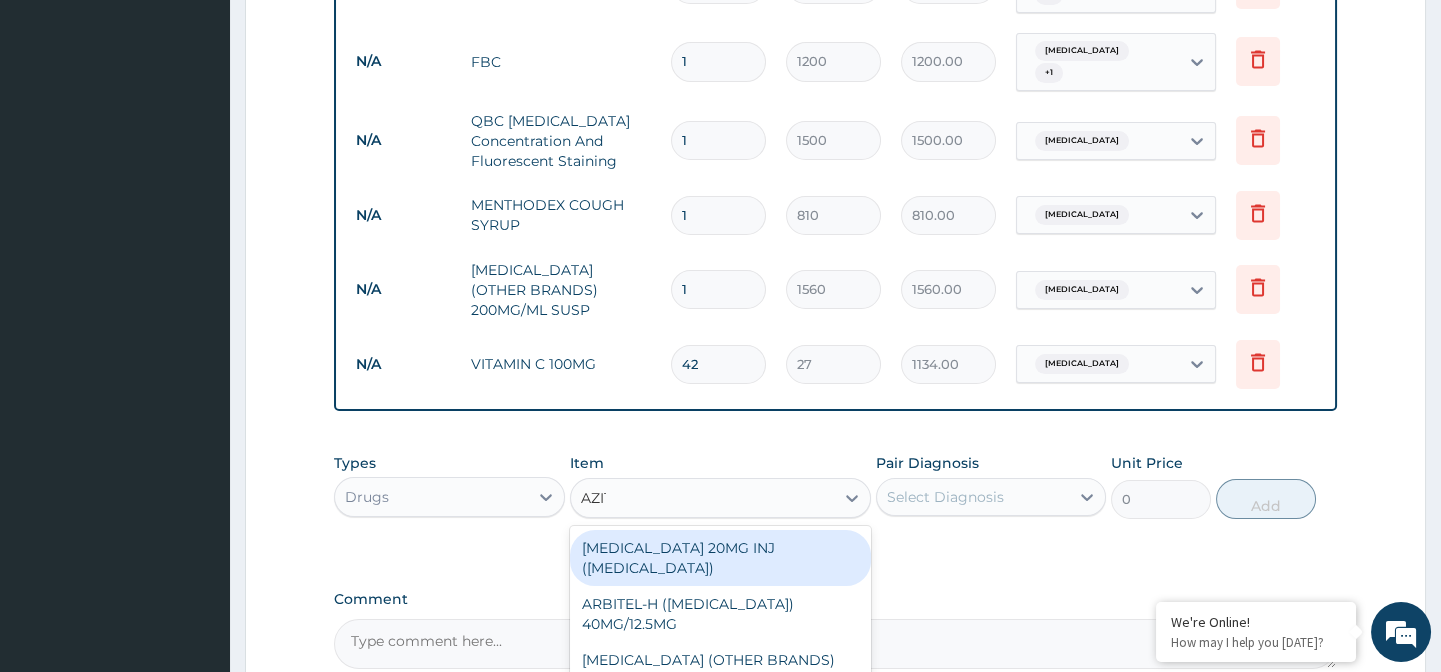 type on "AZITH" 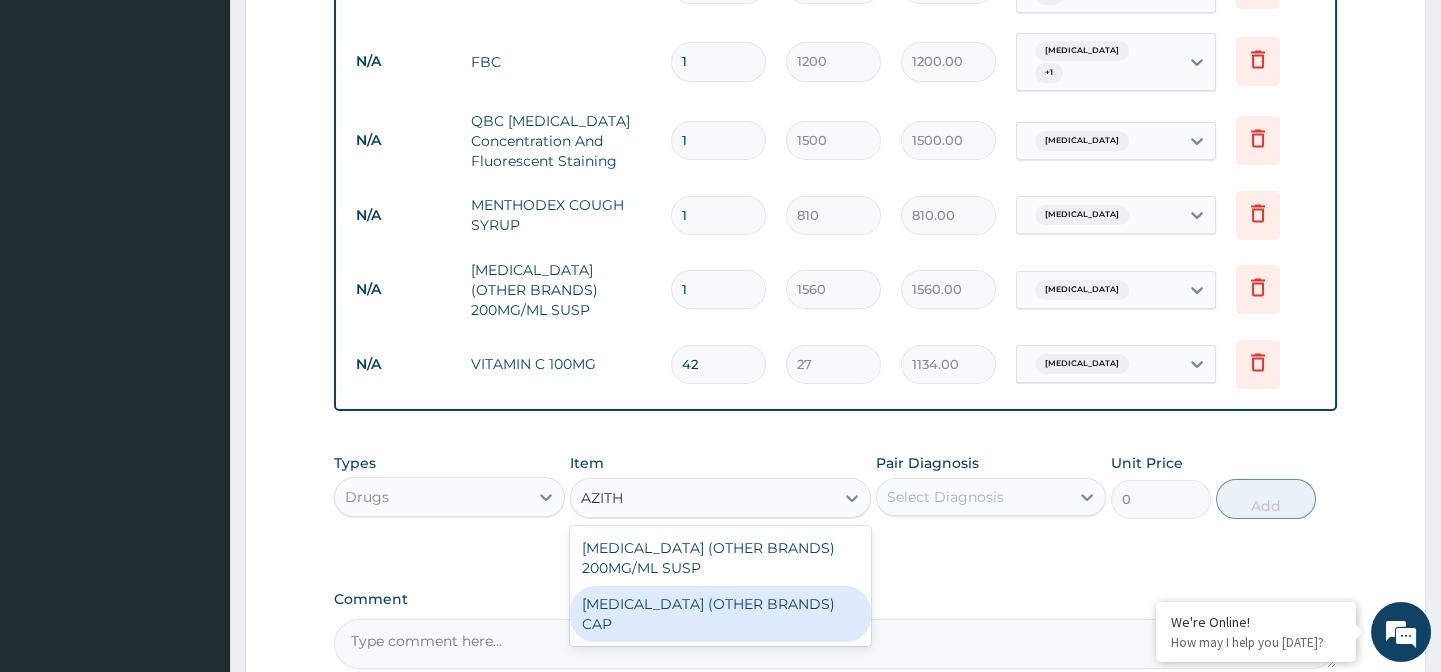 click on "AZITHROMYCIN (OTHER BRANDS) CAP" at bounding box center (720, 614) 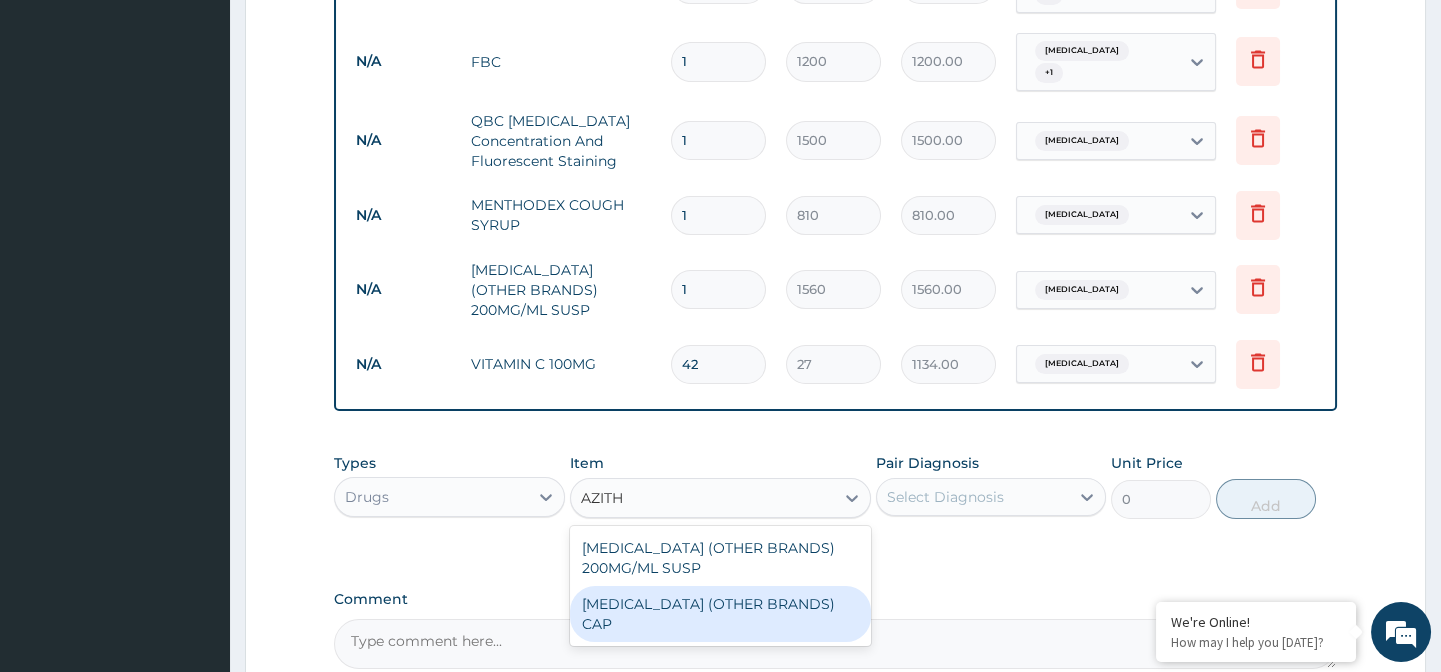 type 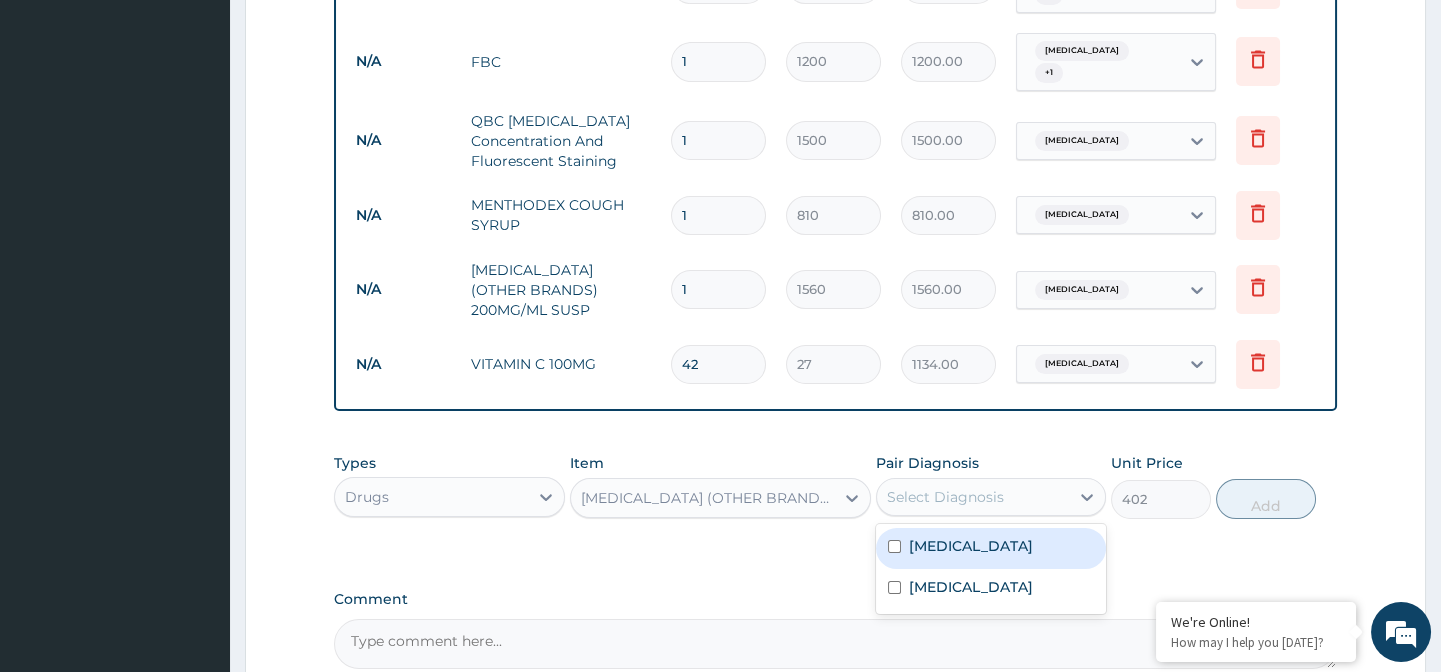 click on "Select Diagnosis" at bounding box center (945, 497) 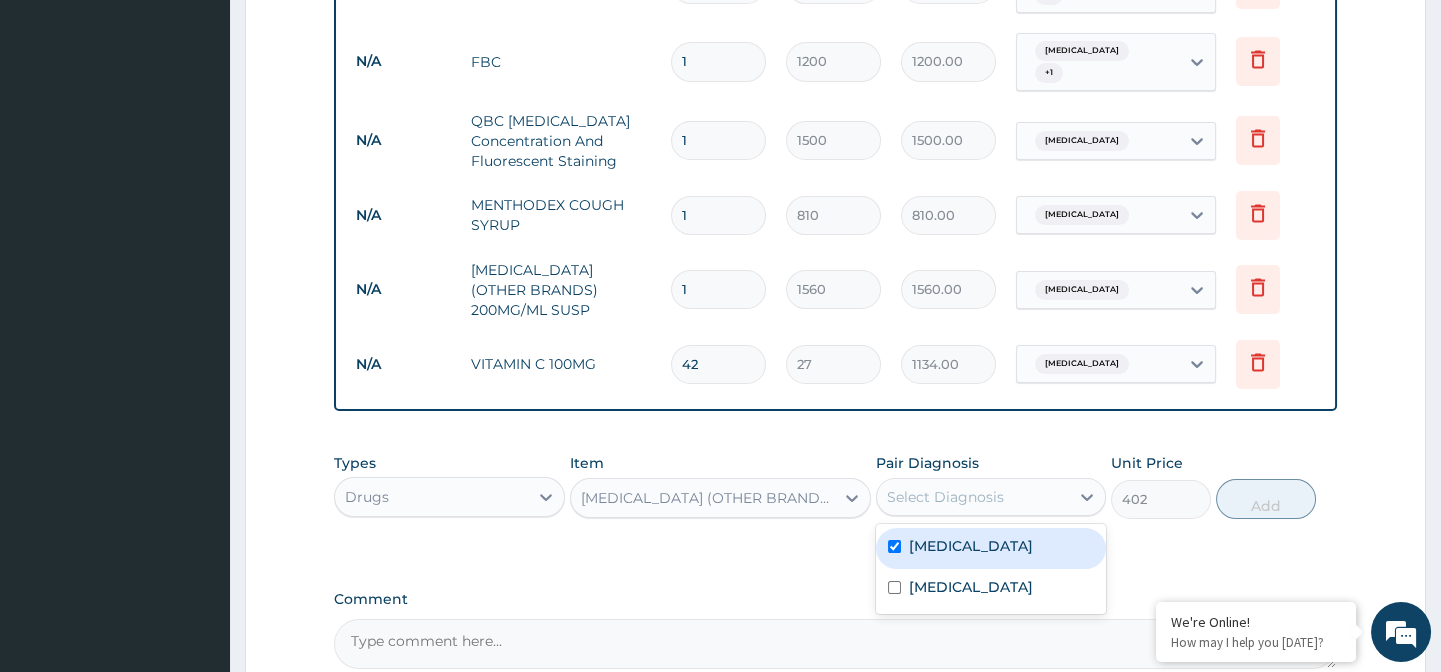 checkbox on "true" 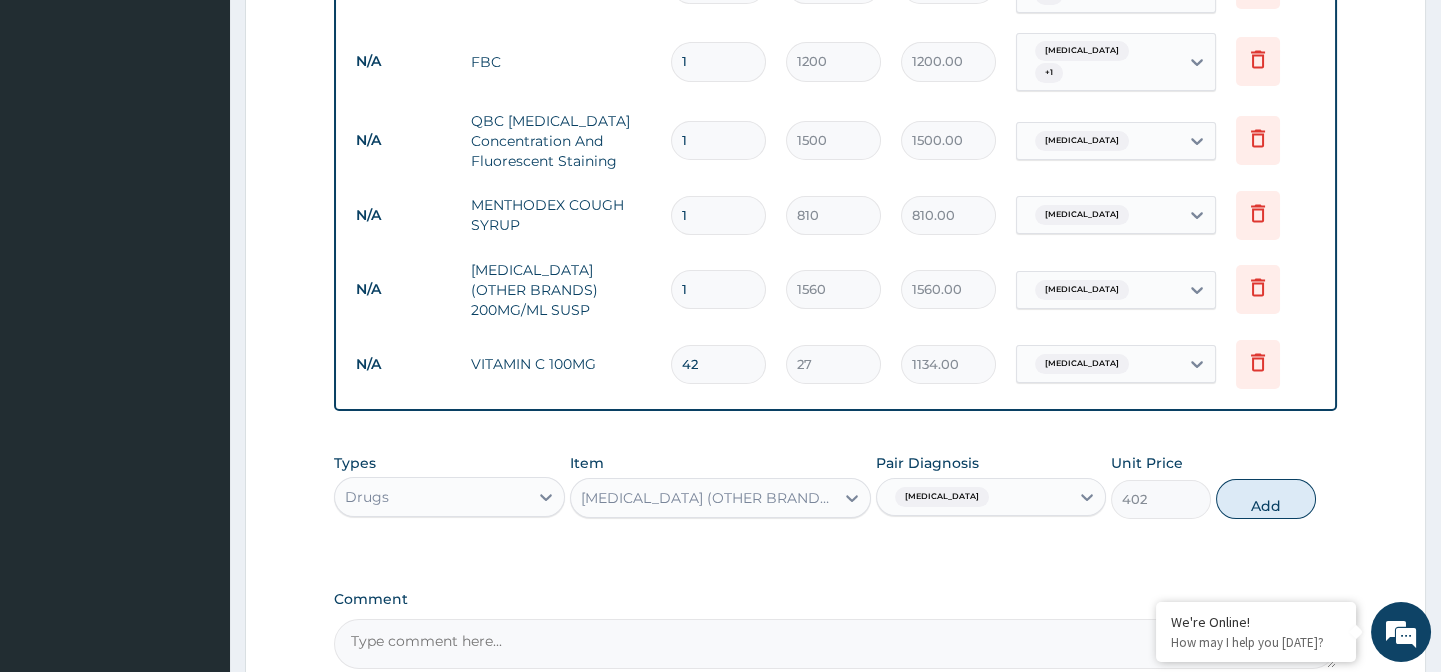 drag, startPoint x: 1276, startPoint y: 518, endPoint x: 1254, endPoint y: 518, distance: 22 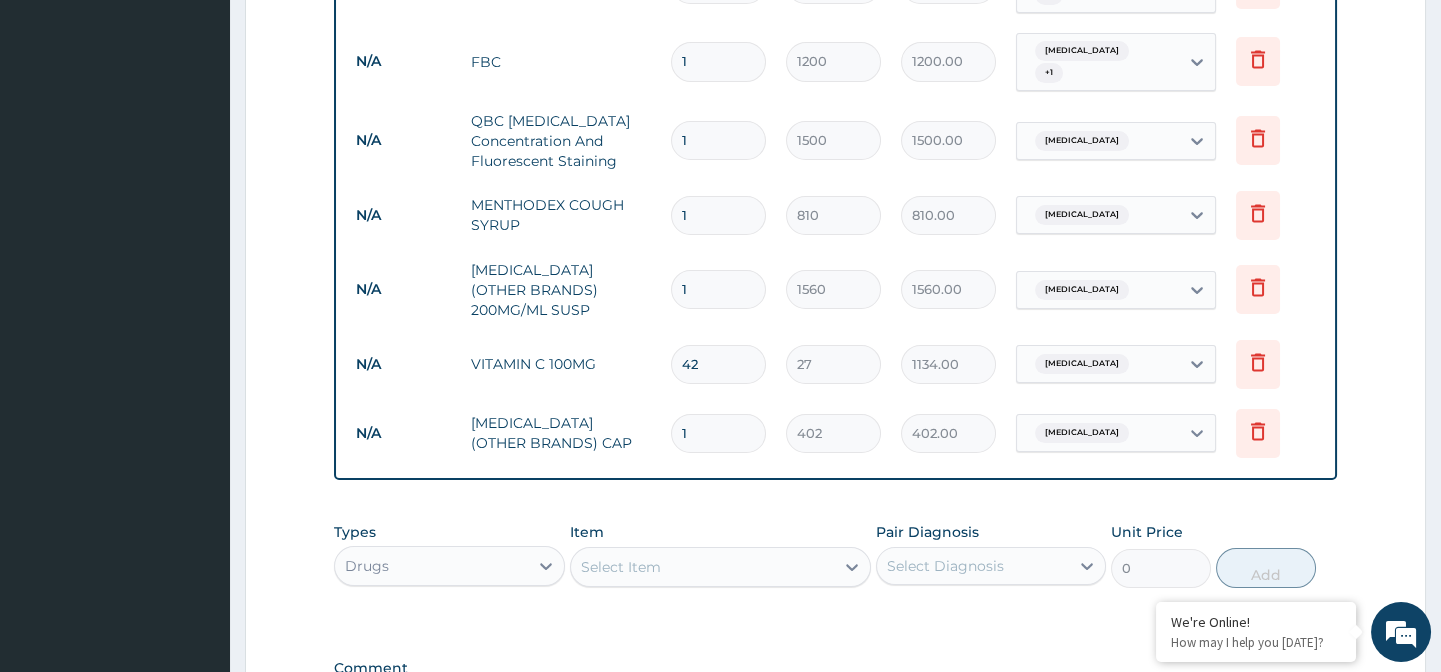 type 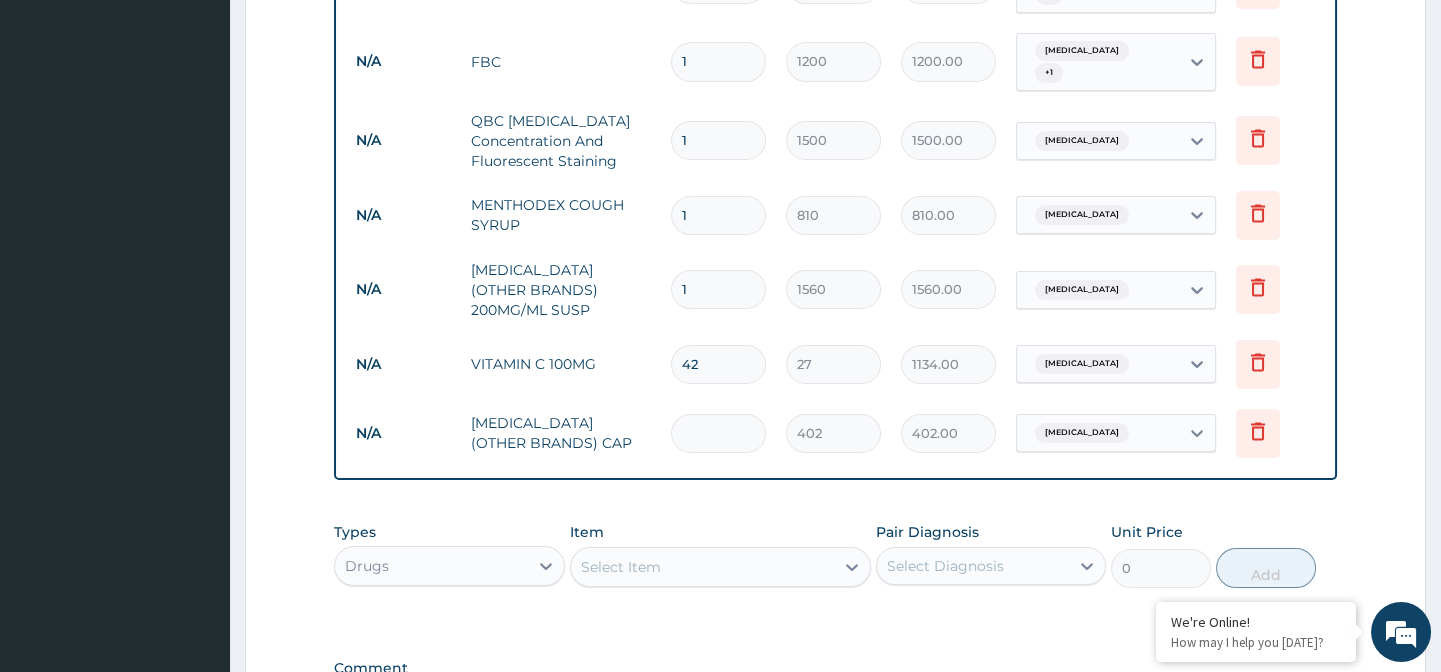 type on "0.00" 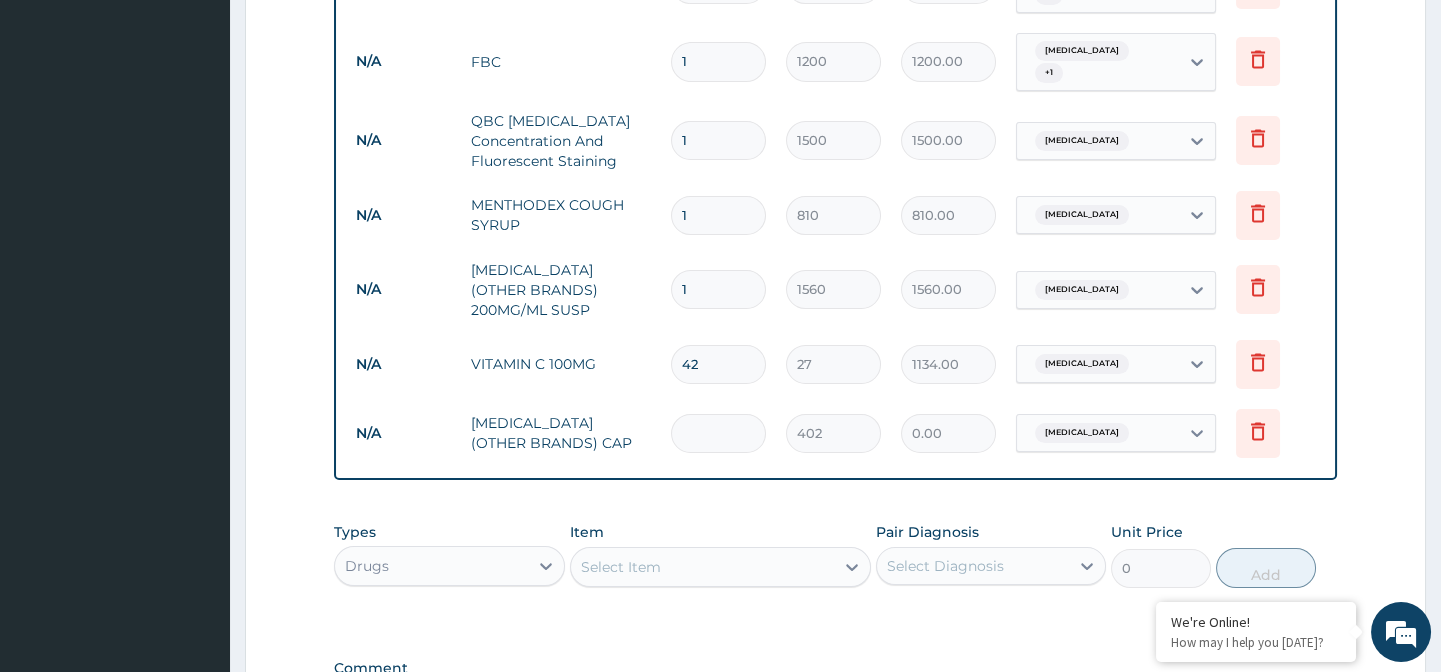 type on "3" 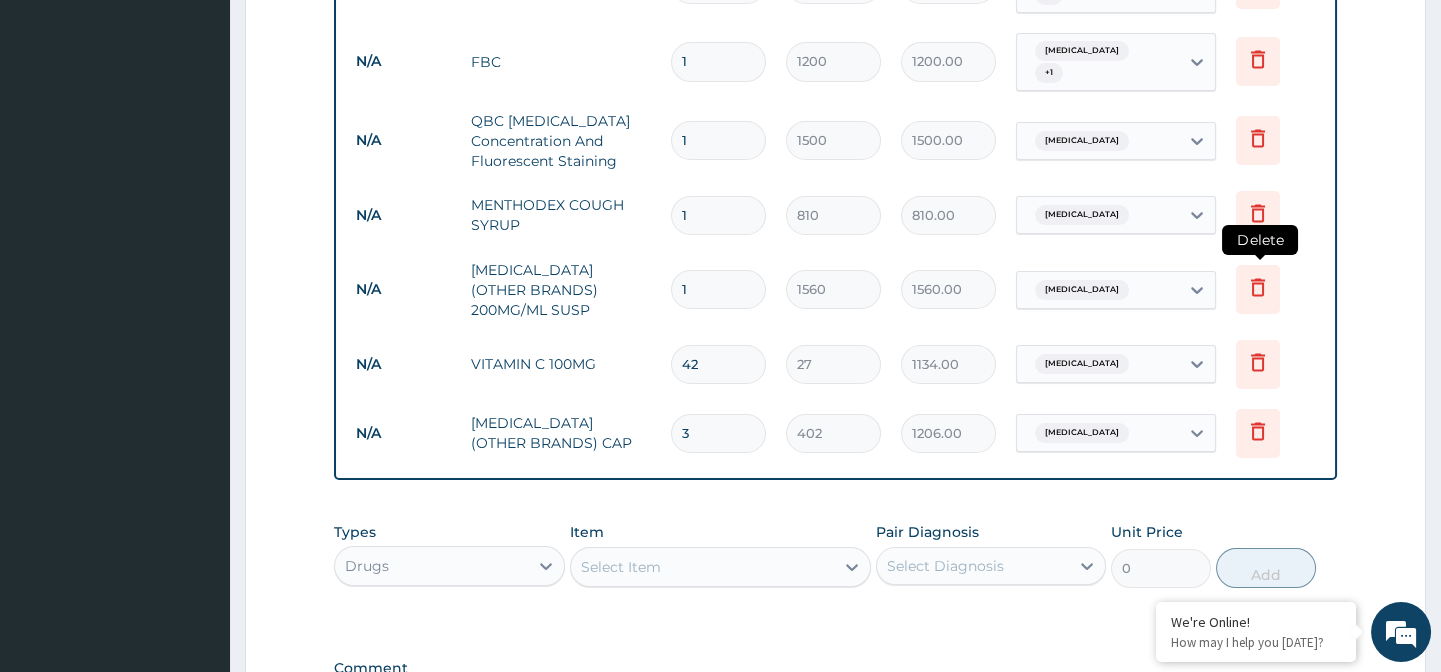 type on "3" 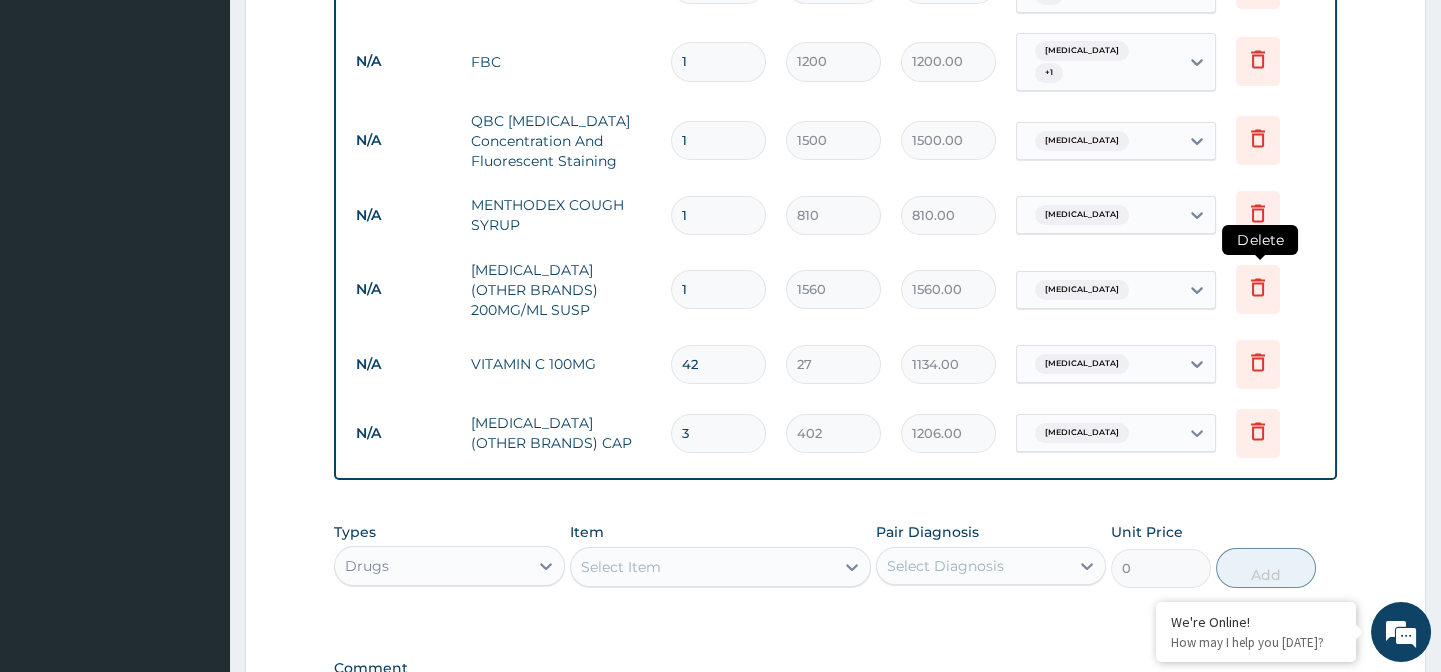 click 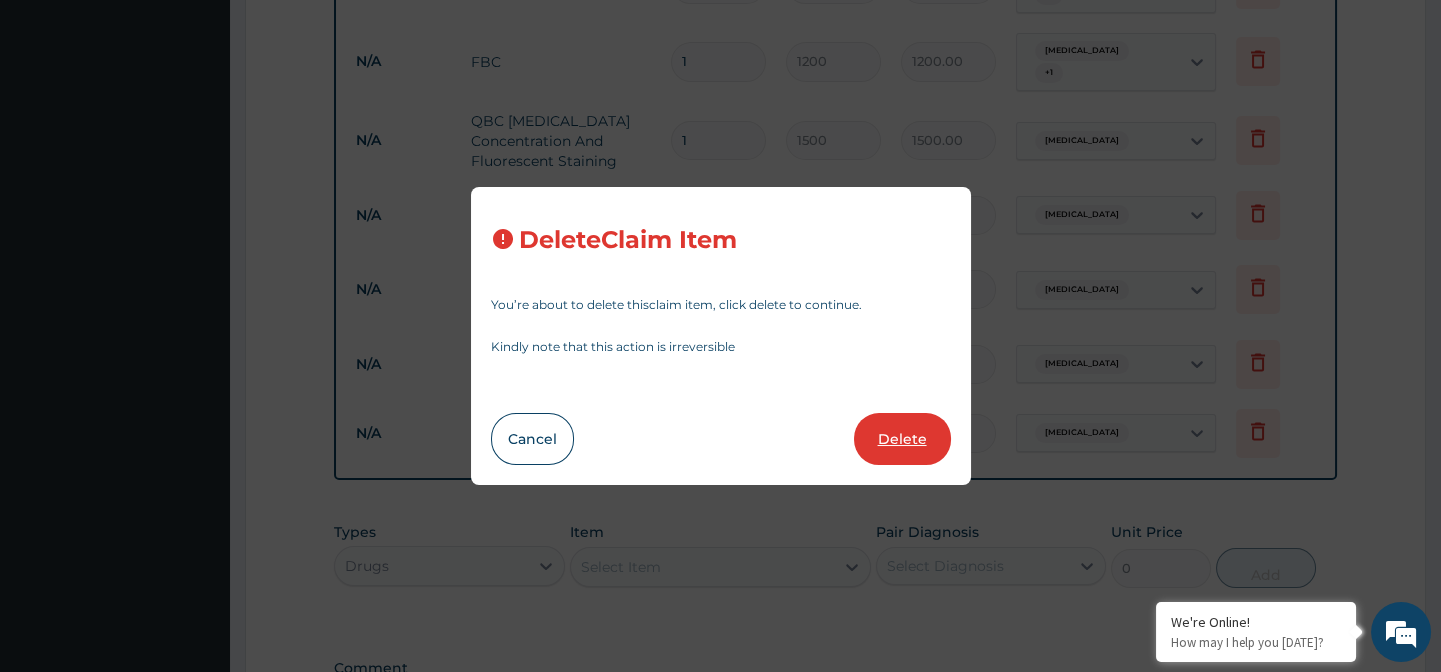 click on "Delete" at bounding box center (902, 439) 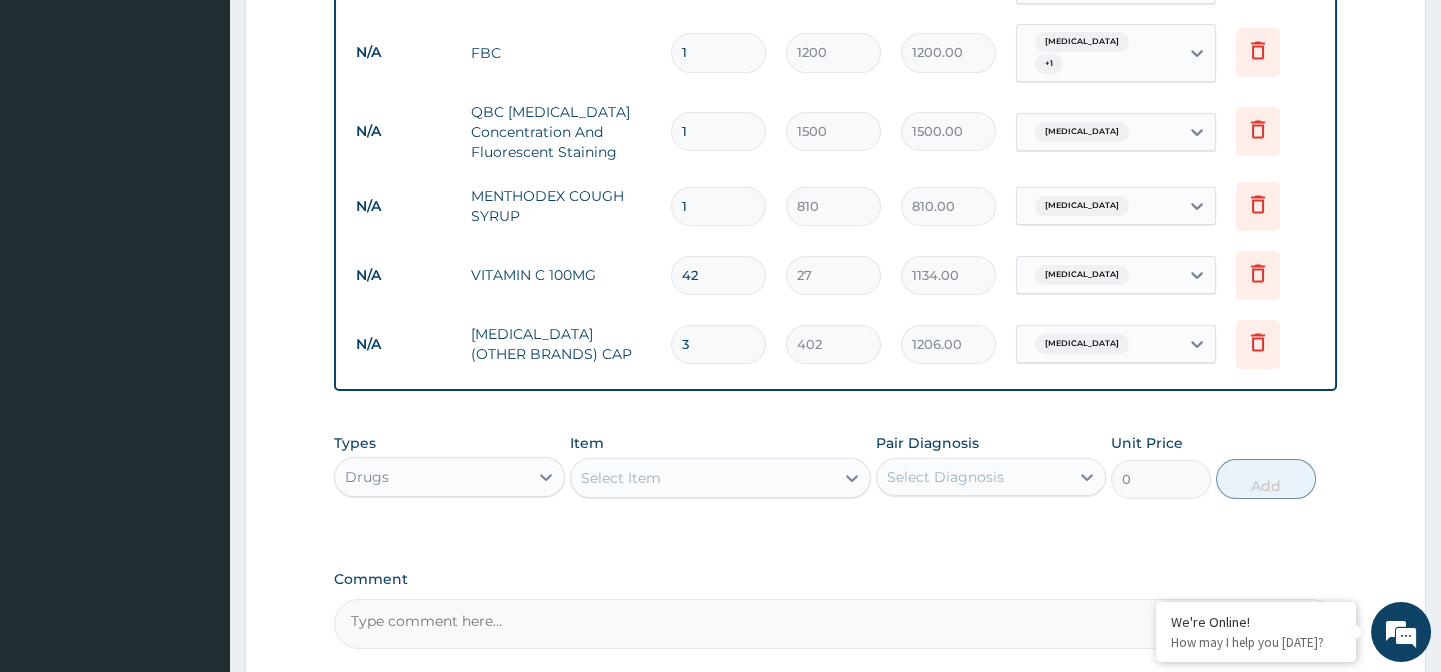 scroll, scrollTop: 1060, scrollLeft: 0, axis: vertical 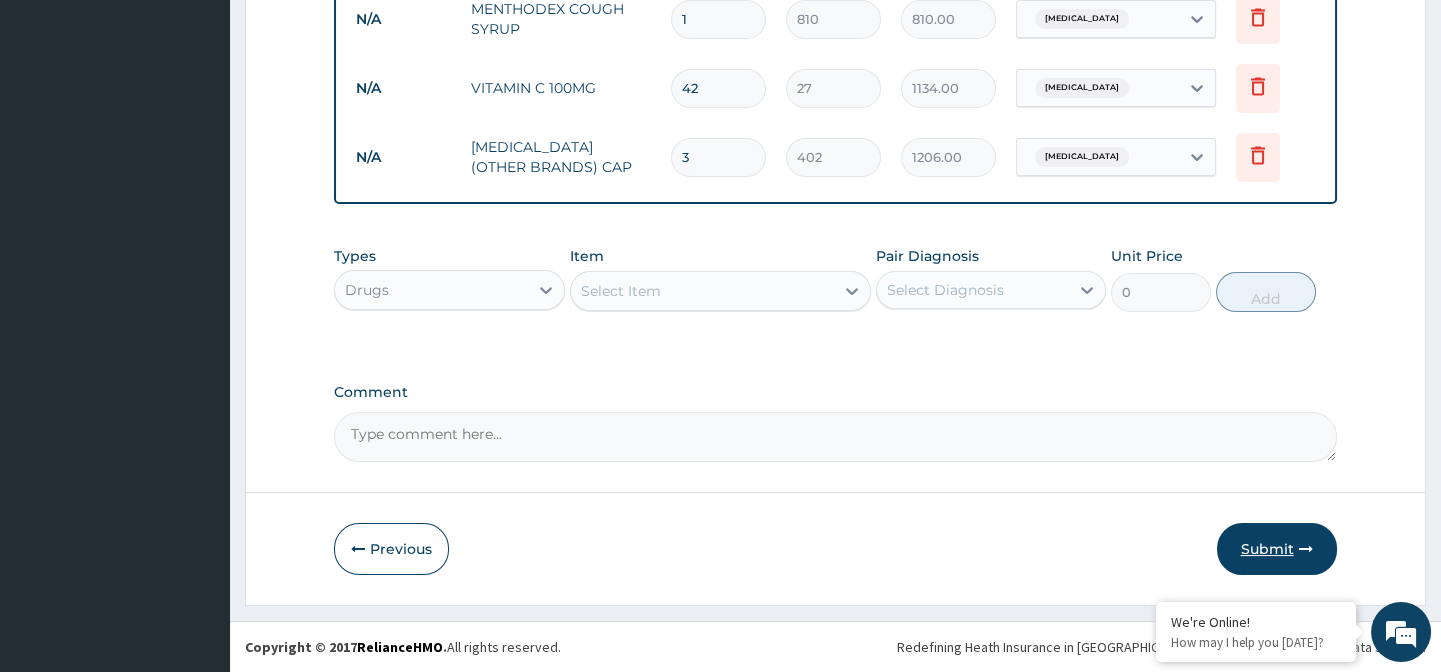 click on "Submit" at bounding box center [1277, 549] 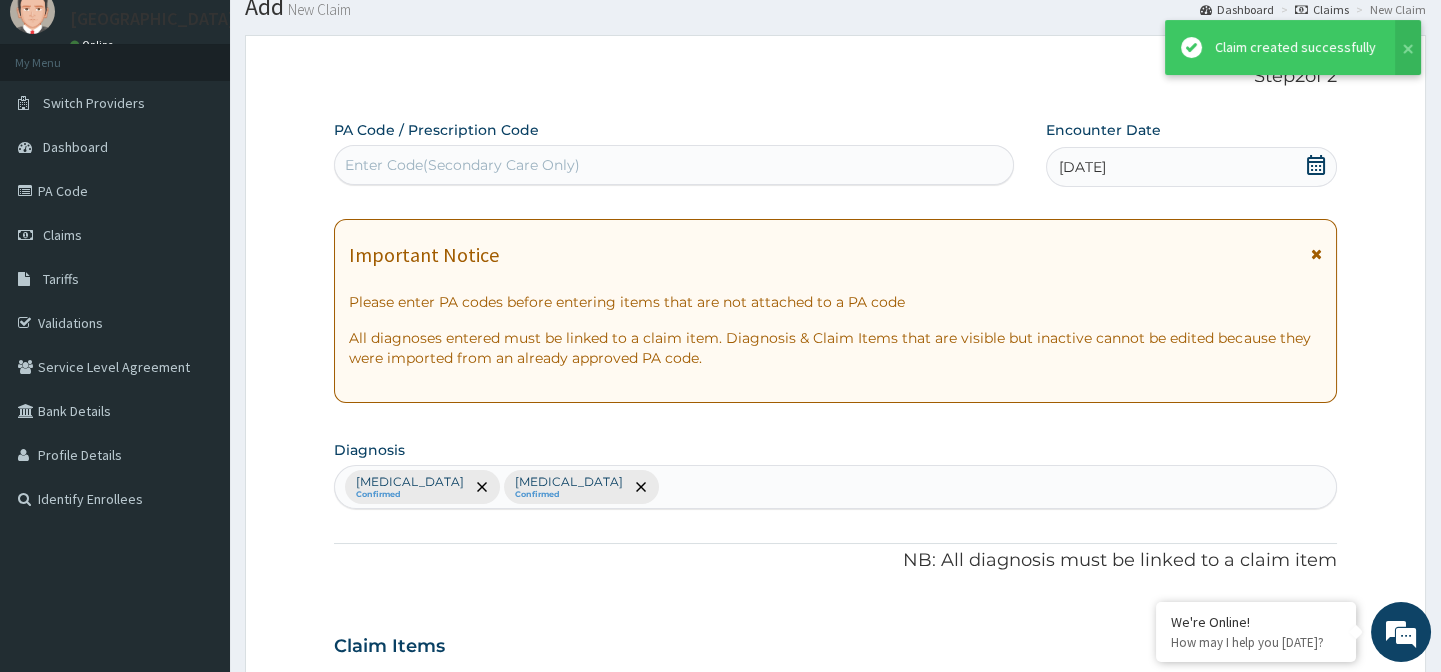 scroll, scrollTop: 1060, scrollLeft: 0, axis: vertical 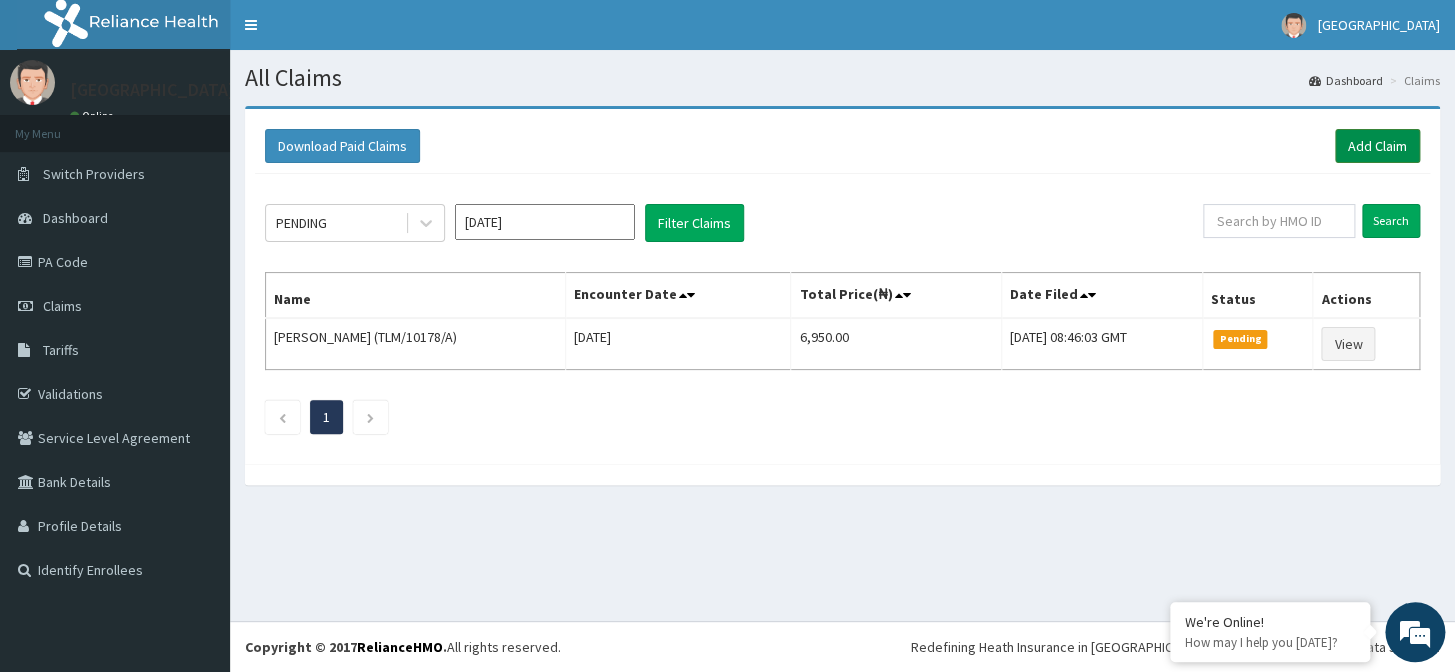 click on "Add Claim" at bounding box center [1377, 146] 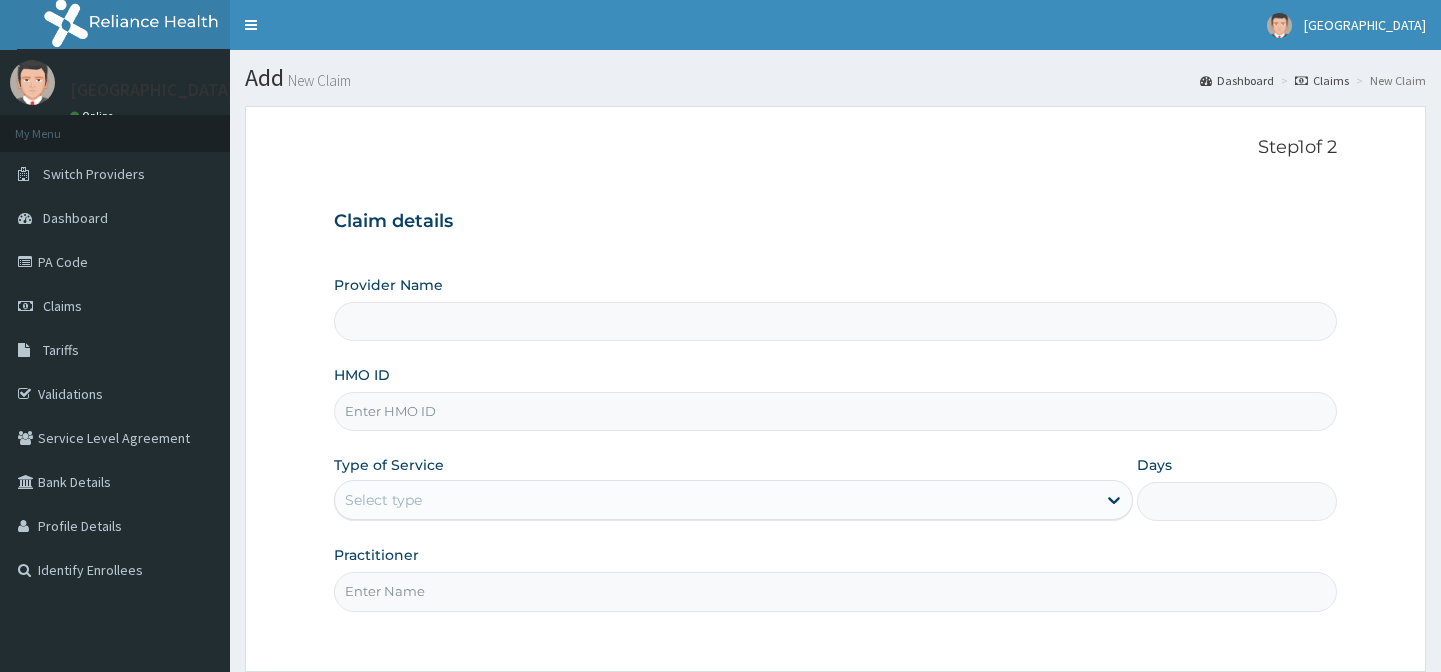 scroll, scrollTop: 0, scrollLeft: 0, axis: both 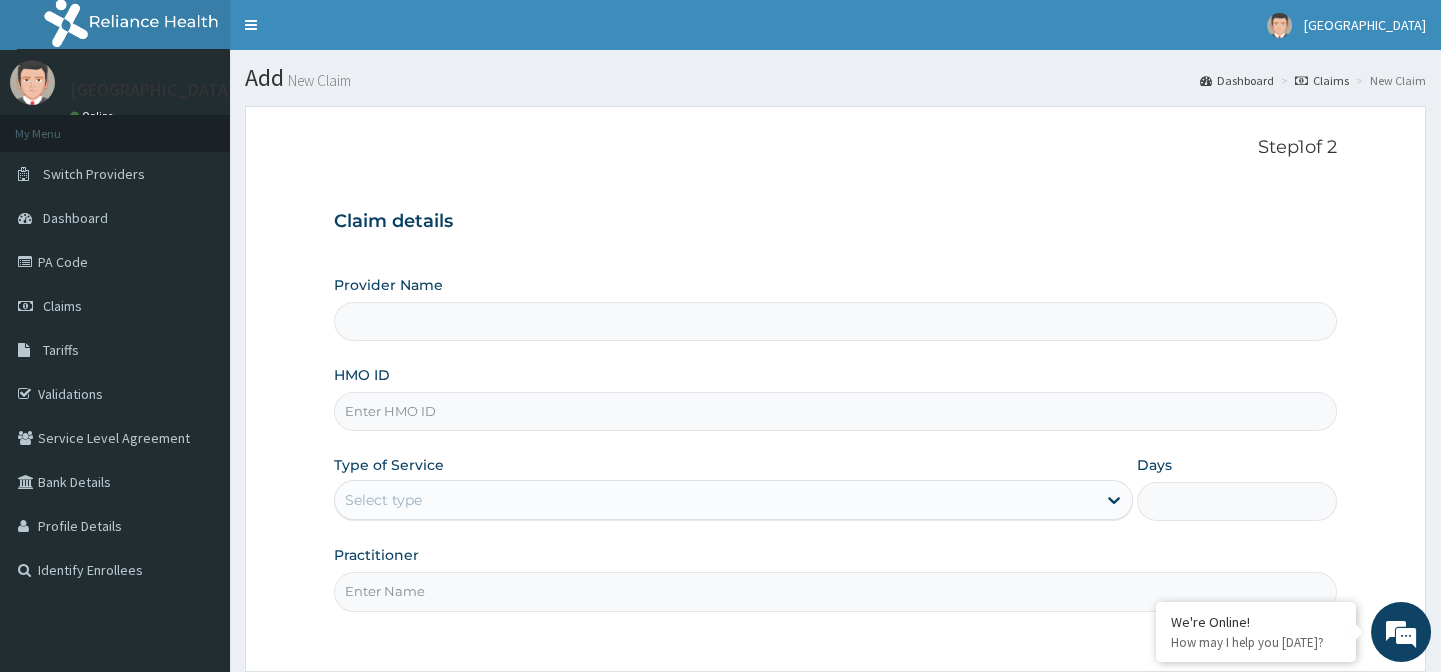click on "HMO ID" at bounding box center (835, 411) 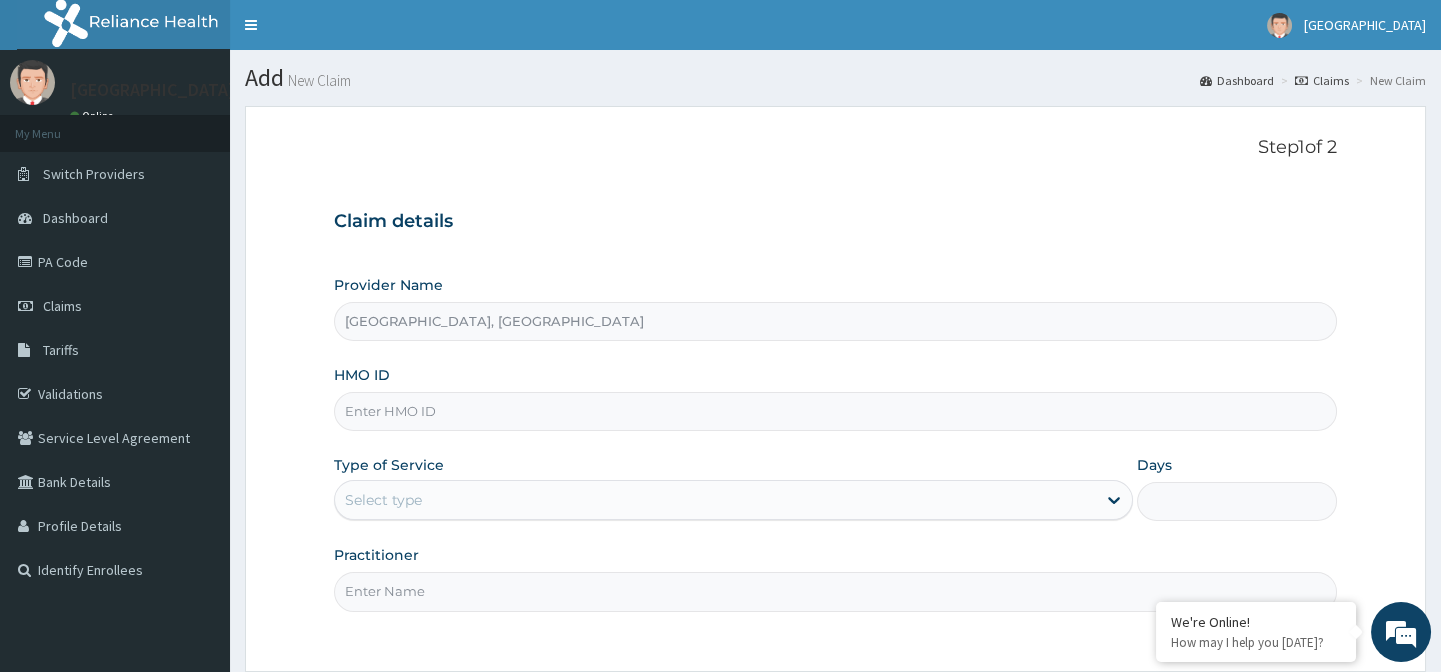 paste on "SSV/10027/E" 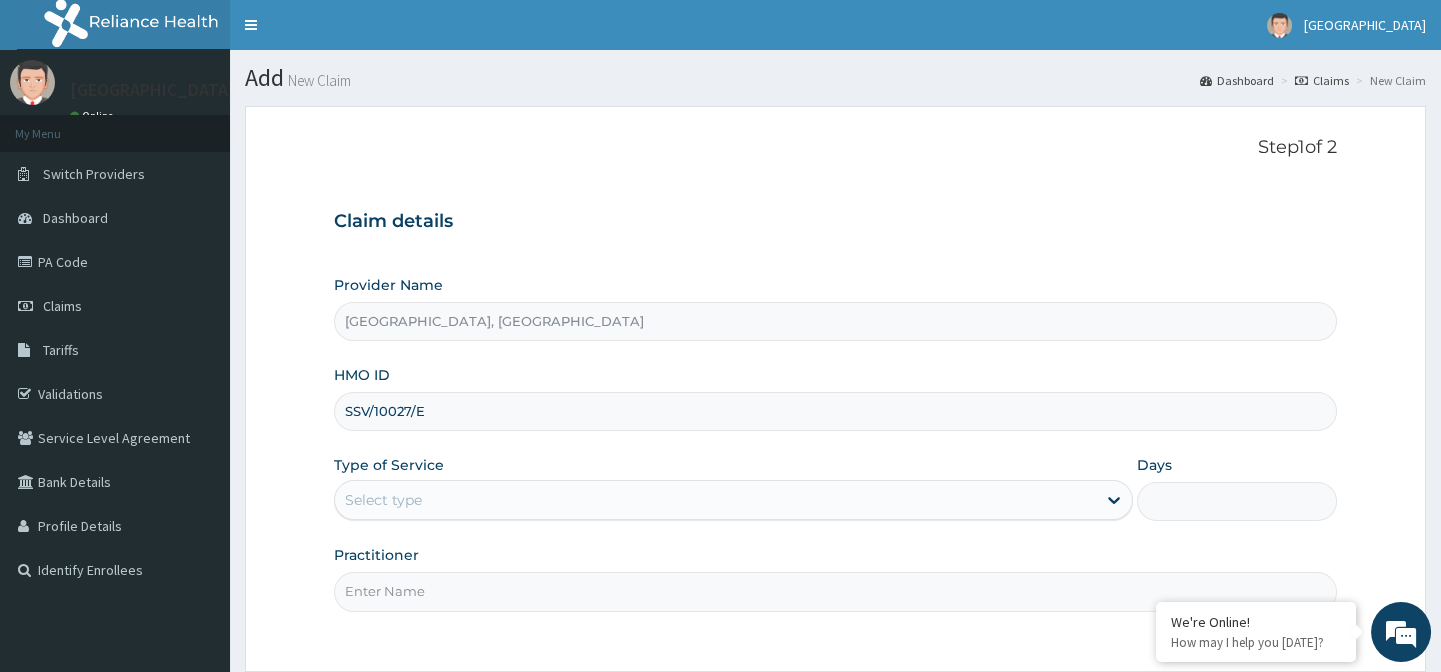 type on "SSV/10027/E" 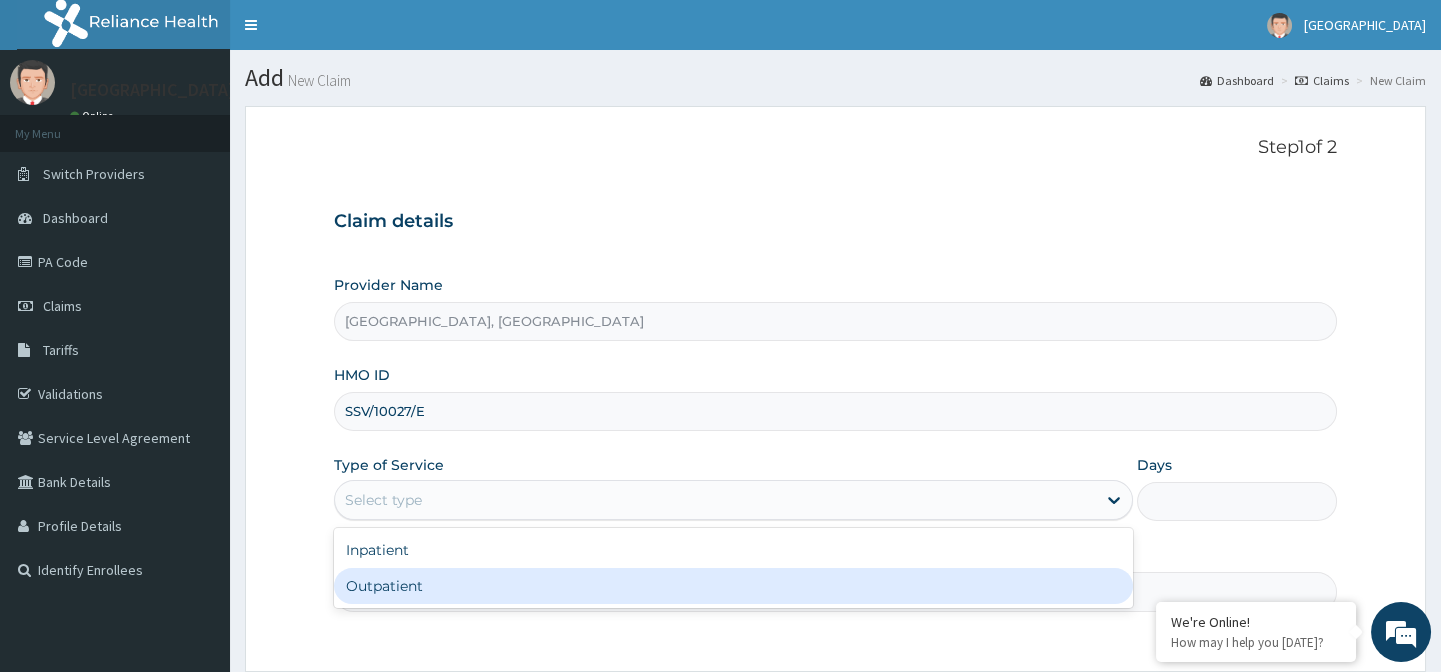 drag, startPoint x: 675, startPoint y: 606, endPoint x: 680, endPoint y: 589, distance: 17.720045 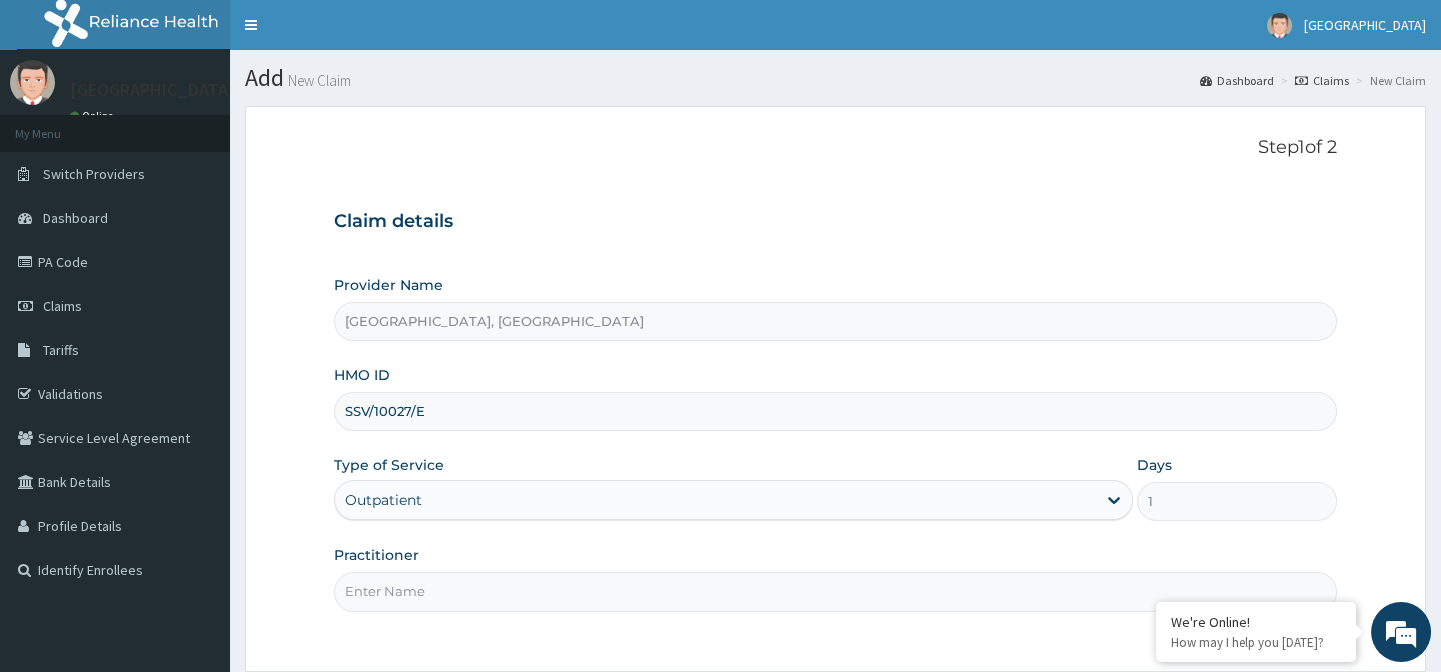 click on "Practitioner" at bounding box center (835, 591) 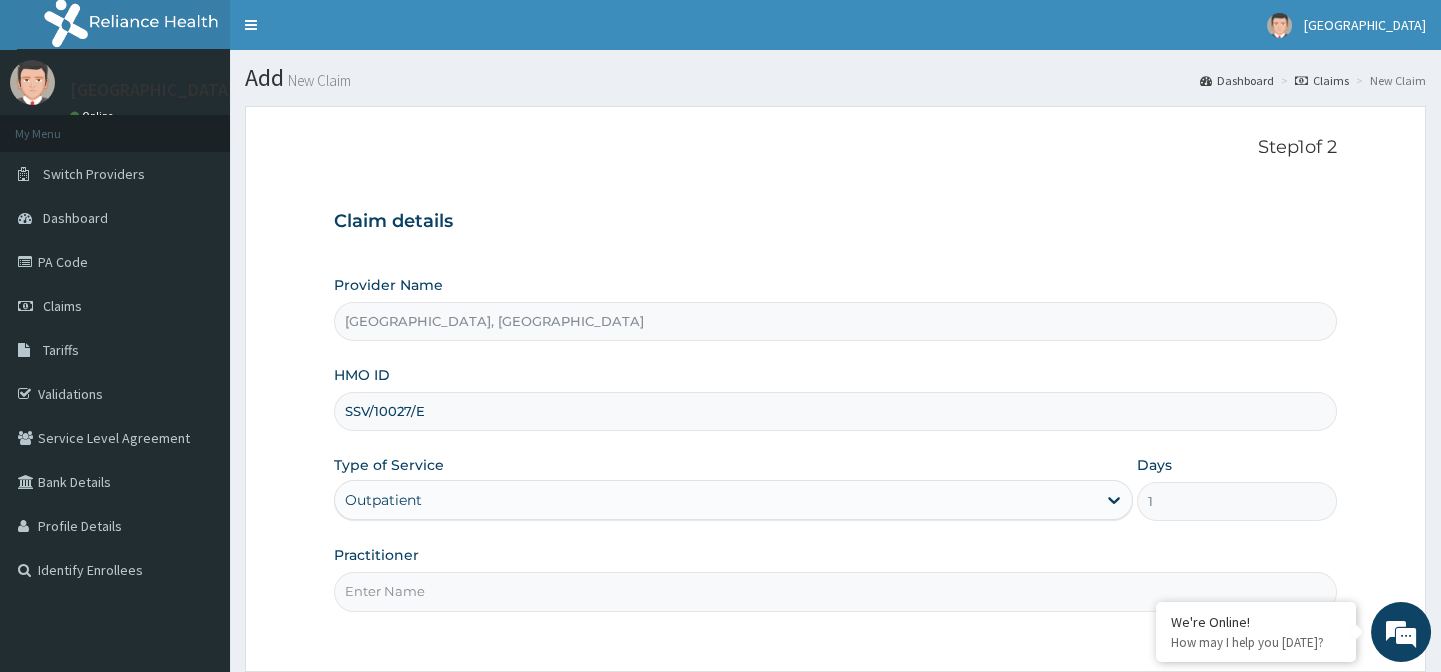 type on "DR [PERSON_NAME]" 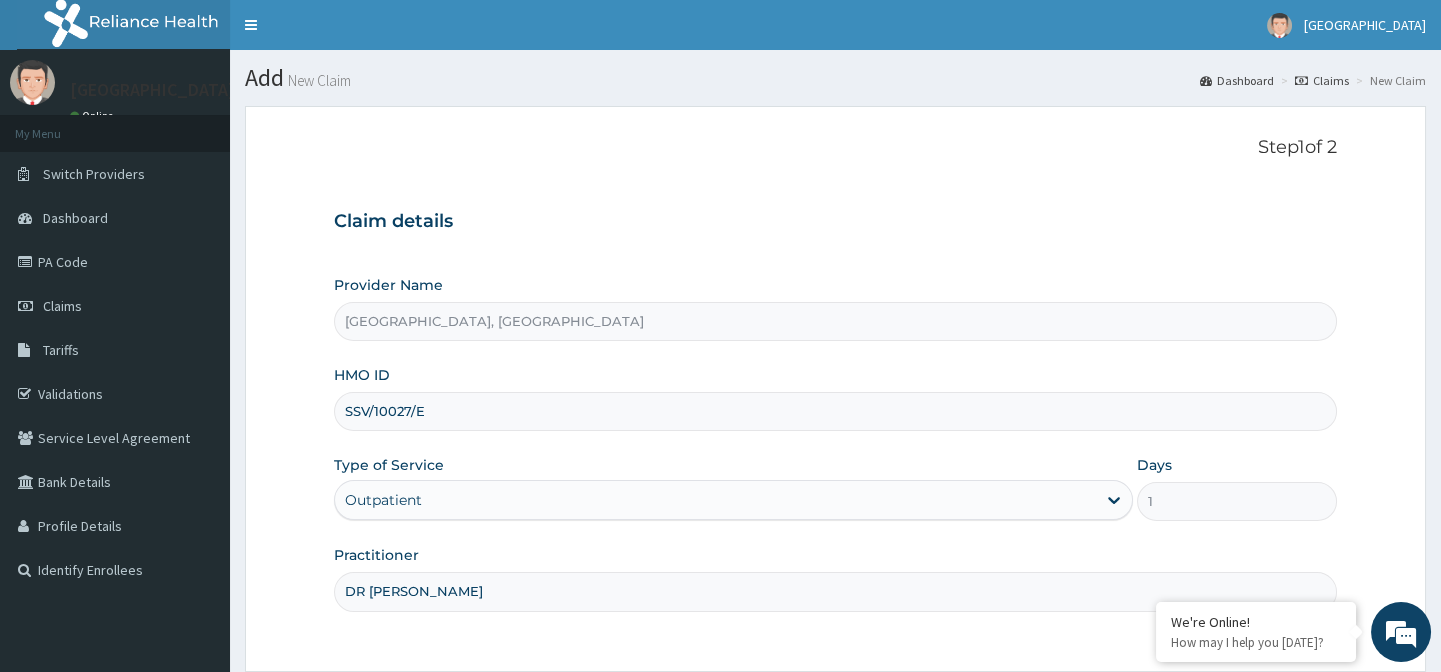 scroll, scrollTop: 0, scrollLeft: 0, axis: both 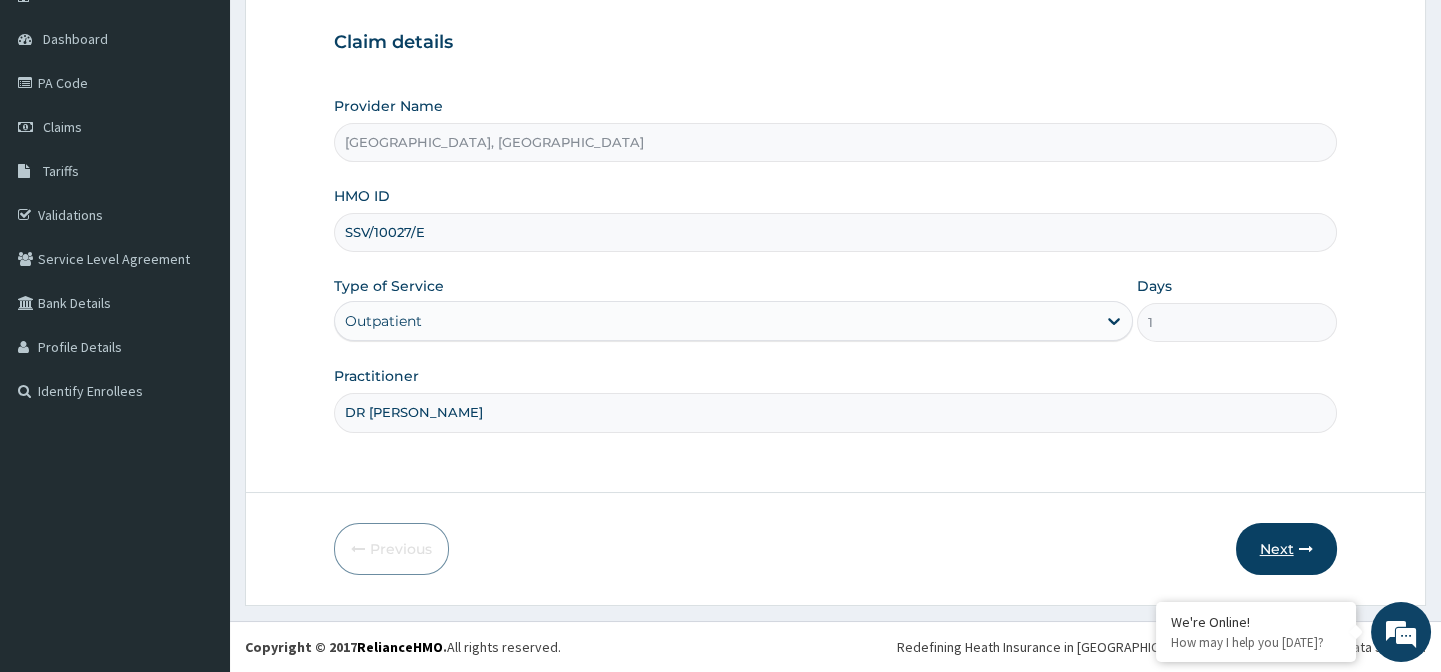click at bounding box center [1306, 549] 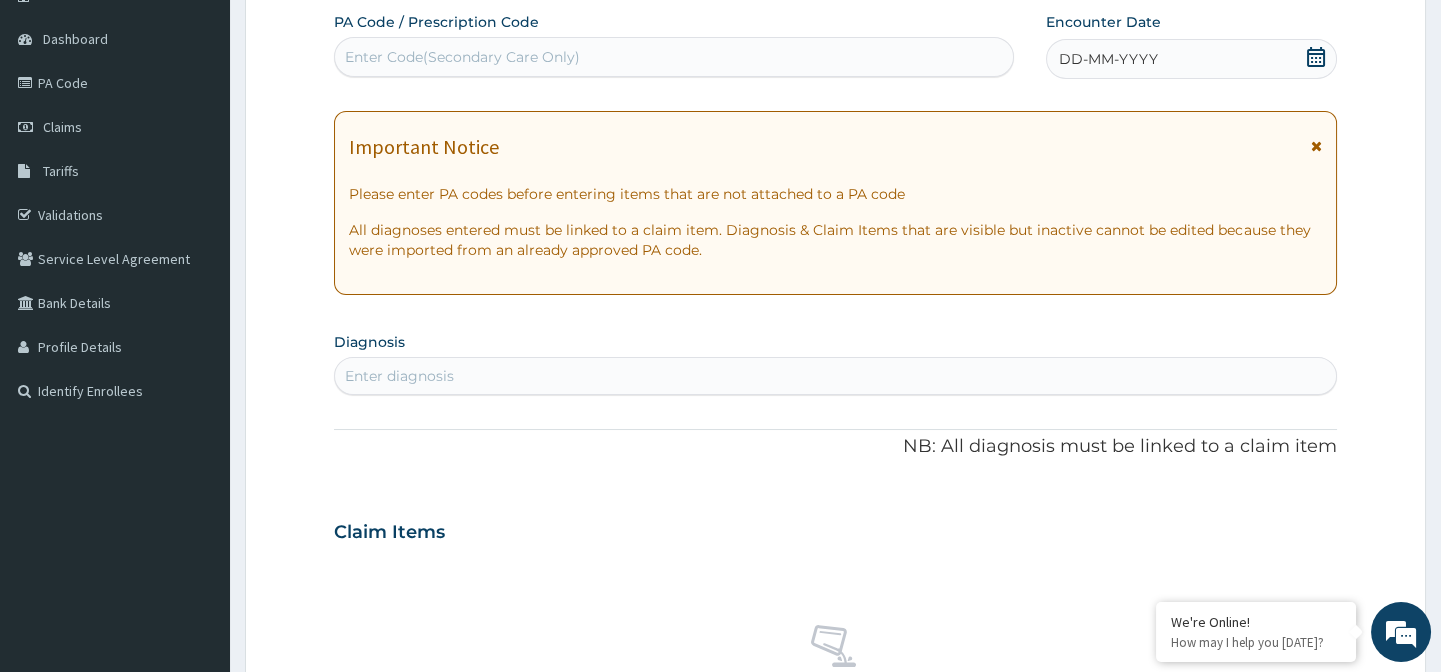 click on "Enter Code(Secondary Care Only)" at bounding box center [462, 57] 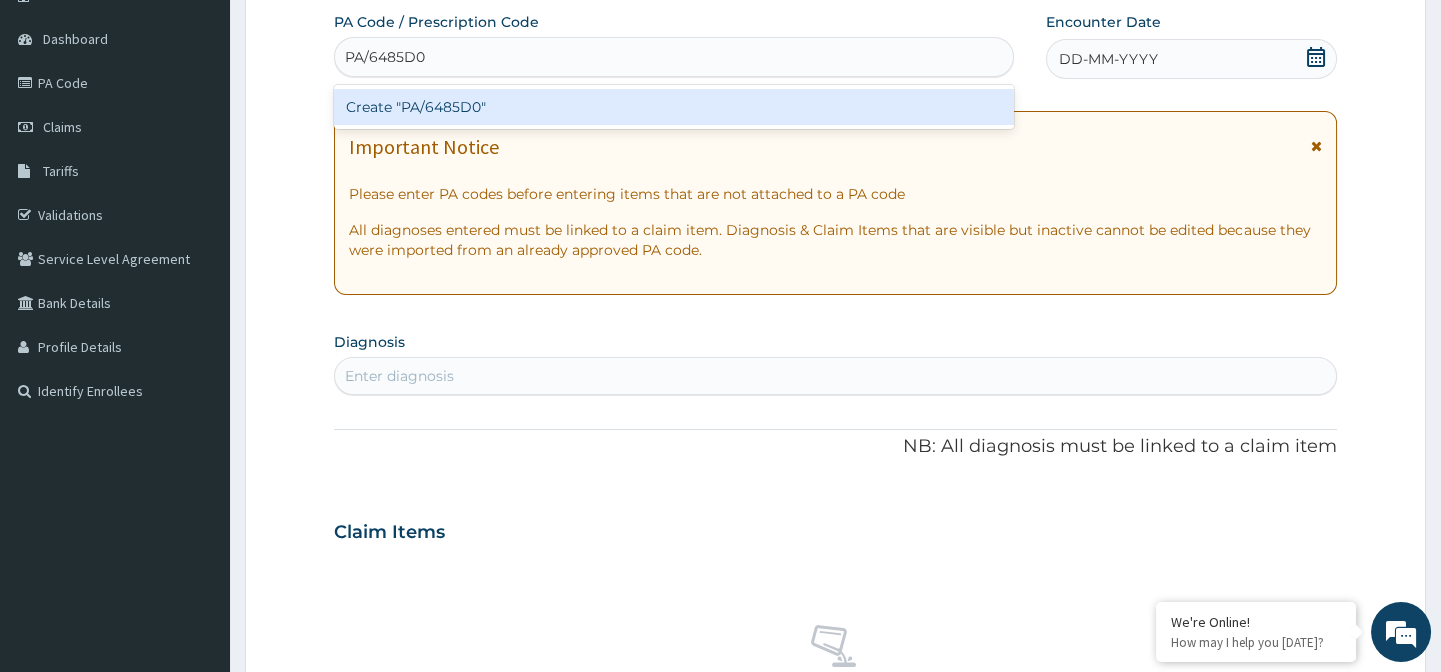 click on "PA/6485D0" at bounding box center [386, 57] 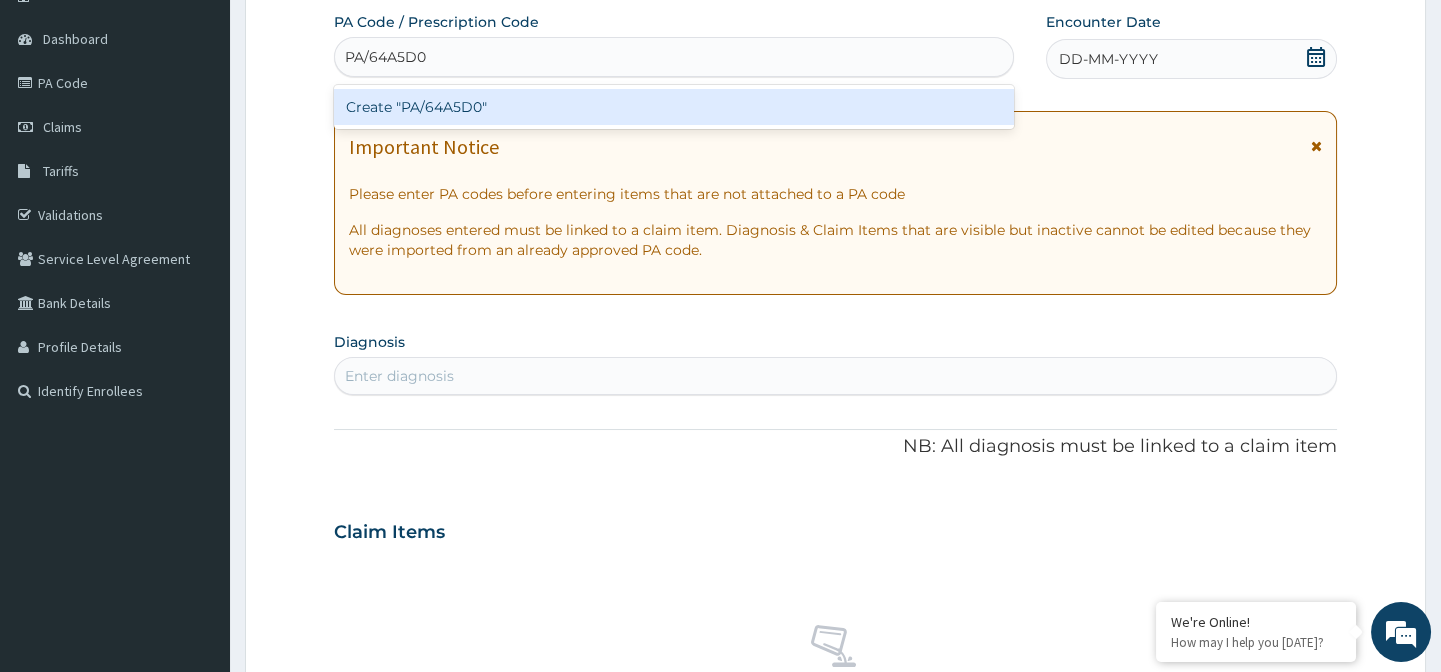 type on "PA/64A5D0" 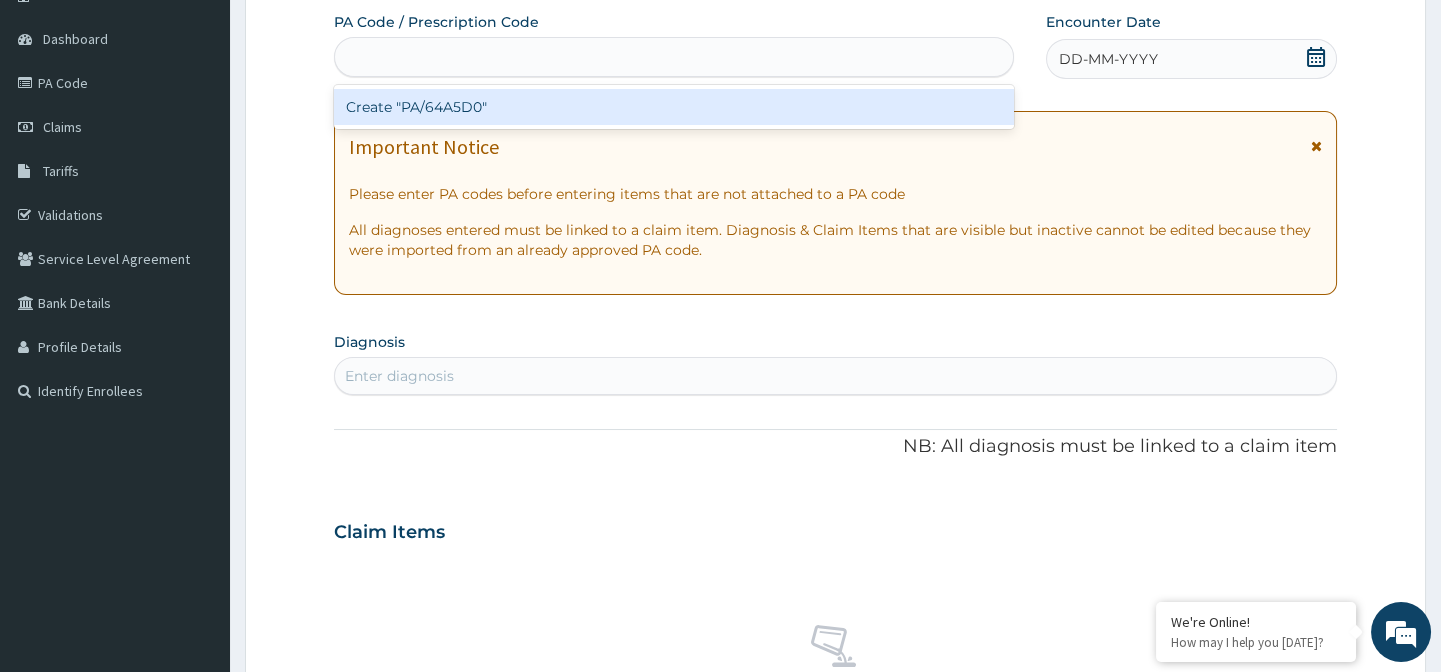 click on "PA Code / Prescription Code option Create "PA/64A5D0" focused, 1 of 1. 1 result available for search term PA/64A5D0. Use Up and Down to choose options, press Enter to select the currently focused option, press Escape to exit the menu, press Tab to select the option and exit the menu. PA/64A5D0 Create "PA/64A5D0" Encounter Date DD-MM-YYYY Important Notice Please enter PA codes before entering items that are not attached to a PA code   All diagnoses entered must be linked to a claim item. Diagnosis & Claim Items that are visible but inactive cannot be edited because they were imported from an already approved PA code. Diagnosis Enter diagnosis NB: All diagnosis must be linked to a claim item Claim Items No claim item Types Select Type Item Select Item Pair Diagnosis Select Diagnosis Unit Price 0 Add Comment" at bounding box center (835, 529) 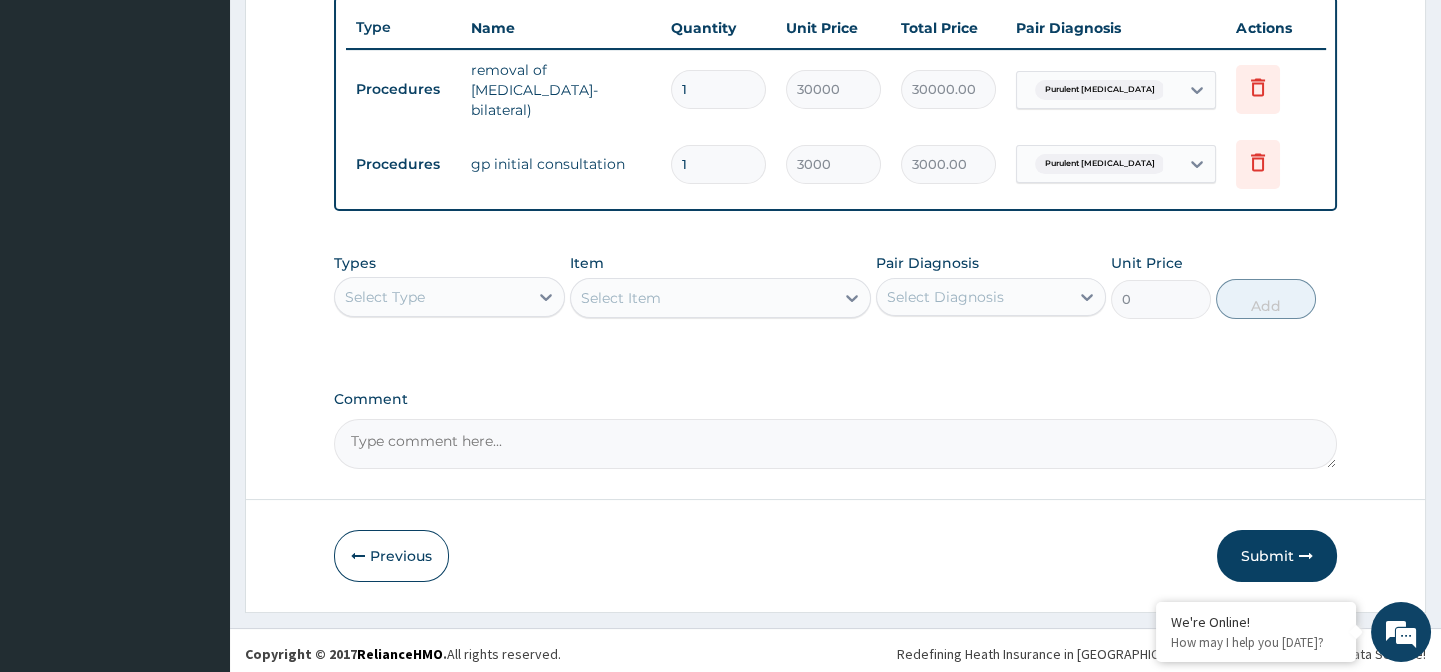 scroll, scrollTop: 757, scrollLeft: 0, axis: vertical 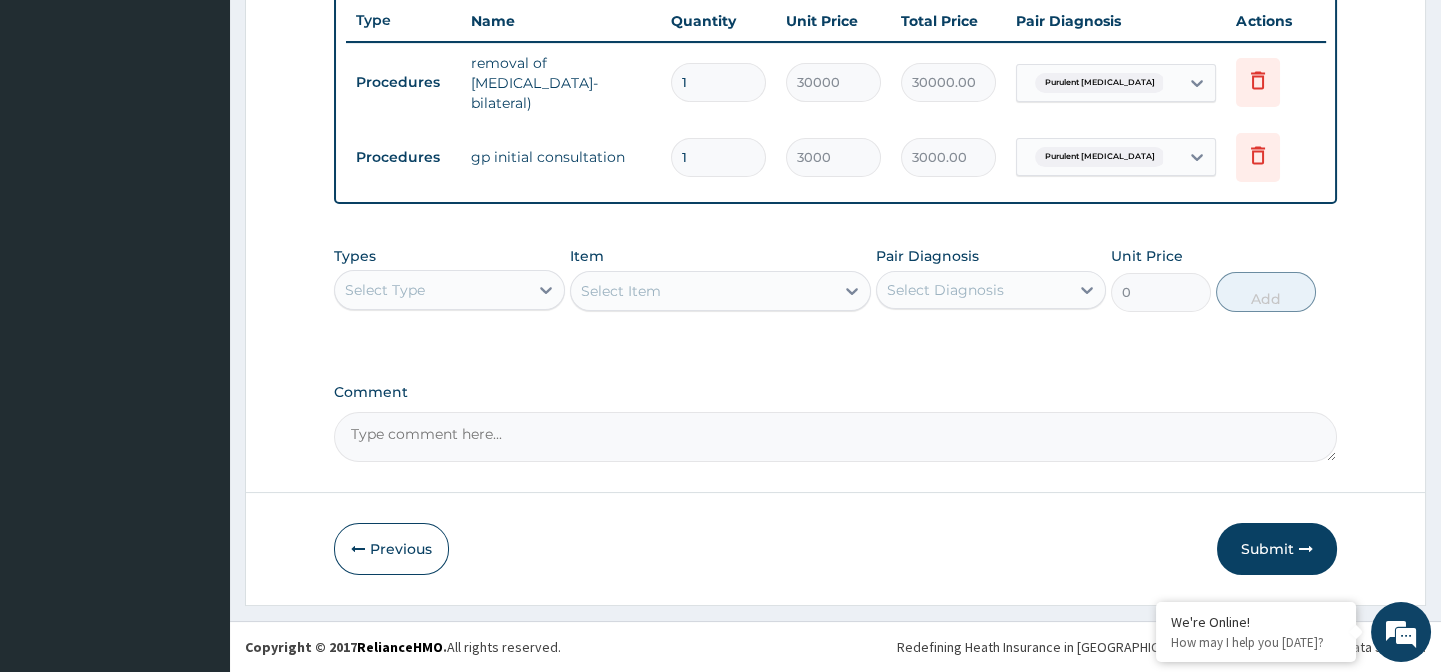 click on "Select Type" at bounding box center (431, 290) 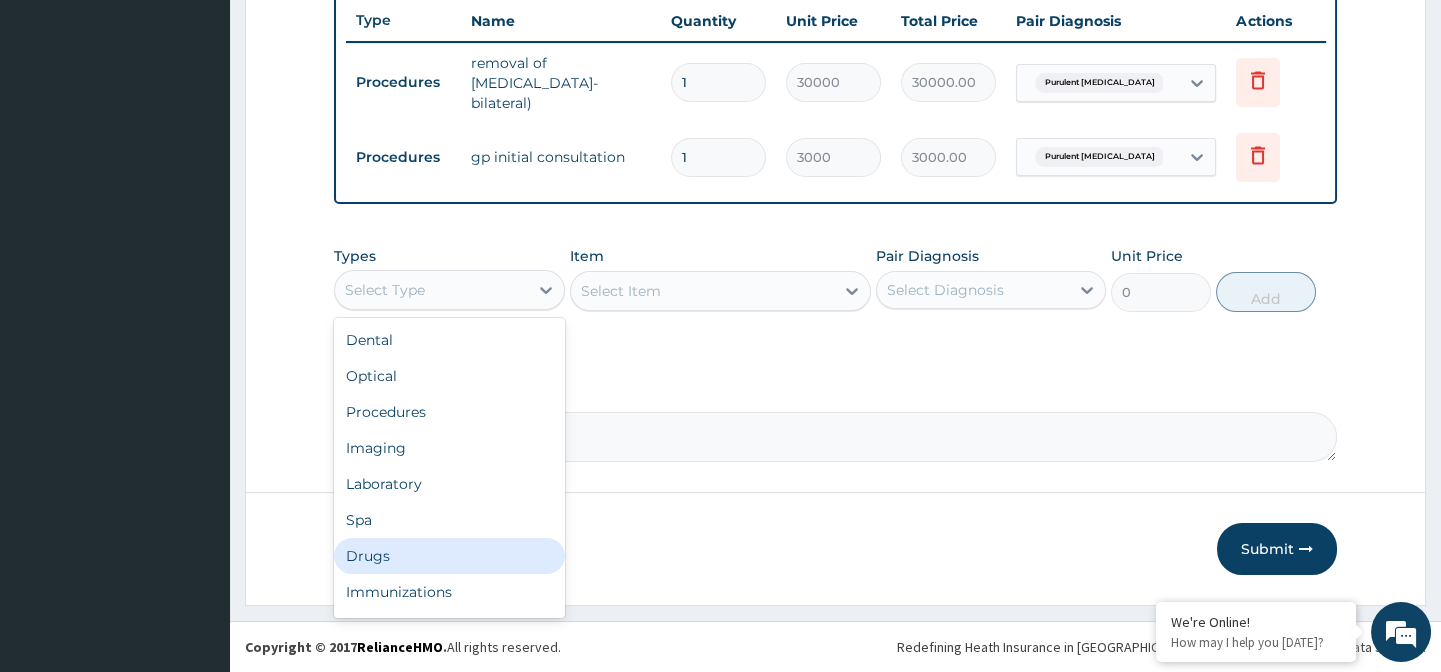 click on "Drugs" at bounding box center [449, 556] 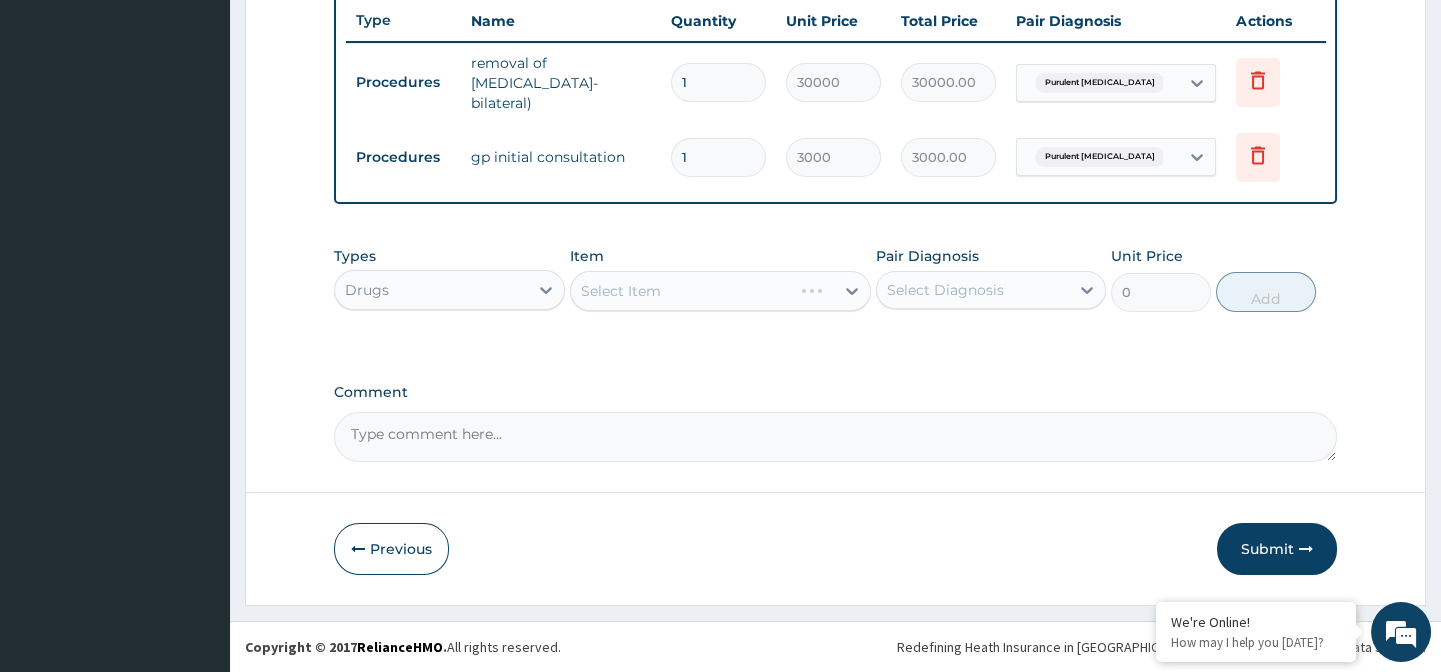 click on "Select Item" at bounding box center [720, 291] 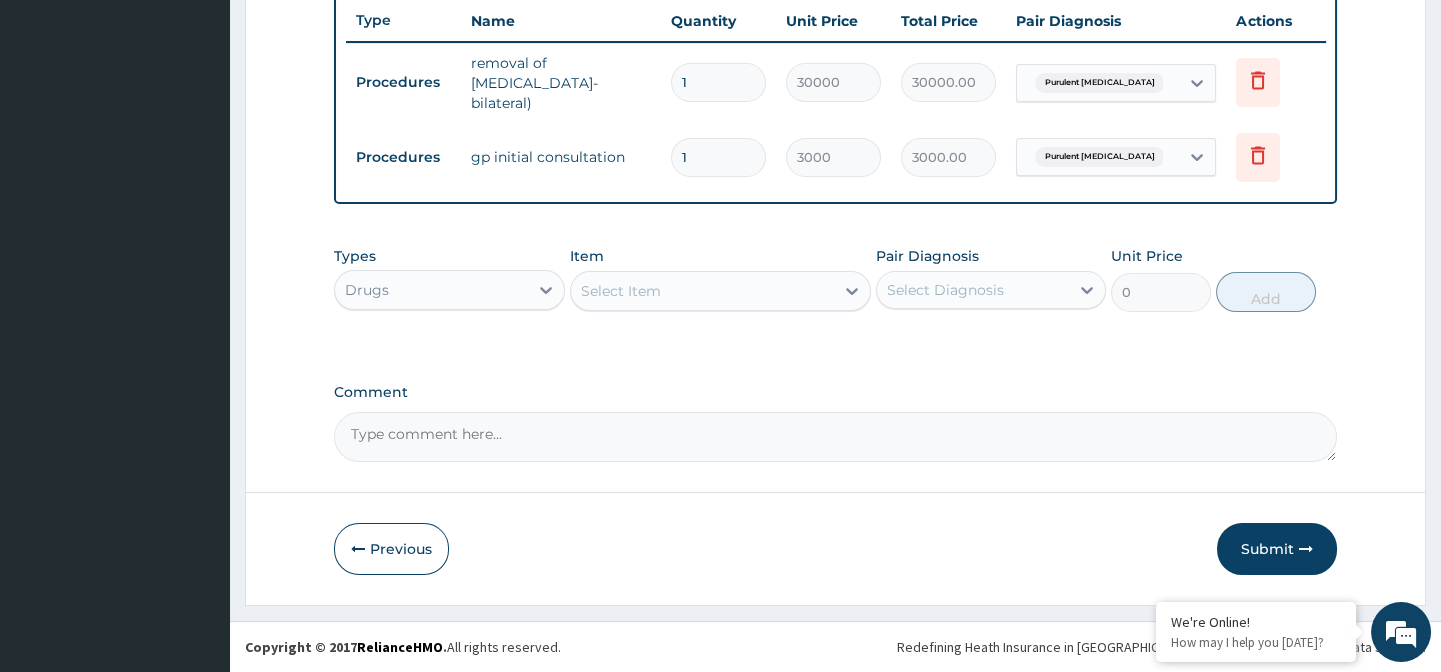 click on "Select Item" at bounding box center [702, 291] 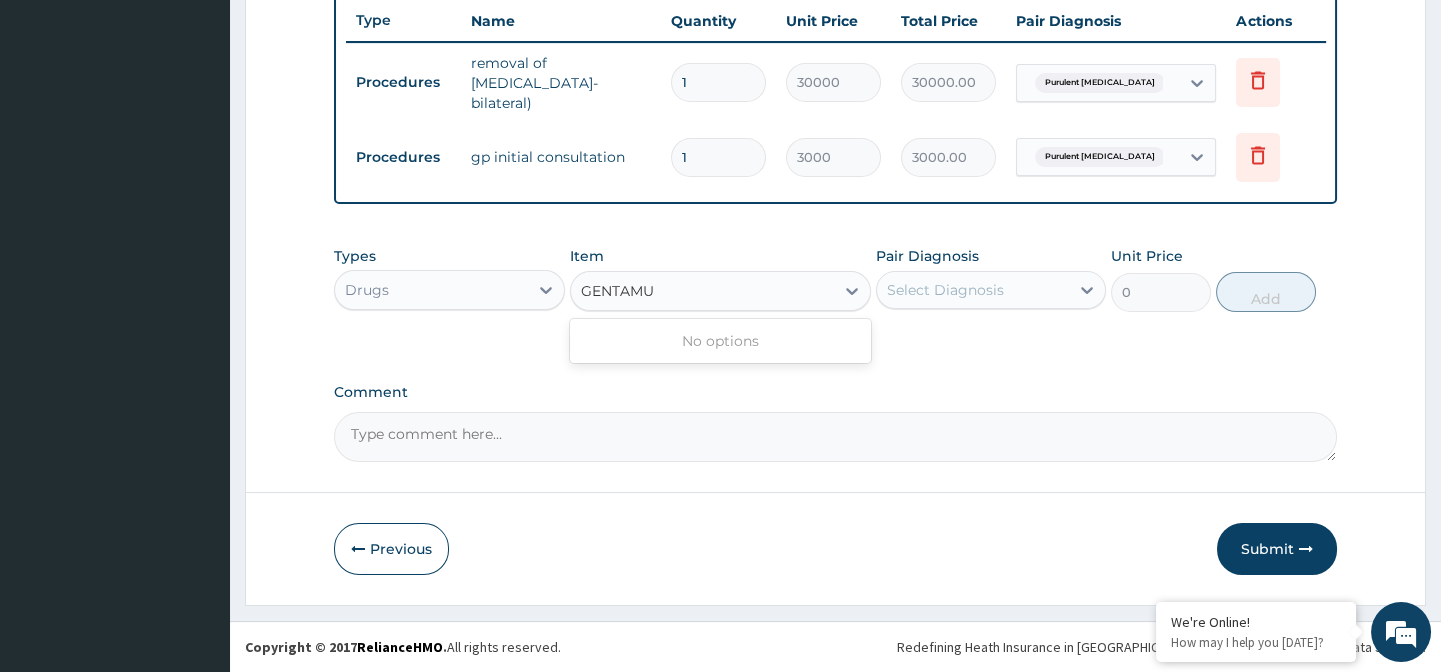type on "GENTAM" 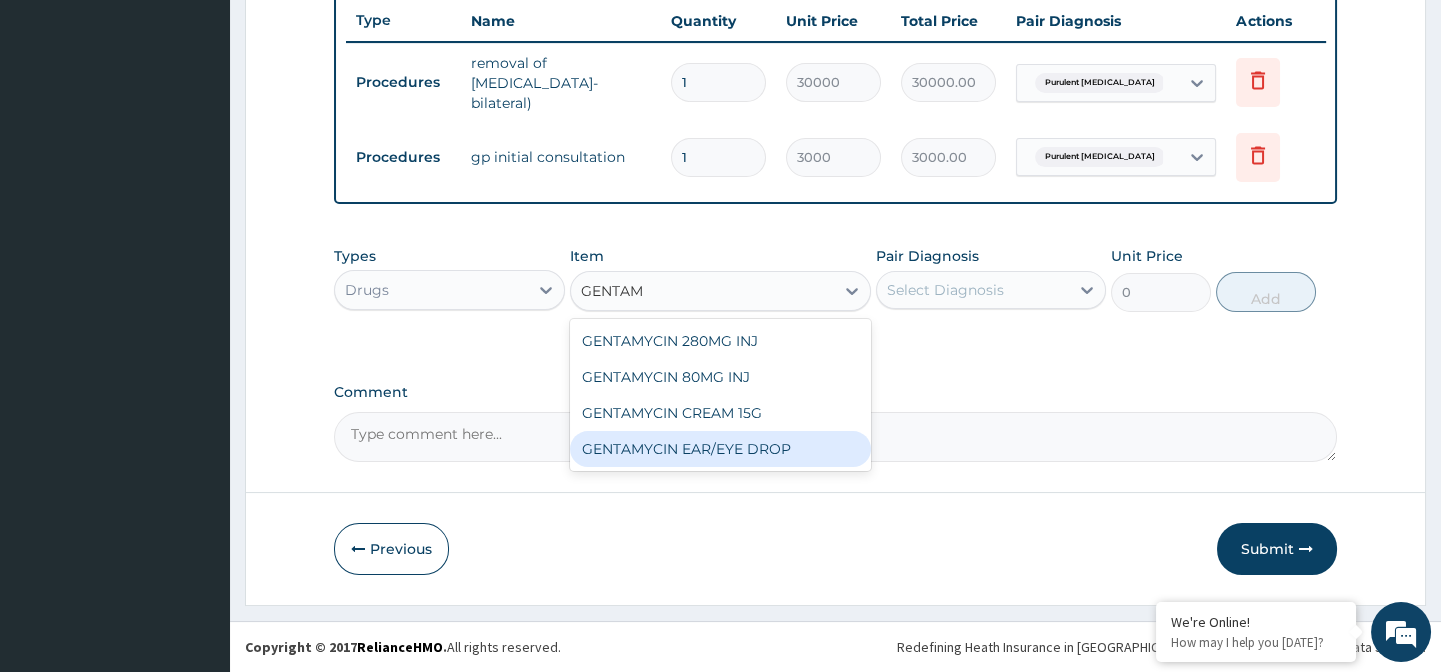 click on "GENTAMYCIN EAR/EYE DROP" at bounding box center [720, 449] 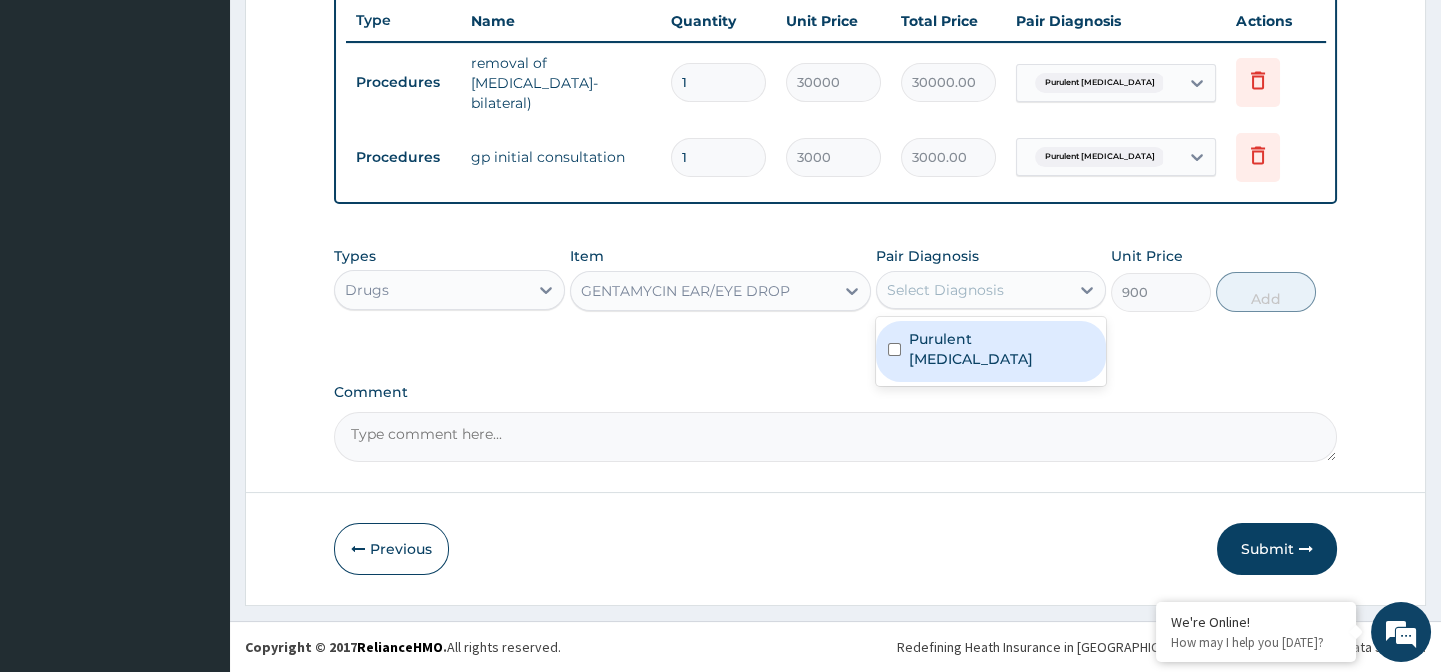 click on "Select Diagnosis" at bounding box center (973, 290) 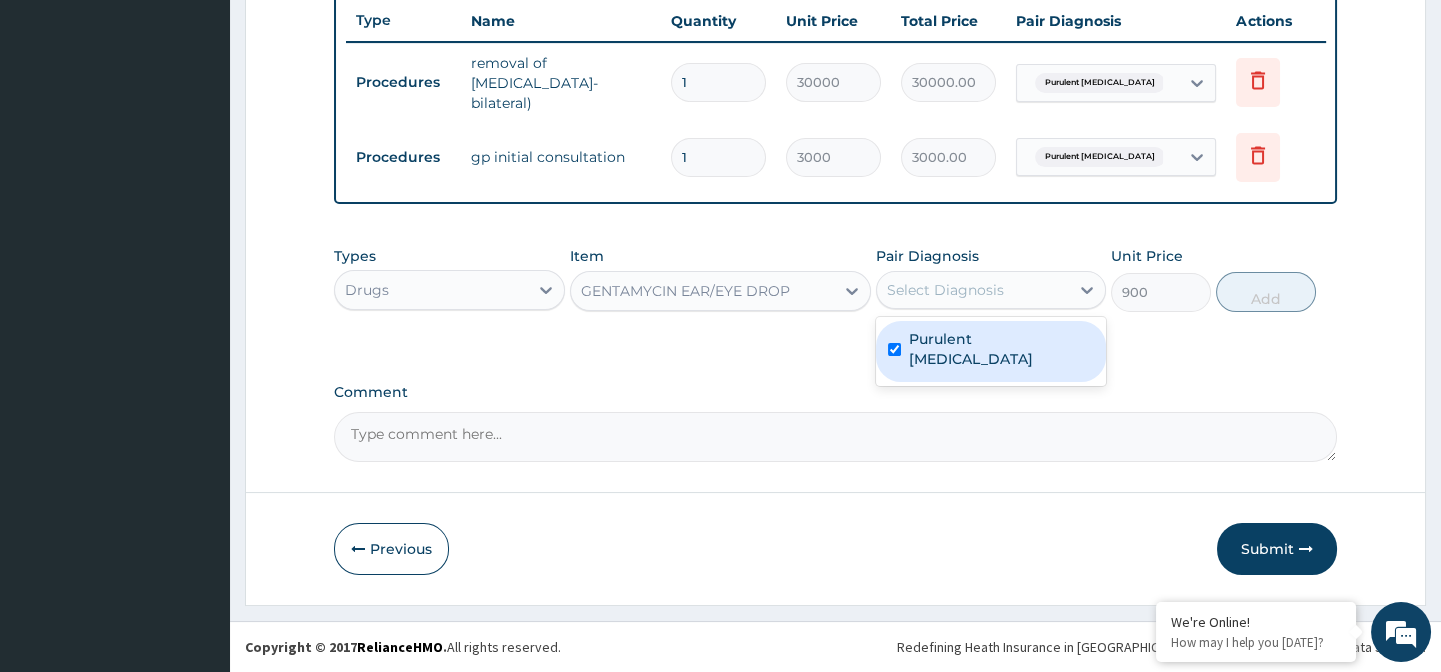 checkbox on "true" 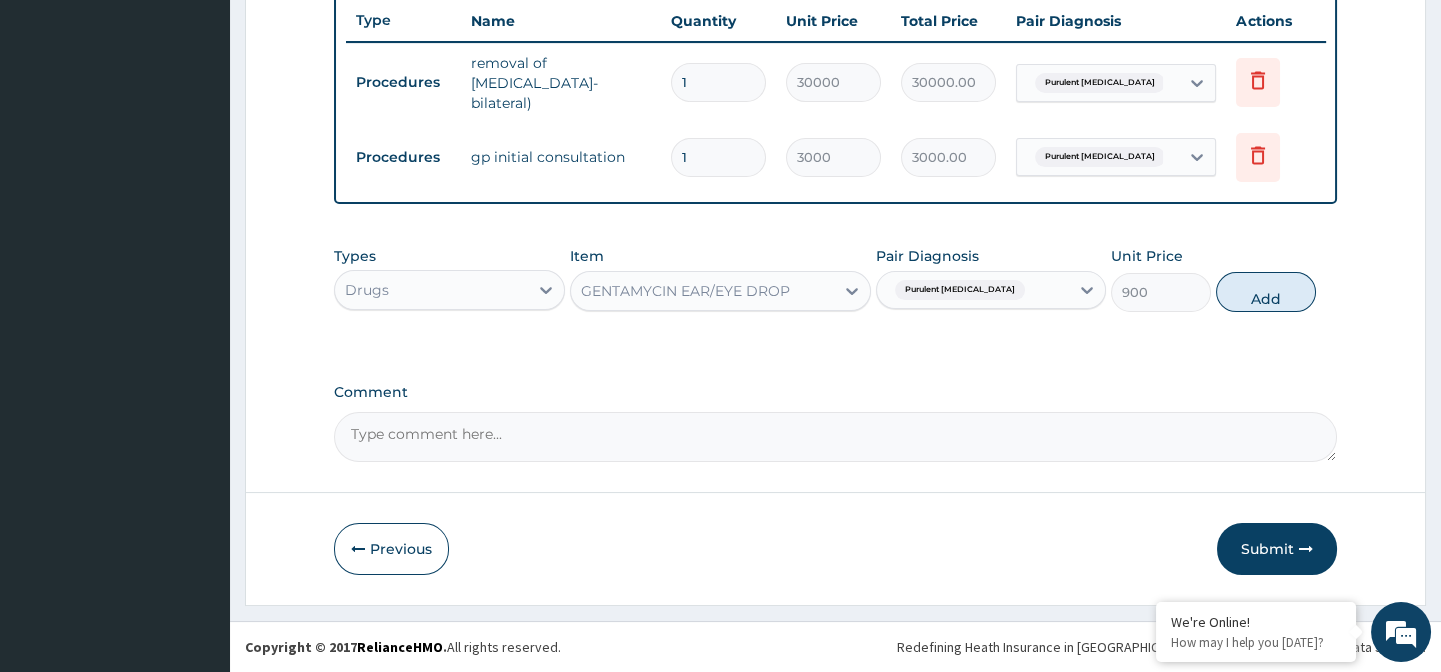 drag, startPoint x: 1264, startPoint y: 296, endPoint x: 1253, endPoint y: 307, distance: 15.556349 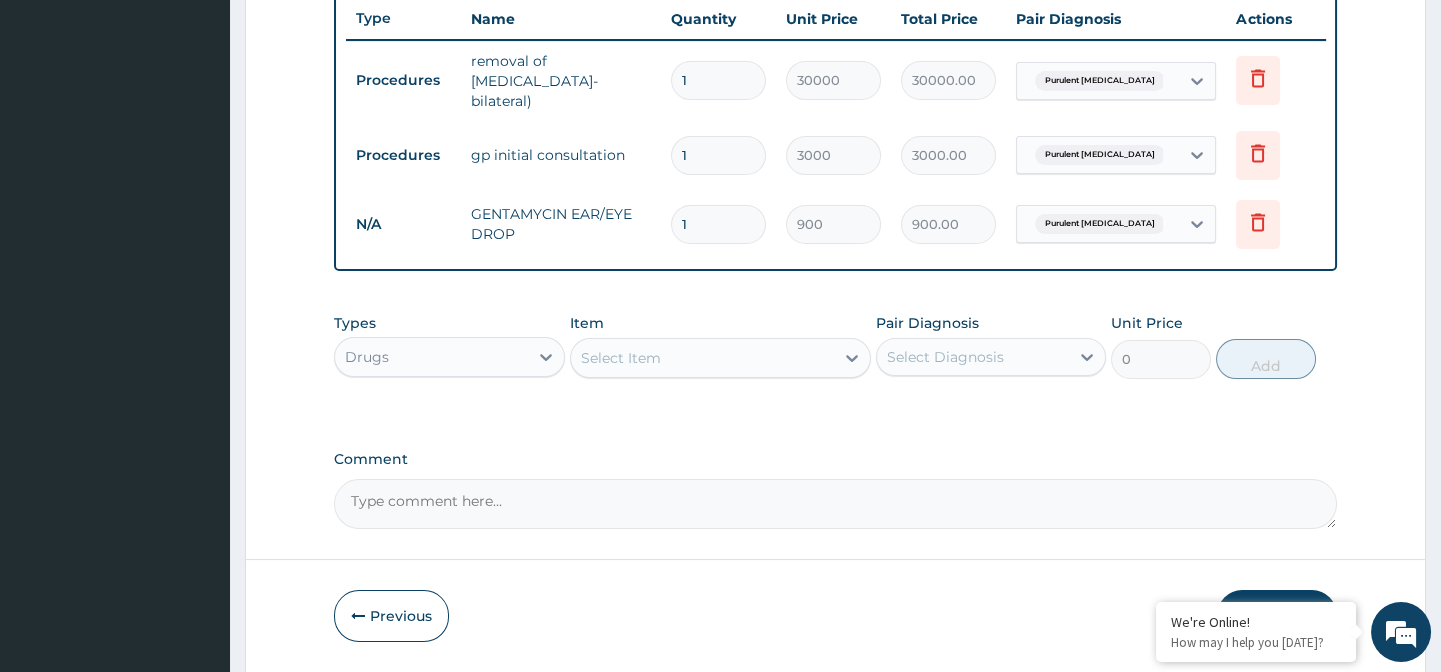 click on "Select Item" at bounding box center [702, 358] 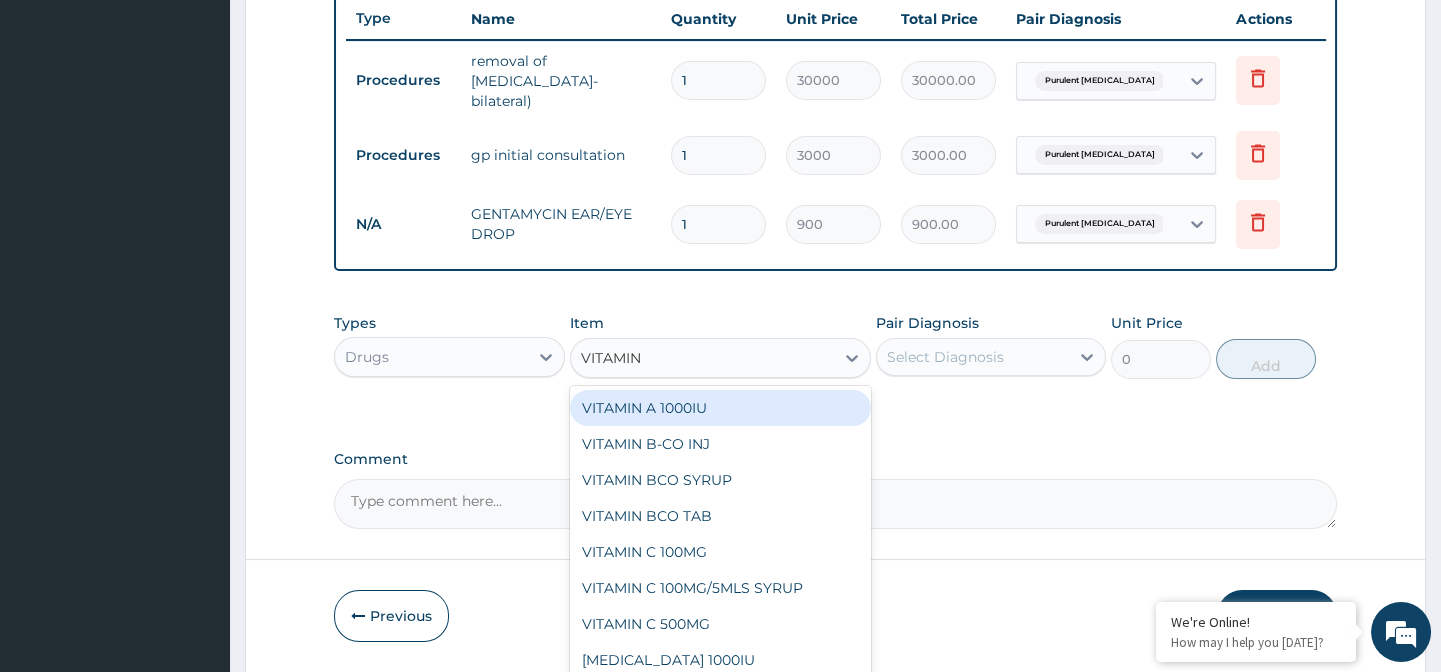 type on "VITAMIN C" 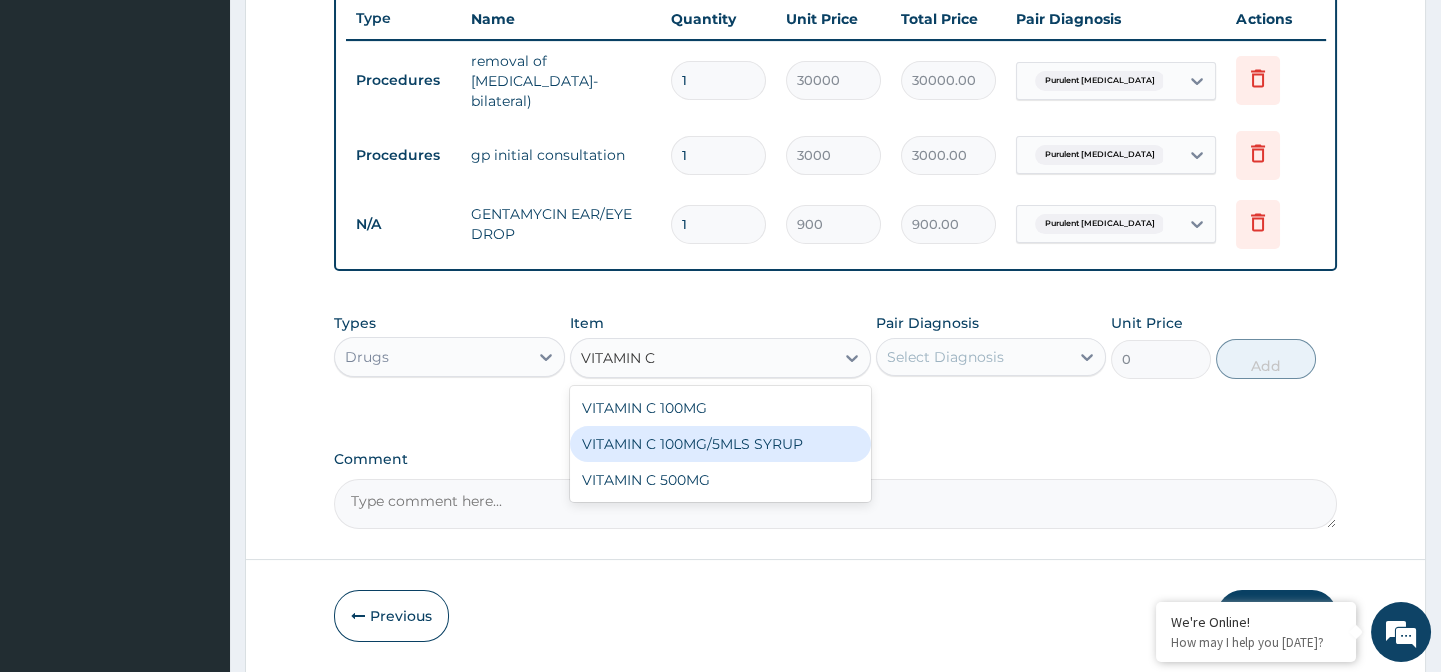 click on "VITAMIN C 100MG/5MLS SYRUP" at bounding box center (720, 444) 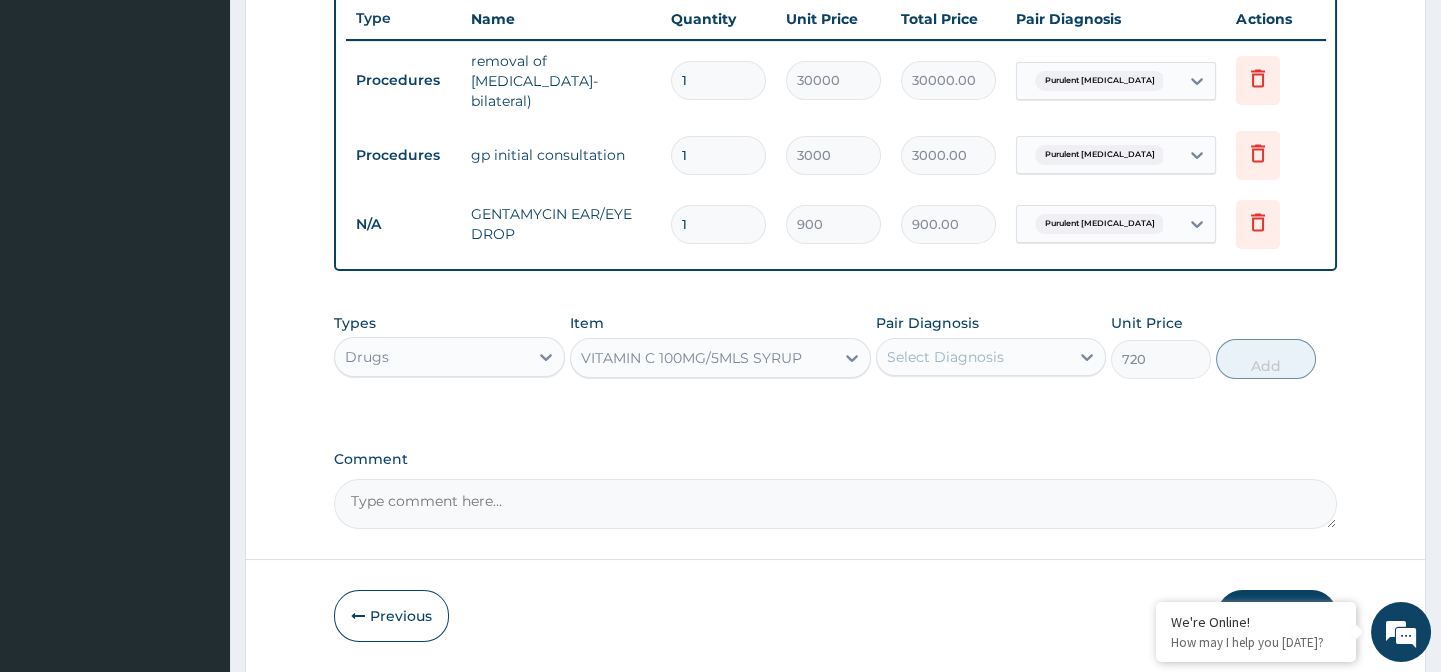 click on "Select Diagnosis" at bounding box center [973, 357] 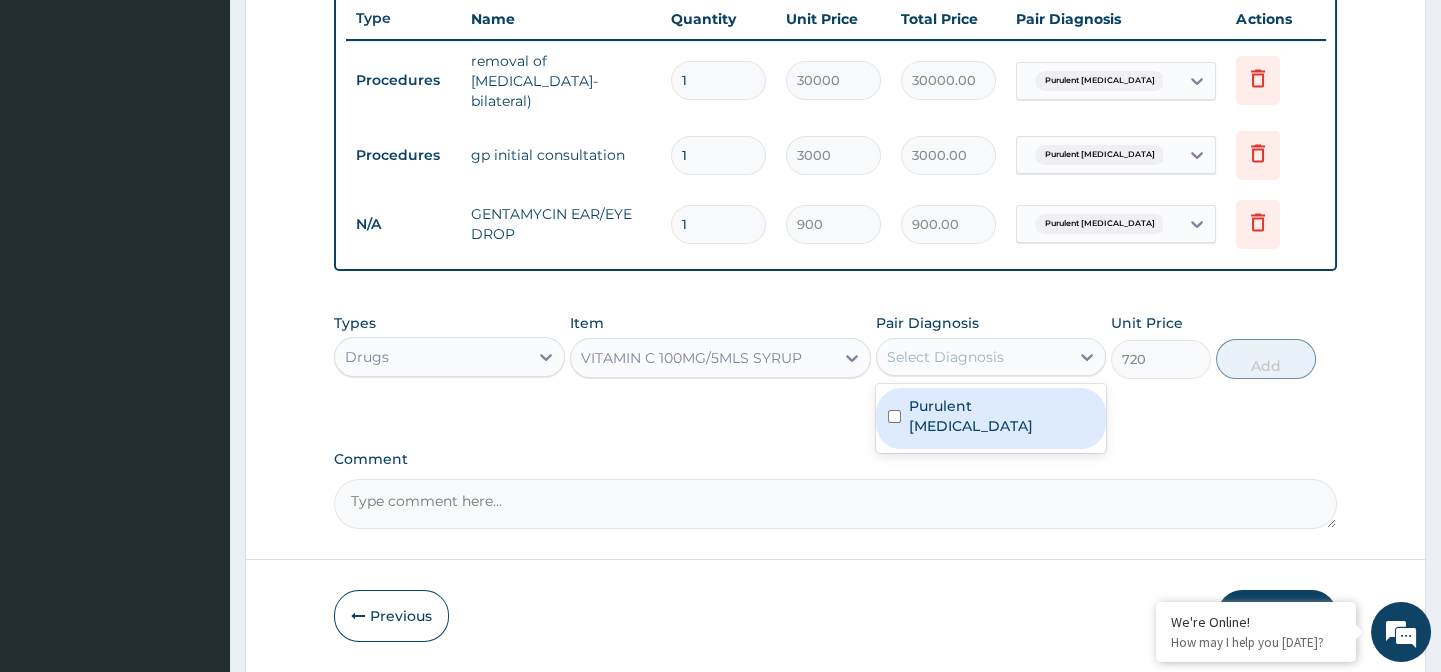 click on "Purulent otitis media" at bounding box center [991, 418] 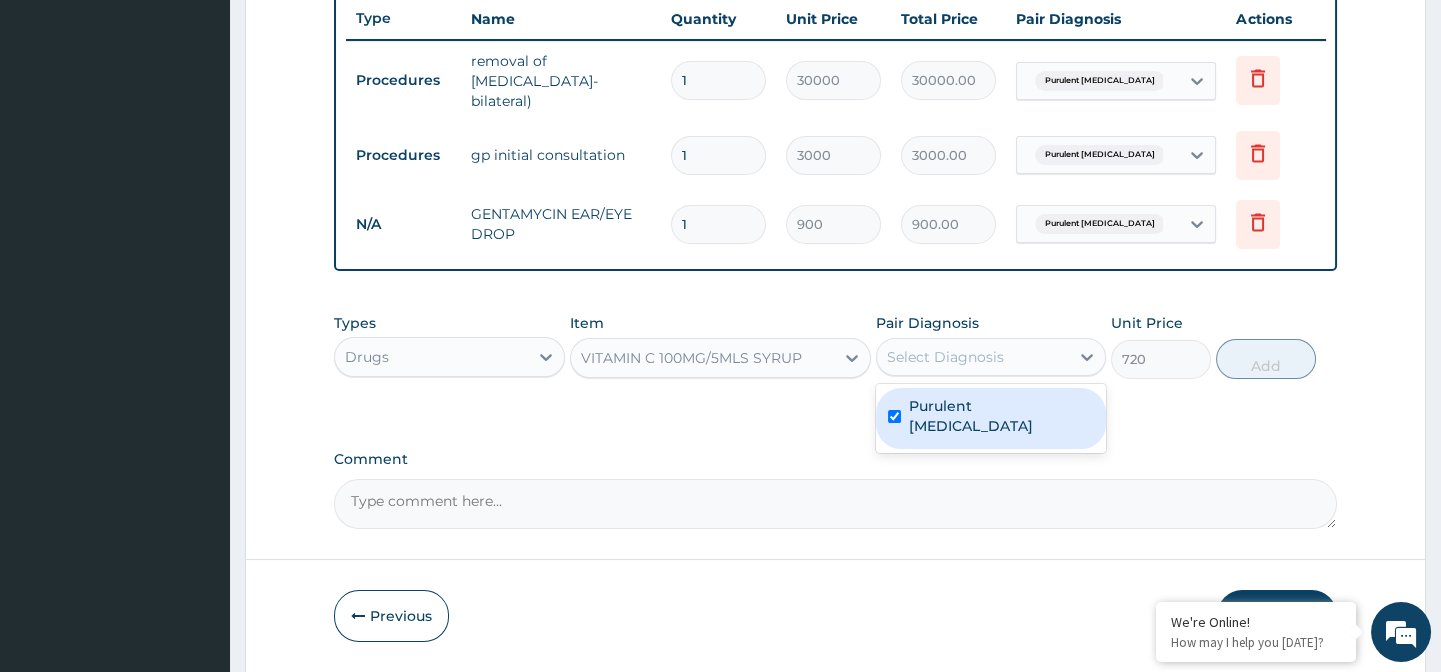 checkbox on "true" 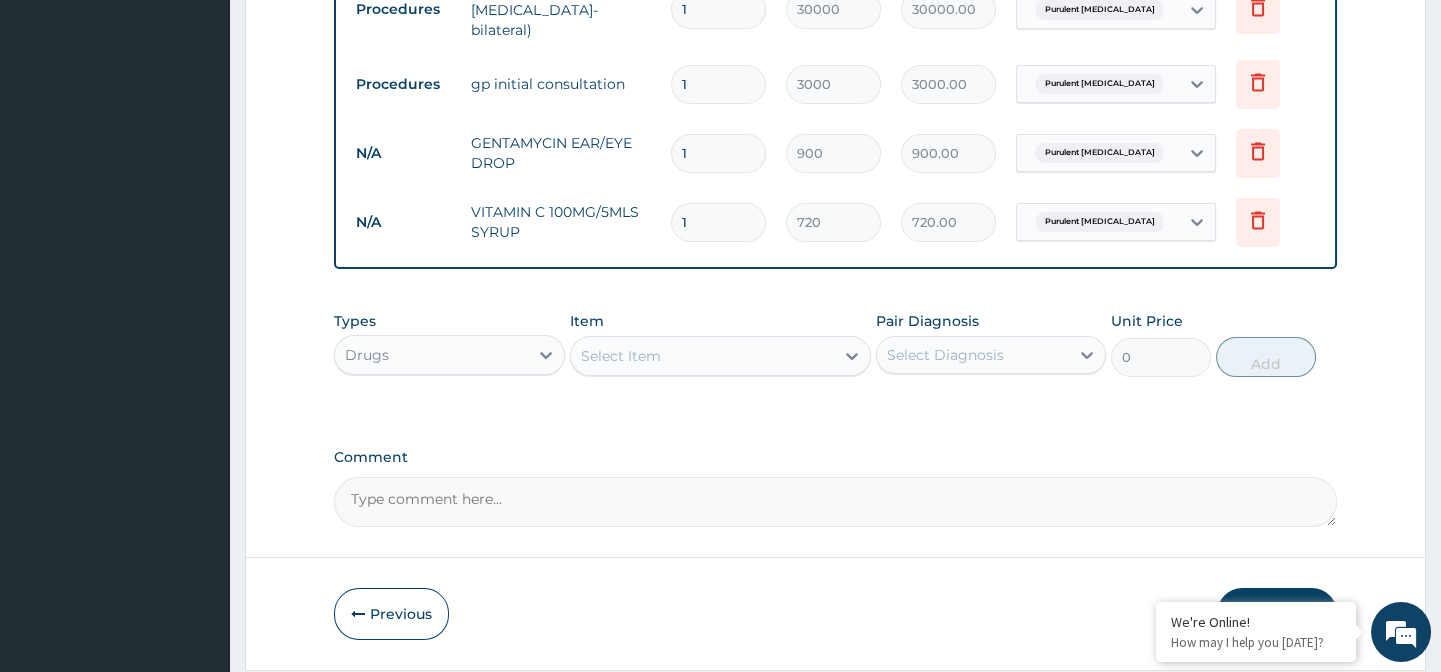 scroll, scrollTop: 895, scrollLeft: 0, axis: vertical 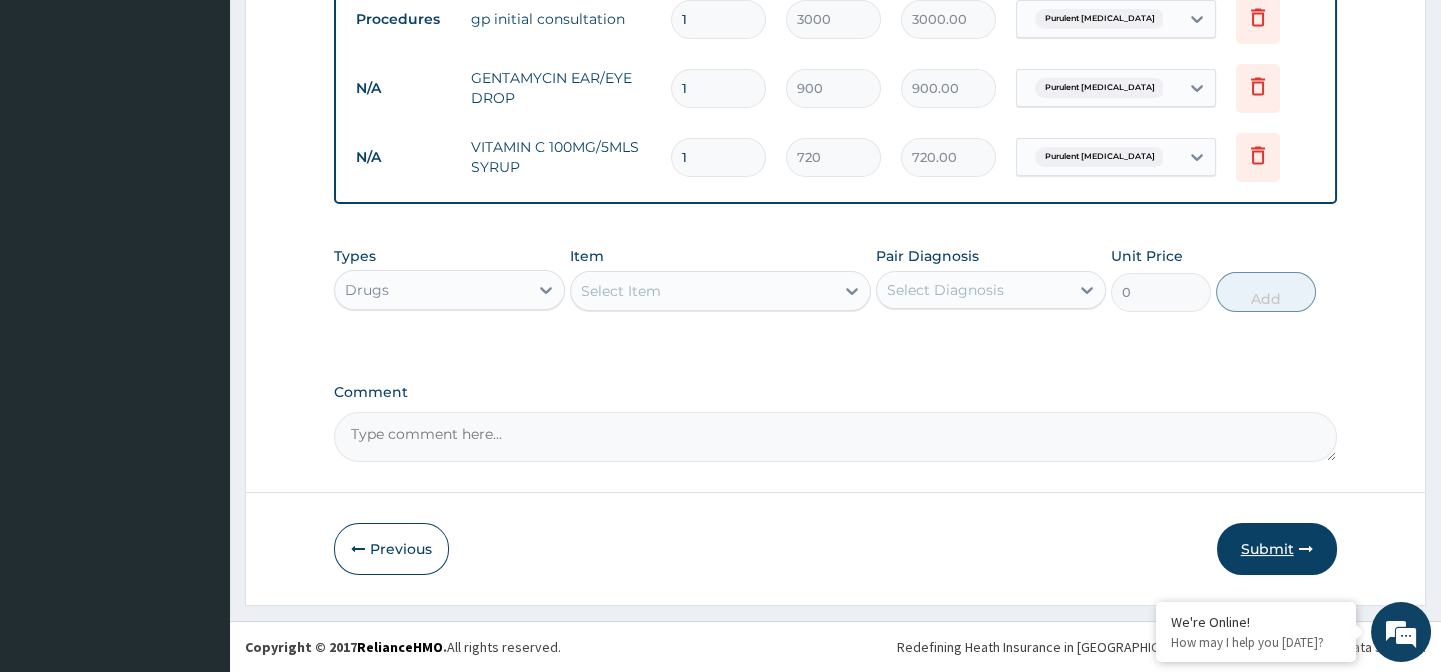 click on "Submit" at bounding box center [1277, 549] 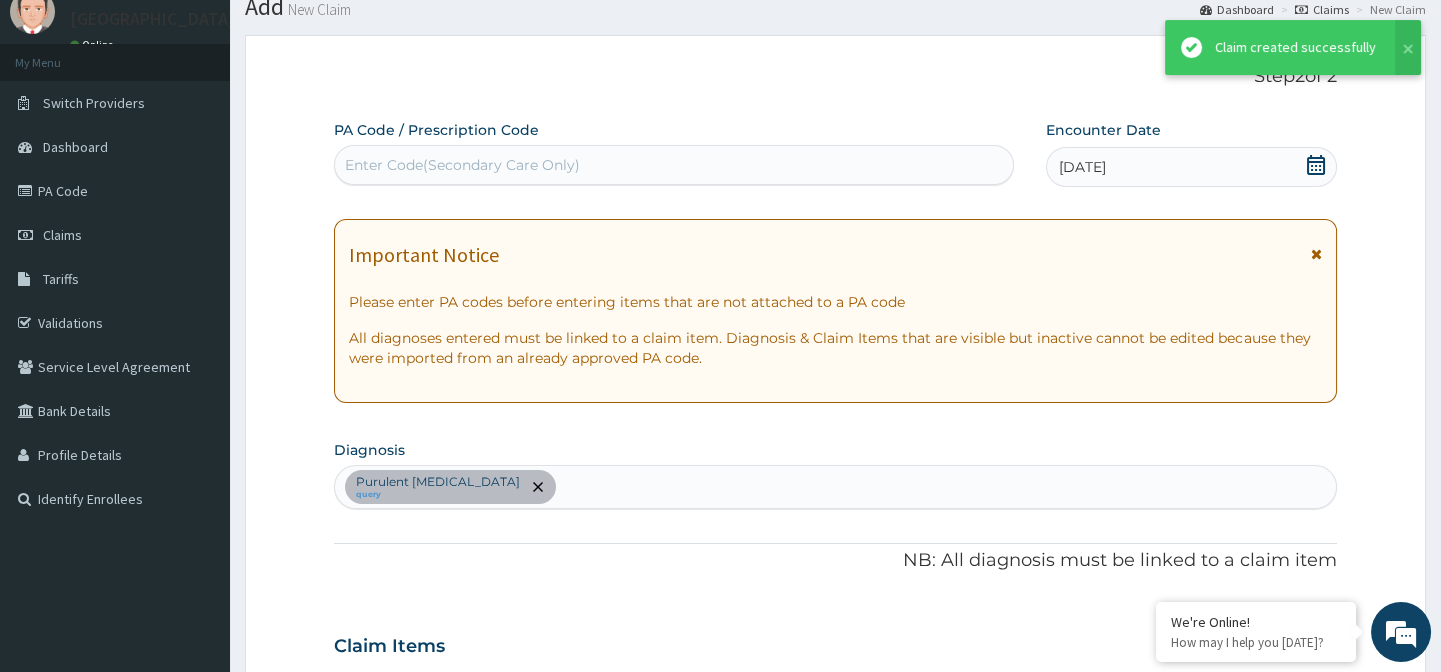 scroll, scrollTop: 895, scrollLeft: 0, axis: vertical 